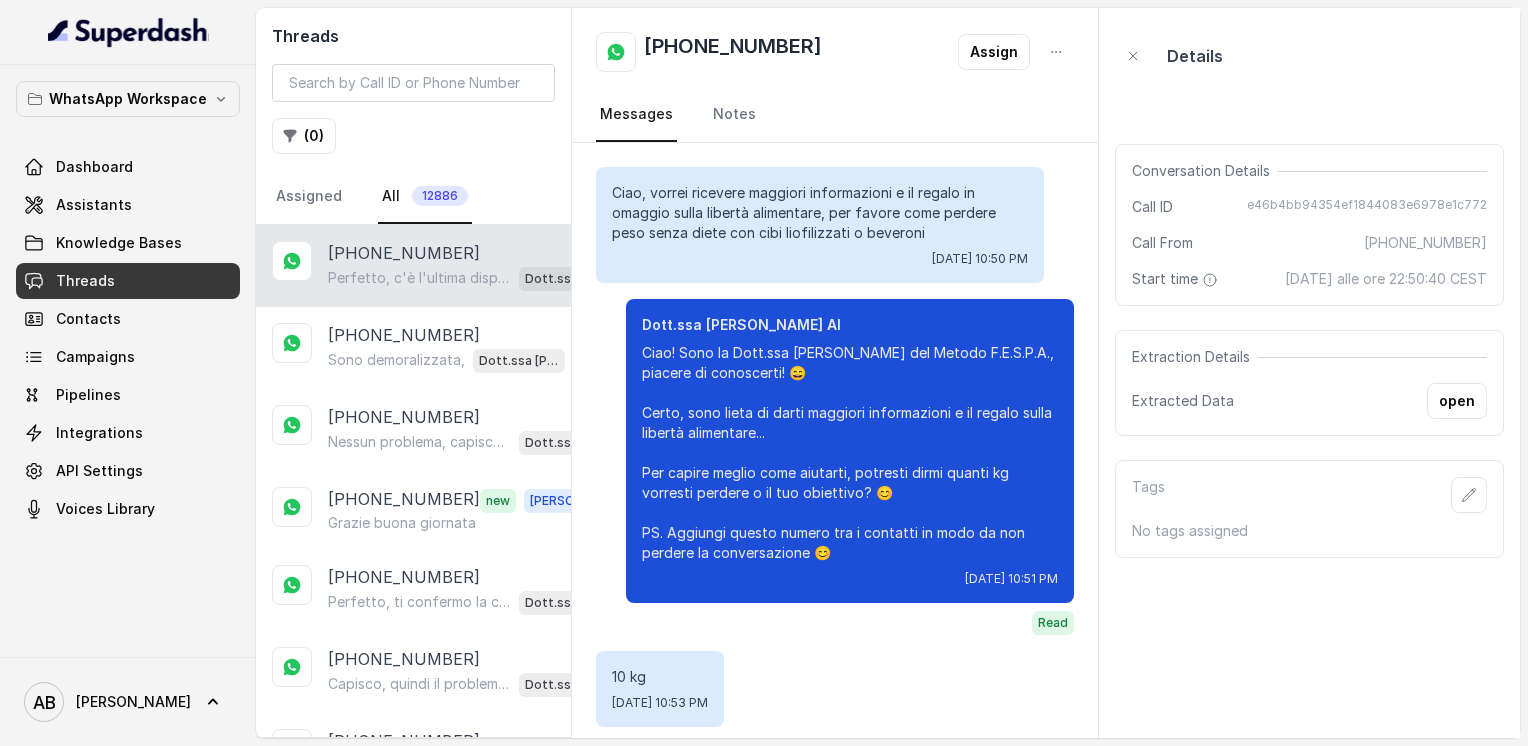scroll, scrollTop: 0, scrollLeft: 0, axis: both 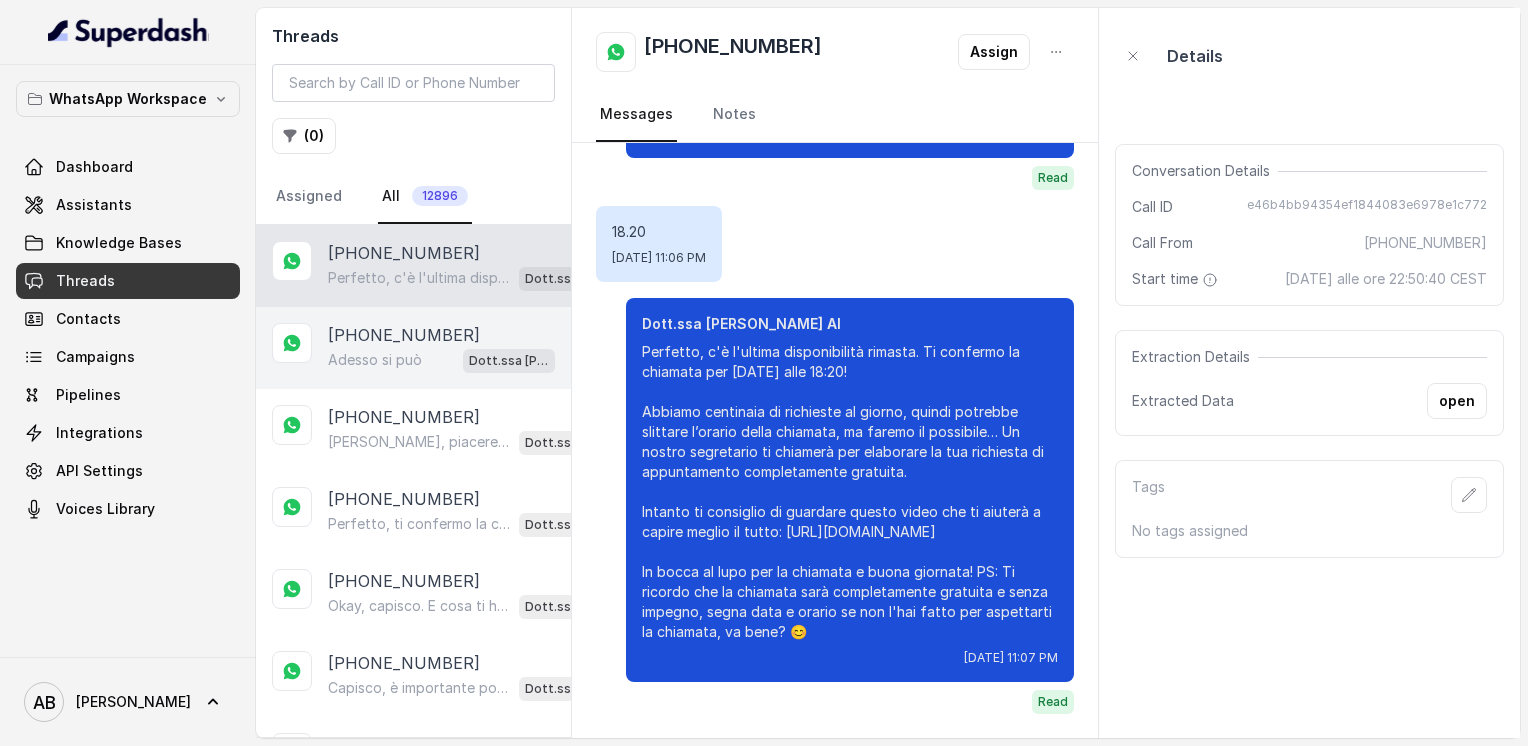 click on "+393392668382" at bounding box center (404, 335) 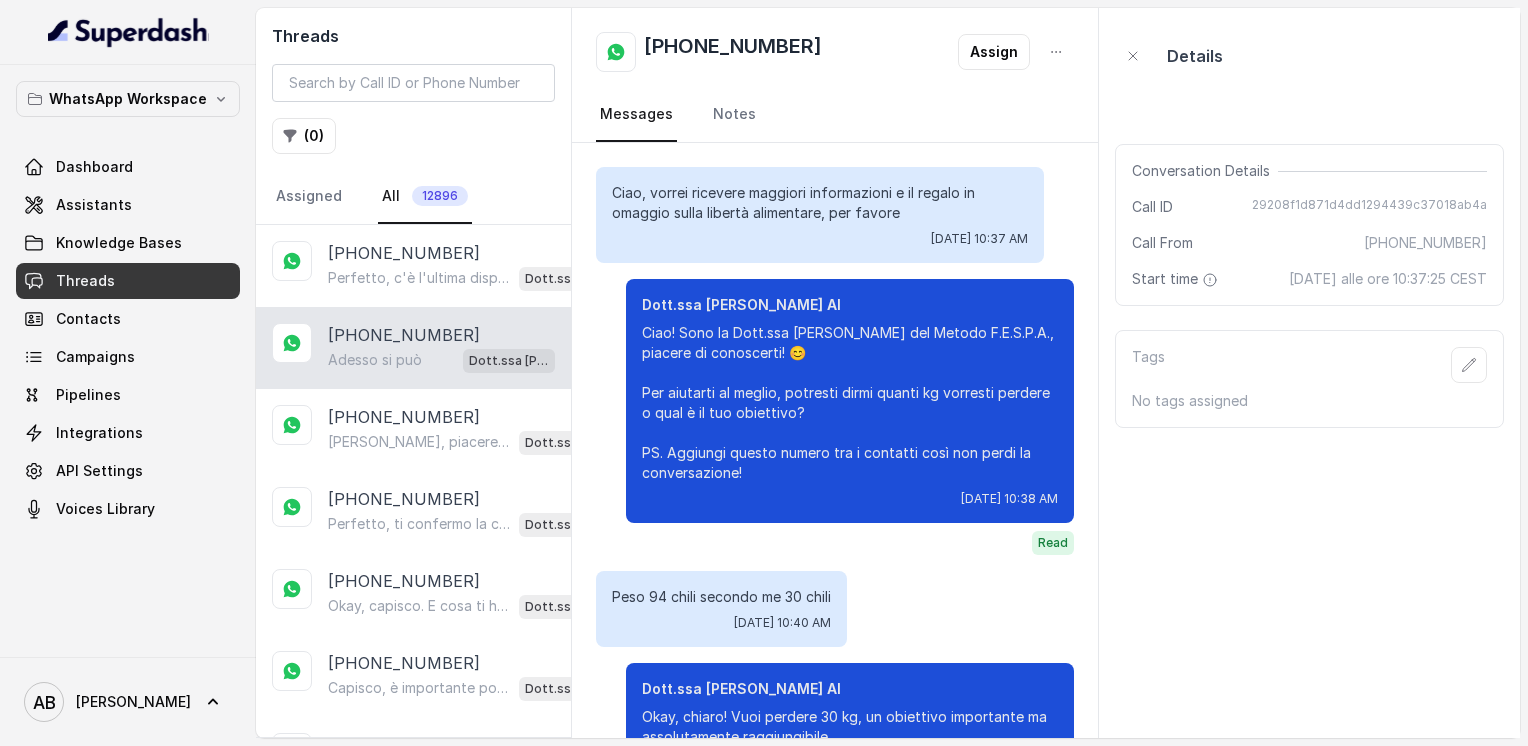 scroll, scrollTop: 1500, scrollLeft: 0, axis: vertical 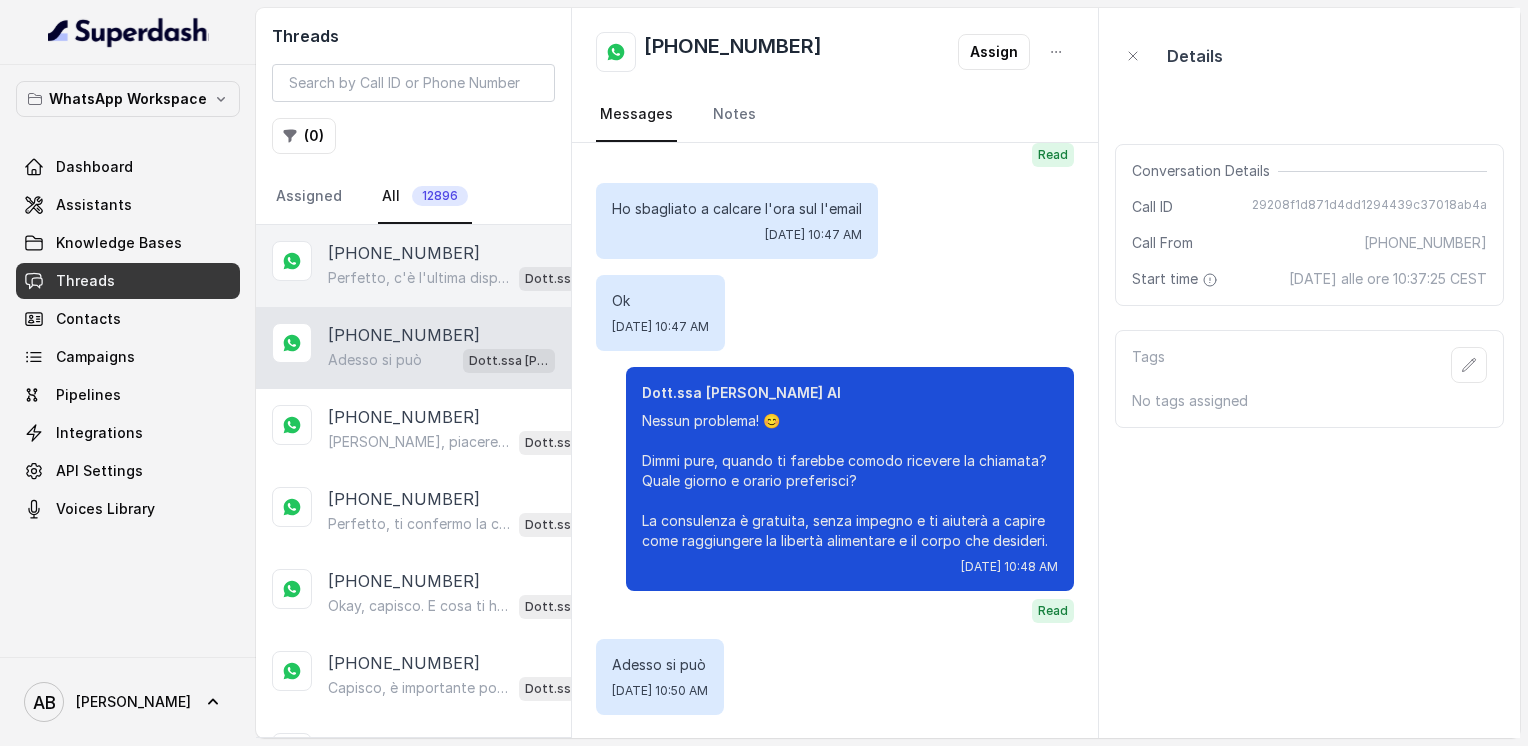 click on "+393331935937   Perfetto, c'è l'ultima disponibilità rimasta. Ti confermo la chiamata per Mercoledì 4 Giugno alle 18:20!
Abbiamo centinaia di richieste al giorno, quindi potrebbe slittare l’orario della chiamata, ma faremo il possibile… Un nostro segretario ti chiamerà per elaborare la tua richiesta di appuntamento completamente gratuita.
Intanto ti consiglio di guardare questo video che ti aiuterà a capire meglio il tutto: https://www.youtube.com/watch?v=Jxv2h0j77wk&list=PLp86nNx124CpS-mrAGLVkX-ChxUk04KF3&index=1
In bocca al lupo per la chiamata e buona giornata! PS: Ti ricordo che la chiamata sarà completamente gratuita e senza impegno, segna data e orario se non l'hai fatto per aspettarti la chiamata, va bene? 😊 Dott.ssa Saccone Federica AI" at bounding box center [413, 266] 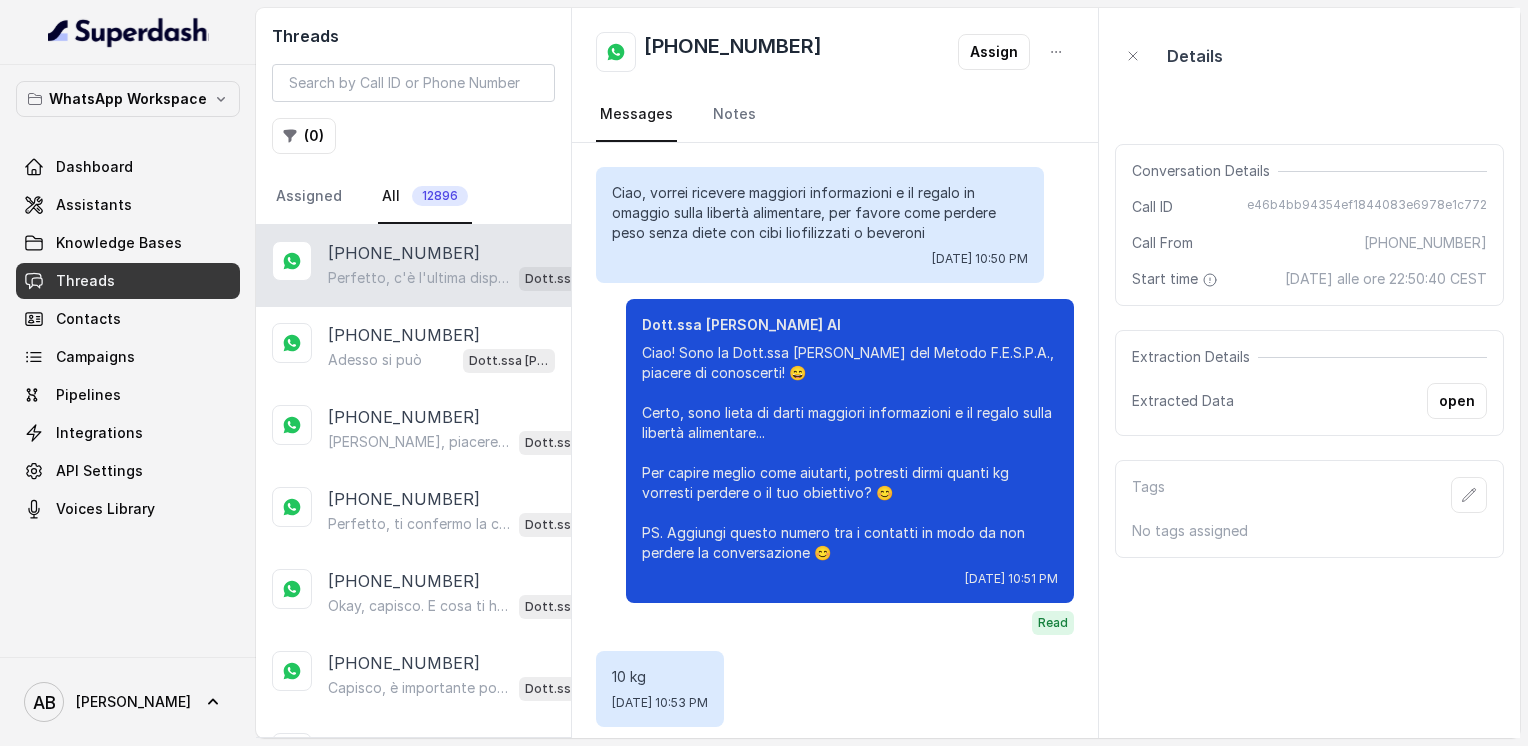 scroll, scrollTop: 2044, scrollLeft: 0, axis: vertical 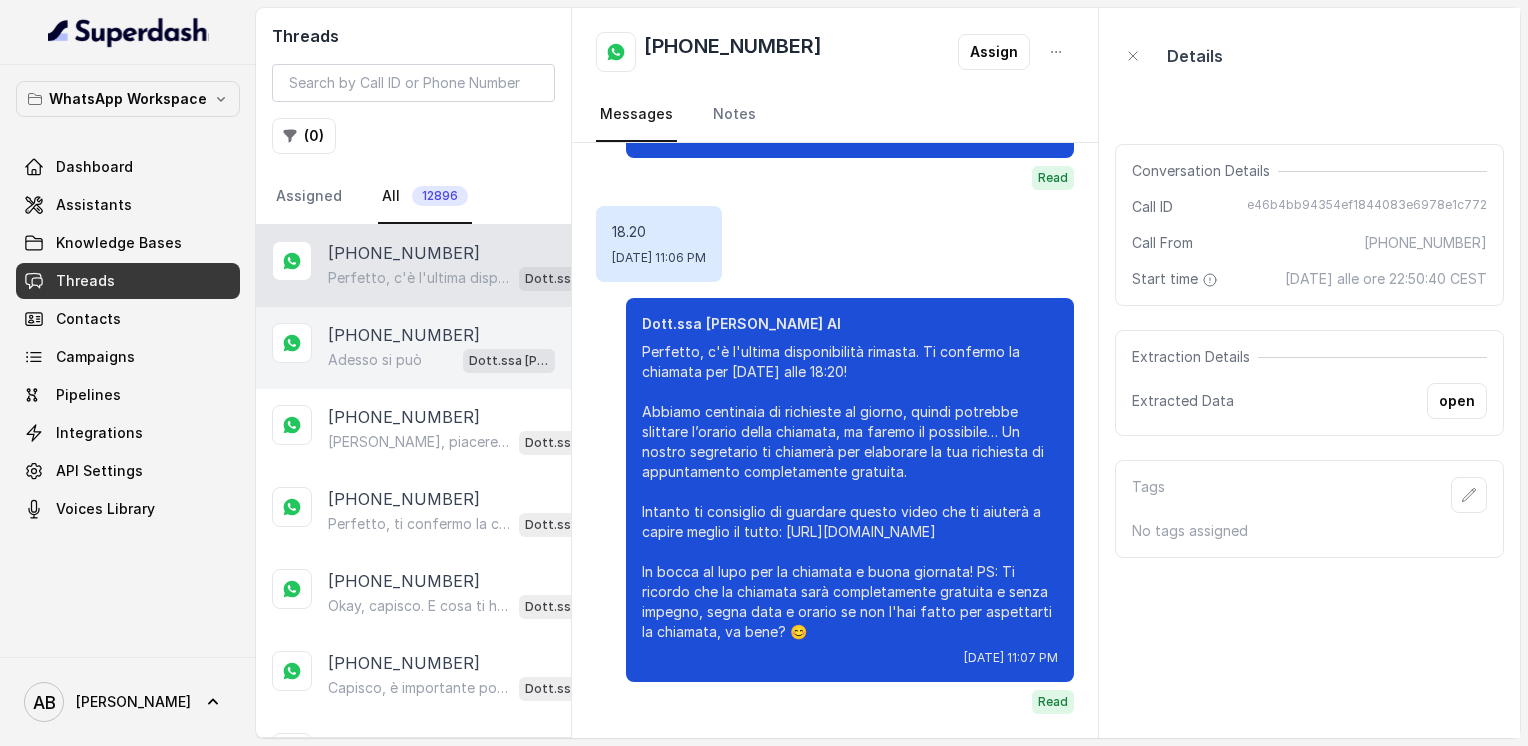 click on "[PHONE_NUMBER]" at bounding box center [404, 335] 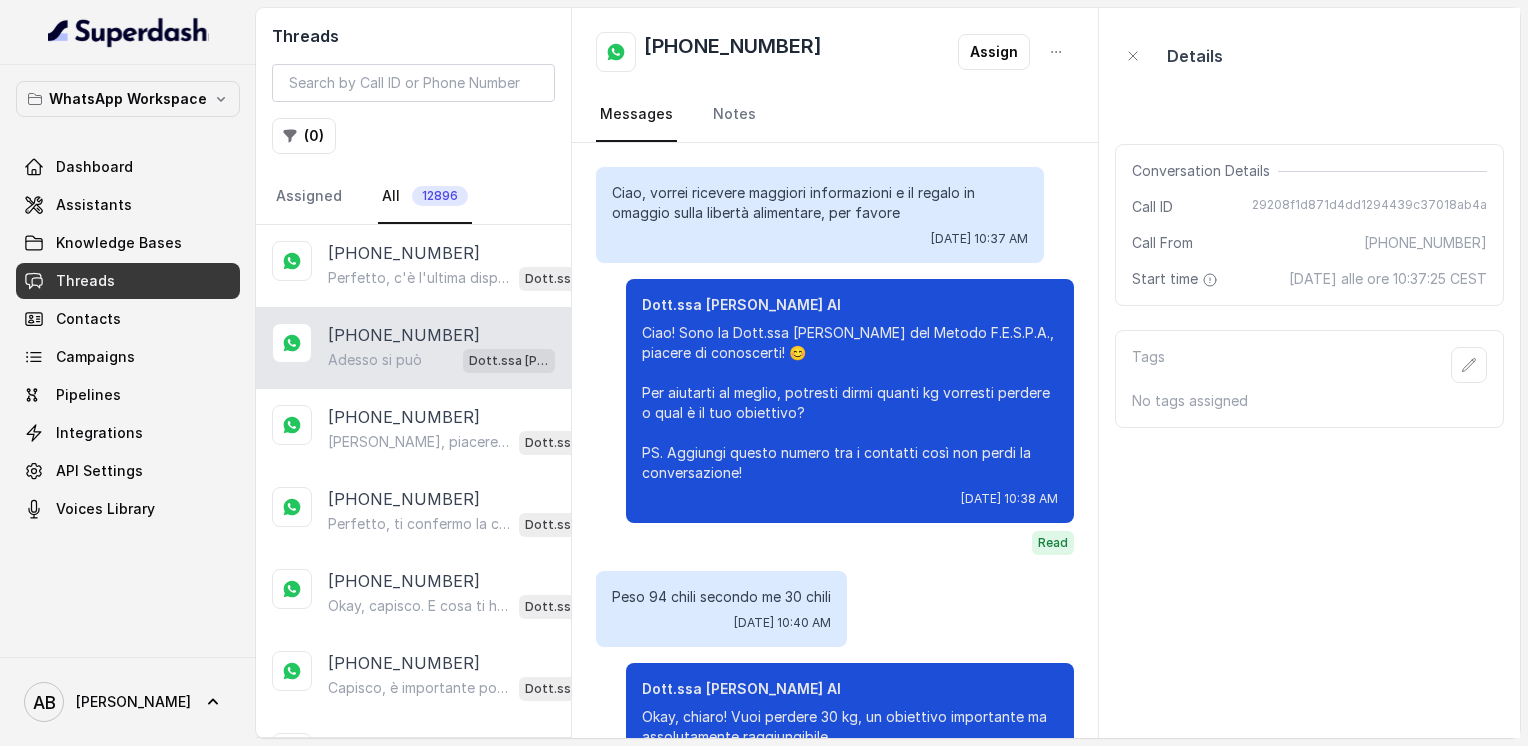scroll, scrollTop: 1500, scrollLeft: 0, axis: vertical 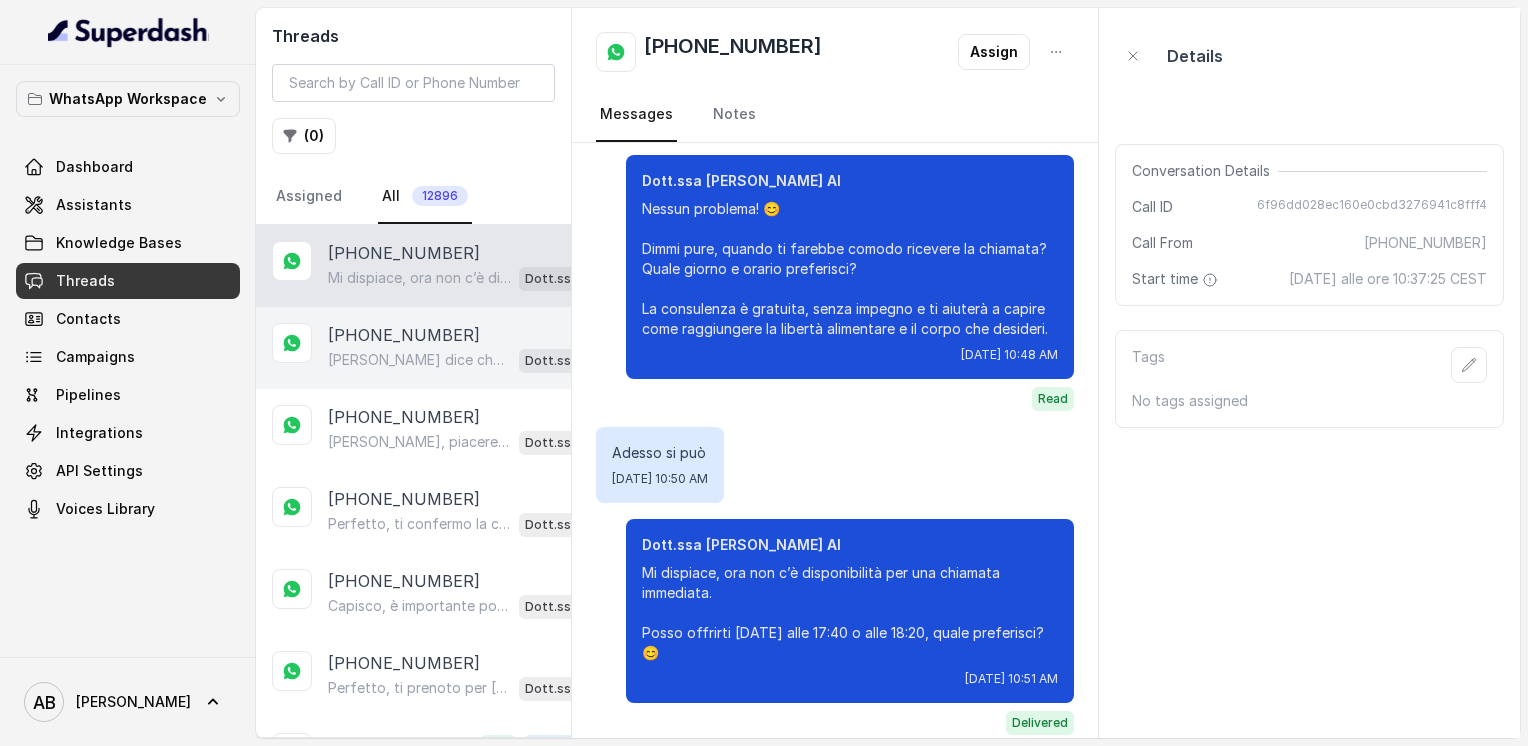 click on "[PERSON_NAME] dice che non fano dieta pensó consigliano un boca fame poi devo per forzá demagrire per che sofro d precio alta y d tiroide" at bounding box center [419, 360] 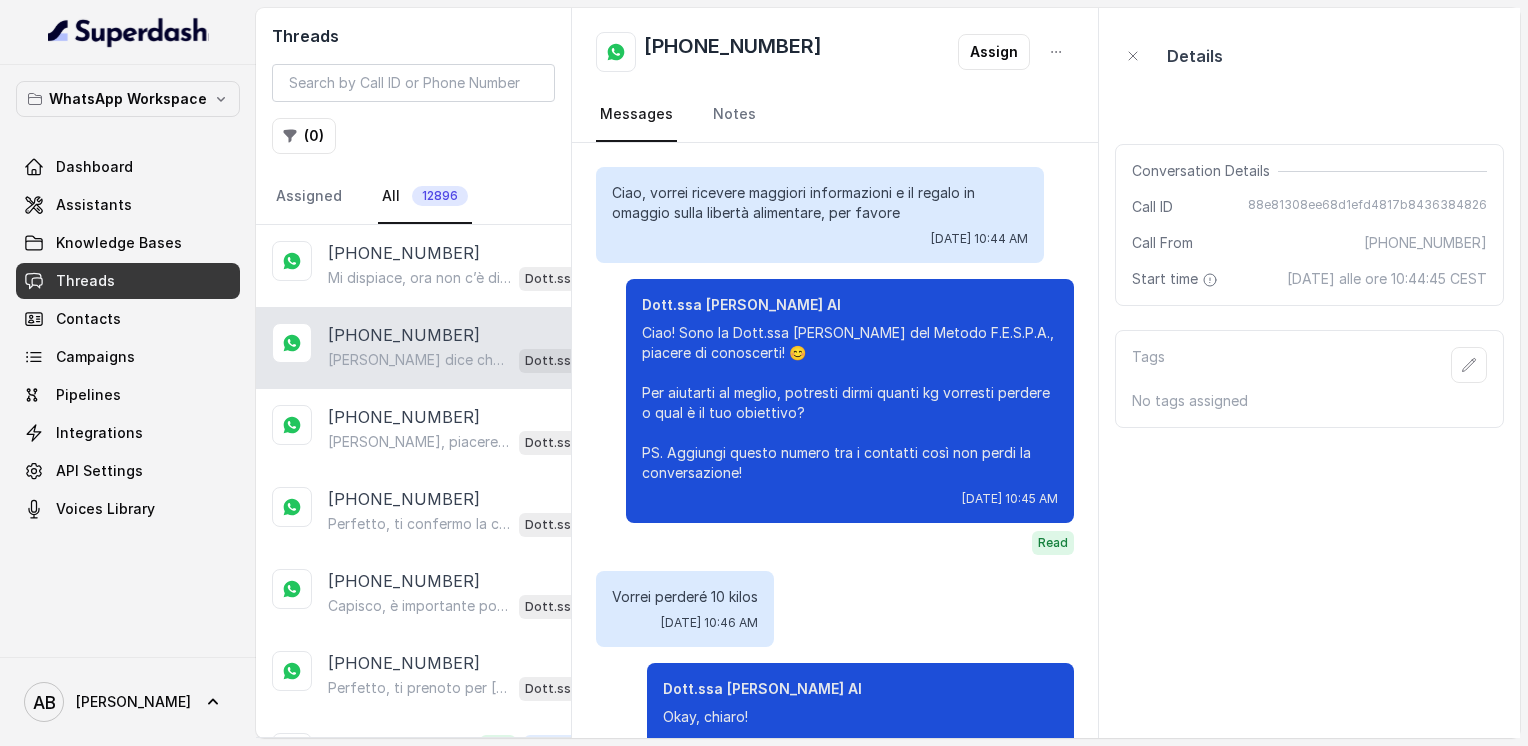 scroll, scrollTop: 540, scrollLeft: 0, axis: vertical 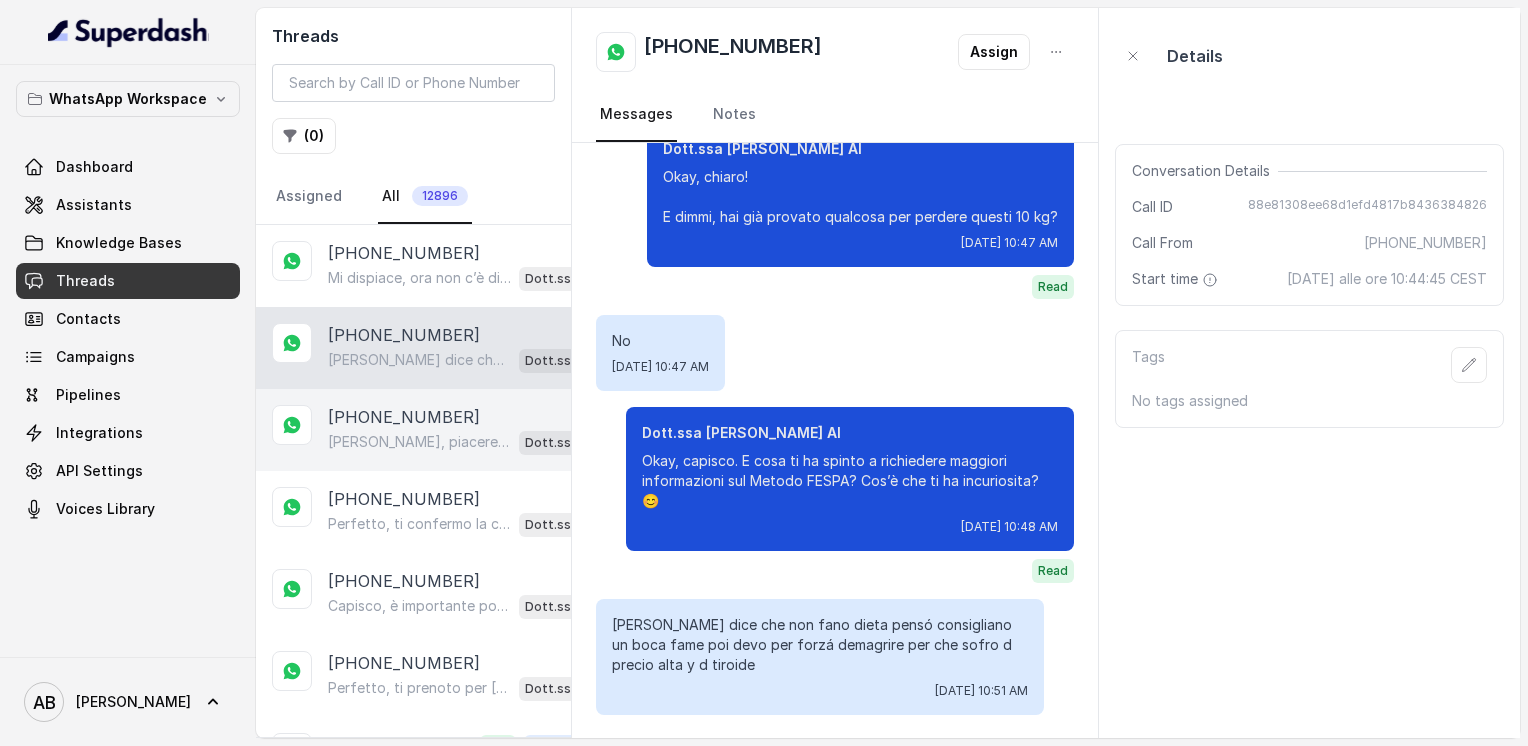 click on "[PHONE_NUMBER]" at bounding box center (404, 417) 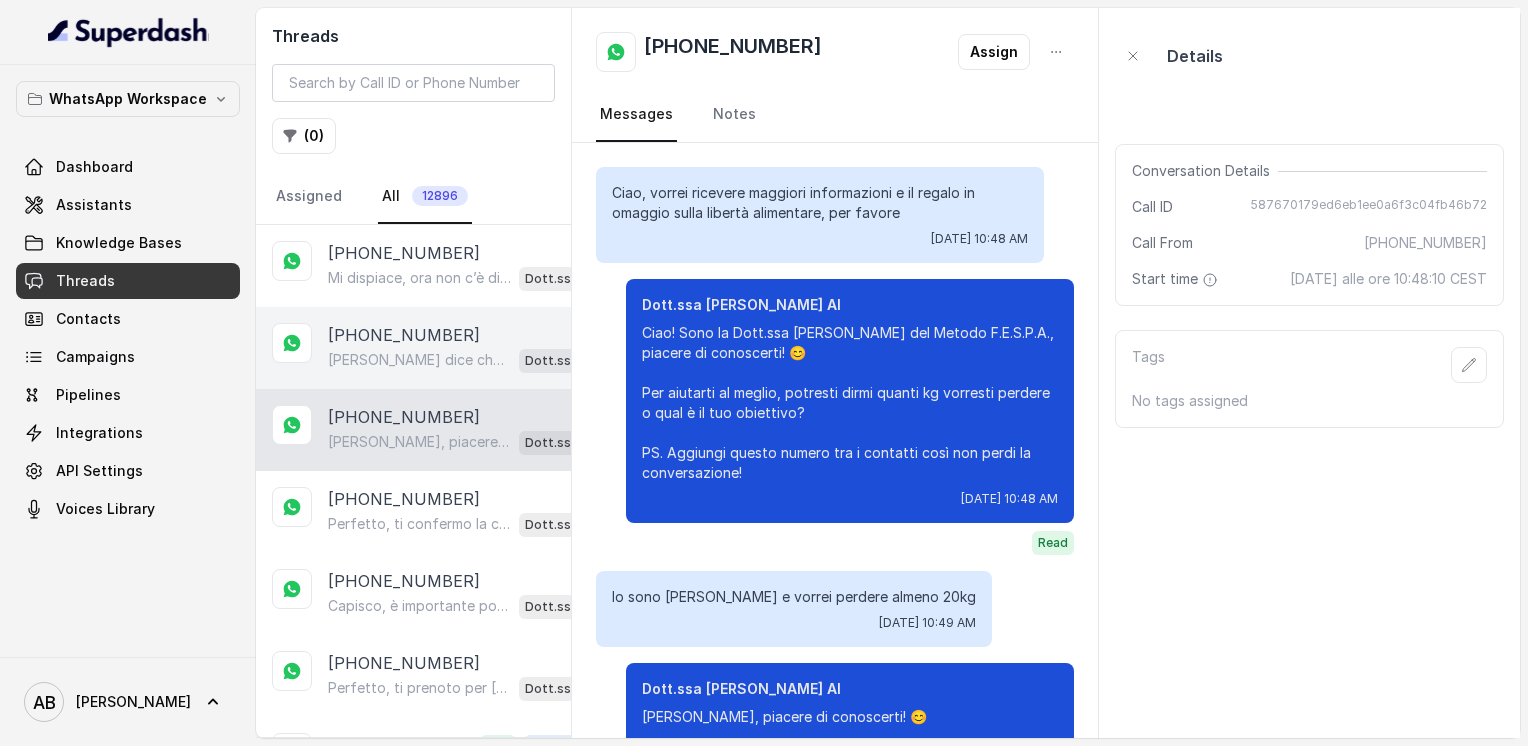 scroll, scrollTop: 184, scrollLeft: 0, axis: vertical 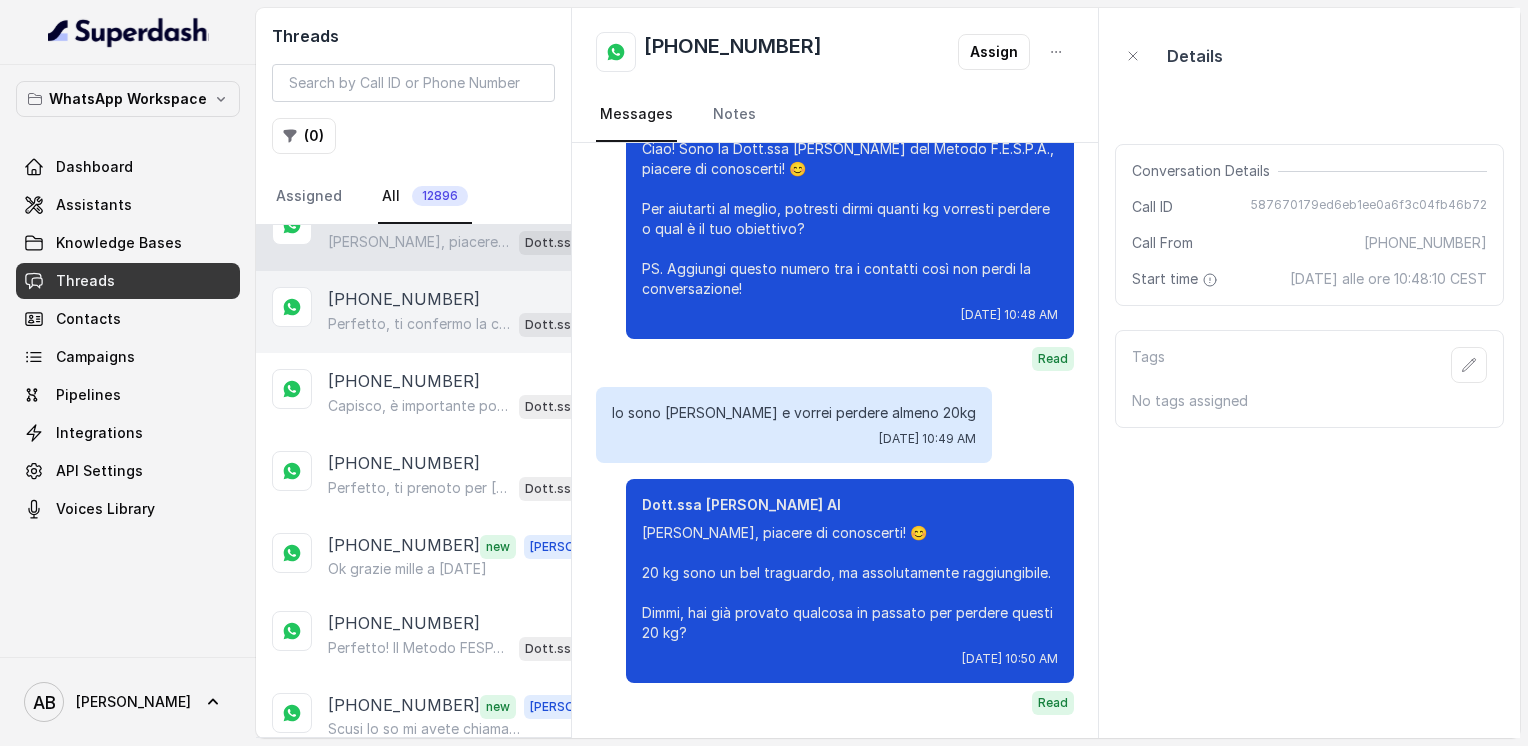 click on "Perfetto, ti confermo la chiamata per [DATE] alle 16:30!
Un nostro segretario ti chiamerà per spiegarti come funziona il Metodo FESPA e come possiamo aiutarti a raggiungere la libertà alimentare e un corpo magro, tonico ed armonico.
Intanto ti consiglio di guardare questo video che ti aiuterà a capire meglio il tutto:
[URL][DOMAIN_NAME]
In bocca al lupo per la chiamata e buona giornata!
PS: La consulenza è completamente gratuita e senza impegno, segna data e orario per aspettarti la chiamata, va bene? 😊" at bounding box center [419, 324] 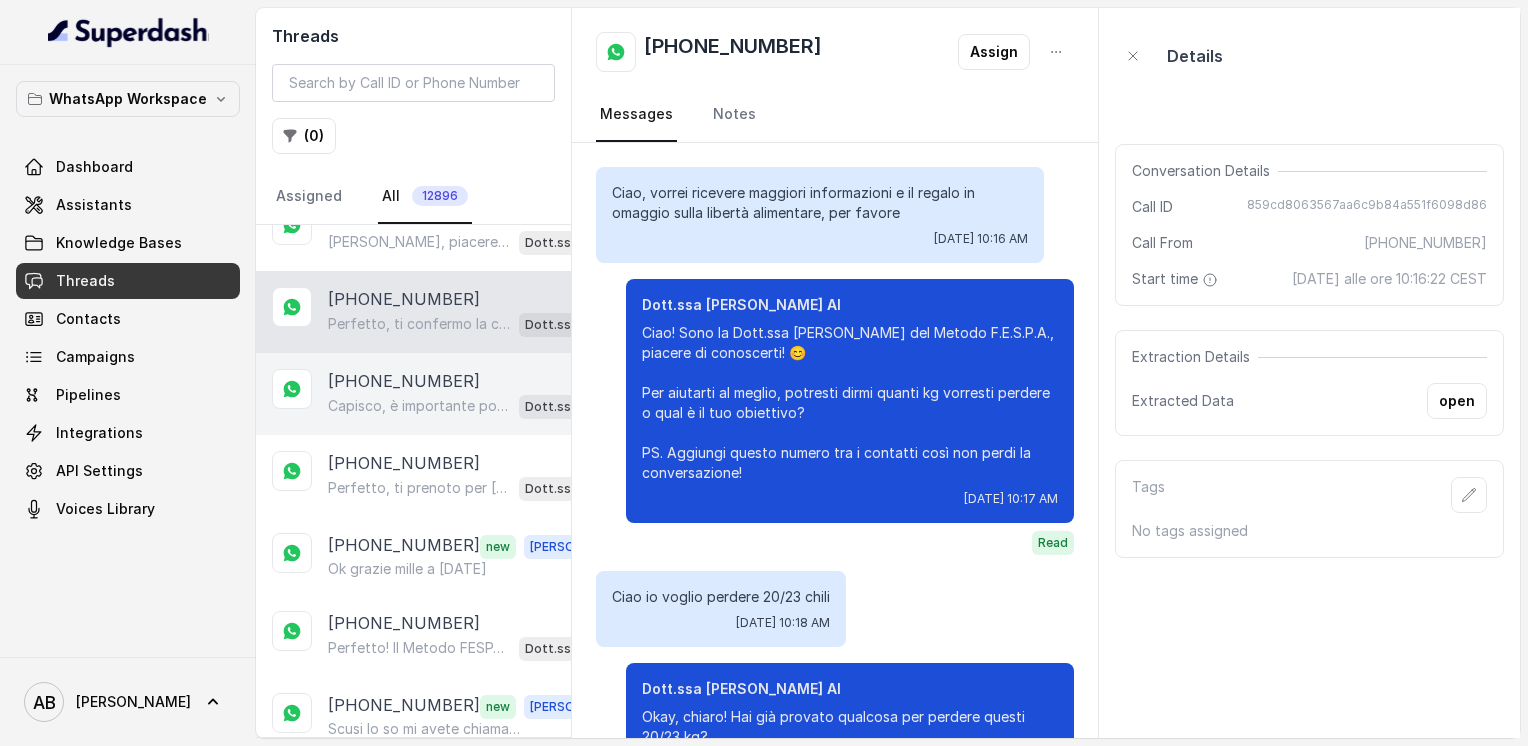 scroll, scrollTop: 2208, scrollLeft: 0, axis: vertical 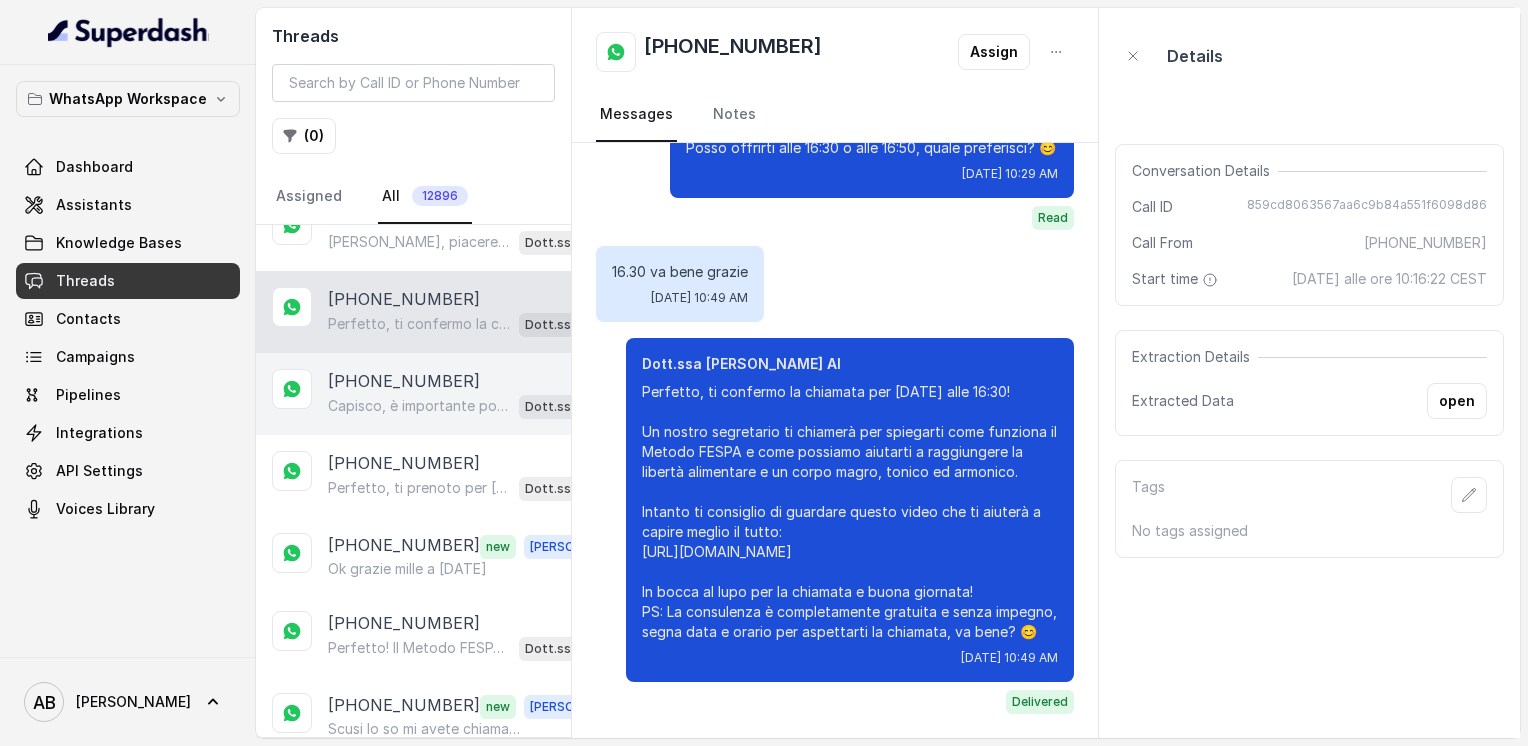 click on "[PHONE_NUMBER]   [PERSON_NAME], è importante poter mangiare senza rinunce.
Guarda, molte donne hanno raggiunto la libertà alimentare e un corpo magro, tonico ed armonico proprio mantenendo i carboidrati nel loro percorso.
Ti va di scoprire come funziona il Metodo FESPA con una breve chiamata gratuita di 5 minuti? 😊 Dott.ssa [PERSON_NAME] AI" at bounding box center (413, 394) 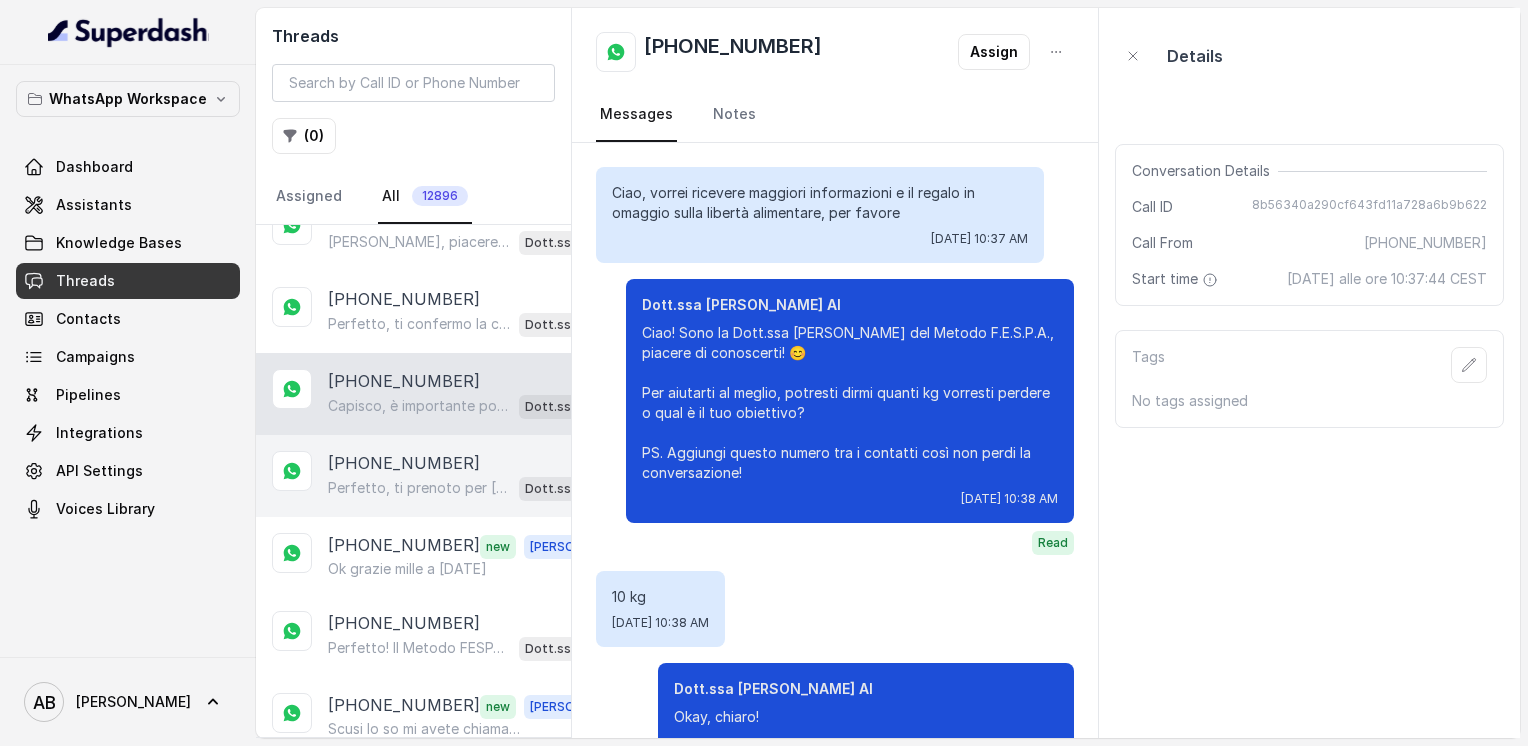 scroll, scrollTop: 792, scrollLeft: 0, axis: vertical 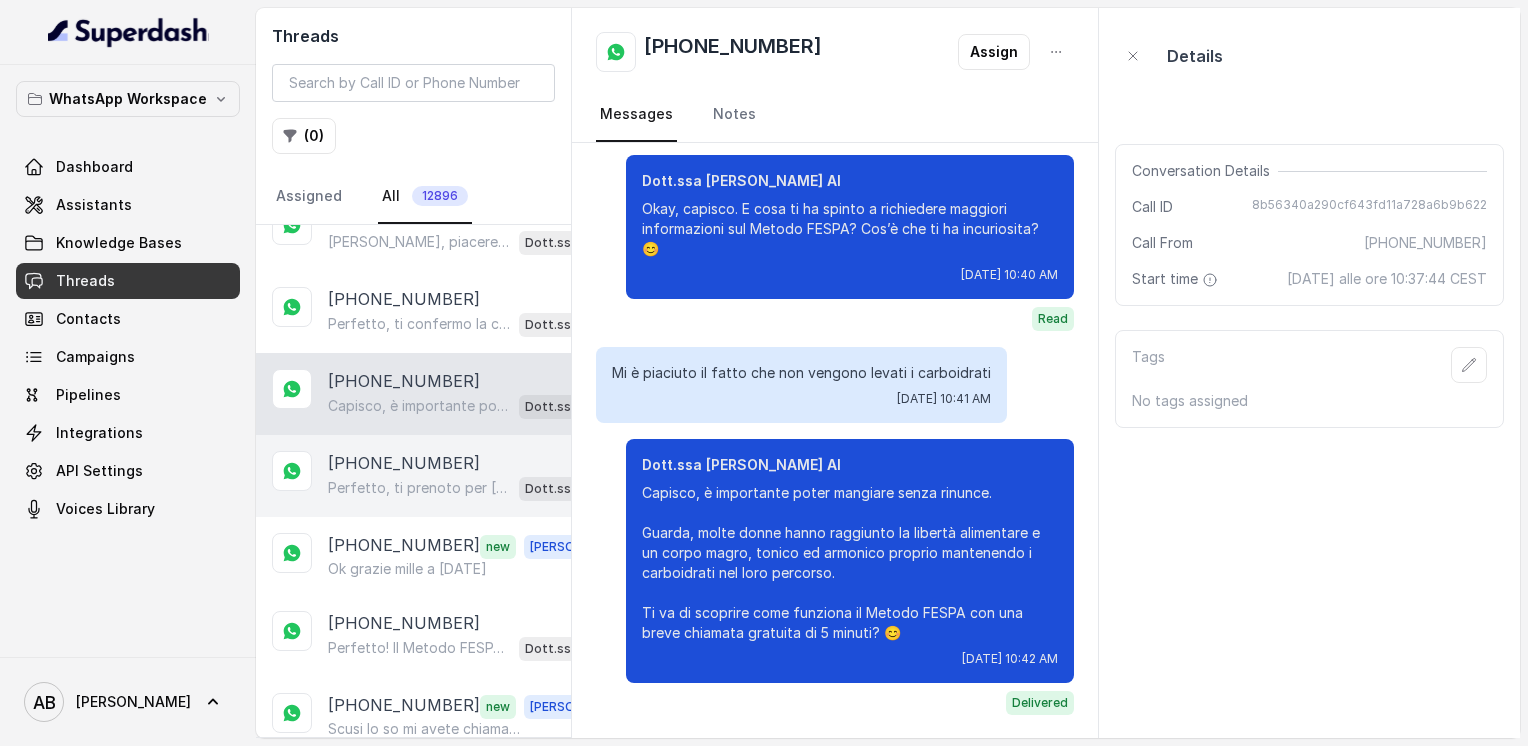 click on "[PHONE_NUMBER]" at bounding box center (404, 463) 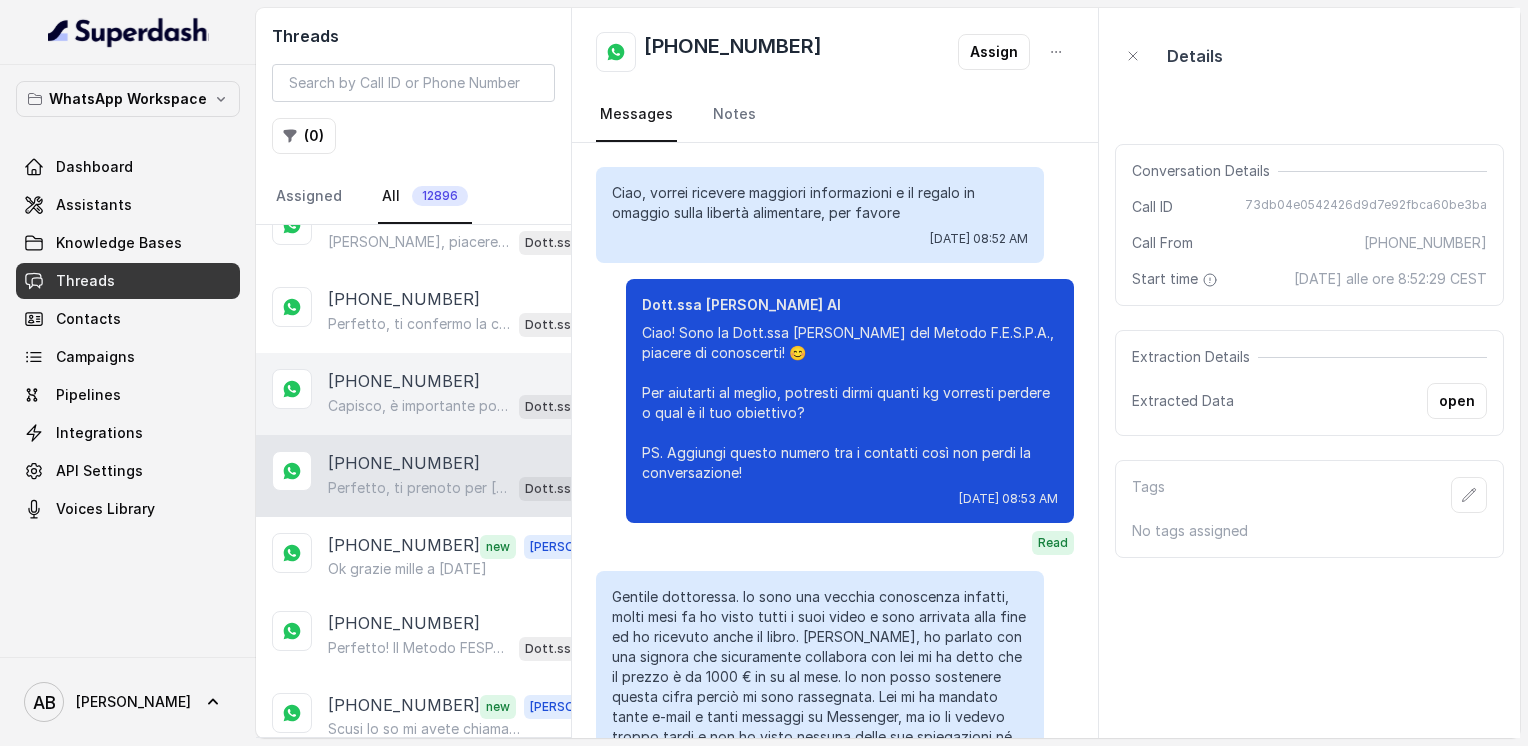 scroll, scrollTop: 3780, scrollLeft: 0, axis: vertical 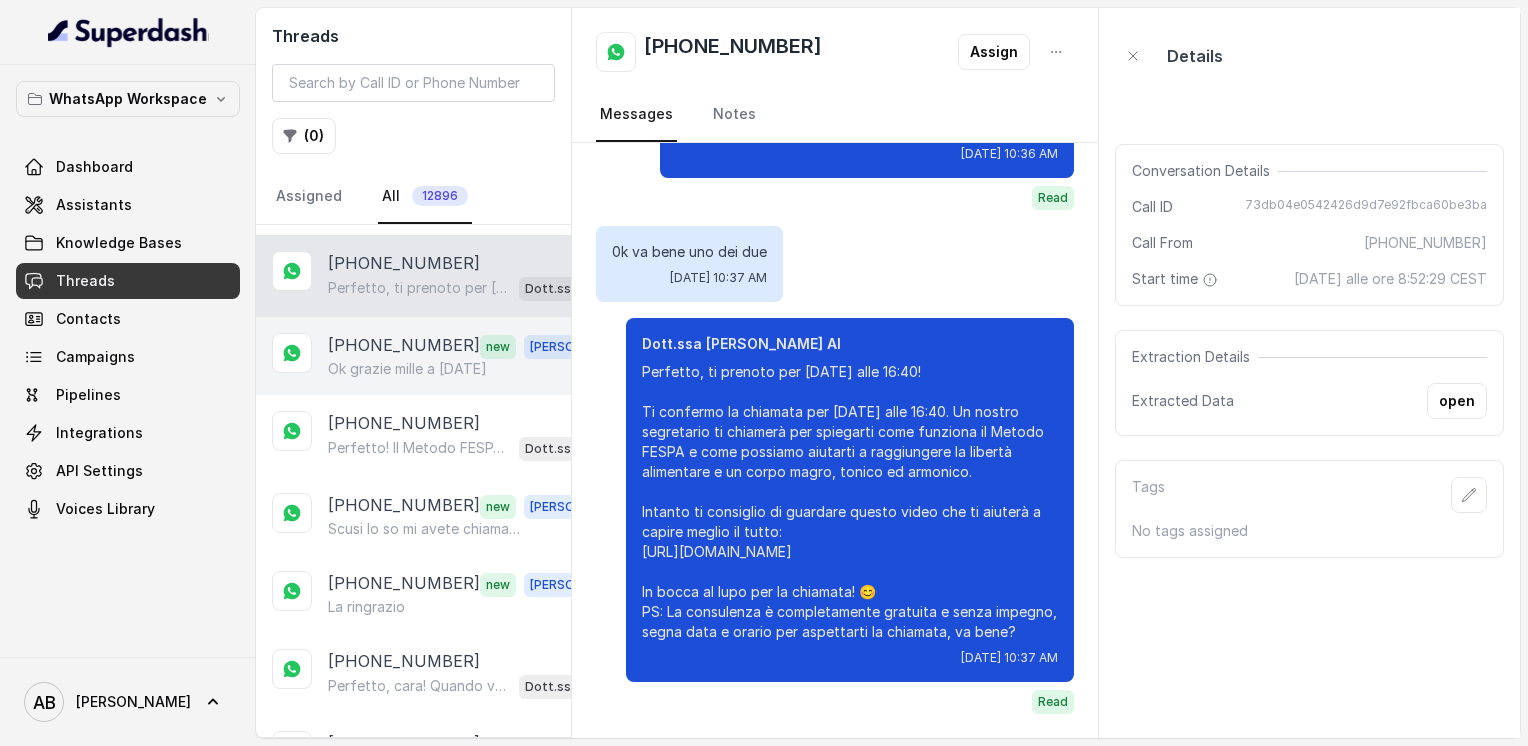 click on "[PHONE_NUMBER]" at bounding box center [404, 346] 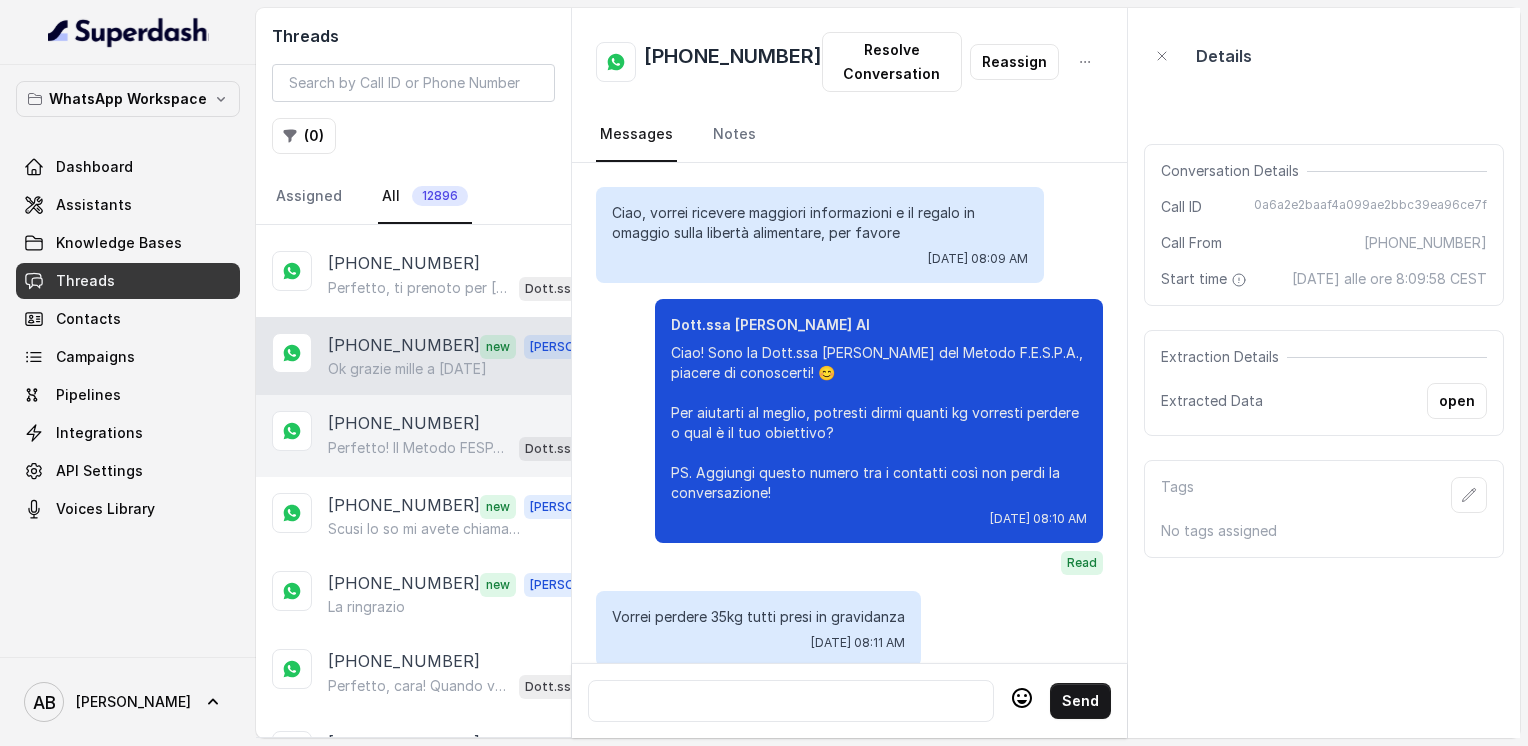 scroll, scrollTop: 3904, scrollLeft: 0, axis: vertical 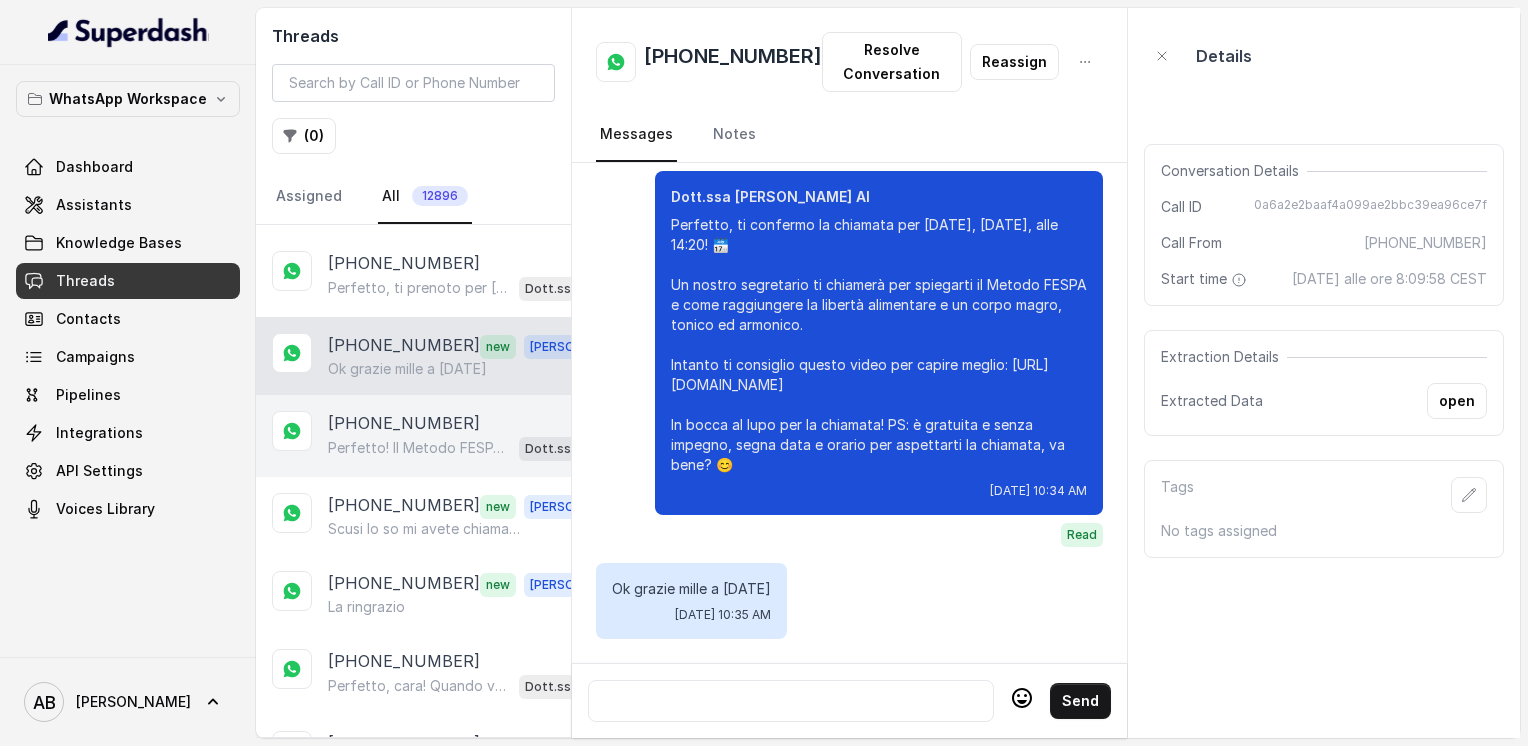 click on "[PHONE_NUMBER]" at bounding box center (404, 423) 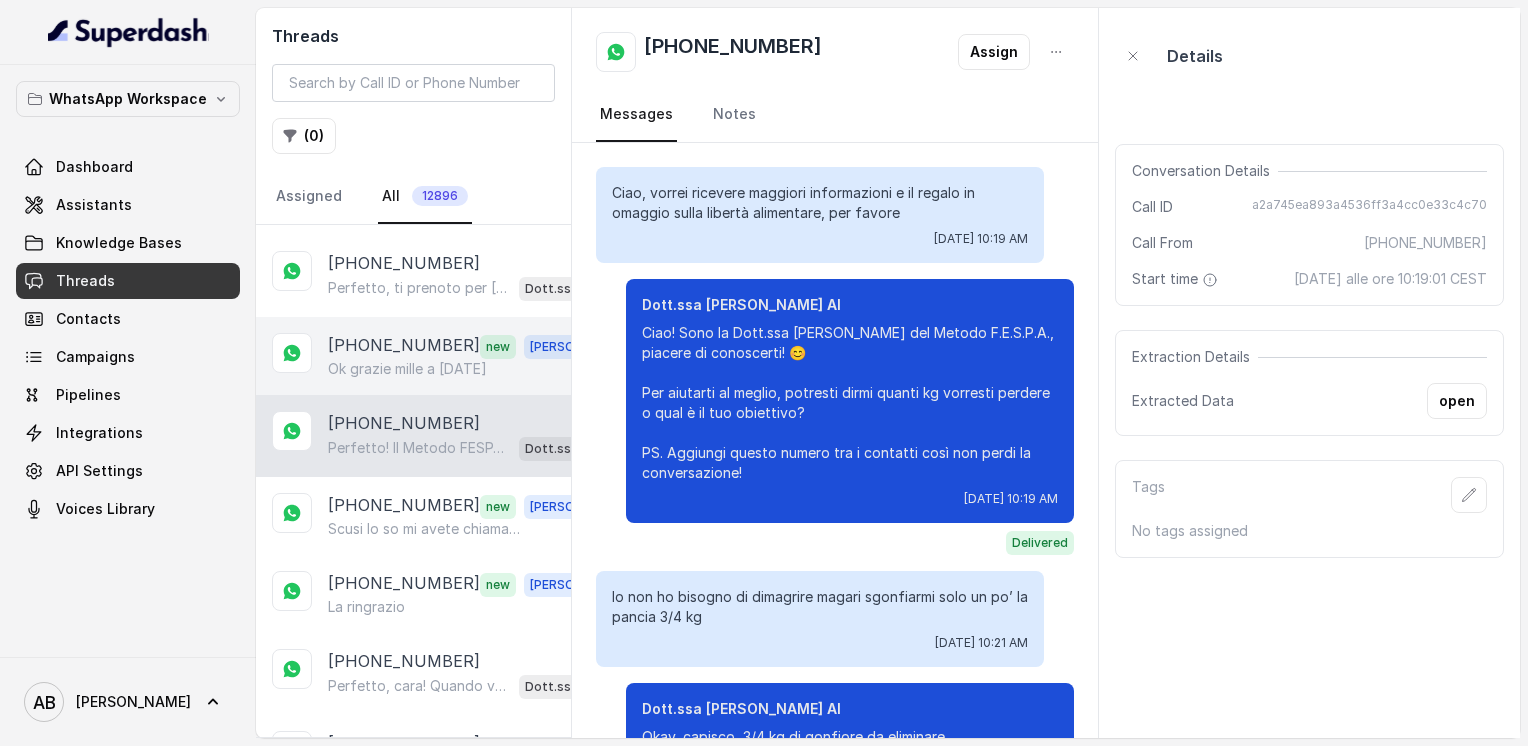 scroll, scrollTop: 1316, scrollLeft: 0, axis: vertical 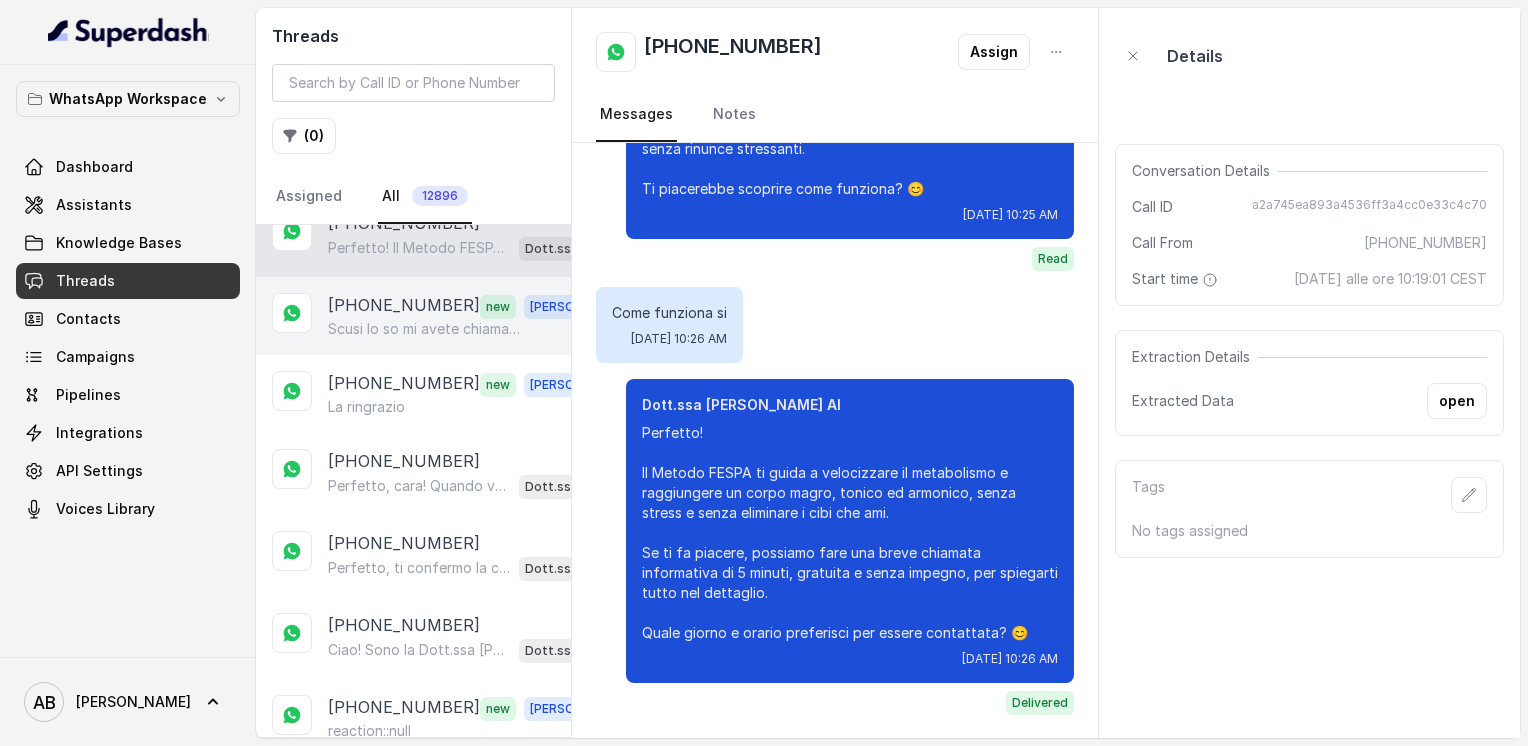 click on "Scusi lo so mi avete chiamato ma mio figlio ha chiuso la chiamata mi richiami [DATE] gentilmente e mi scusi ancora" at bounding box center (424, 329) 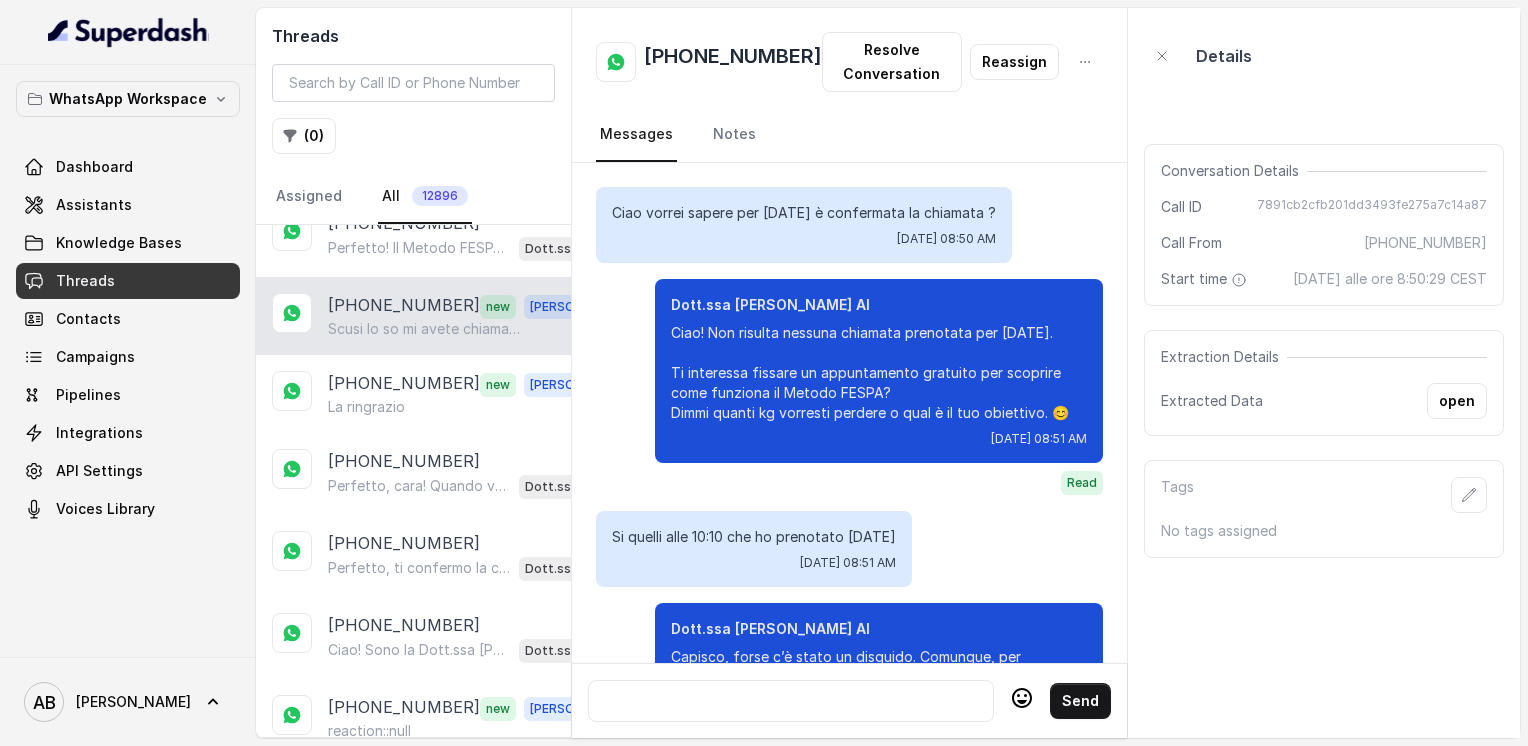 scroll, scrollTop: 2976, scrollLeft: 0, axis: vertical 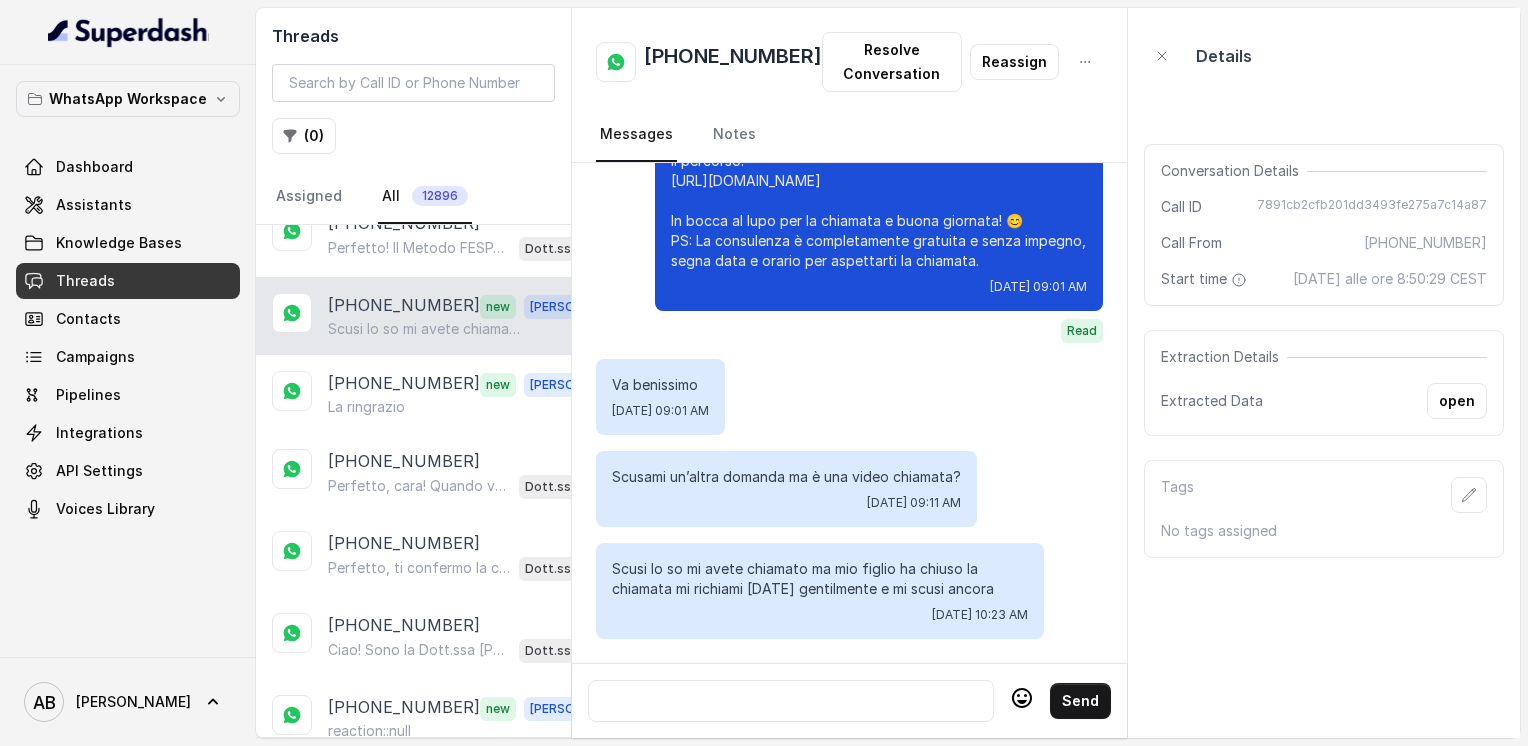 click on "[PHONE_NUMBER]" at bounding box center (733, 62) 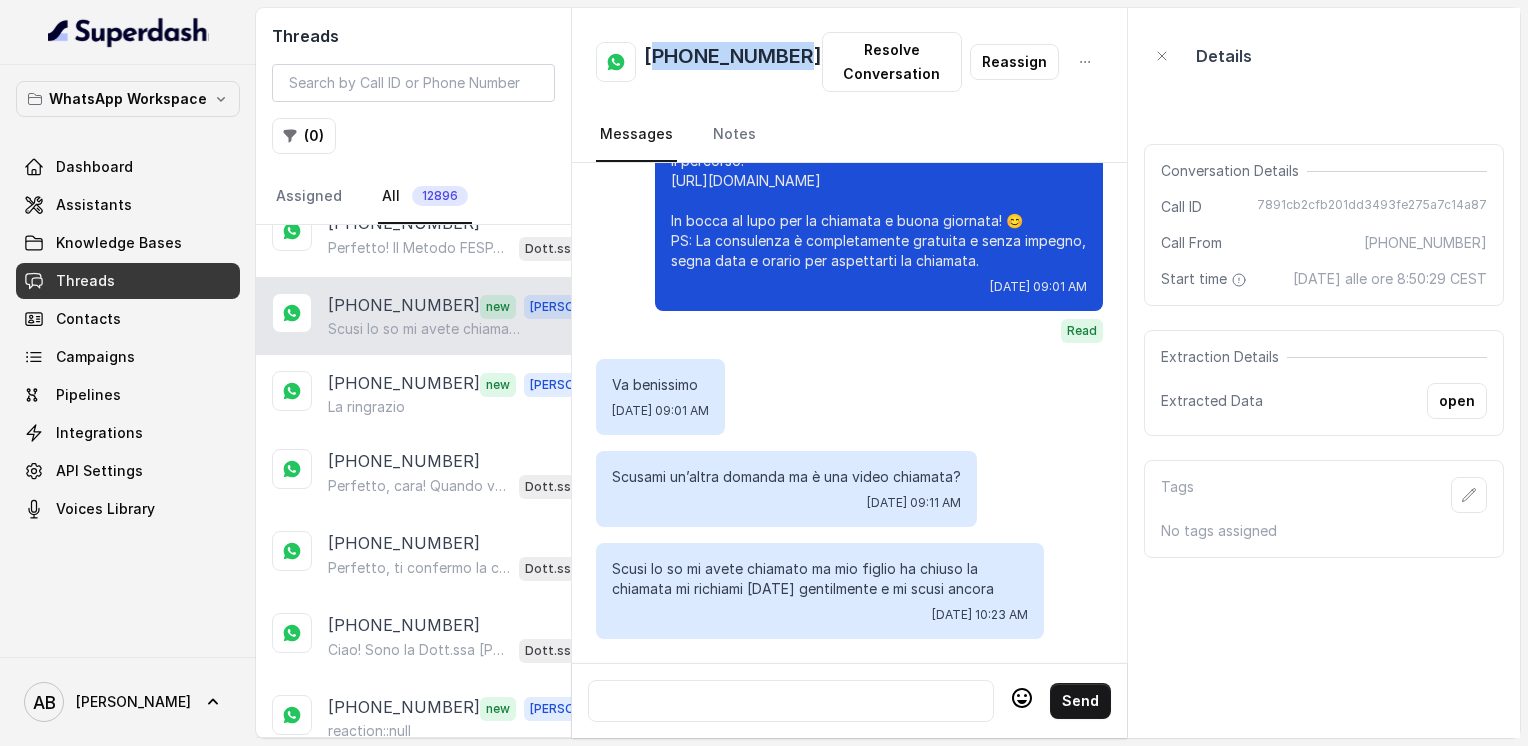 click on "[PHONE_NUMBER]" at bounding box center [733, 62] 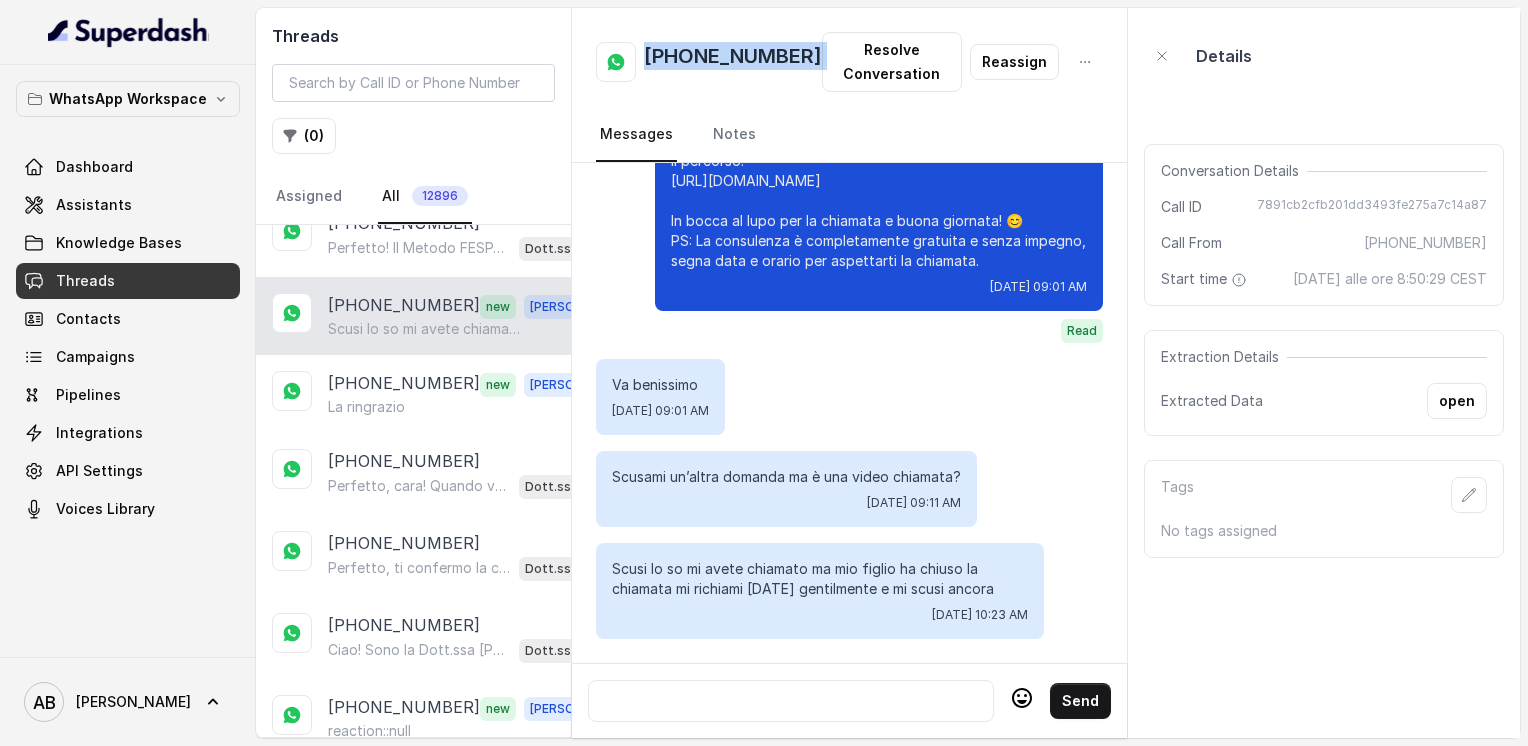 click on "[PHONE_NUMBER]" at bounding box center (733, 62) 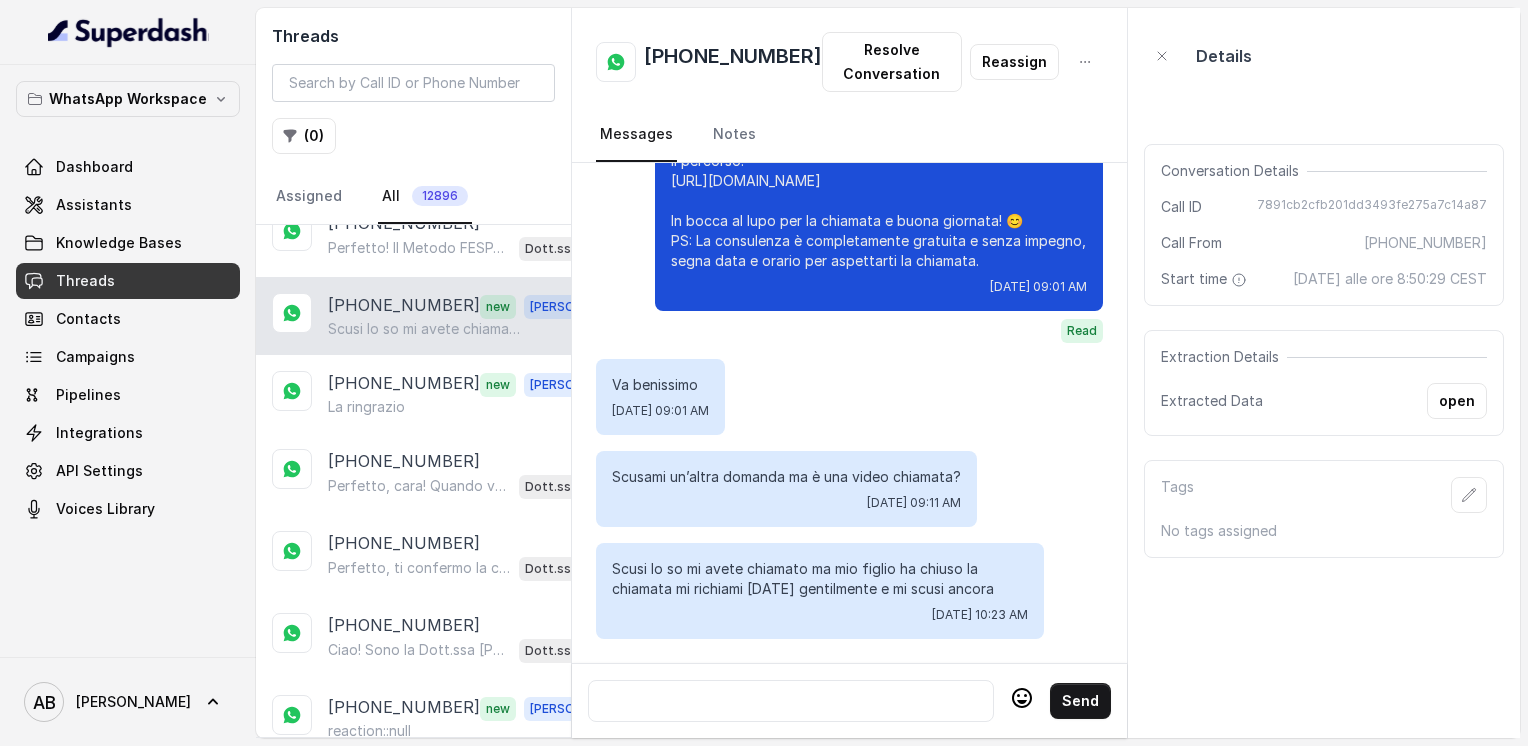 click at bounding box center [791, 701] 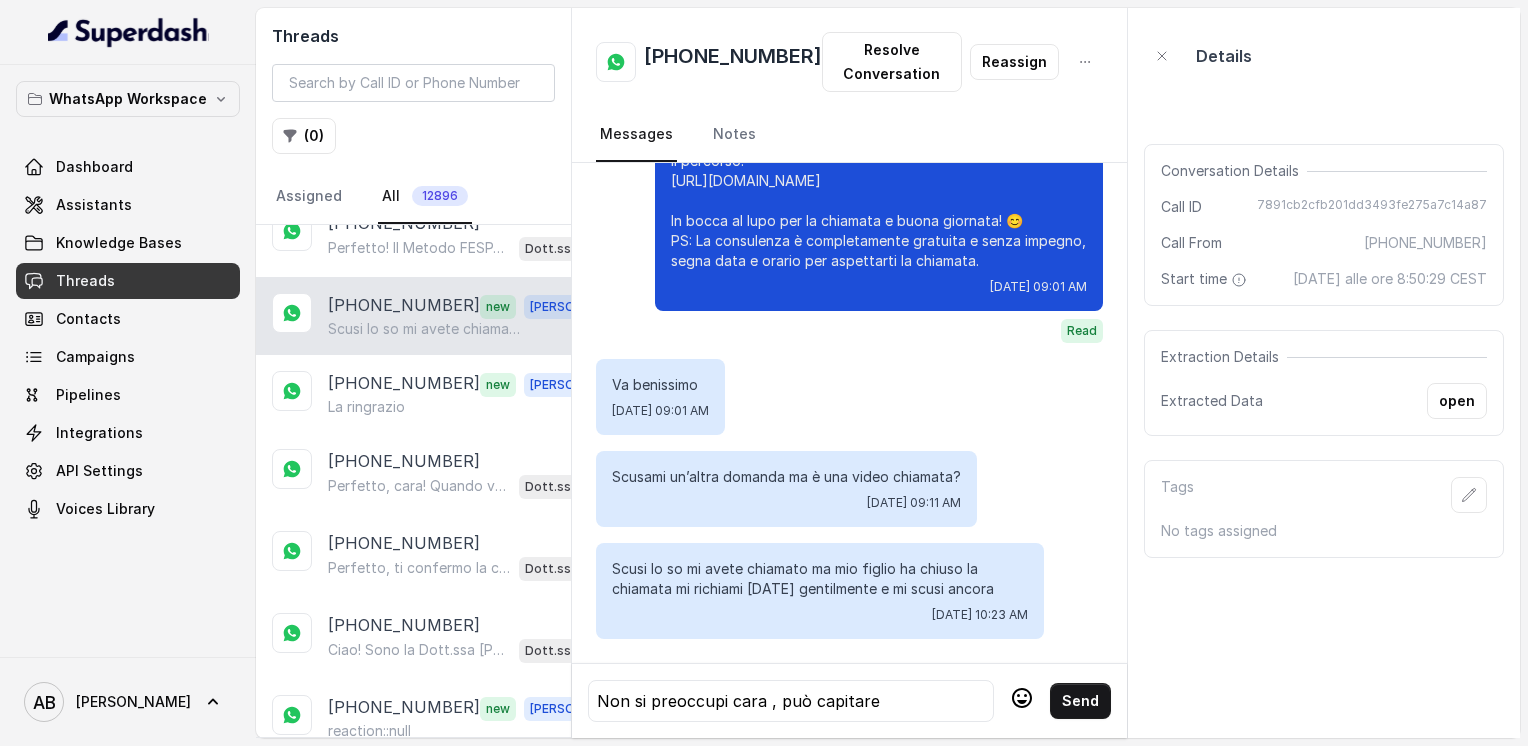 click 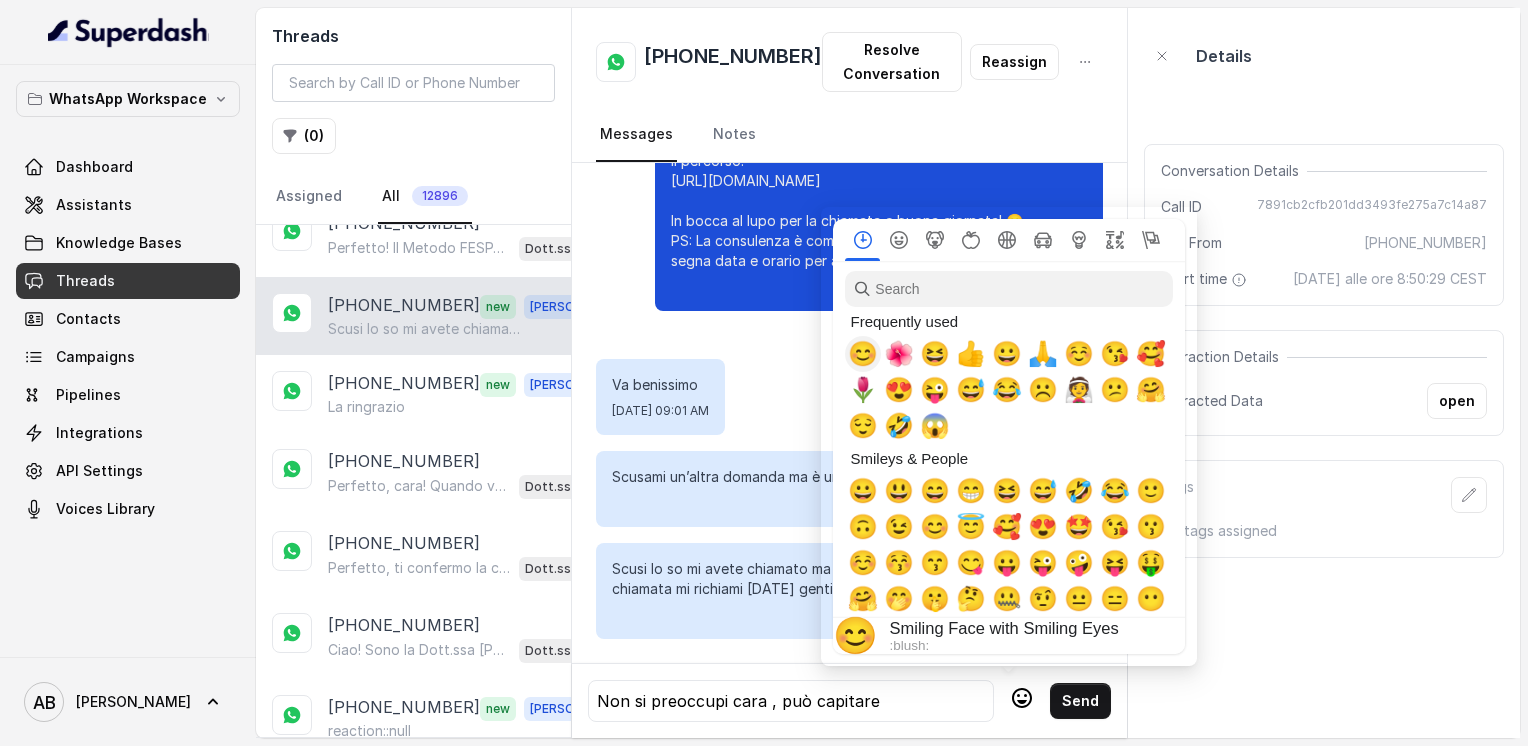 click on "😊" at bounding box center (863, 354) 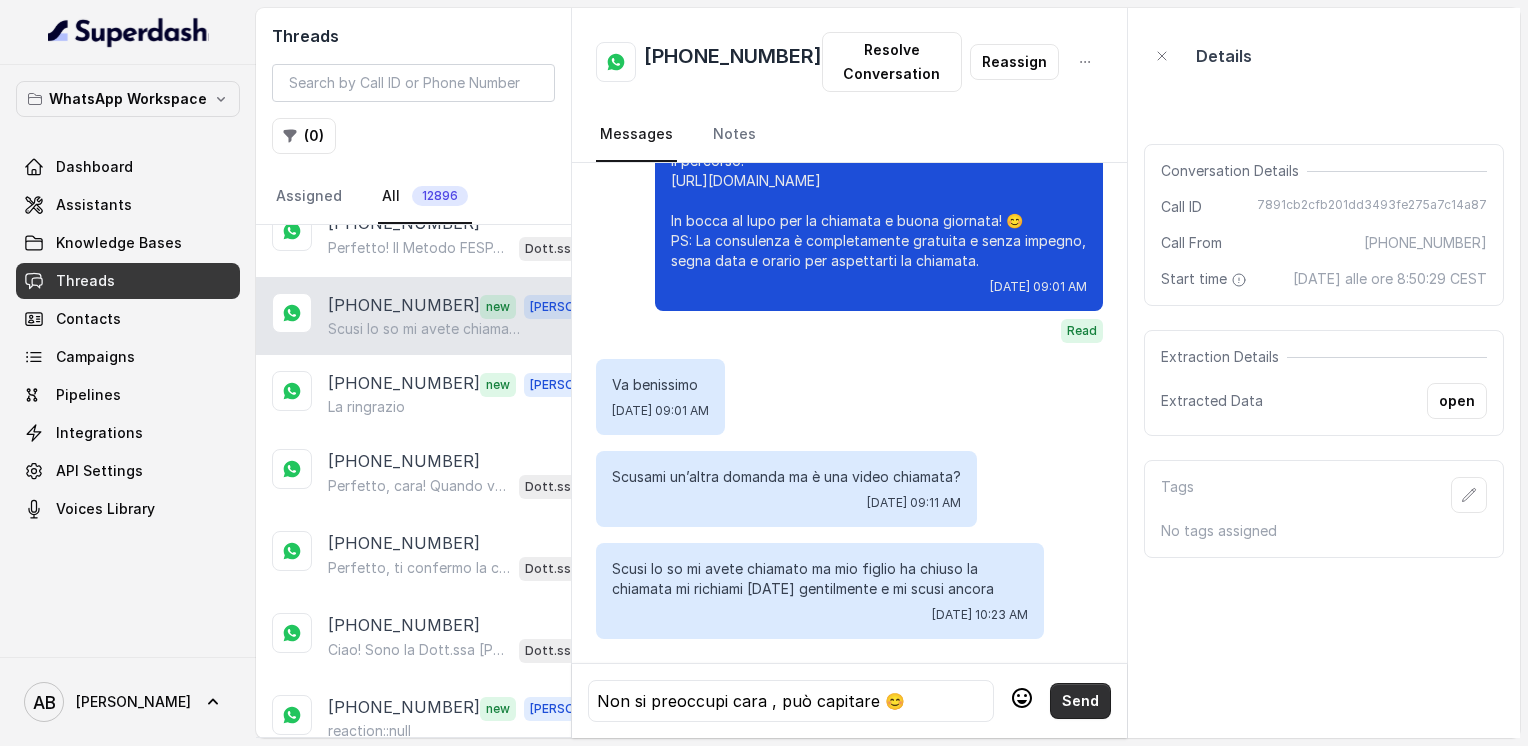 click on "Send" at bounding box center [1080, 701] 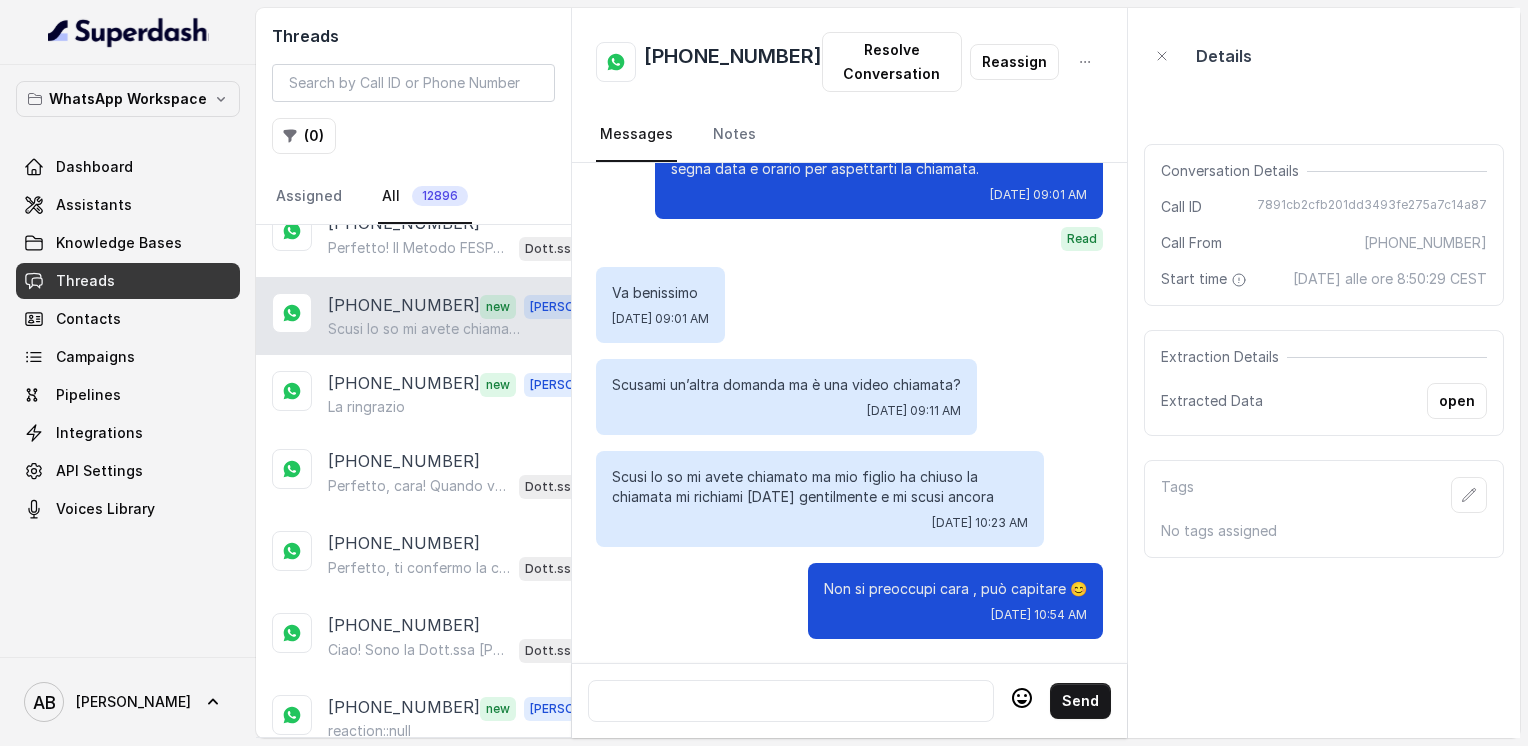 scroll, scrollTop: 2976, scrollLeft: 0, axis: vertical 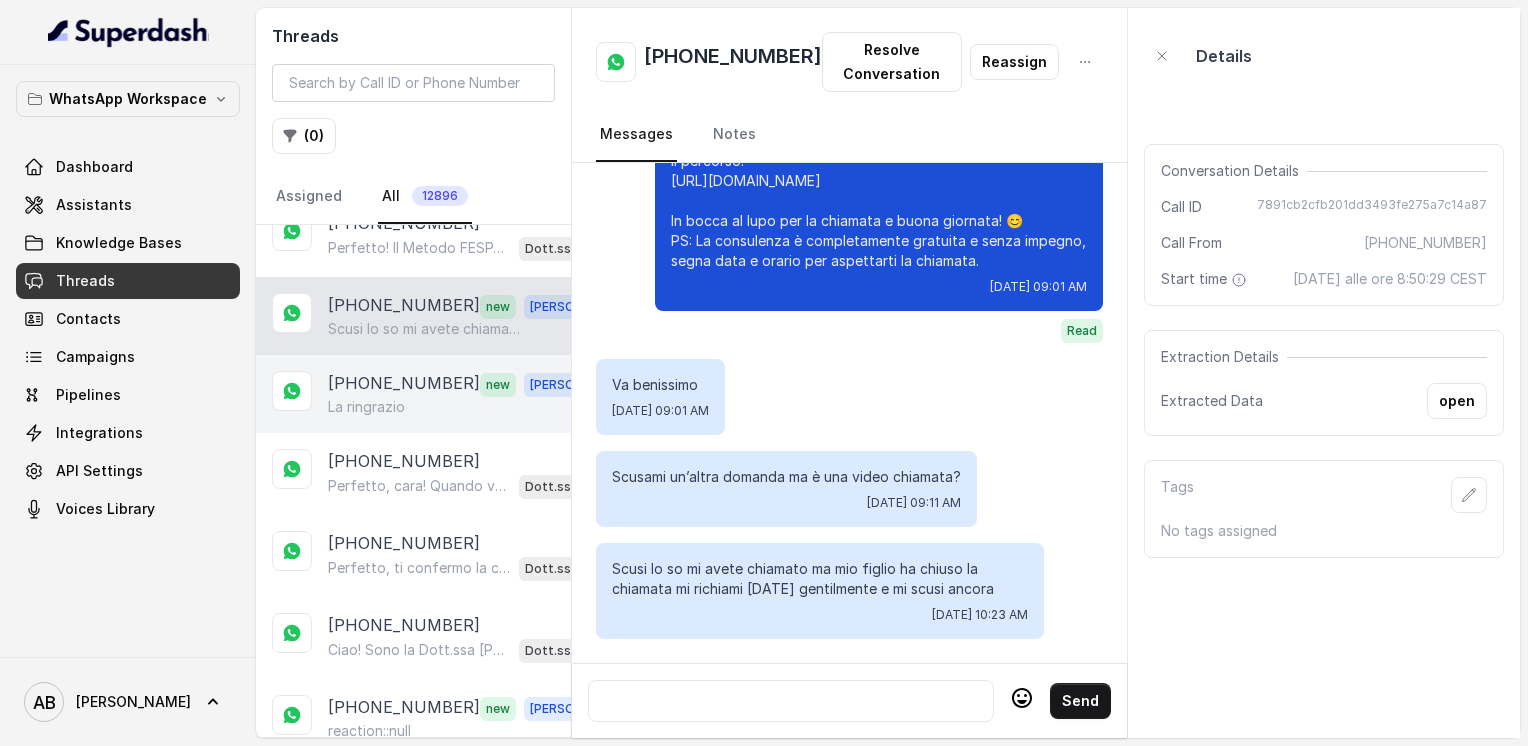 click on "[PHONE_NUMBER]" at bounding box center (404, 384) 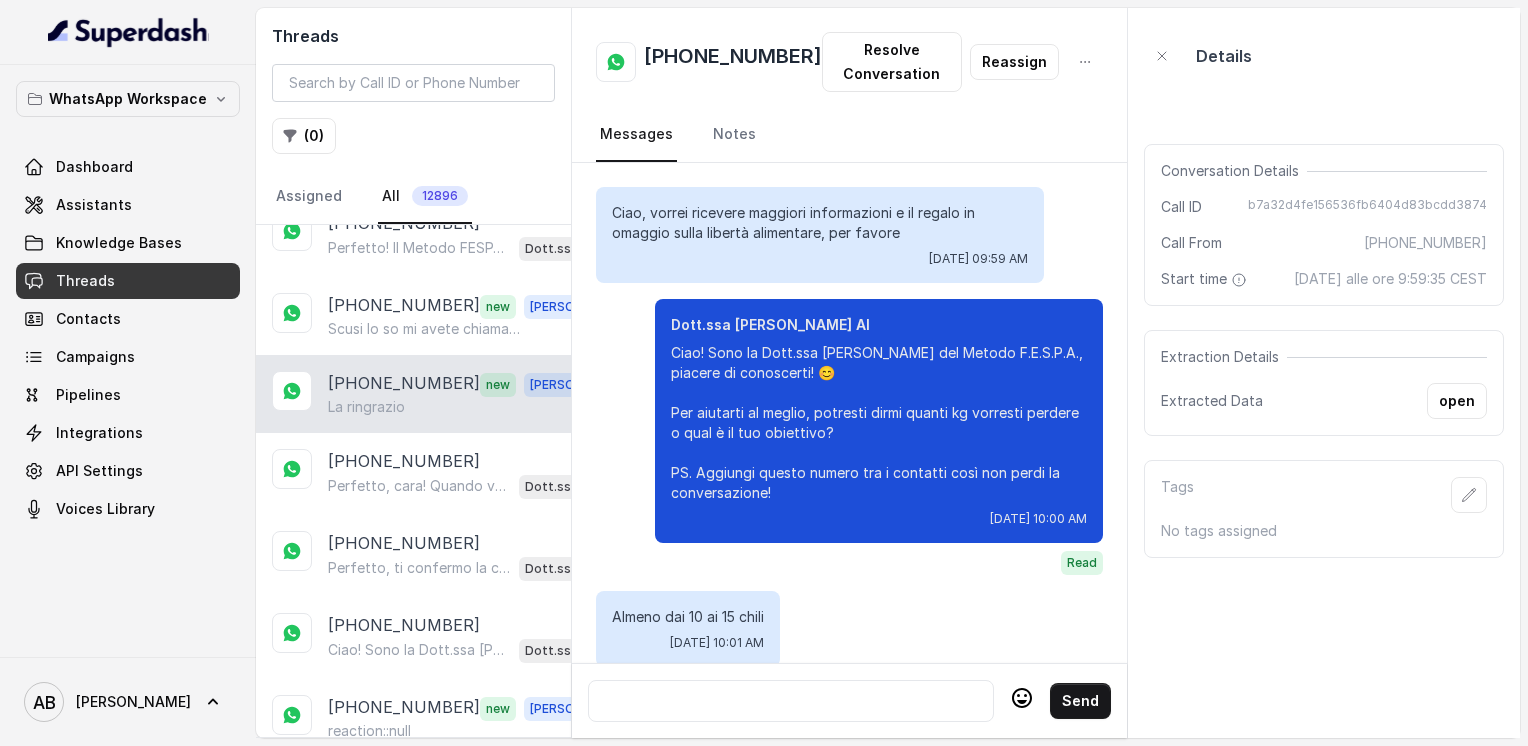 scroll, scrollTop: 2276, scrollLeft: 0, axis: vertical 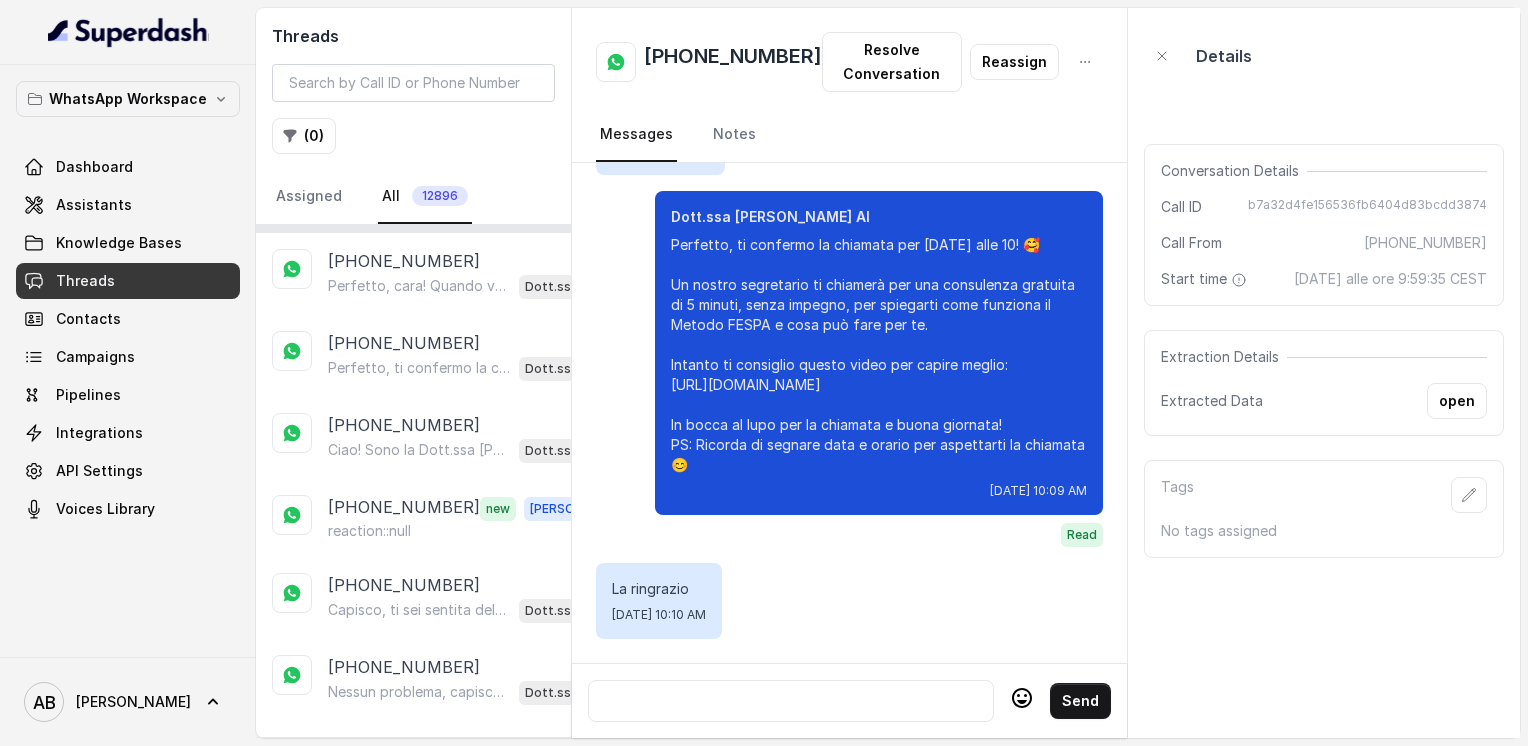 click 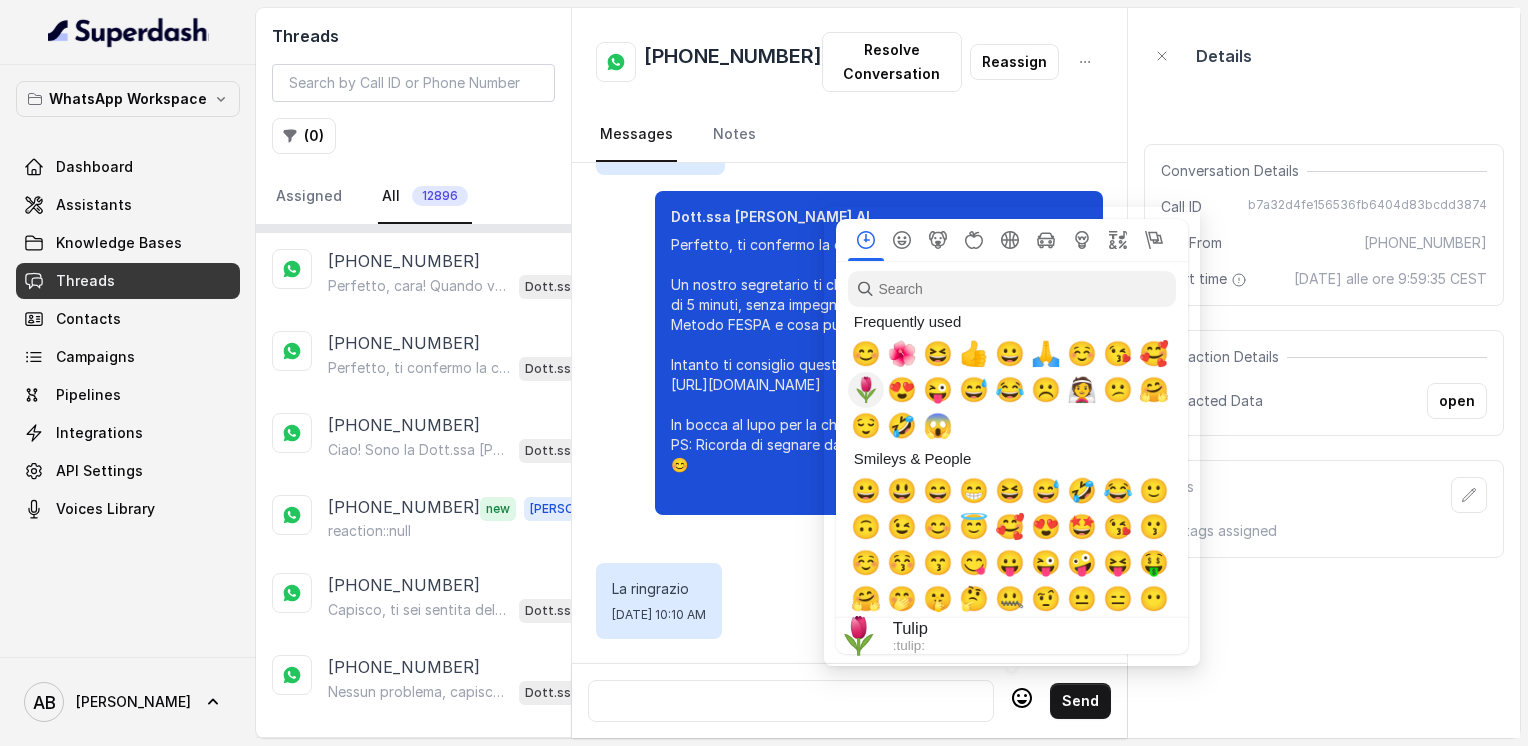 click on "😊" at bounding box center (866, 354) 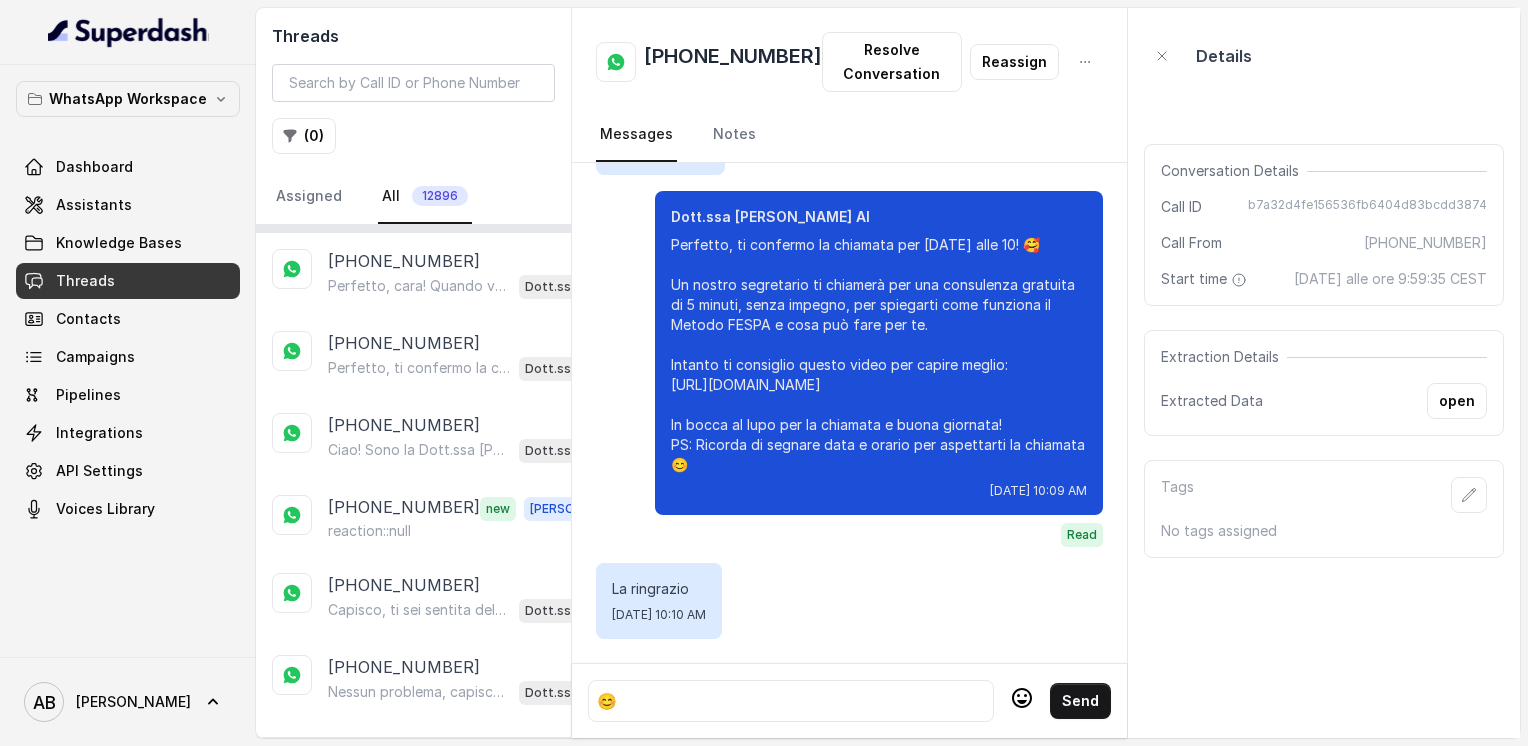click 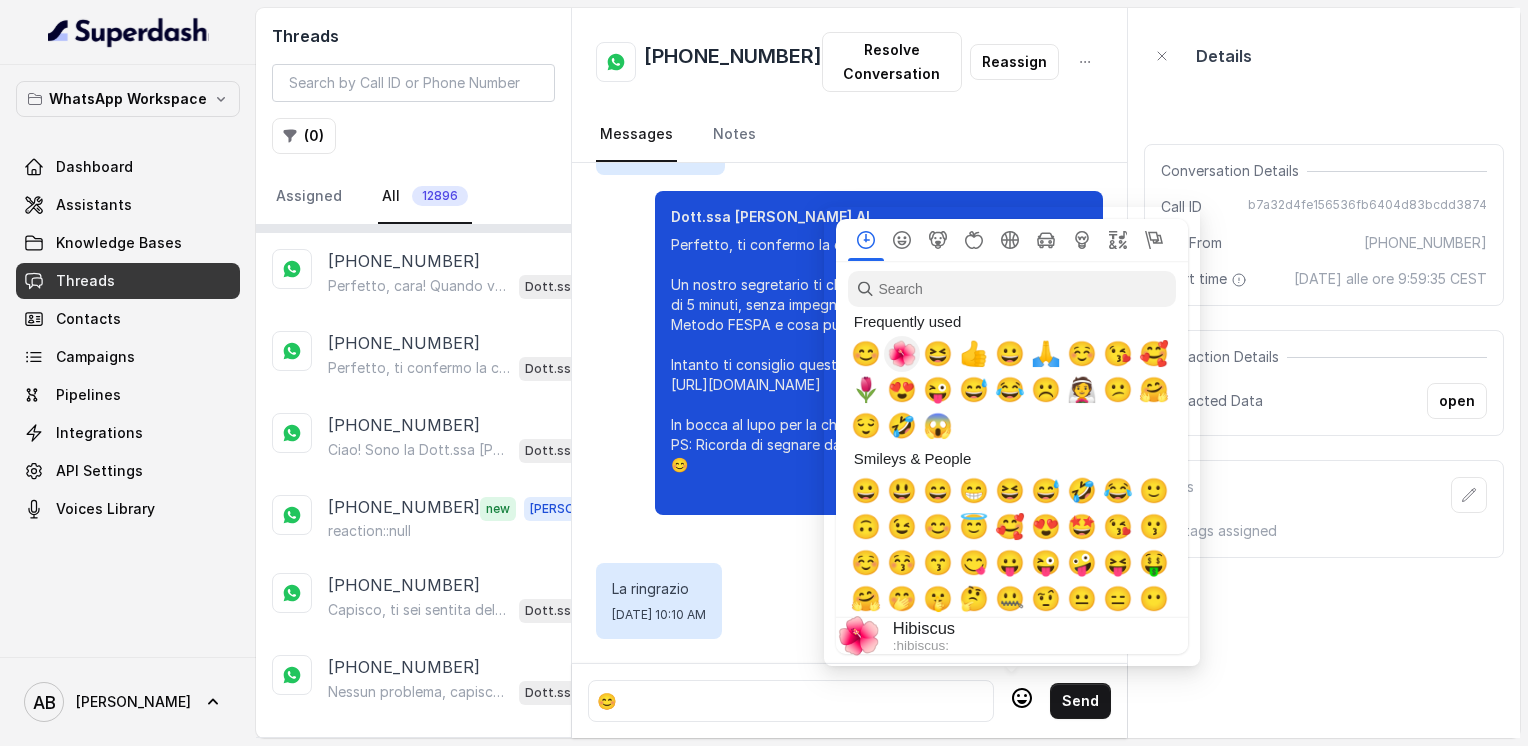 click on "🌺" at bounding box center [902, 354] 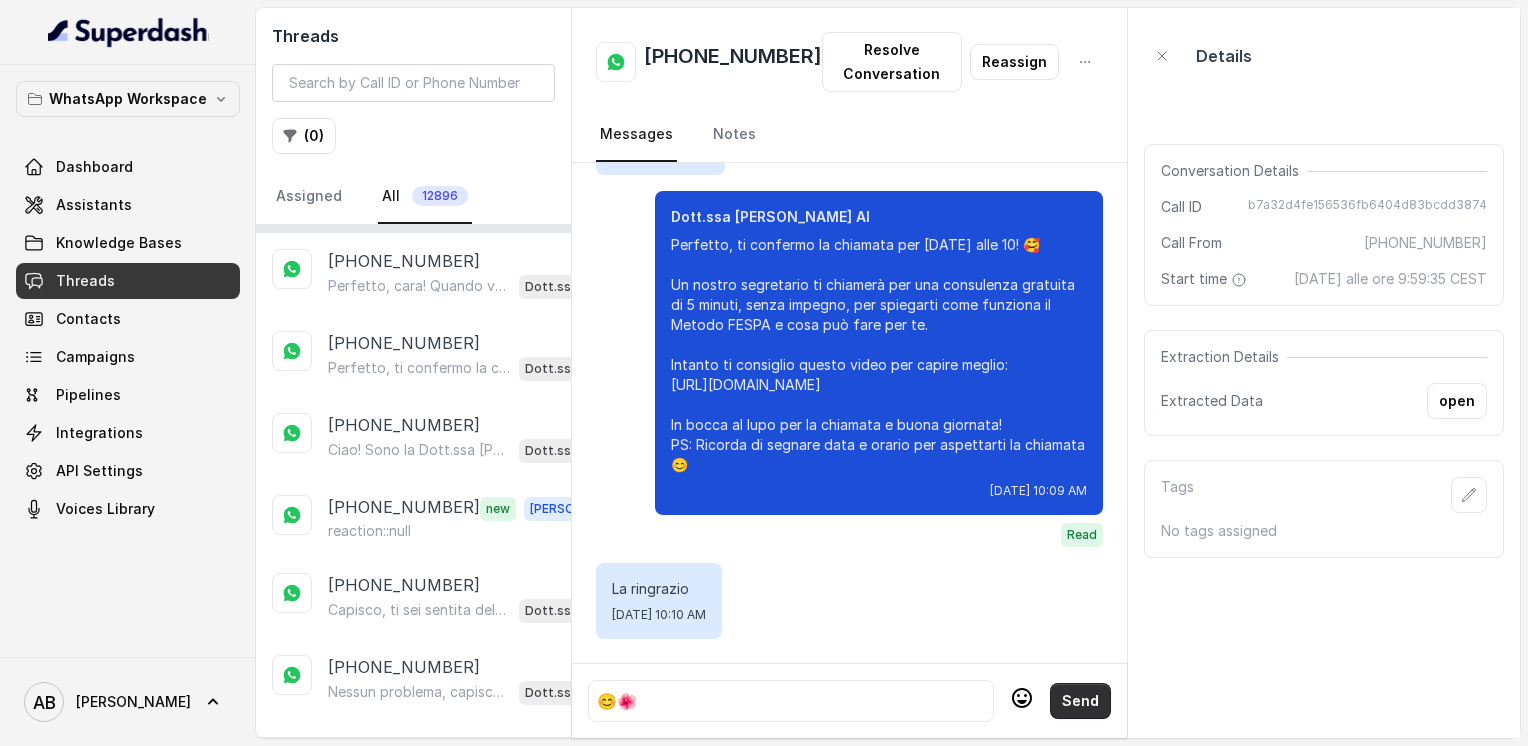 click on "Send" at bounding box center (1080, 701) 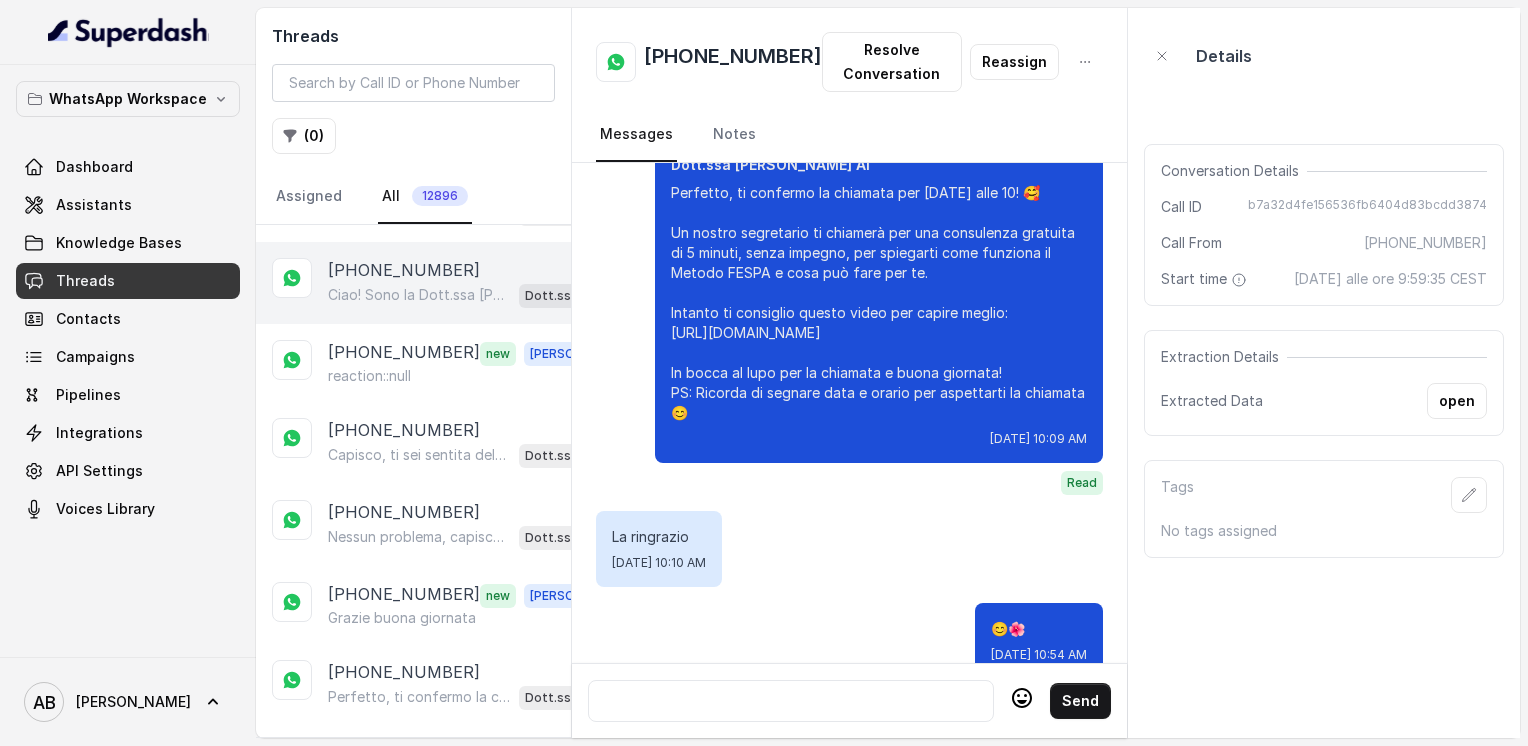 scroll, scrollTop: 1000, scrollLeft: 0, axis: vertical 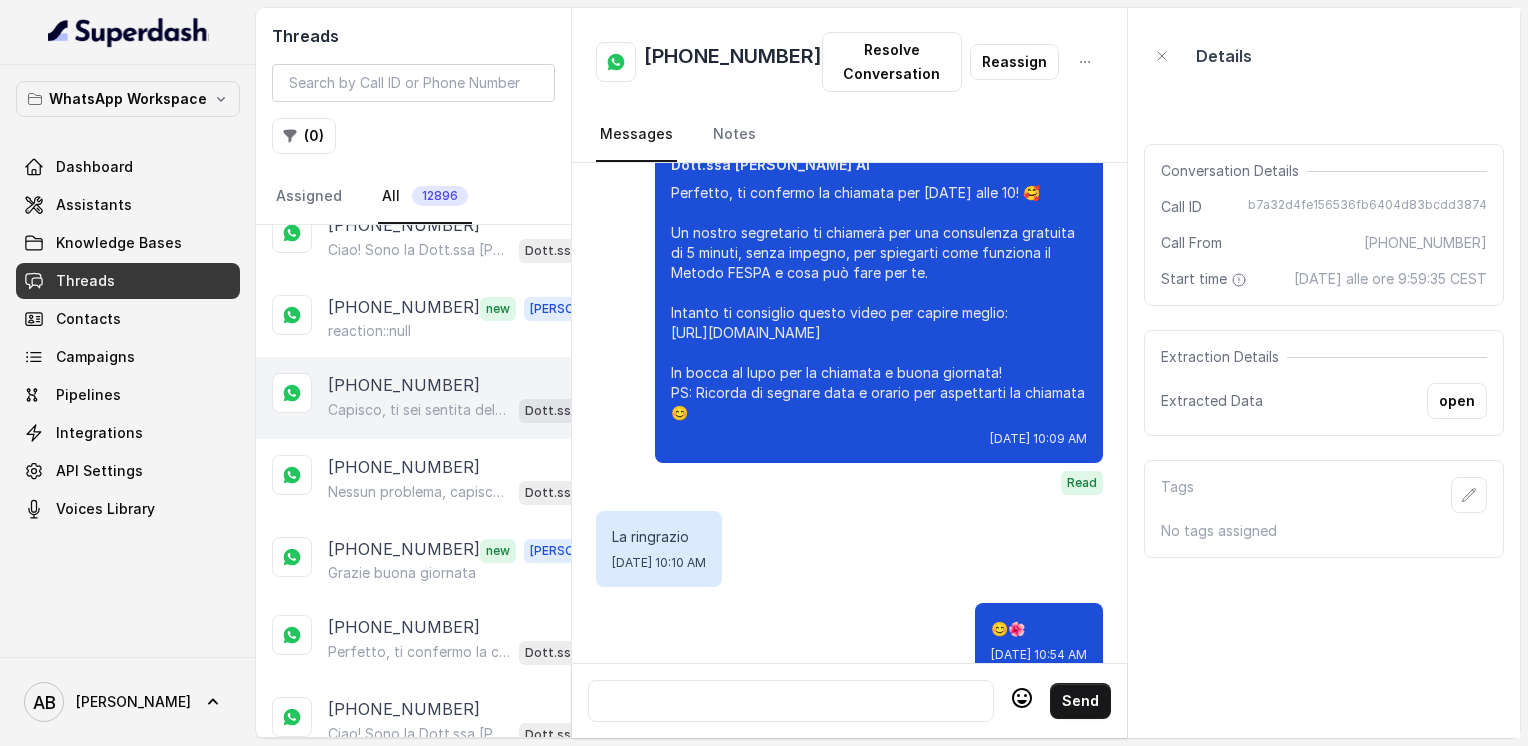 click on "[PHONE_NUMBER]" at bounding box center [404, 385] 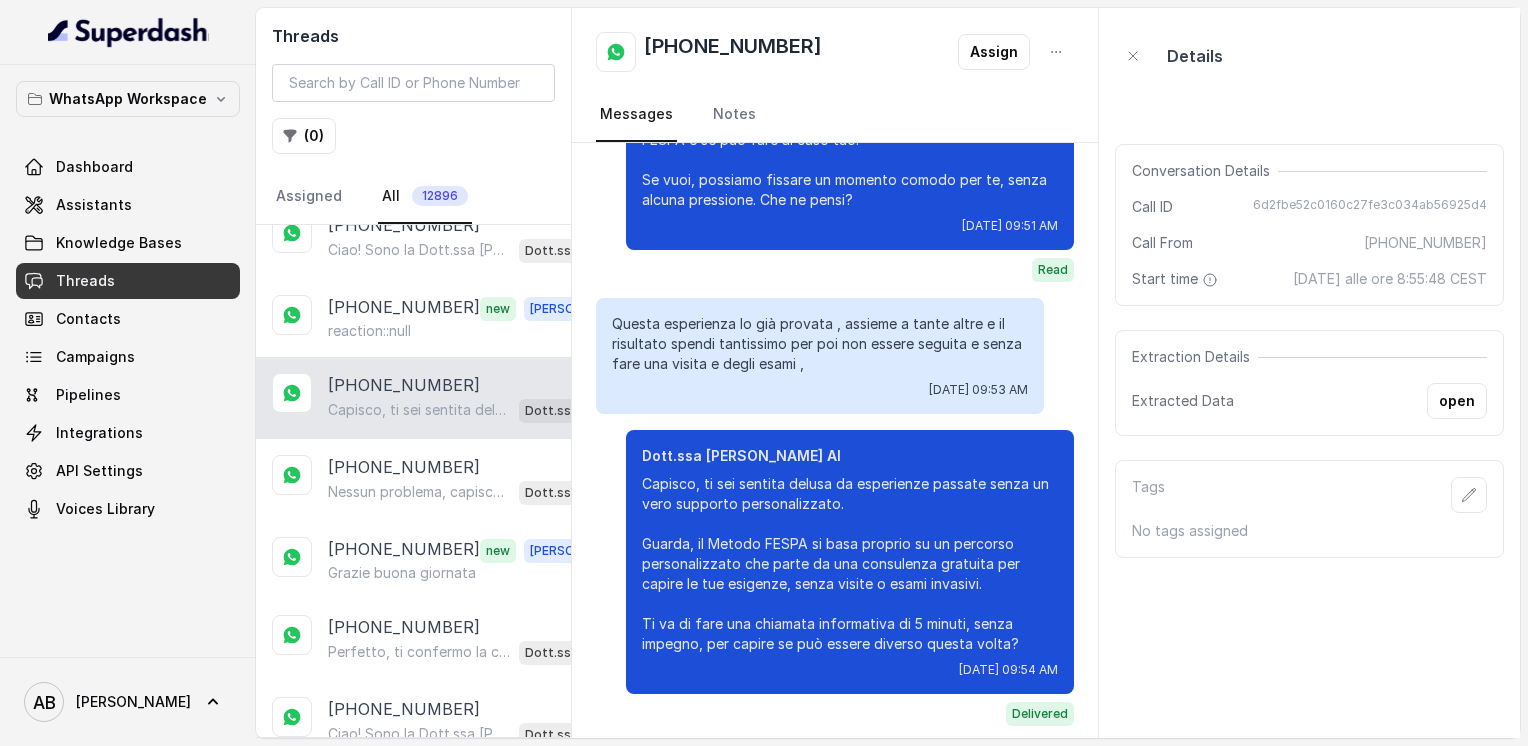 scroll, scrollTop: 2044, scrollLeft: 0, axis: vertical 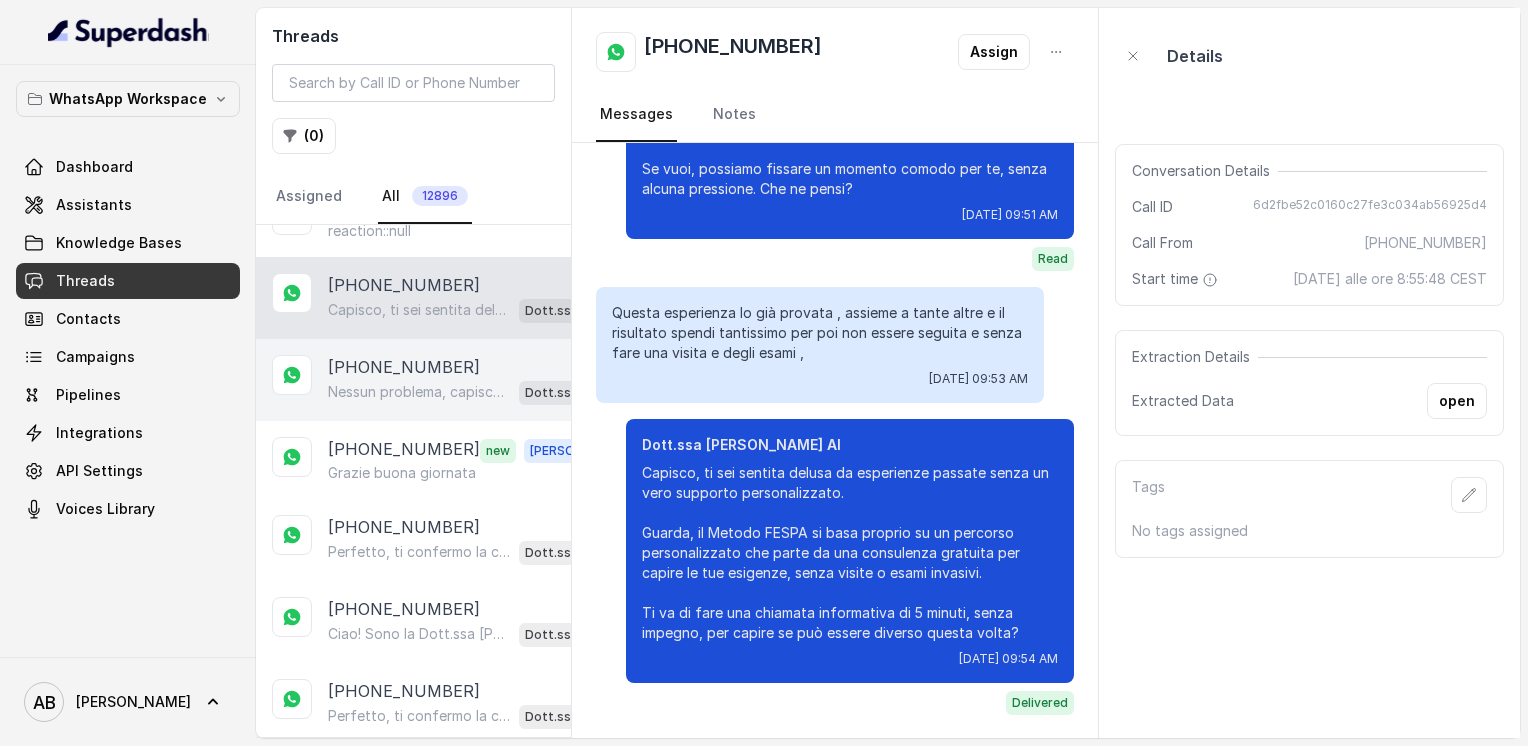 click on "[PHONE_NUMBER]" at bounding box center [404, 367] 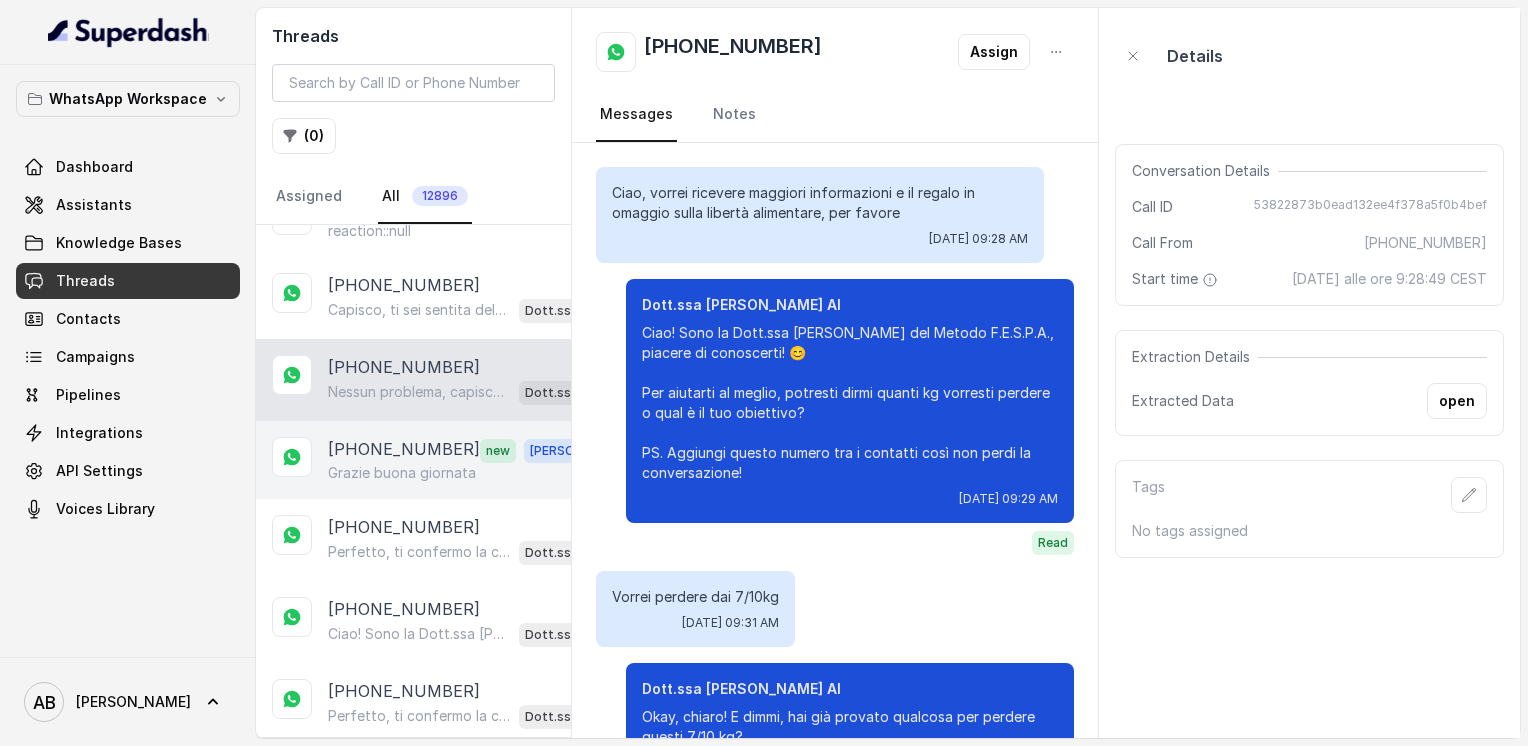 scroll, scrollTop: 1196, scrollLeft: 0, axis: vertical 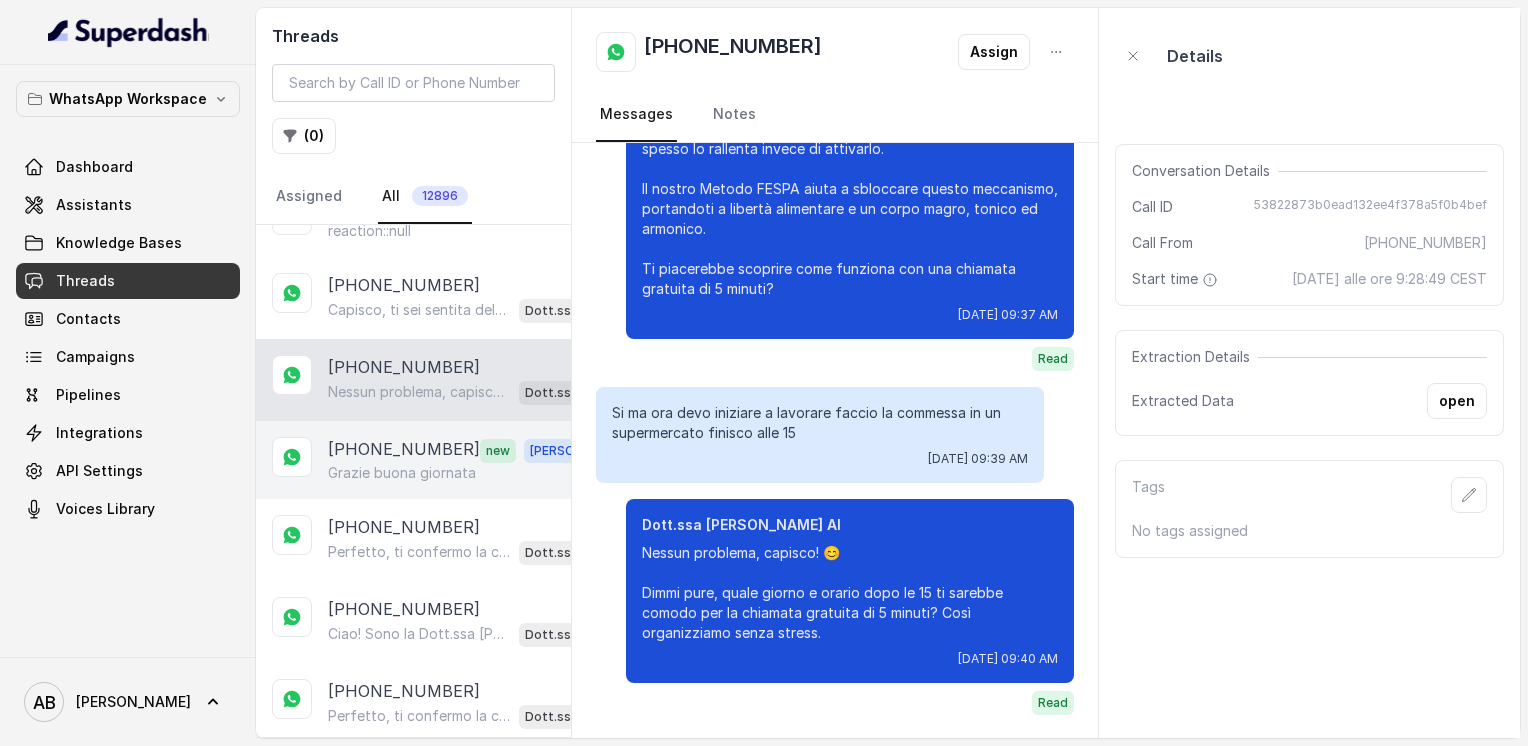 click on "[PHONE_NUMBER]" at bounding box center (404, 450) 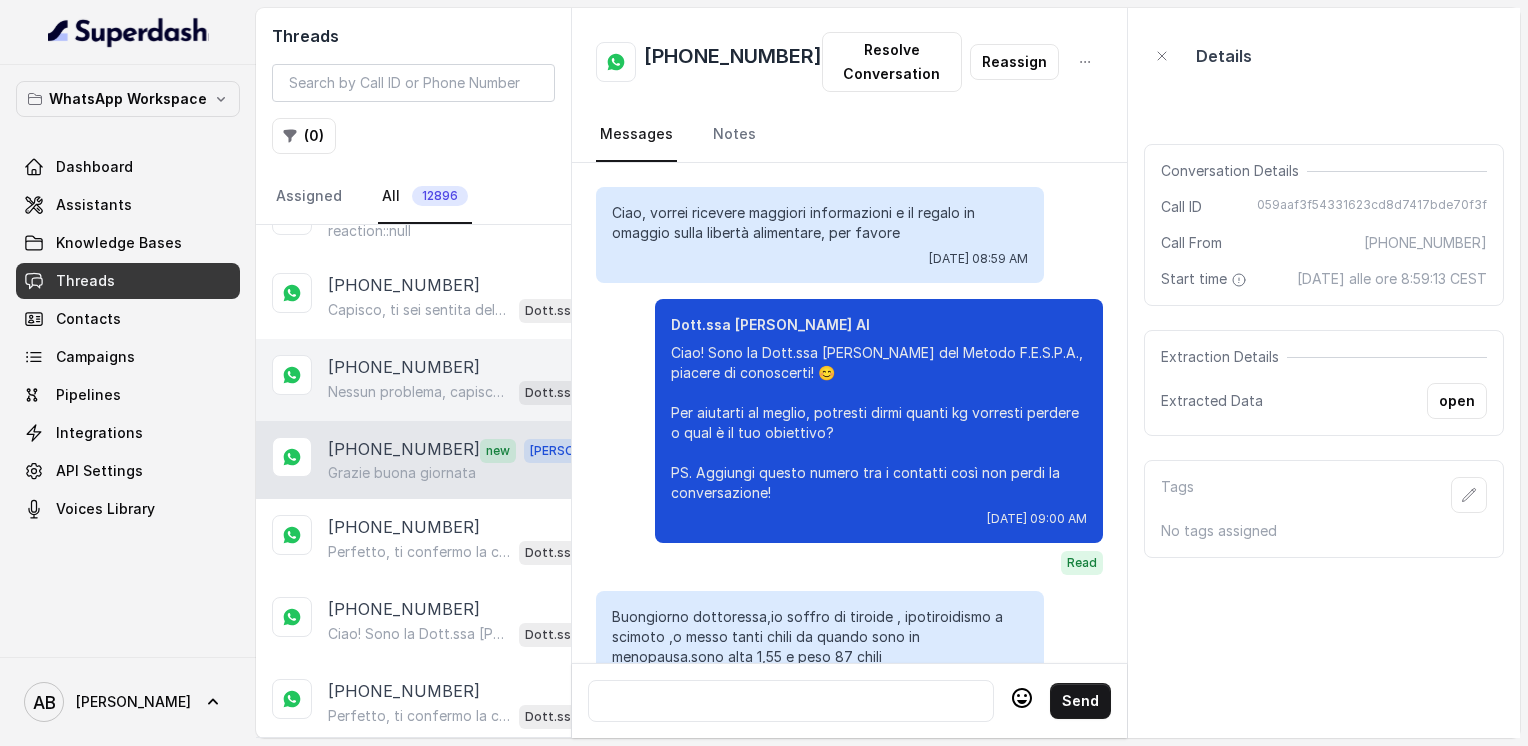 scroll, scrollTop: 2888, scrollLeft: 0, axis: vertical 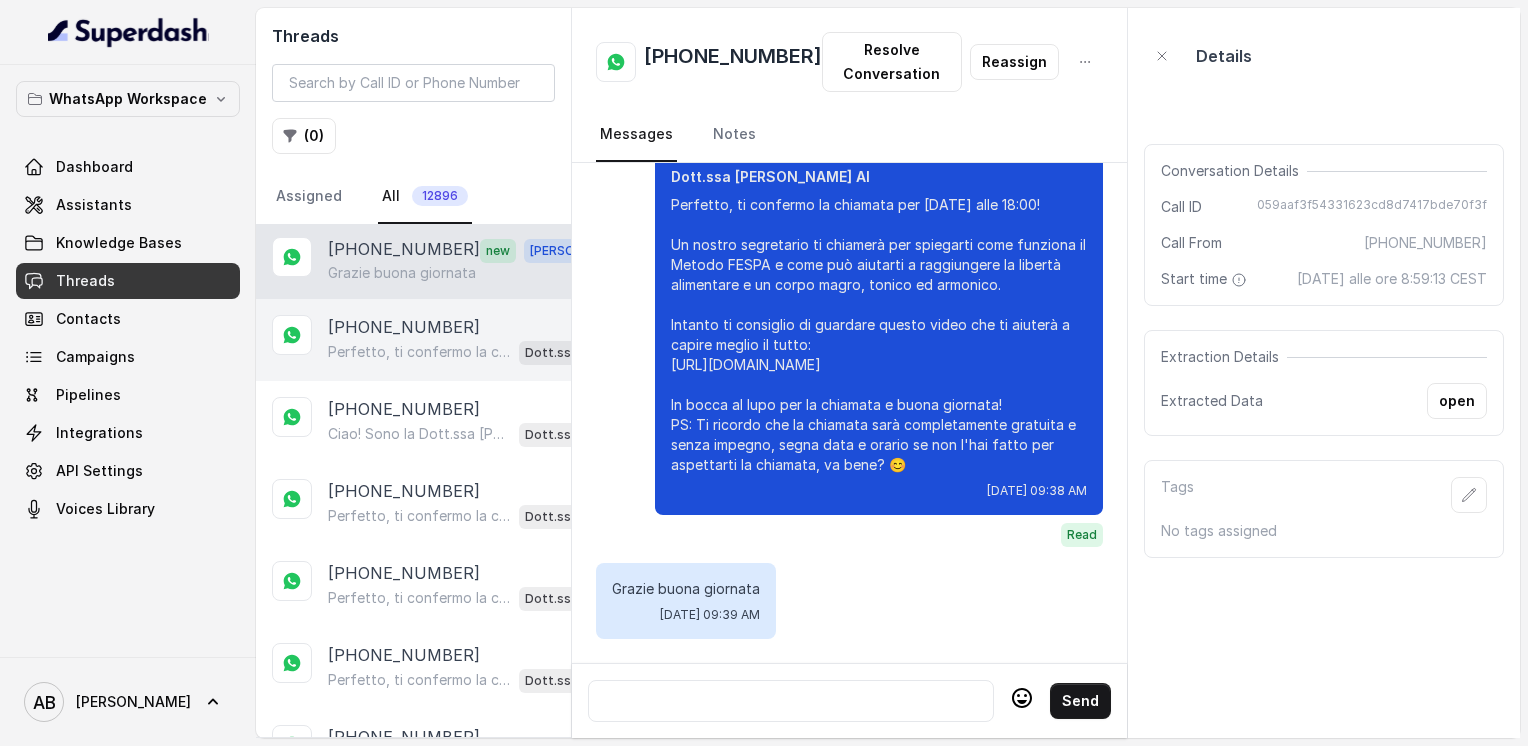 click on "Perfetto, ti confermo la chiamata per [DATE] alle 10:00! 🥰
Un nostro segretario ti chiamerà per la consulenza gratuita e senza impegno.
Intanto ti consiglio di guardare questo video per capire meglio il Metodo FESPA:
[URL][DOMAIN_NAME]
In bocca al lupo per la chiamata e buona giornata! 😊" at bounding box center (419, 352) 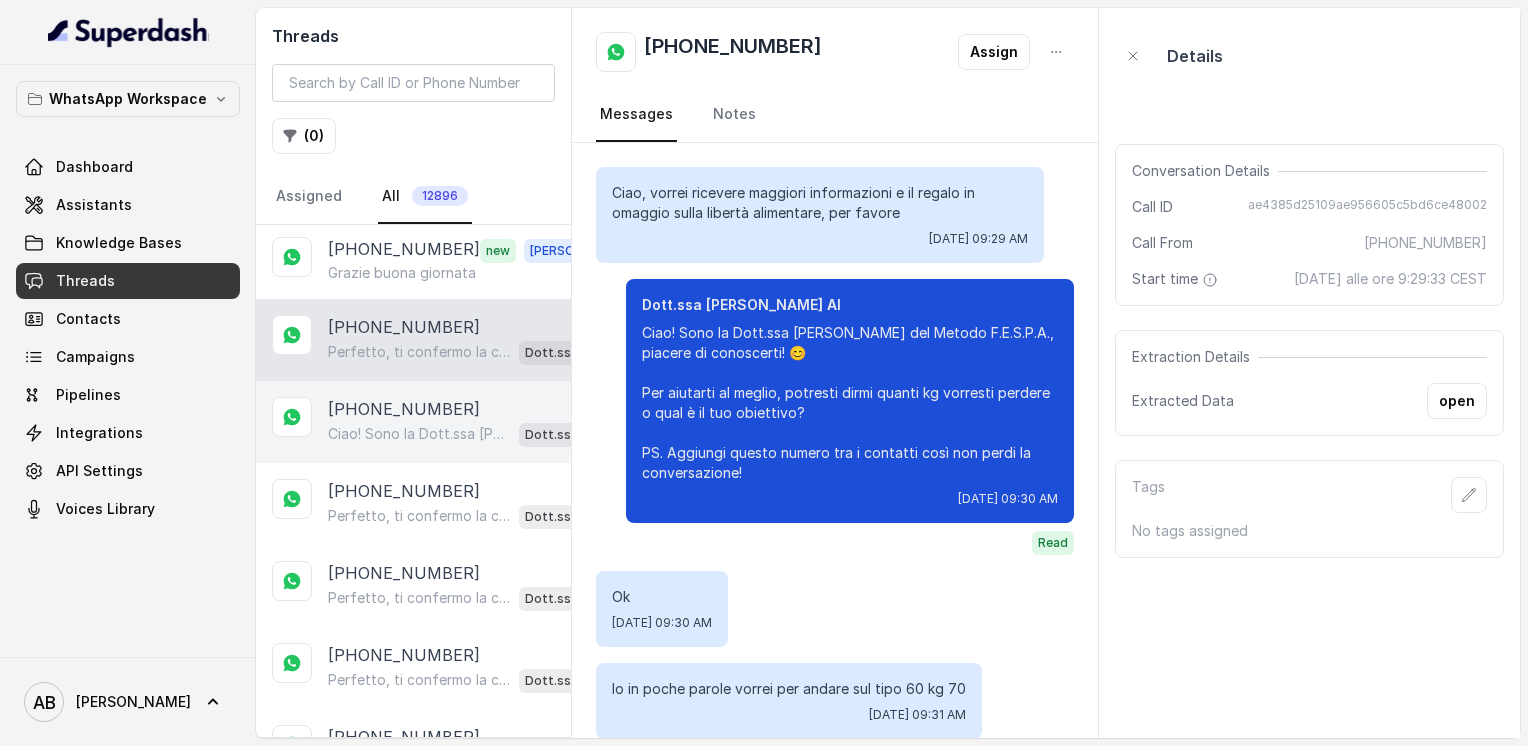 scroll, scrollTop: 2472, scrollLeft: 0, axis: vertical 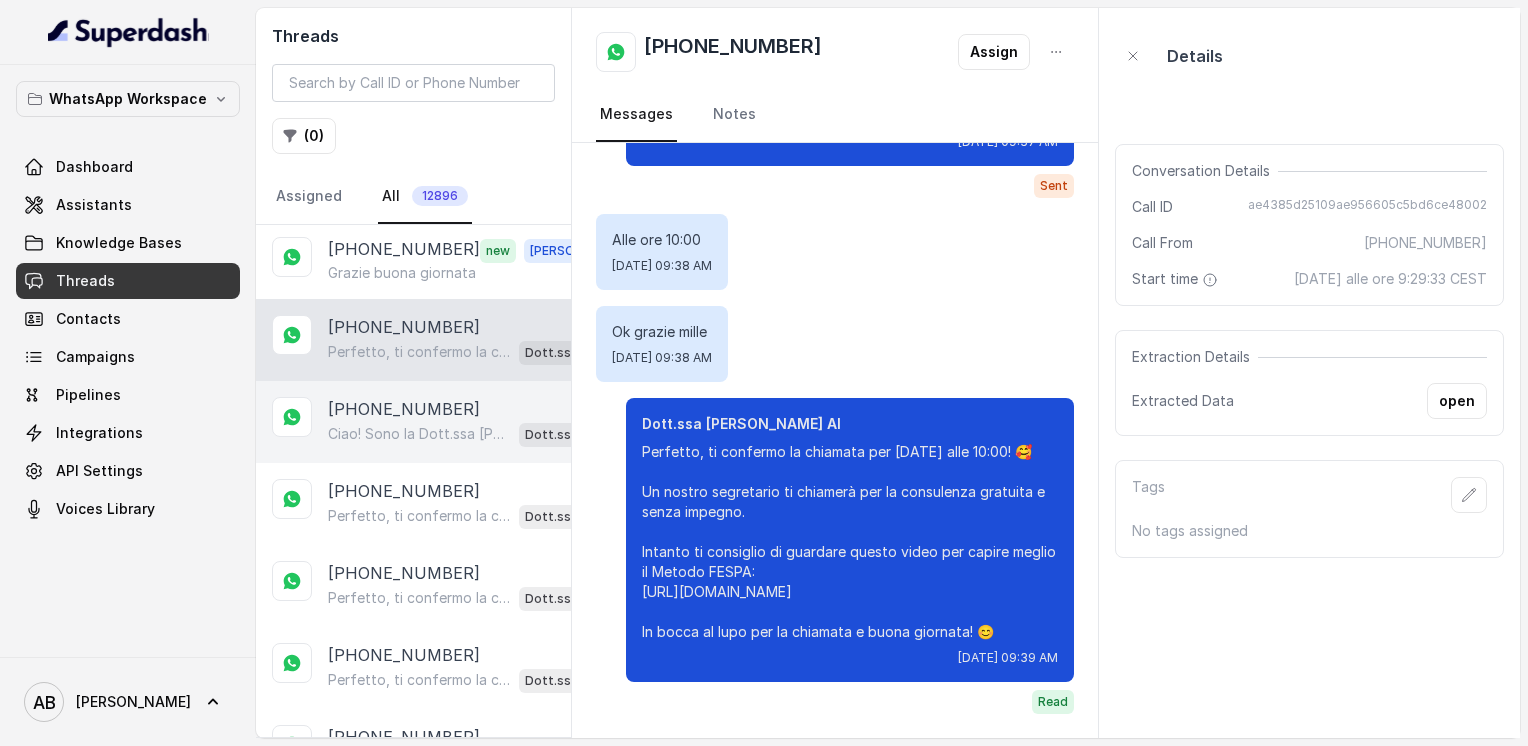 click on "[PHONE_NUMBER]   Ciao! Sono la Dott.ssa [PERSON_NAME] del Metodo F.E.S.P.A., piacere di conoscerti! 😊
Per aiutarti al meglio, potresti dirmi quanti kg vorresti perdere o qual è il tuo obiettivo?
PS. Aggiungi questo numero tra i contatti così non perdi la conversazione! Dott.ssa [PERSON_NAME] AI" at bounding box center [413, 422] 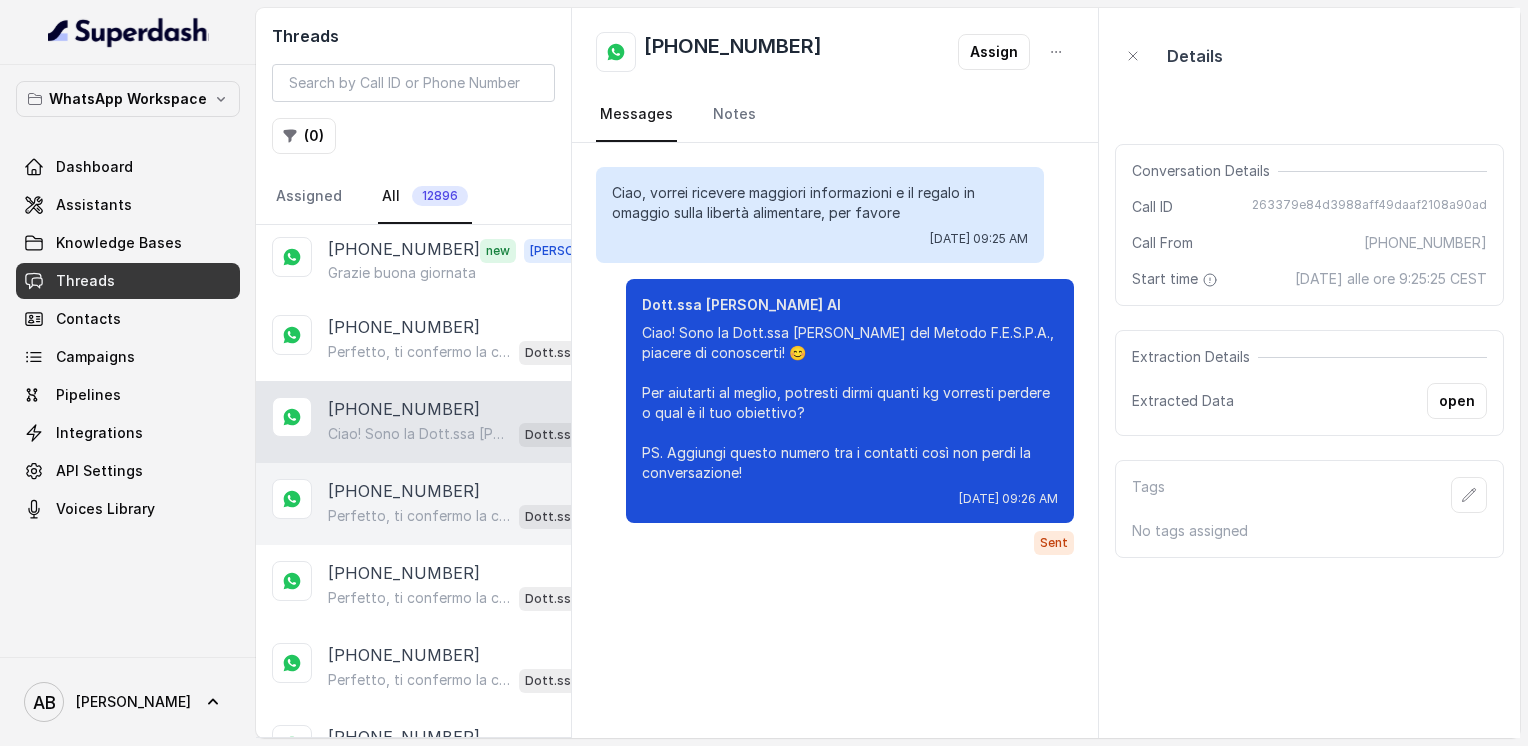 click on "Perfetto, ti confermo la chiamata per [DATE] alle 18:00! 😊
Un nostro segretario ti chiamerà per la consulenza gratuita di 5 minuti, senza impegno, per spiegarti come funziona il Metodo FESPA e come può aiutarti a raggiungere la libertà alimentare e un corpo magro, tonico ed armonico.
Intanto ti consiglio di guardare questo video che ti aiuterà a capire meglio il tutto:
[URL][DOMAIN_NAME]
In bocca al lupo per la chiamata e buona giornata! 😊" at bounding box center (419, 516) 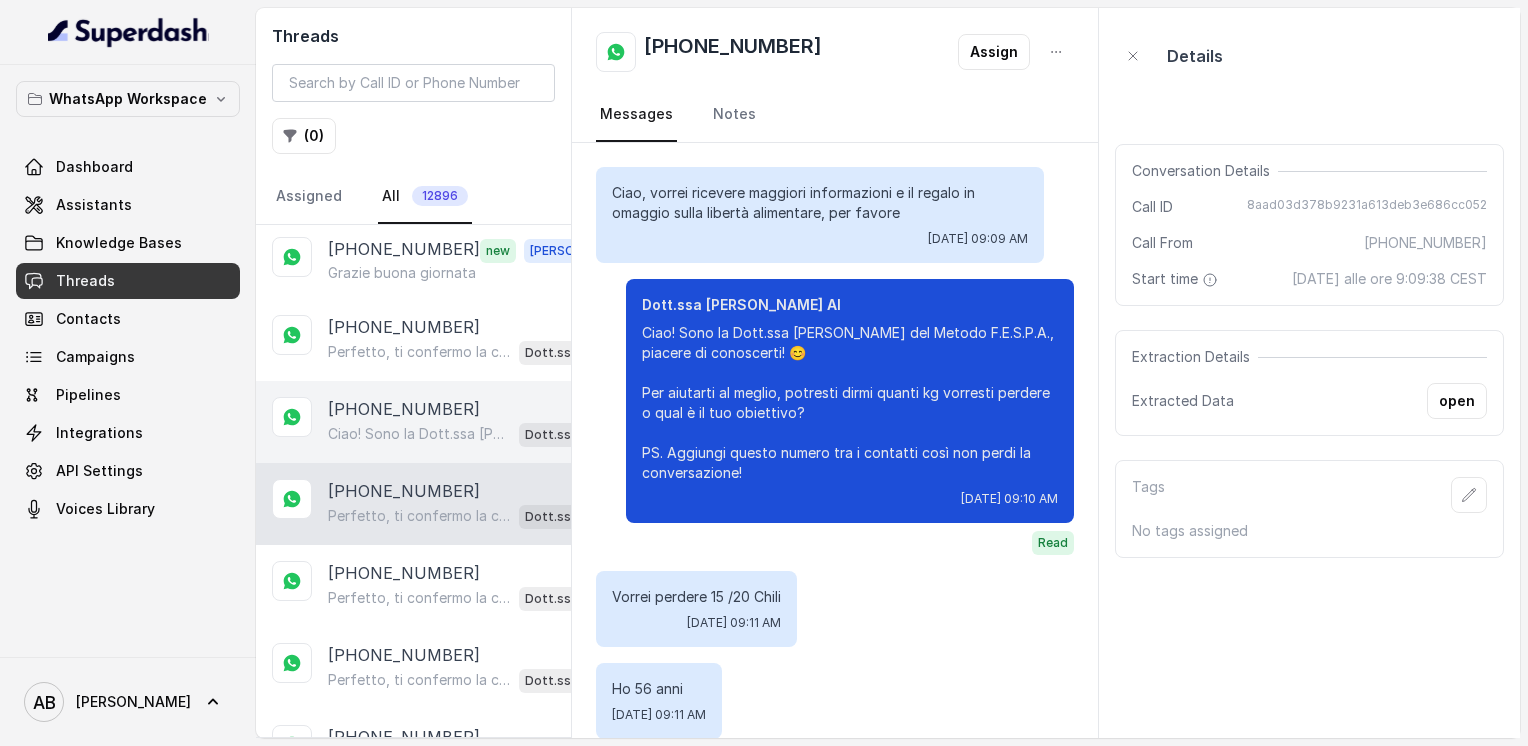 scroll, scrollTop: 4580, scrollLeft: 0, axis: vertical 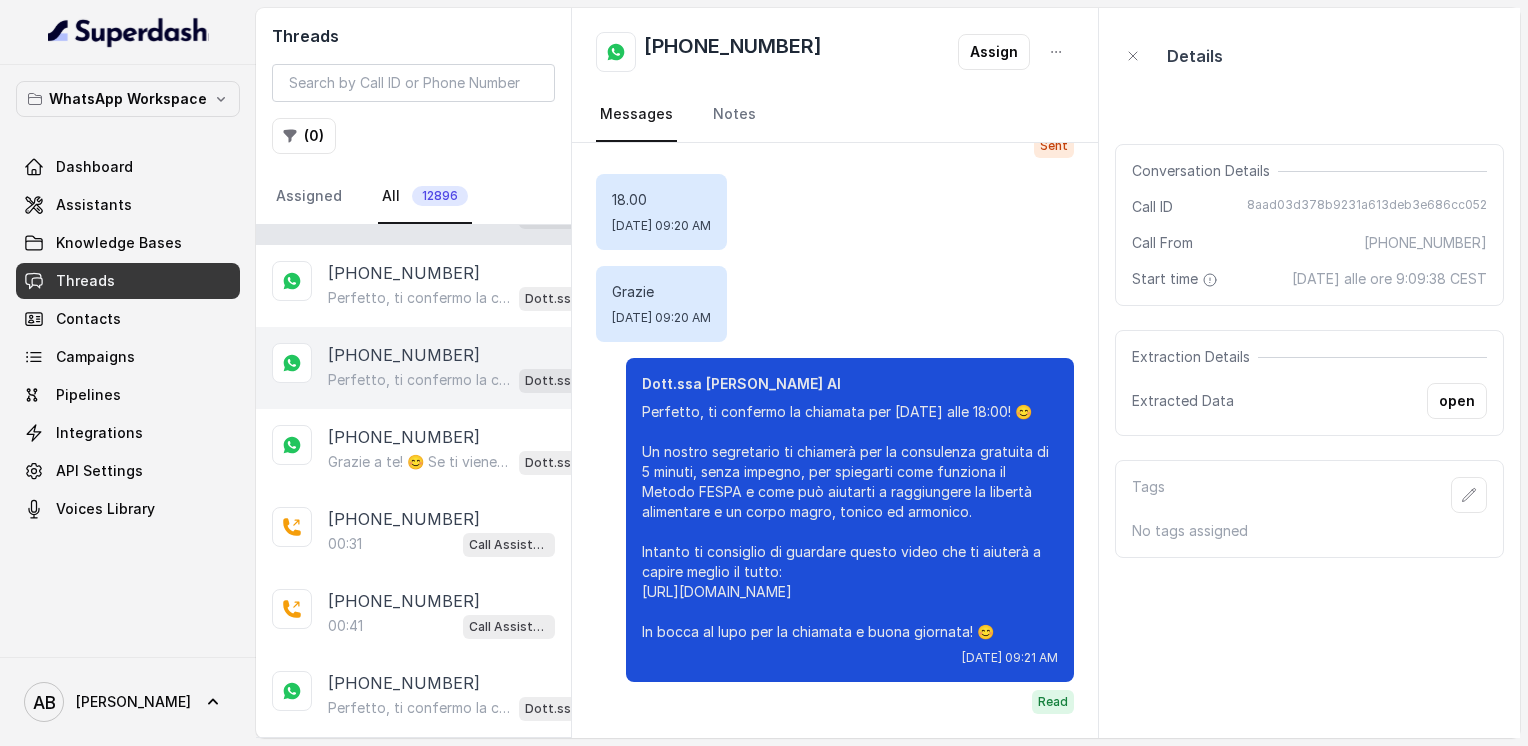 click on "[PHONE_NUMBER]" at bounding box center (404, 355) 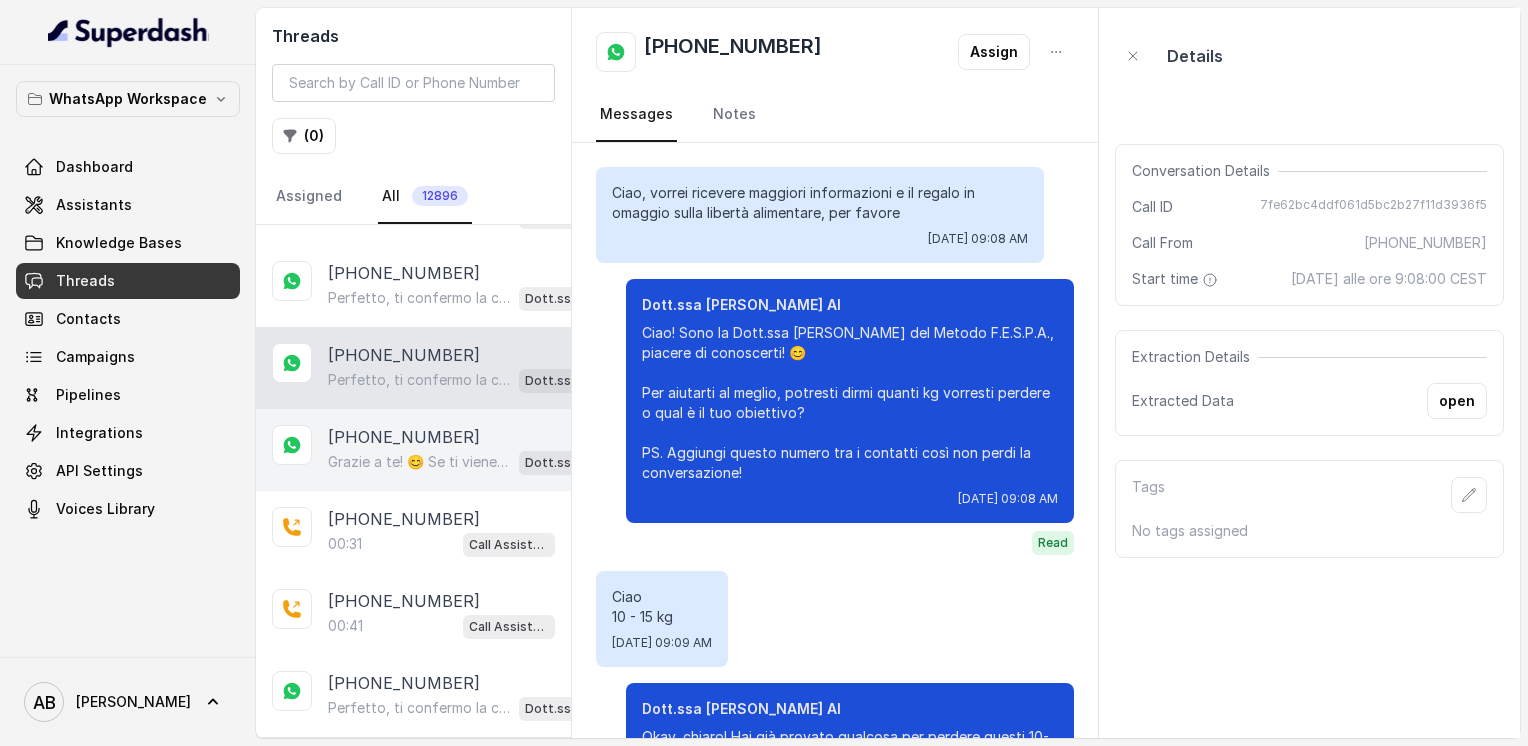 scroll, scrollTop: 1916, scrollLeft: 0, axis: vertical 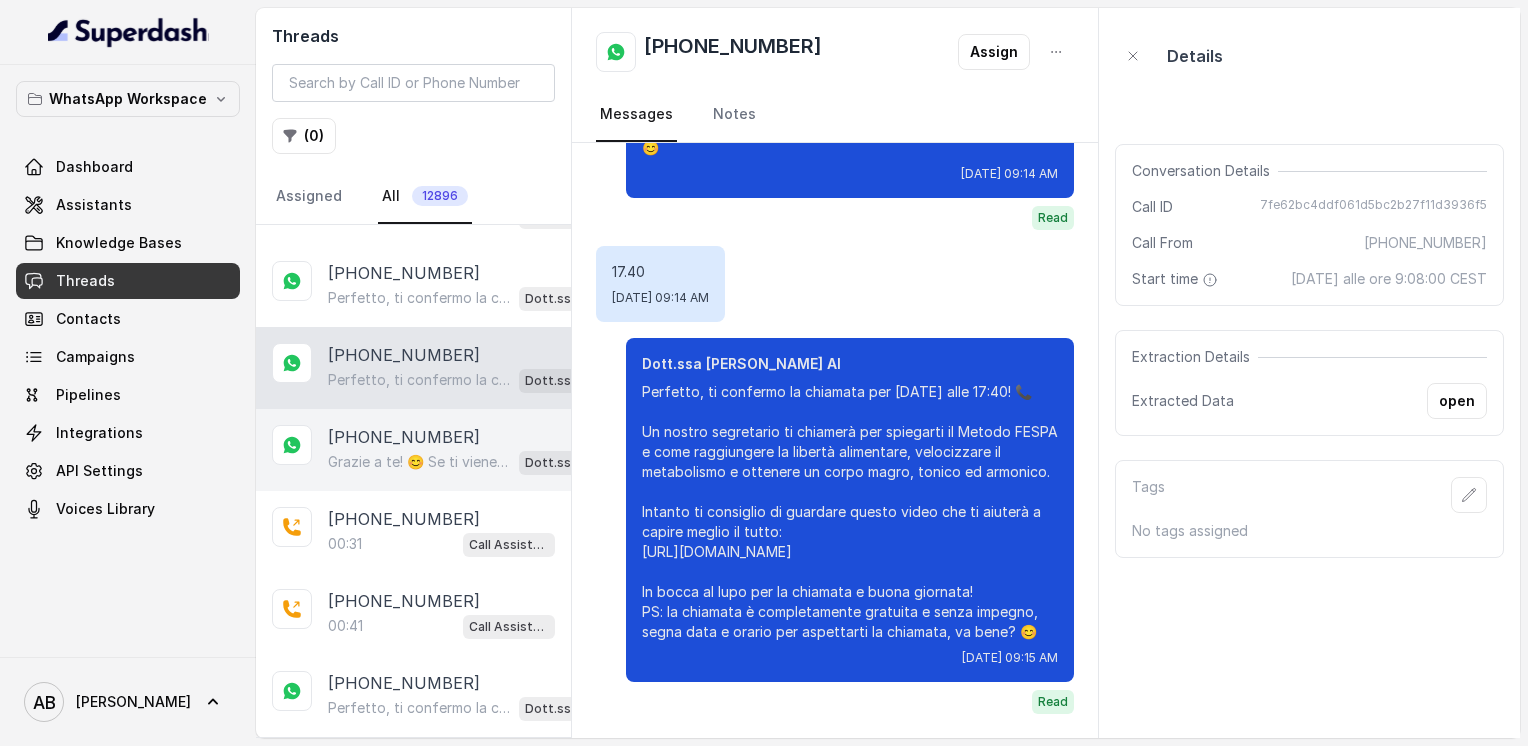 click on "[PHONE_NUMBER]" at bounding box center [404, 437] 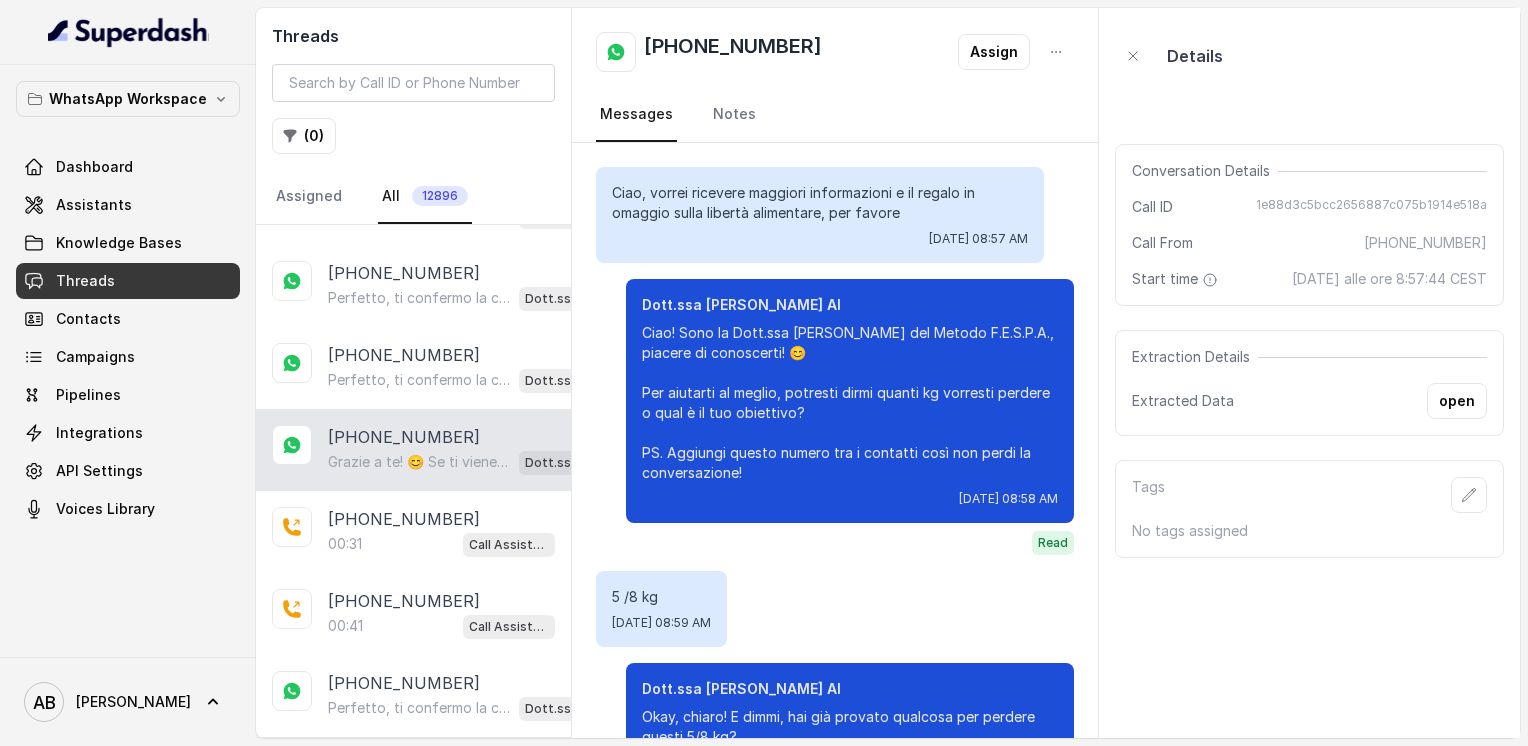 scroll, scrollTop: 3180, scrollLeft: 0, axis: vertical 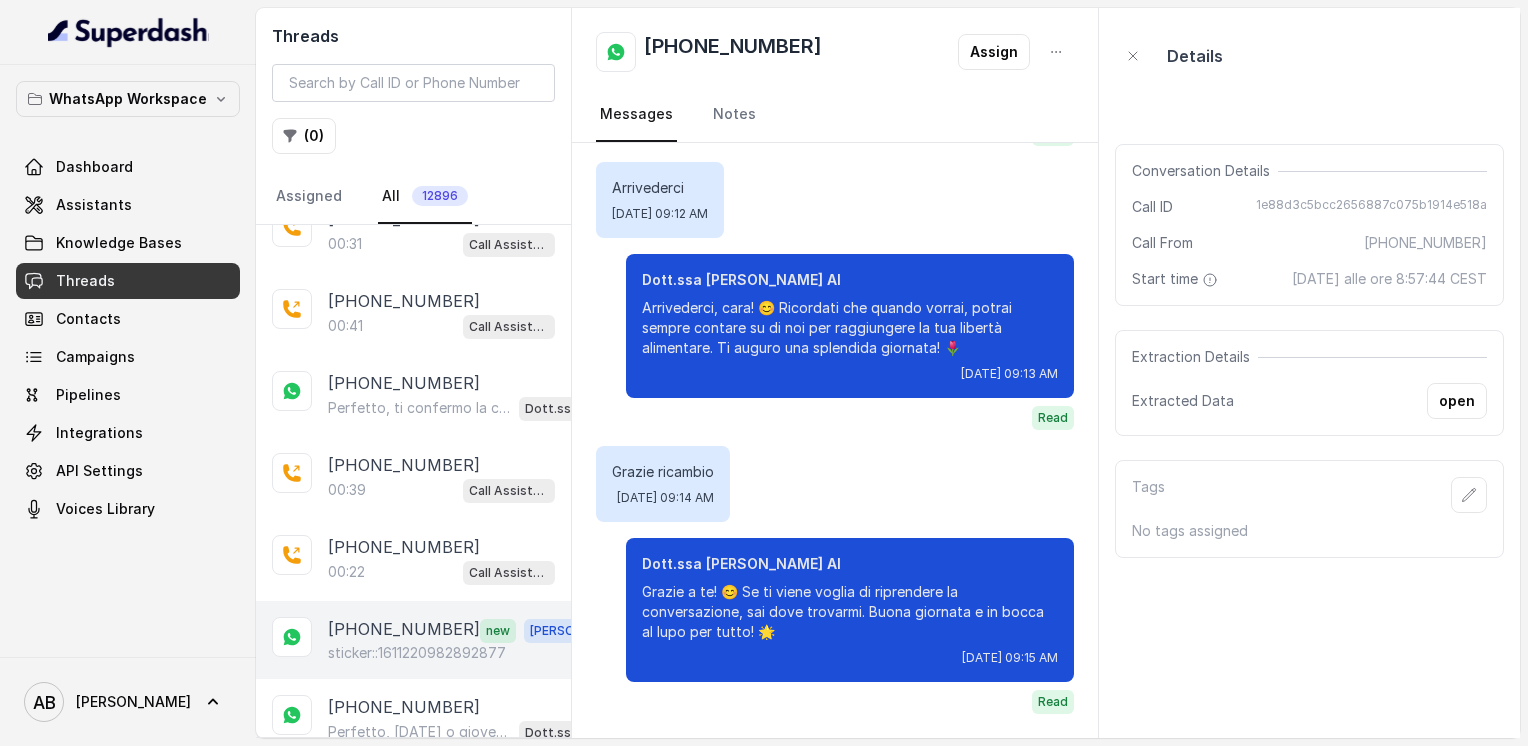 click on "sticker::1611220982892877" at bounding box center (417, 653) 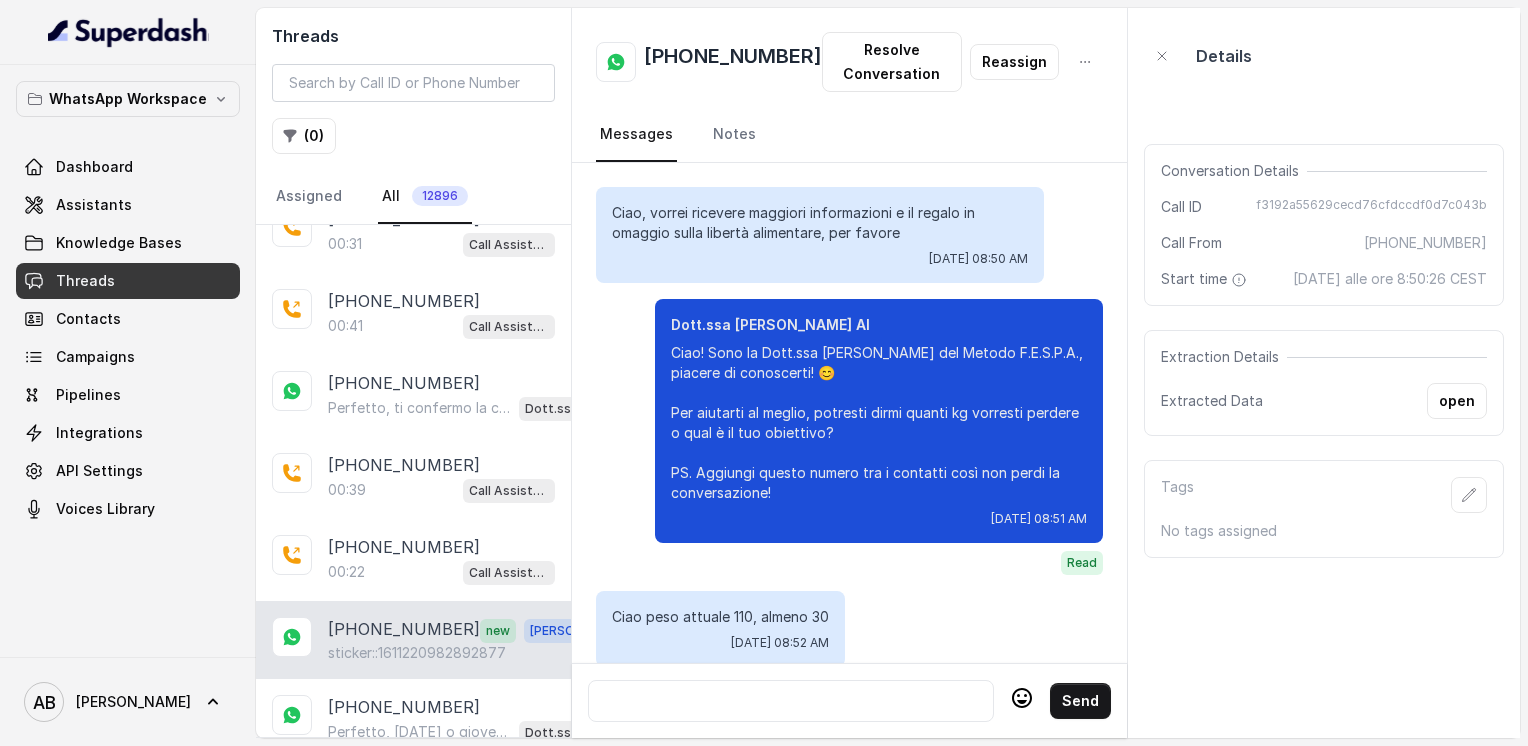 scroll, scrollTop: 3456, scrollLeft: 0, axis: vertical 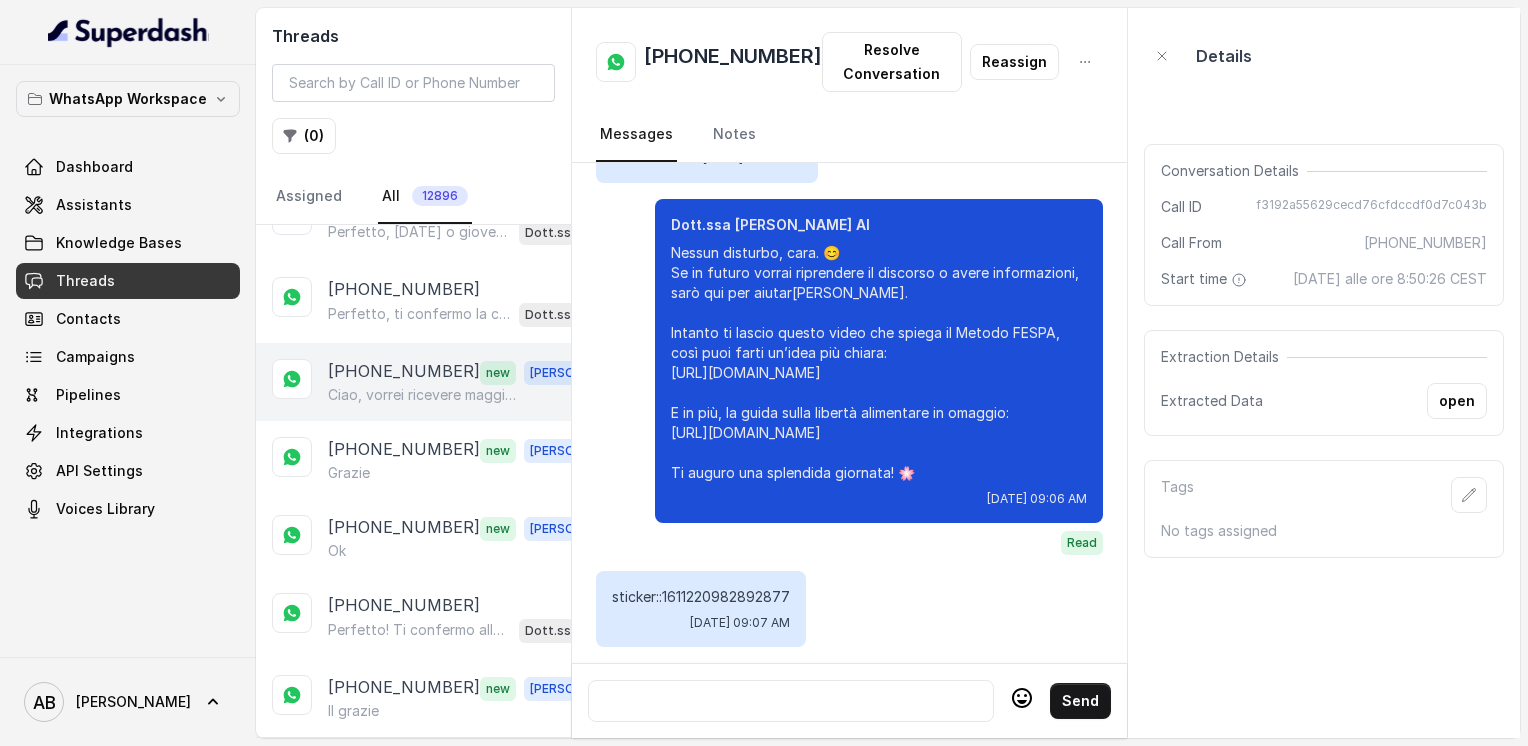 click on "Ciao, vorrei ricevere maggiori informazioni e il regalo in omaggio sulla libertà alimentare, per favore" at bounding box center [424, 395] 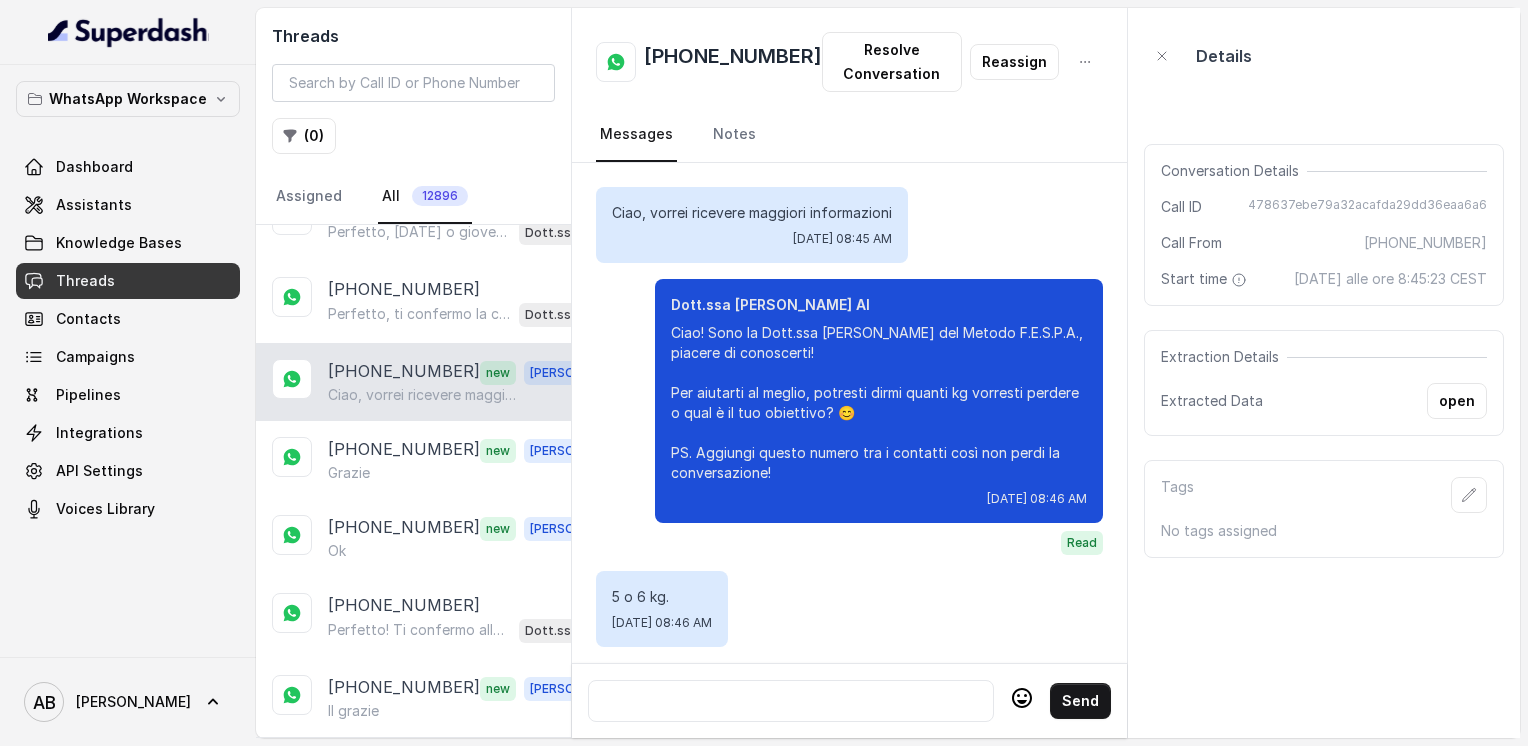 scroll, scrollTop: 2324, scrollLeft: 0, axis: vertical 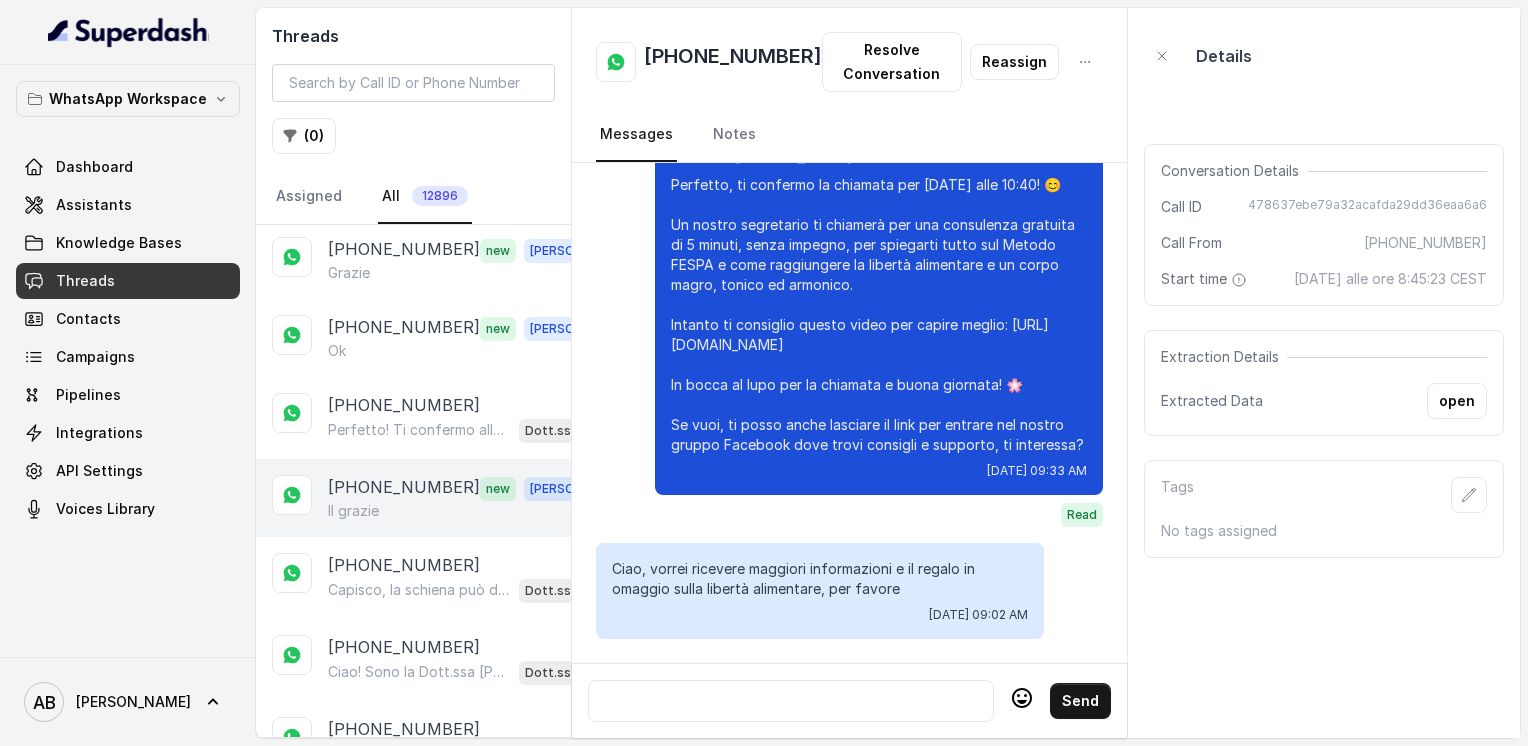 click on "Il grazie" at bounding box center (469, 511) 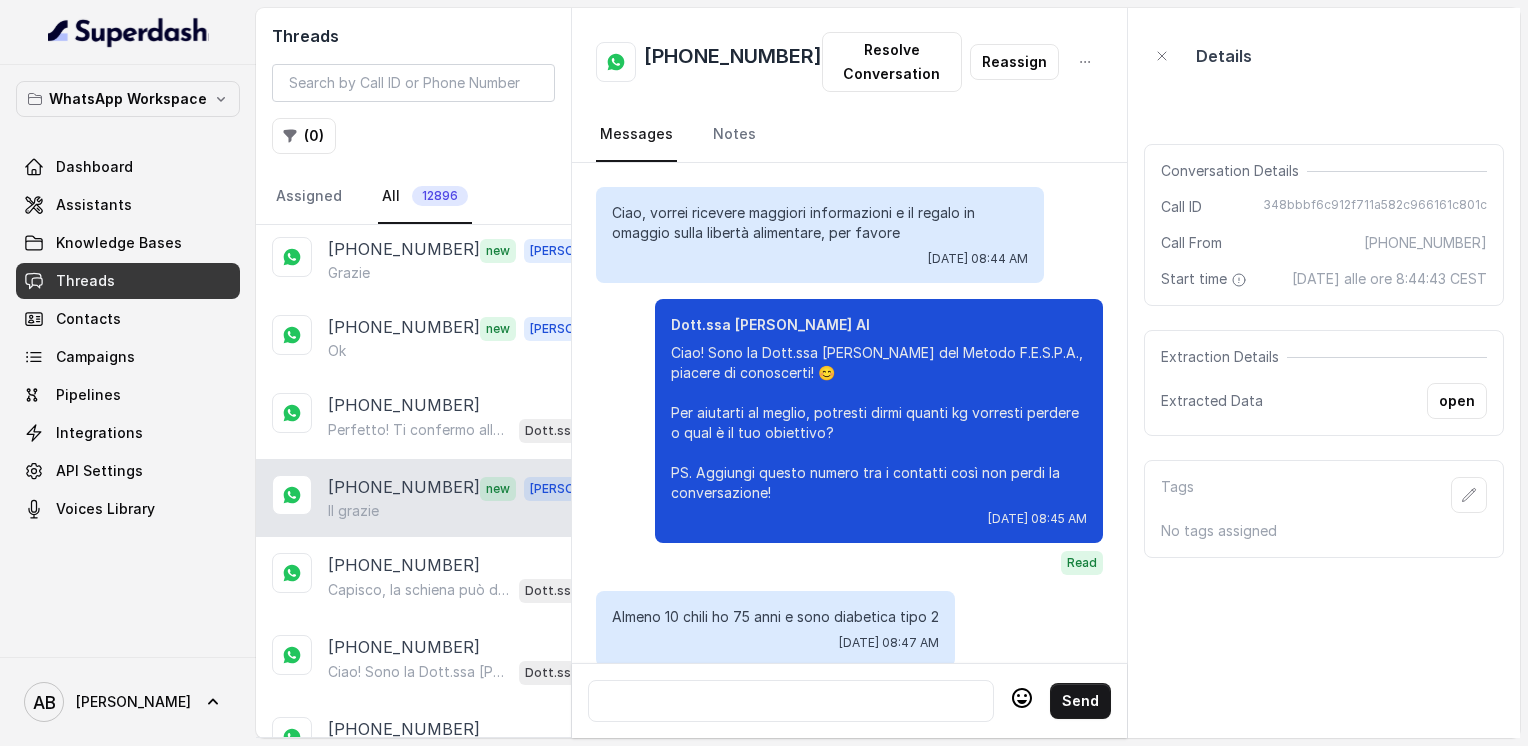 scroll, scrollTop: 2164, scrollLeft: 0, axis: vertical 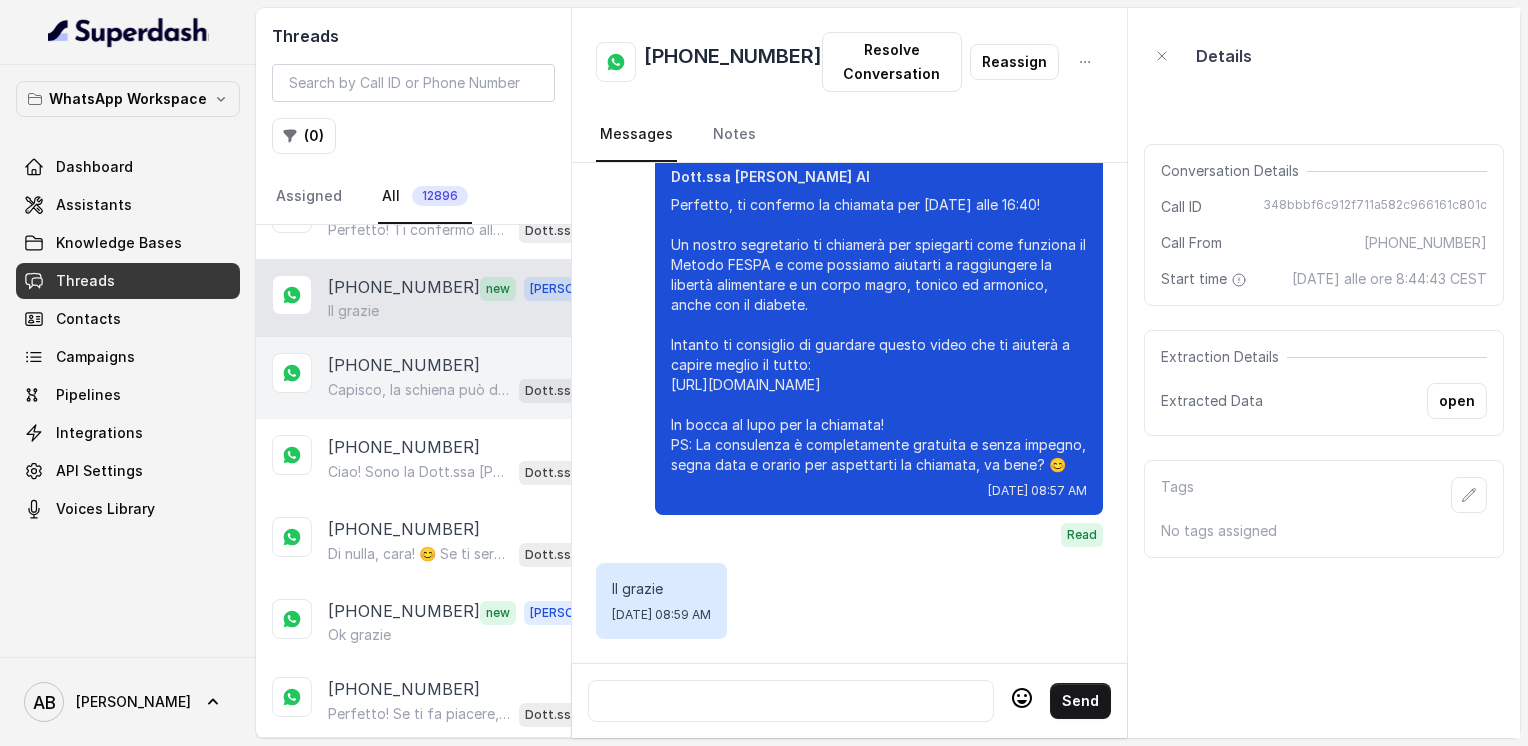 click on "[PHONE_NUMBER]   Capisco, la schiena può davvero limitare molto. Guarda, il Metodo FESPA non è una dieta restrittiva, anzi punta proprio alla libertà alimentare e a velocizzare il metabolismo senza stress.
Se ti fa piacere, possiamo fare una breve chiamata gratuita di 5 minuti per spiegarti come funziona e vedere se fa al caso tuo. Pensi possa essere utile? 😊 Dott.ssa [PERSON_NAME] AI" at bounding box center (413, 378) 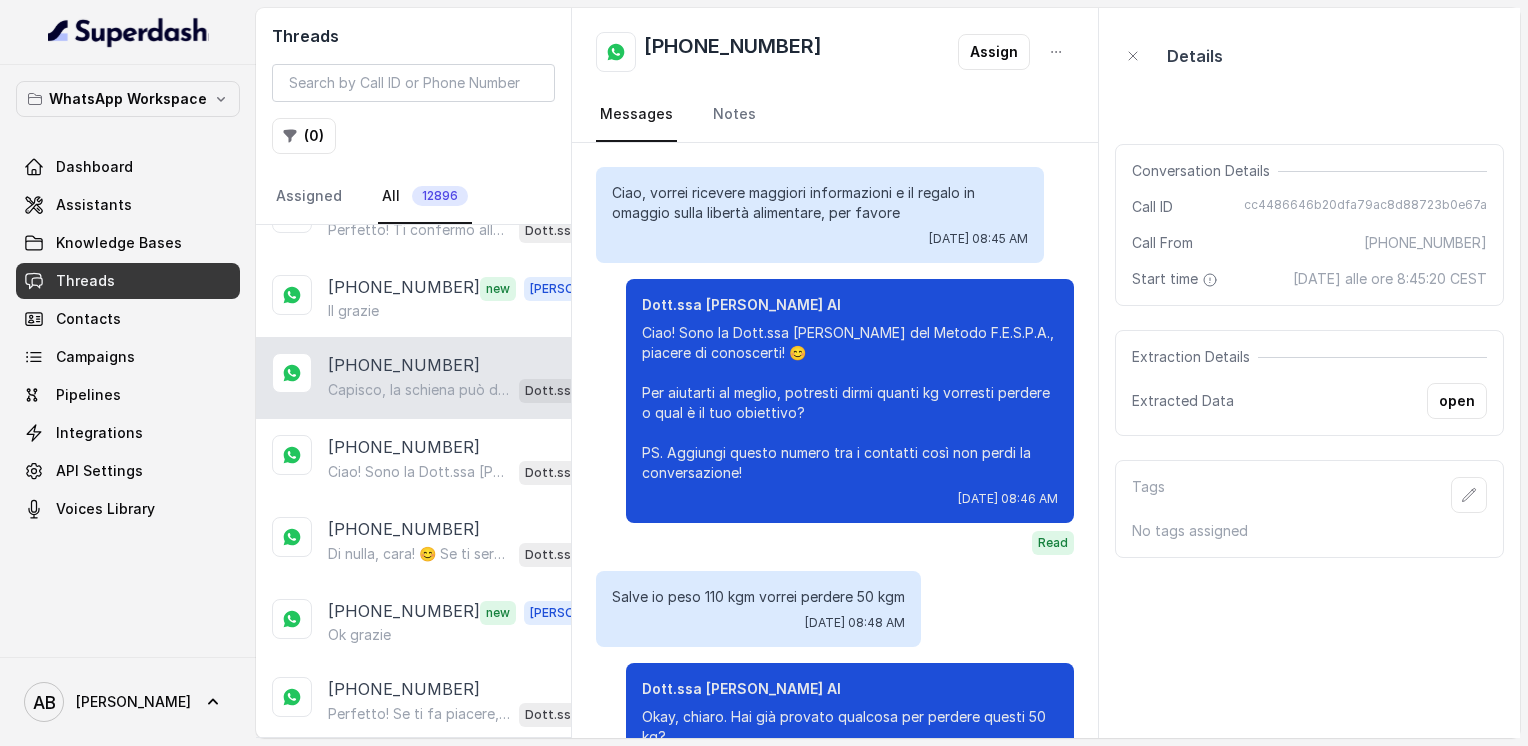 scroll, scrollTop: 832, scrollLeft: 0, axis: vertical 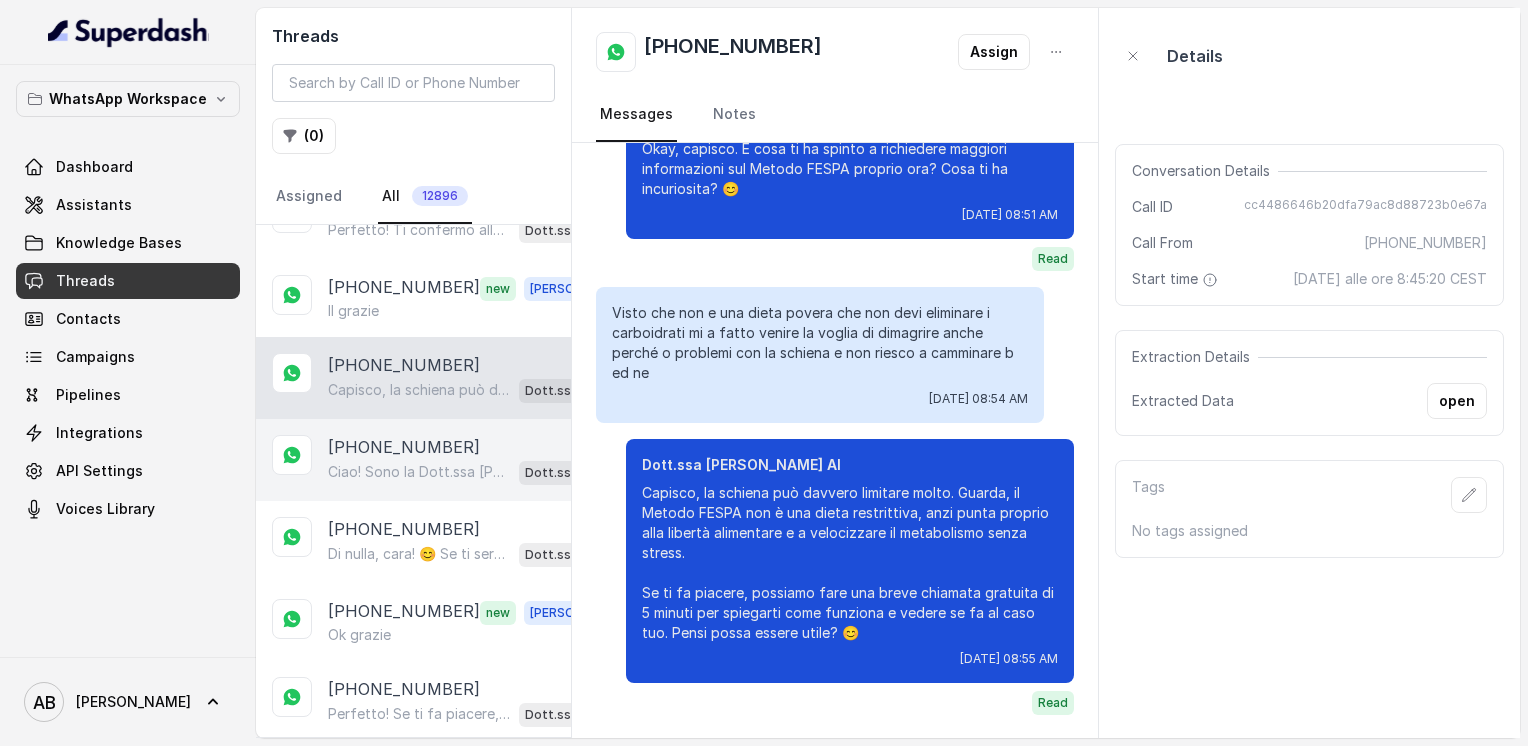 click on "Ciao! Sono la Dott.ssa [PERSON_NAME] del Metodo F.E.S.P.A., piacere di conoscerti! 😊
Per aiutarti al meglio, potresti dirmi quanti kg vorresti perdere o qual è il tuo obiettivo?
PS. Aggiungi questo numero tra i contatti così non perdi la conversazione!" at bounding box center (419, 472) 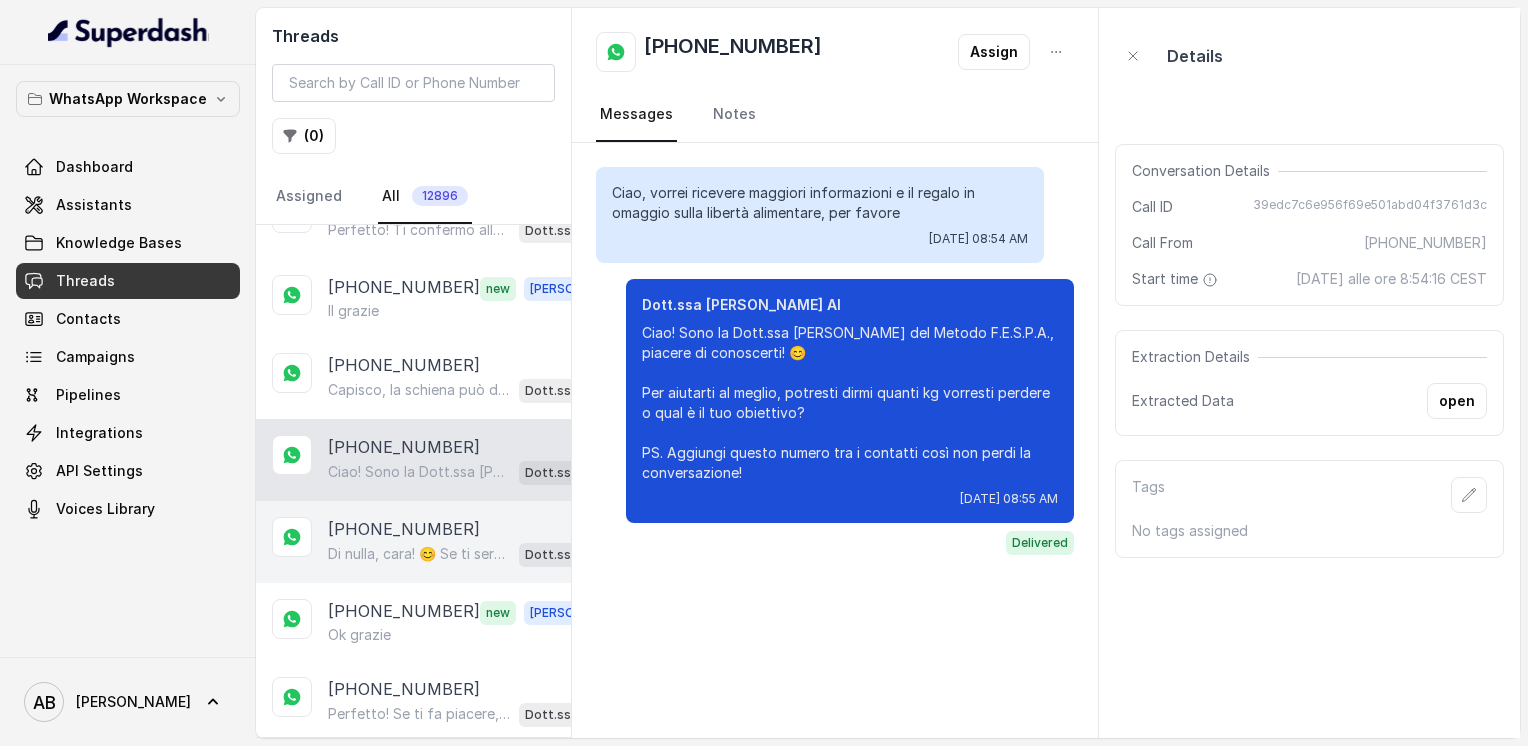 click on "[PHONE_NUMBER]" at bounding box center [404, 529] 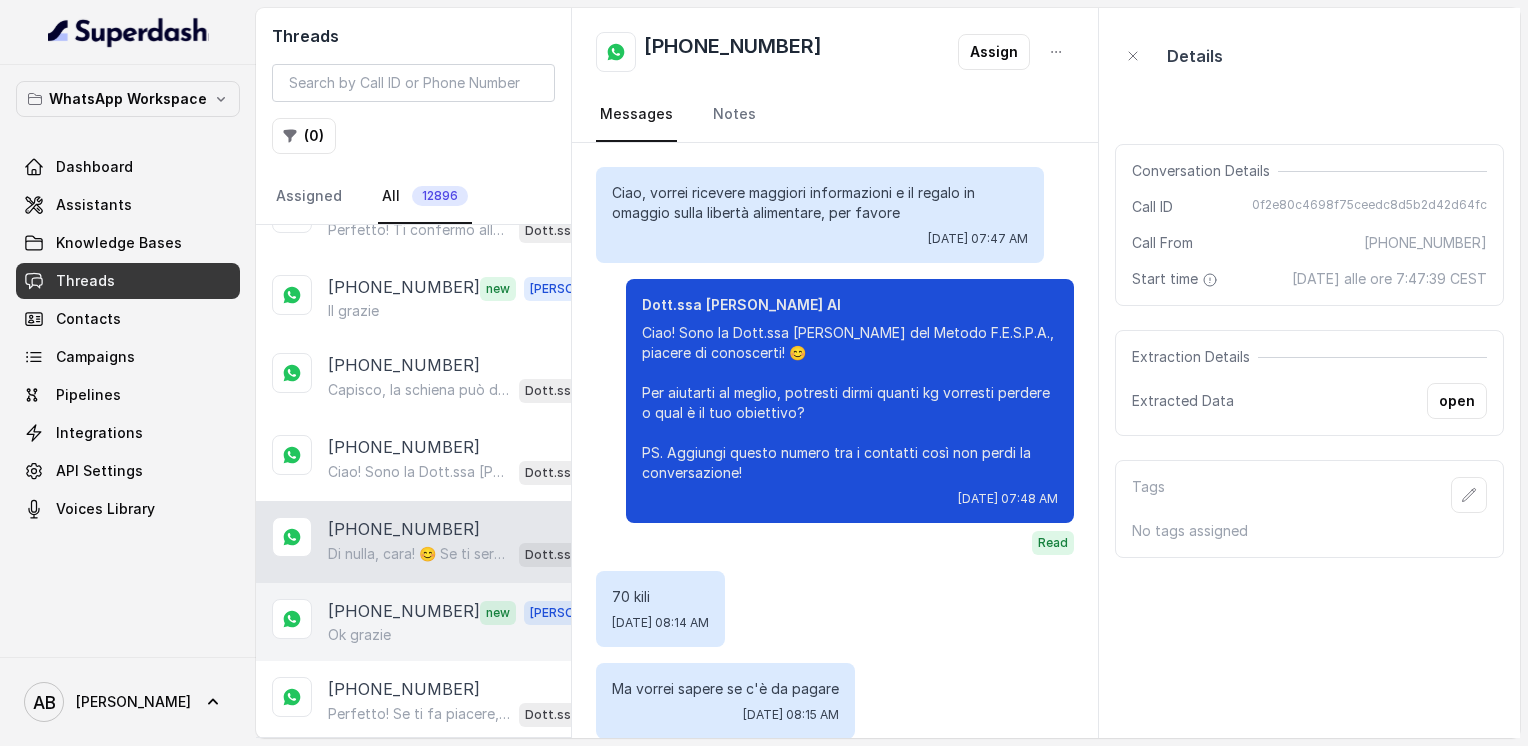 scroll, scrollTop: 2108, scrollLeft: 0, axis: vertical 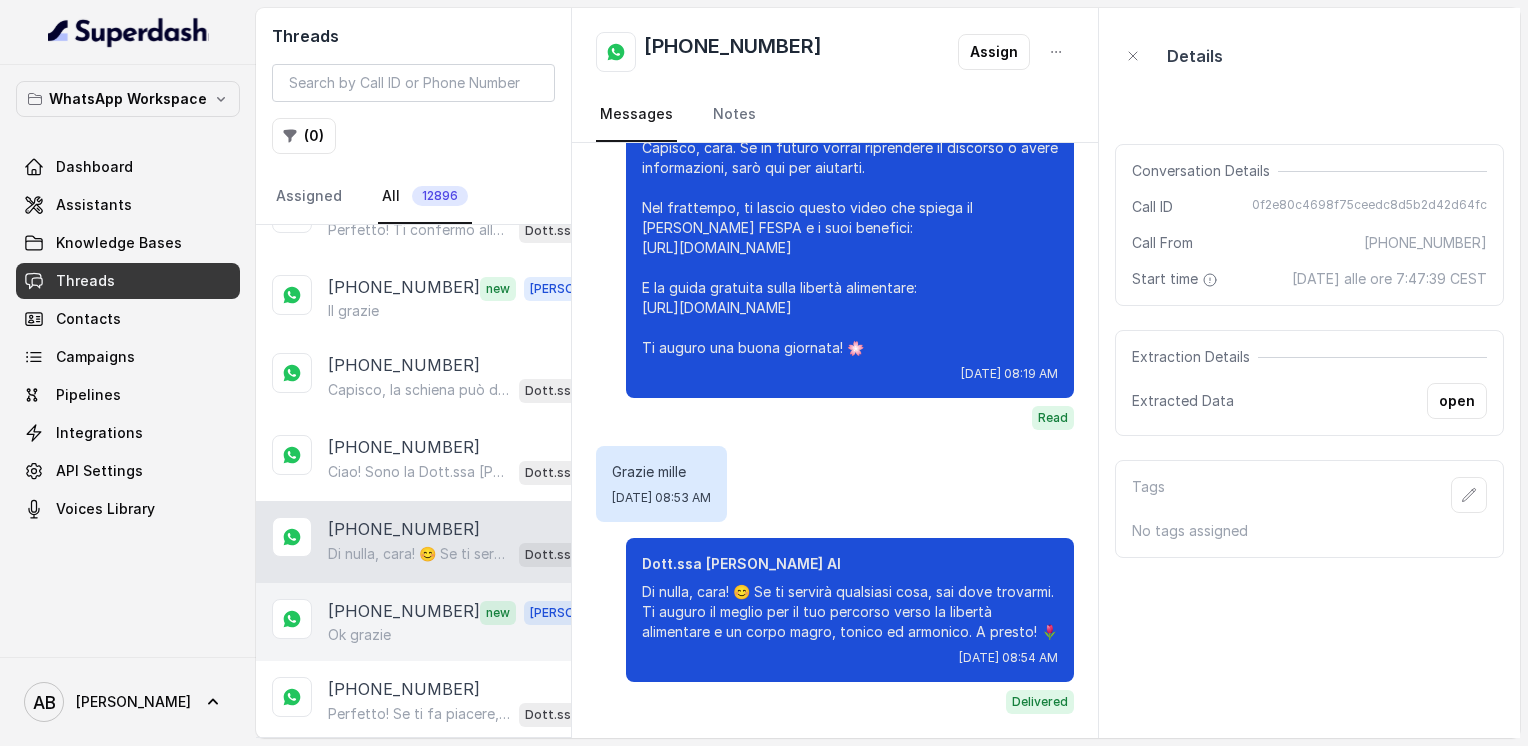 click on "[PHONE_NUMBER]" at bounding box center [404, 612] 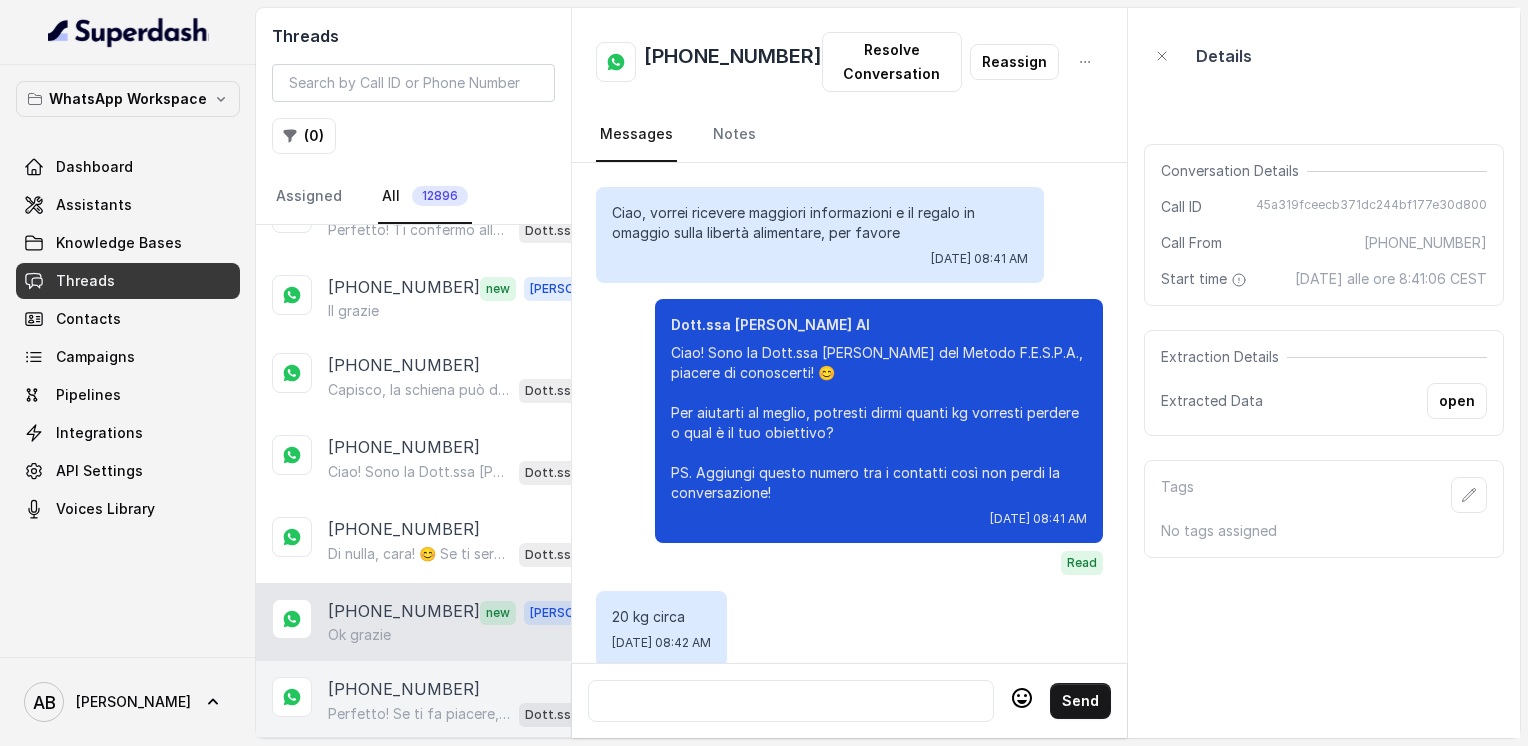 scroll, scrollTop: 1840, scrollLeft: 0, axis: vertical 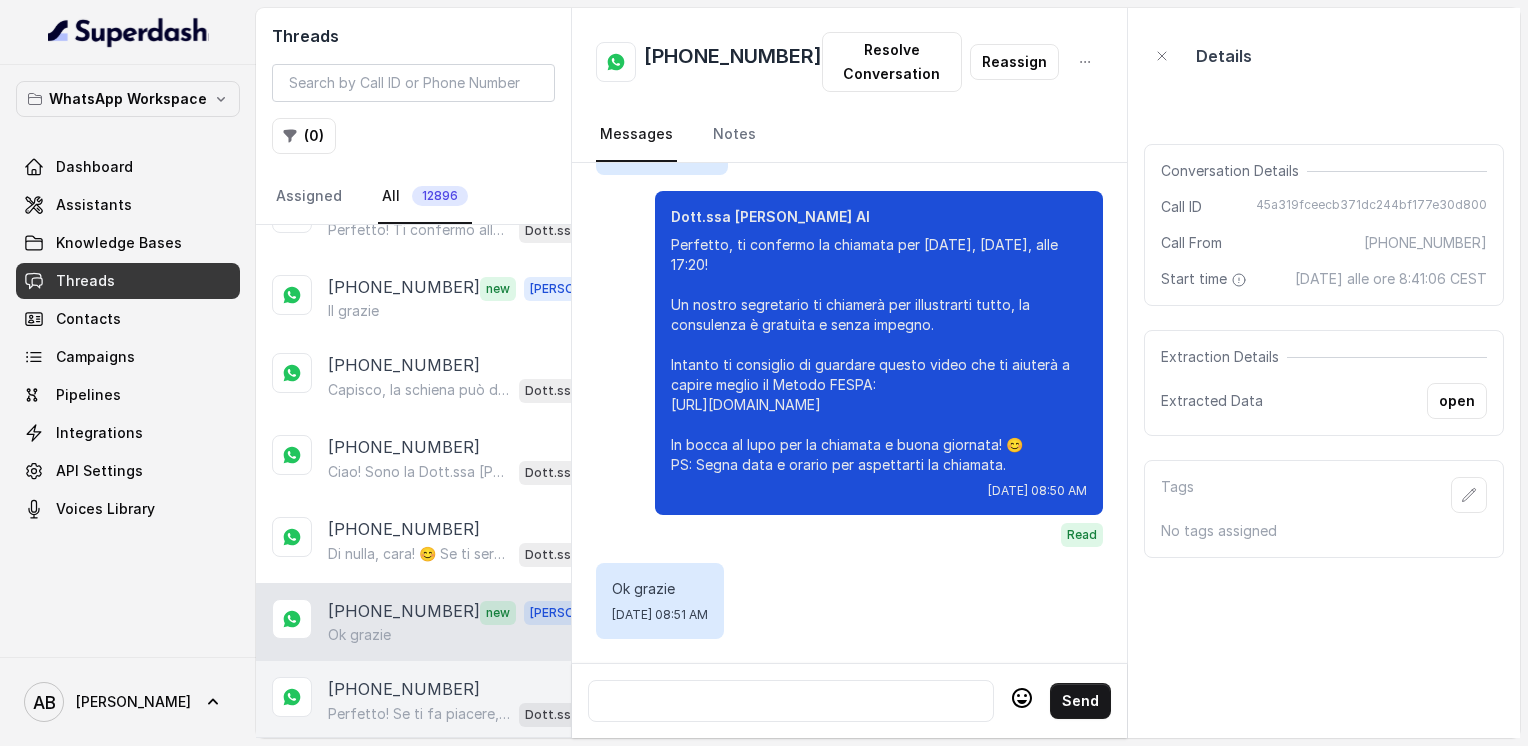 click on "[PHONE_NUMBER]" at bounding box center [404, 689] 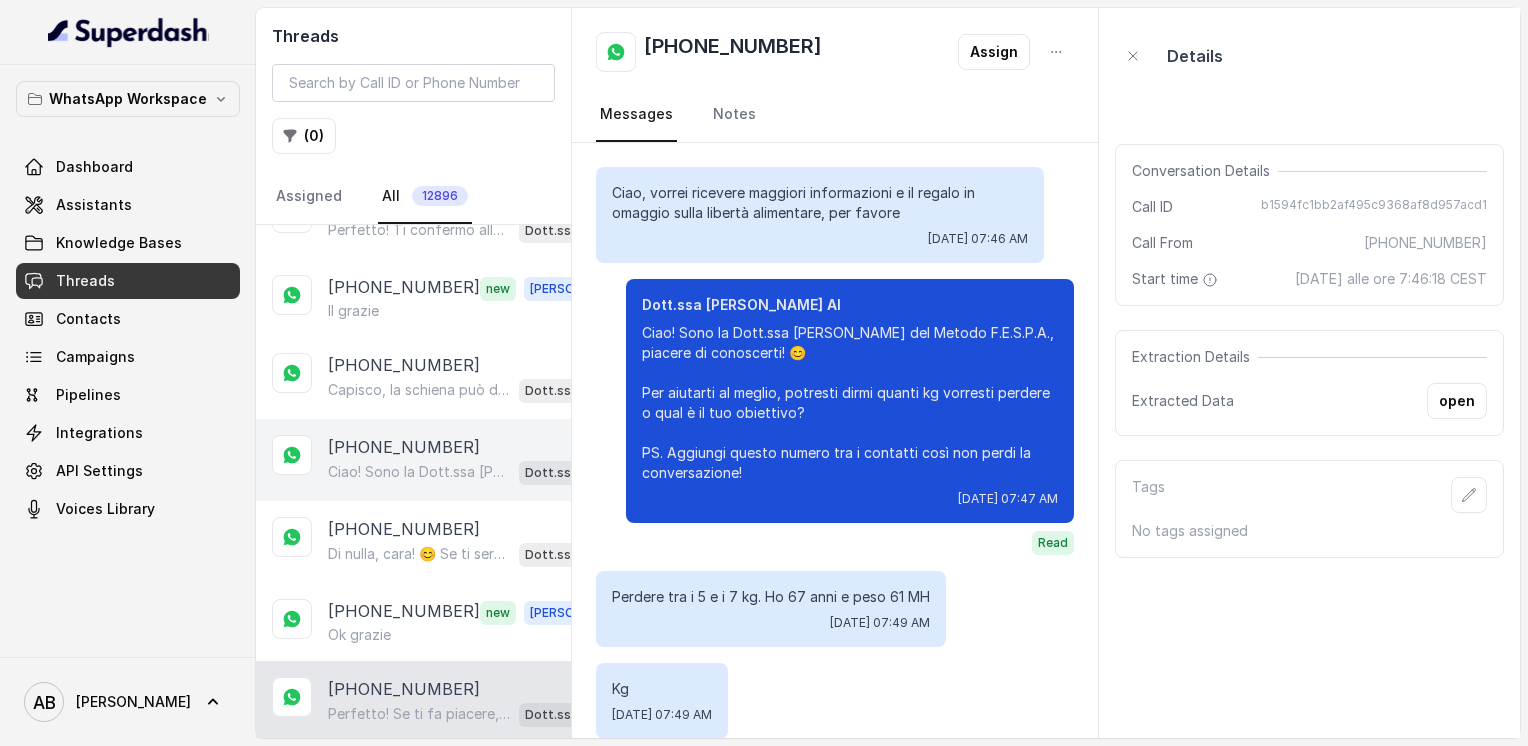 scroll, scrollTop: 1308, scrollLeft: 0, axis: vertical 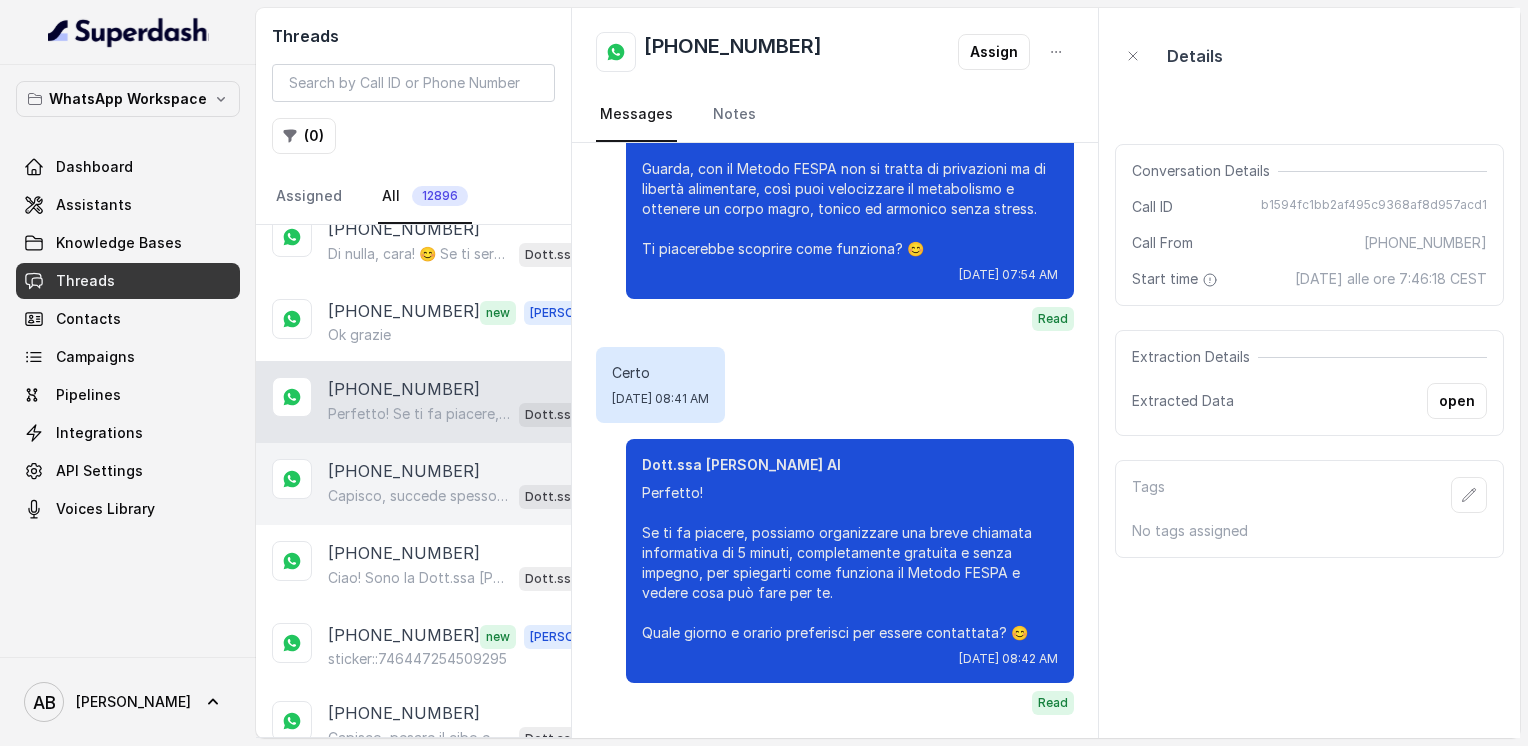 click on "Capisco, succede spesso con le diete tradizionali che portano all’effetto yo-yo.
Quali metodi o diete hai provato finora?" at bounding box center [419, 496] 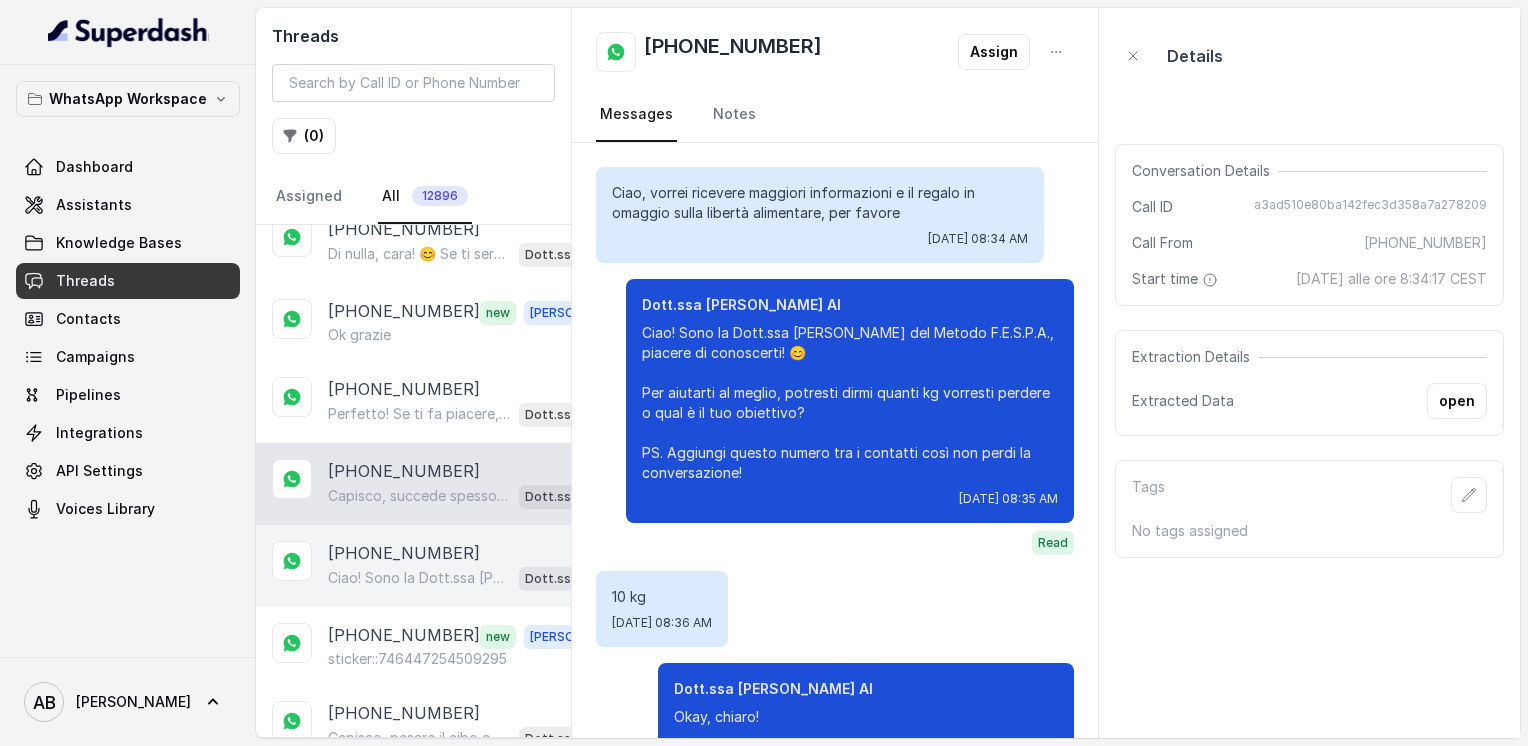 scroll, scrollTop: 428, scrollLeft: 0, axis: vertical 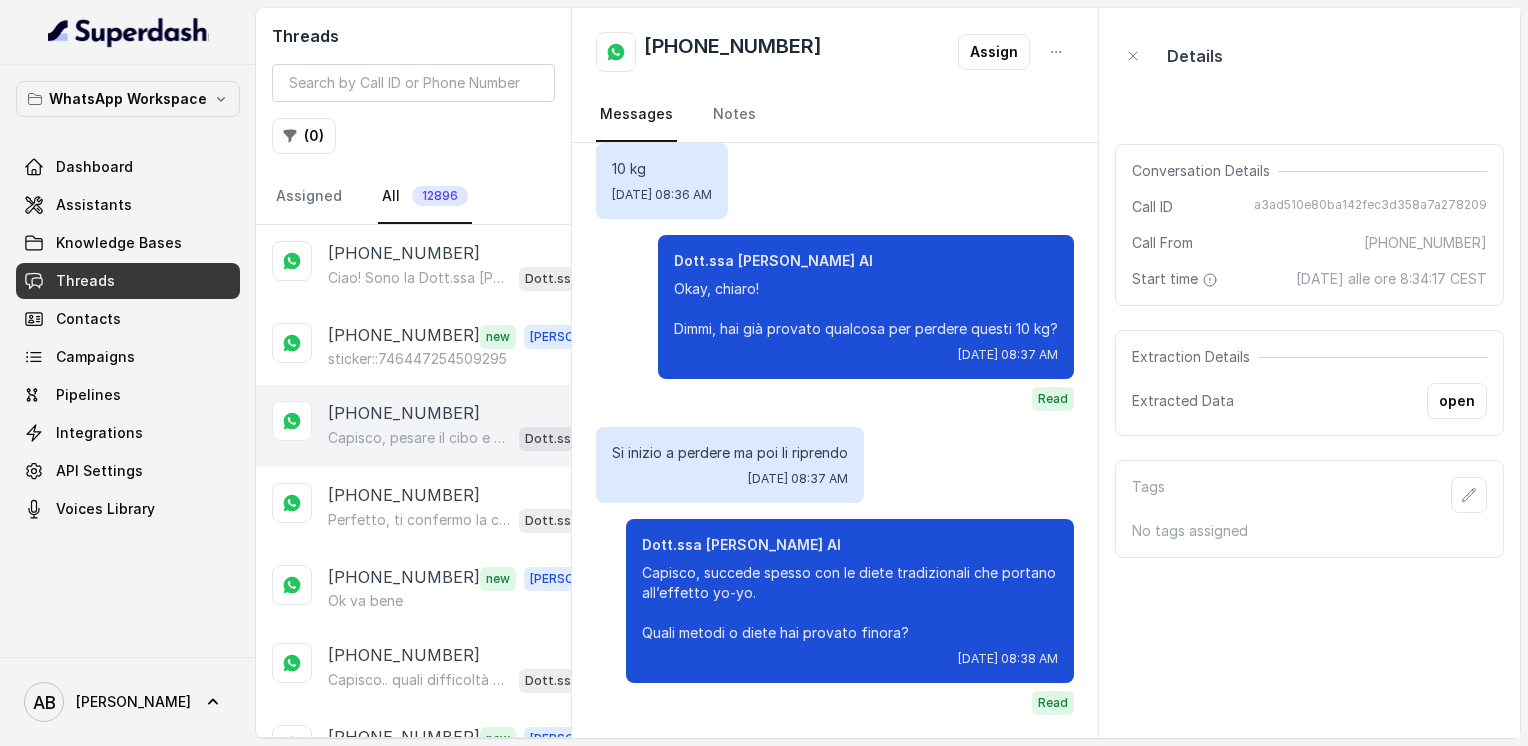 click on "[PHONE_NUMBER]" at bounding box center [404, 413] 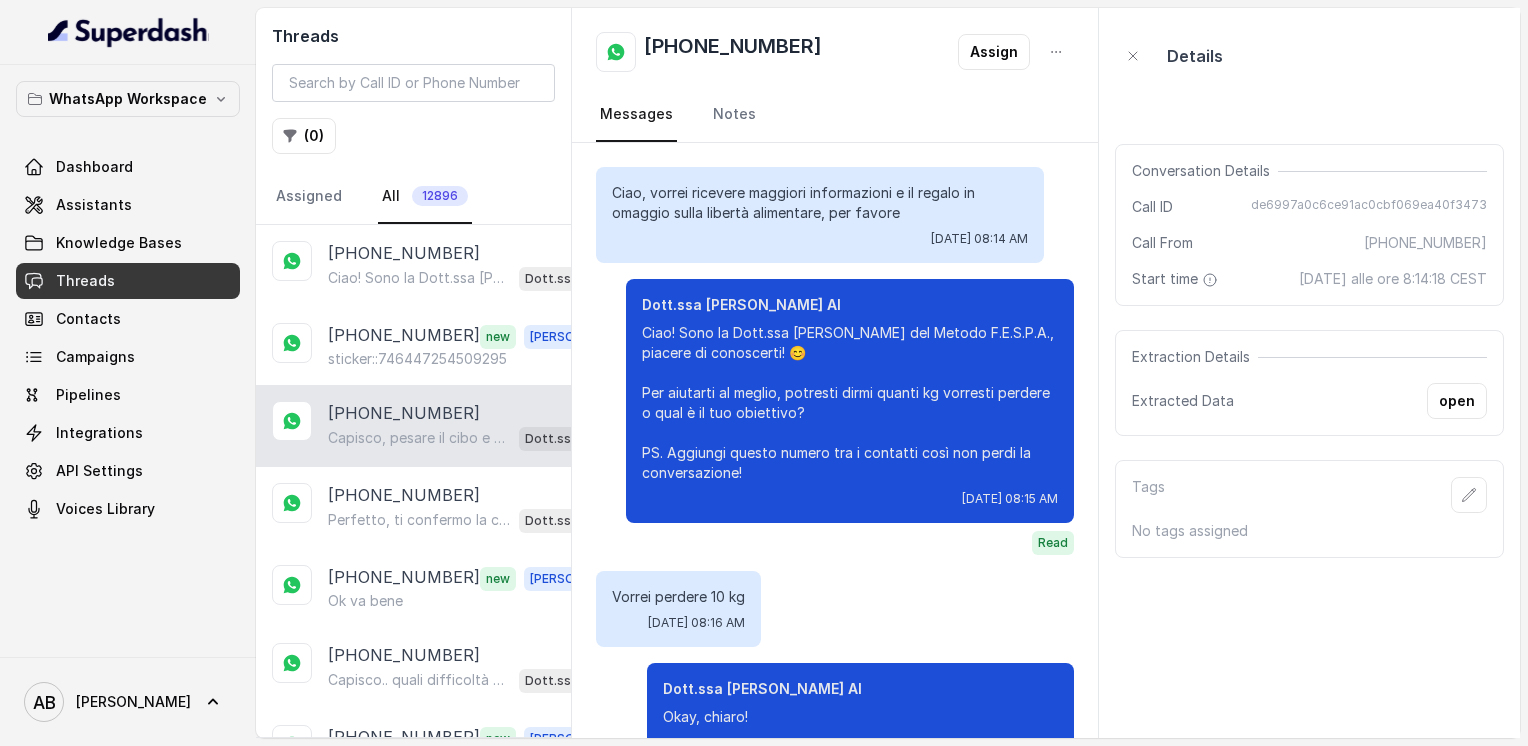 scroll, scrollTop: 964, scrollLeft: 0, axis: vertical 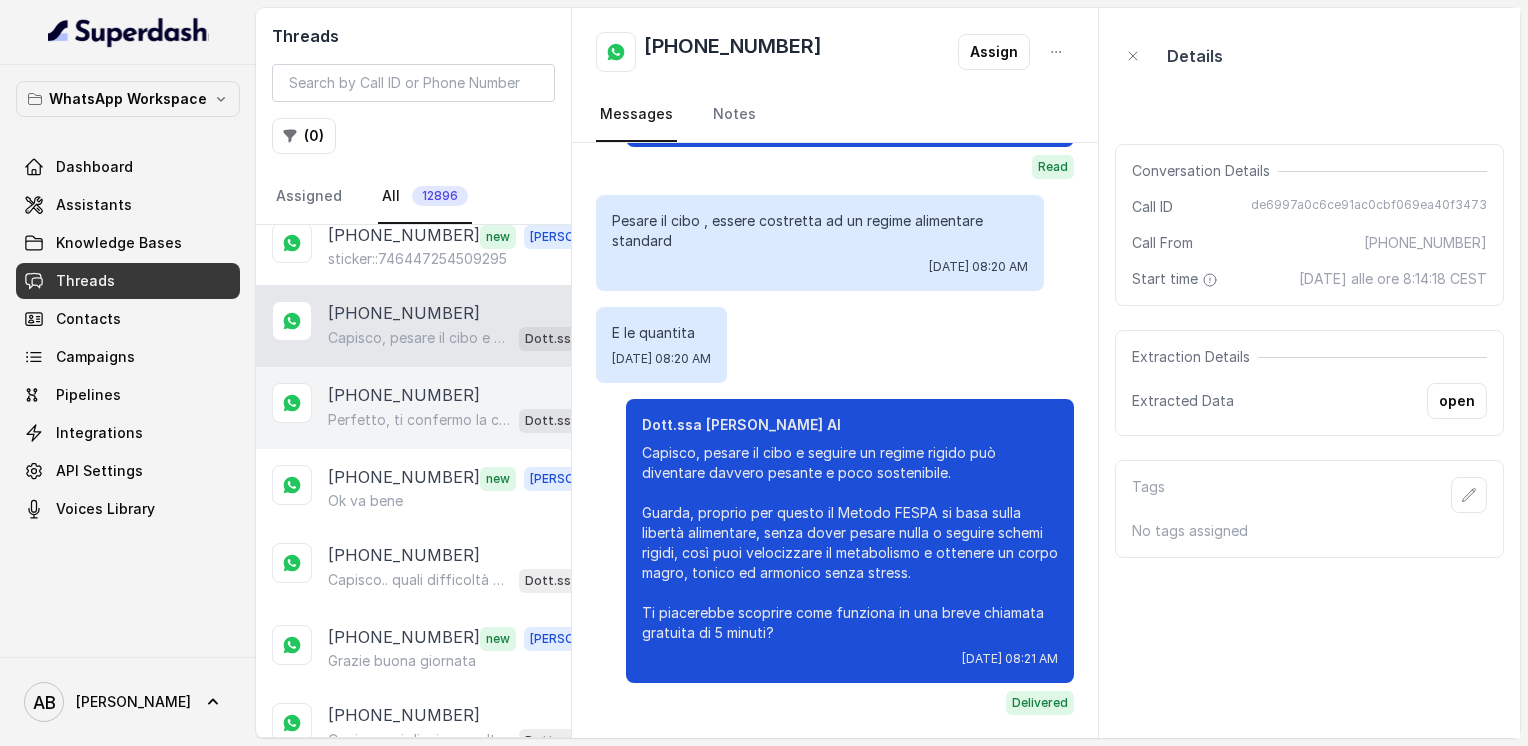 click on "Perfetto, ti confermo la chiamata per [DATE], [DATE], alle 11:00!
Un nostro segretario ti chiamerà per spiegarti come funziona il Metodo FESPA e come raggiungere la libertà alimentare e un corpo magro, tonico ed armonico.
Intanto ti consiglio di guardare questo video che ti aiuterà a capire meglio il tutto:
[URL][DOMAIN_NAME]
In bocca al lupo per la chiamata e buona giornata!
PS: la consulenza è completamente gratuita e senza impegno, segna data e orario per aspettarti la chiamata, va bene? 😊" at bounding box center [419, 420] 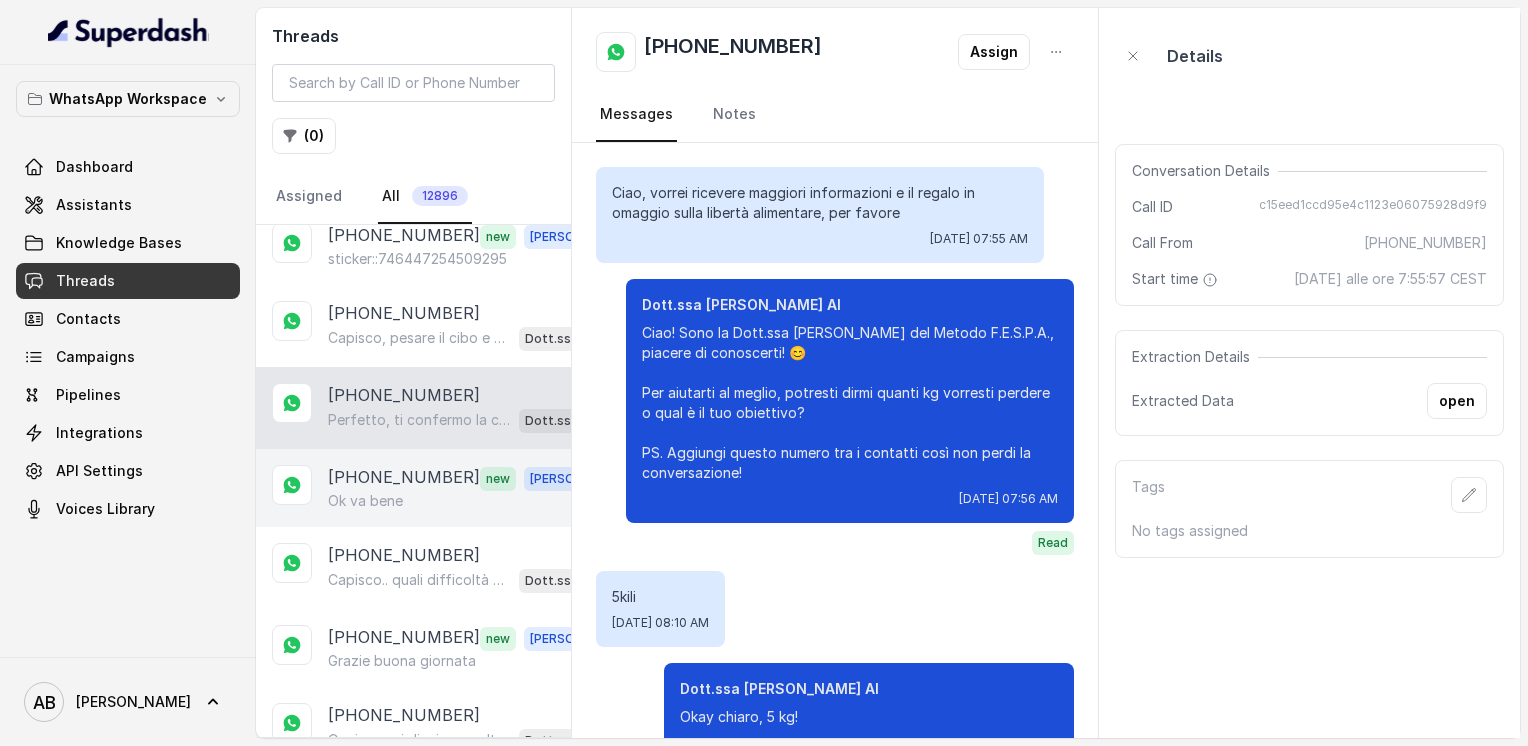 scroll, scrollTop: 2004, scrollLeft: 0, axis: vertical 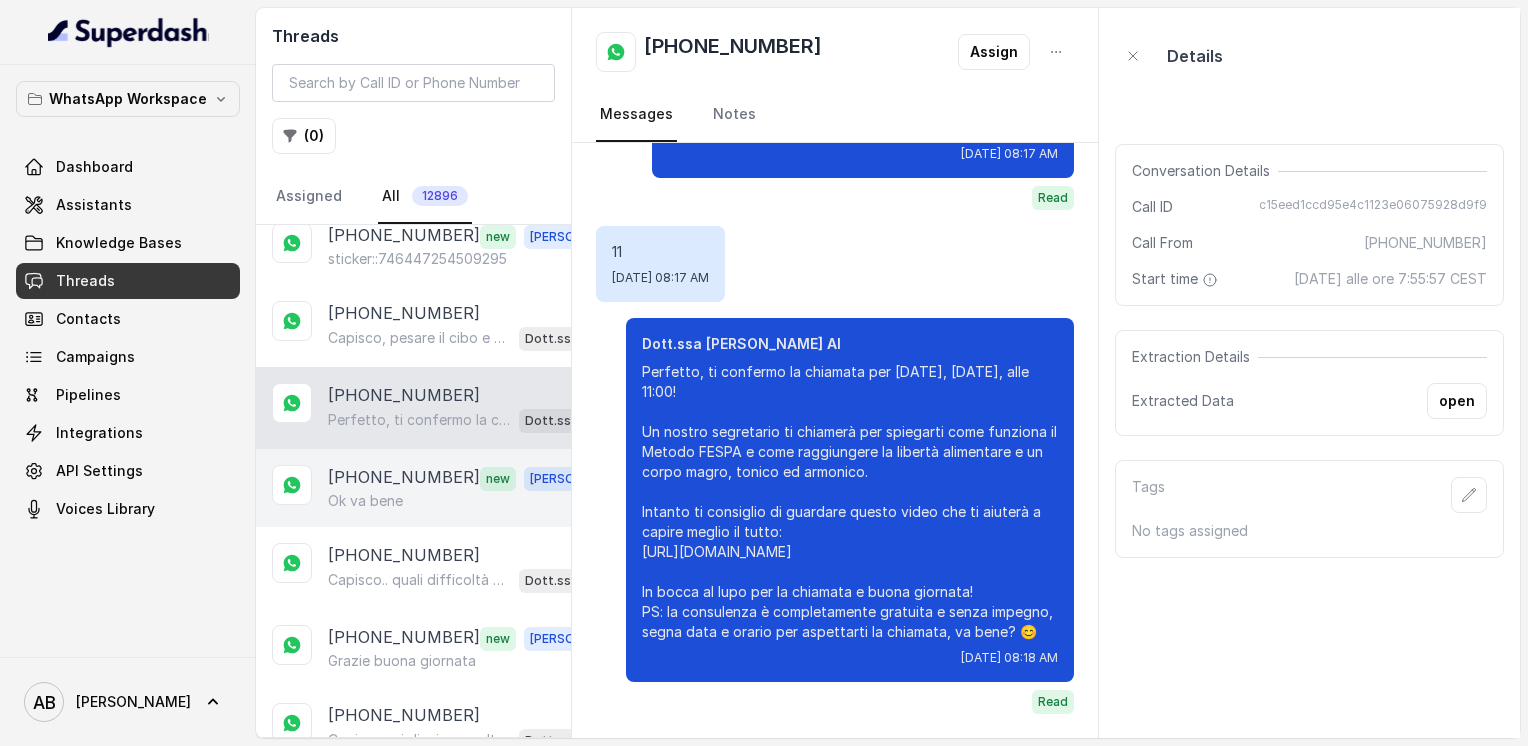 click on "Ok va bene" at bounding box center (365, 501) 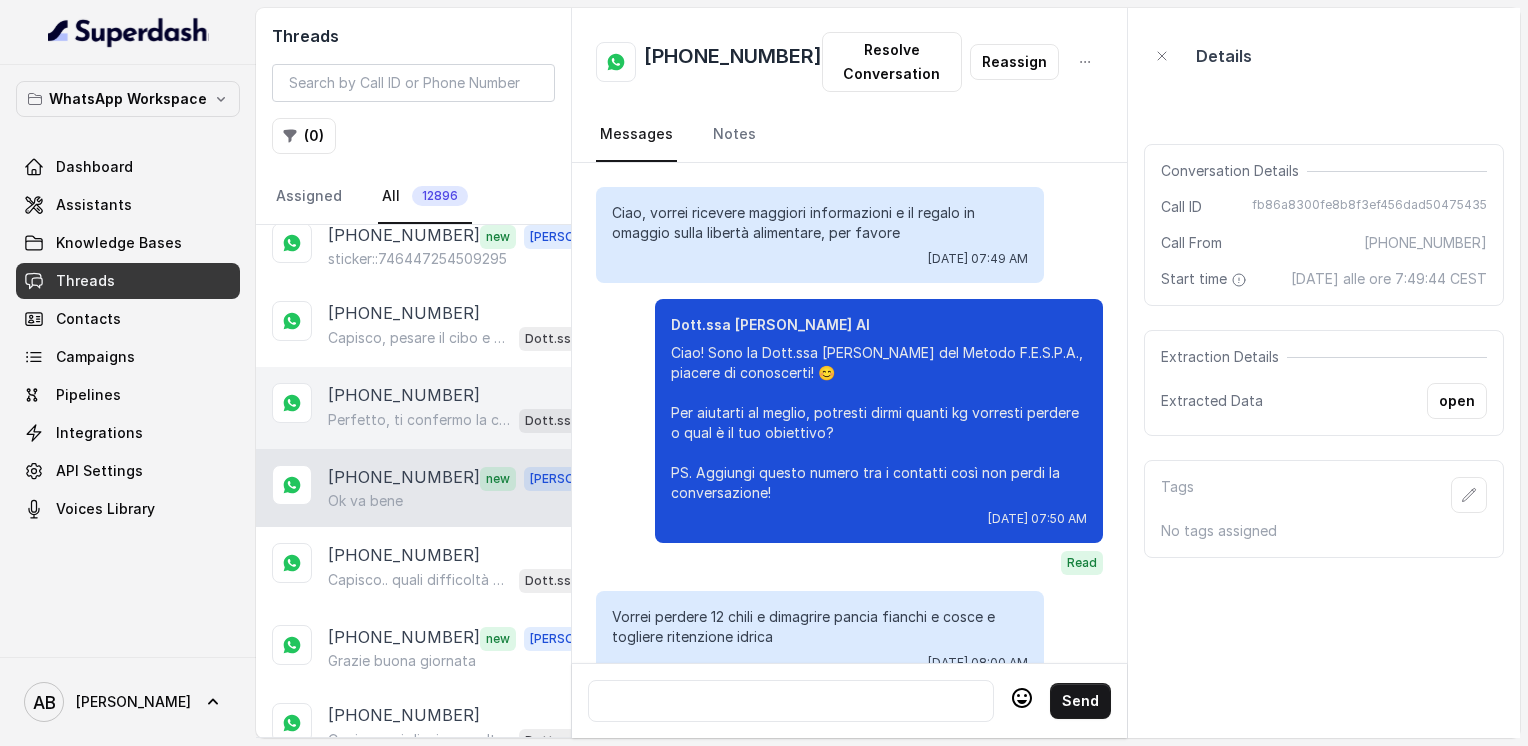 scroll, scrollTop: 2728, scrollLeft: 0, axis: vertical 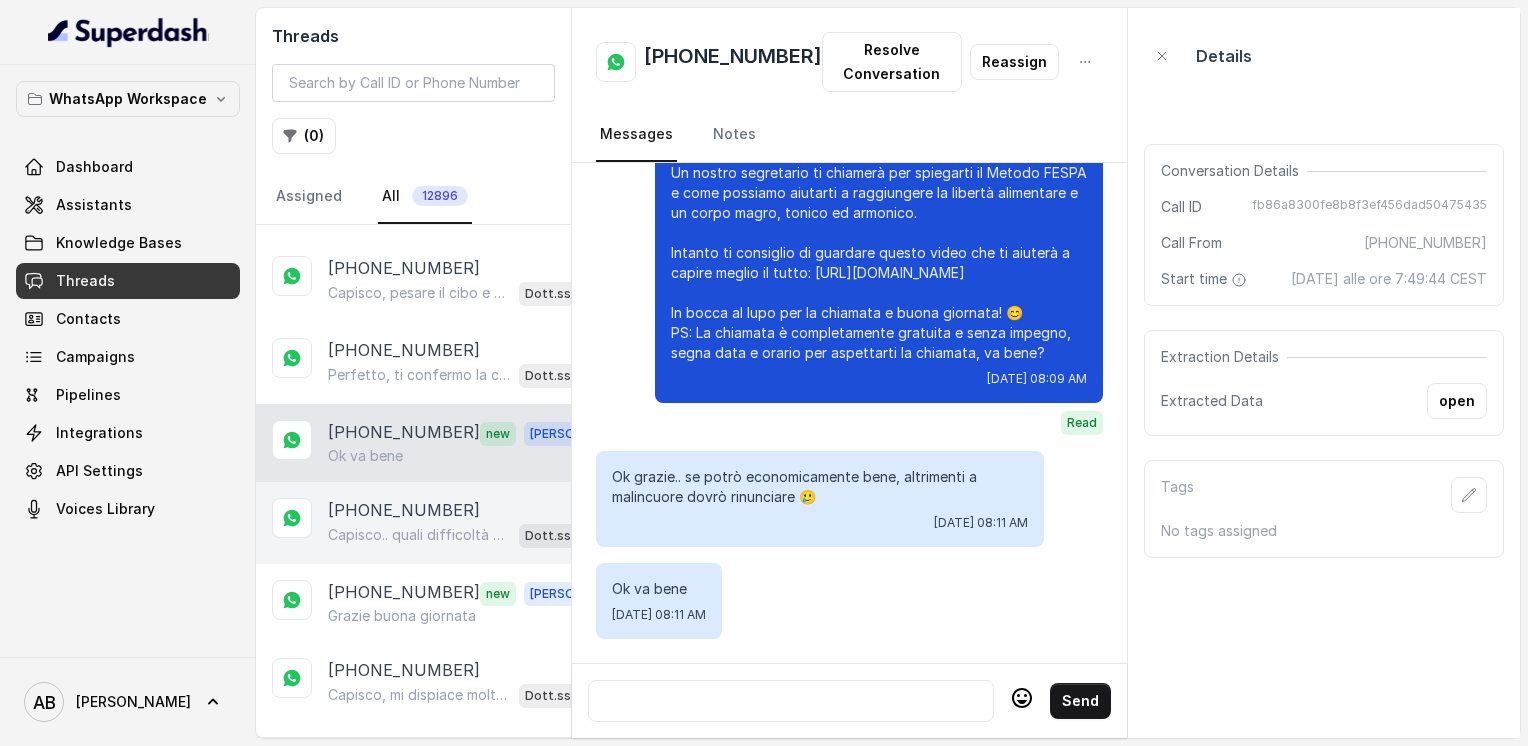 click on "Capisco.. quali difficoltà hai riscontrato nel seguire queste diete? Dott.ssa [PERSON_NAME] AI" at bounding box center [469, 535] 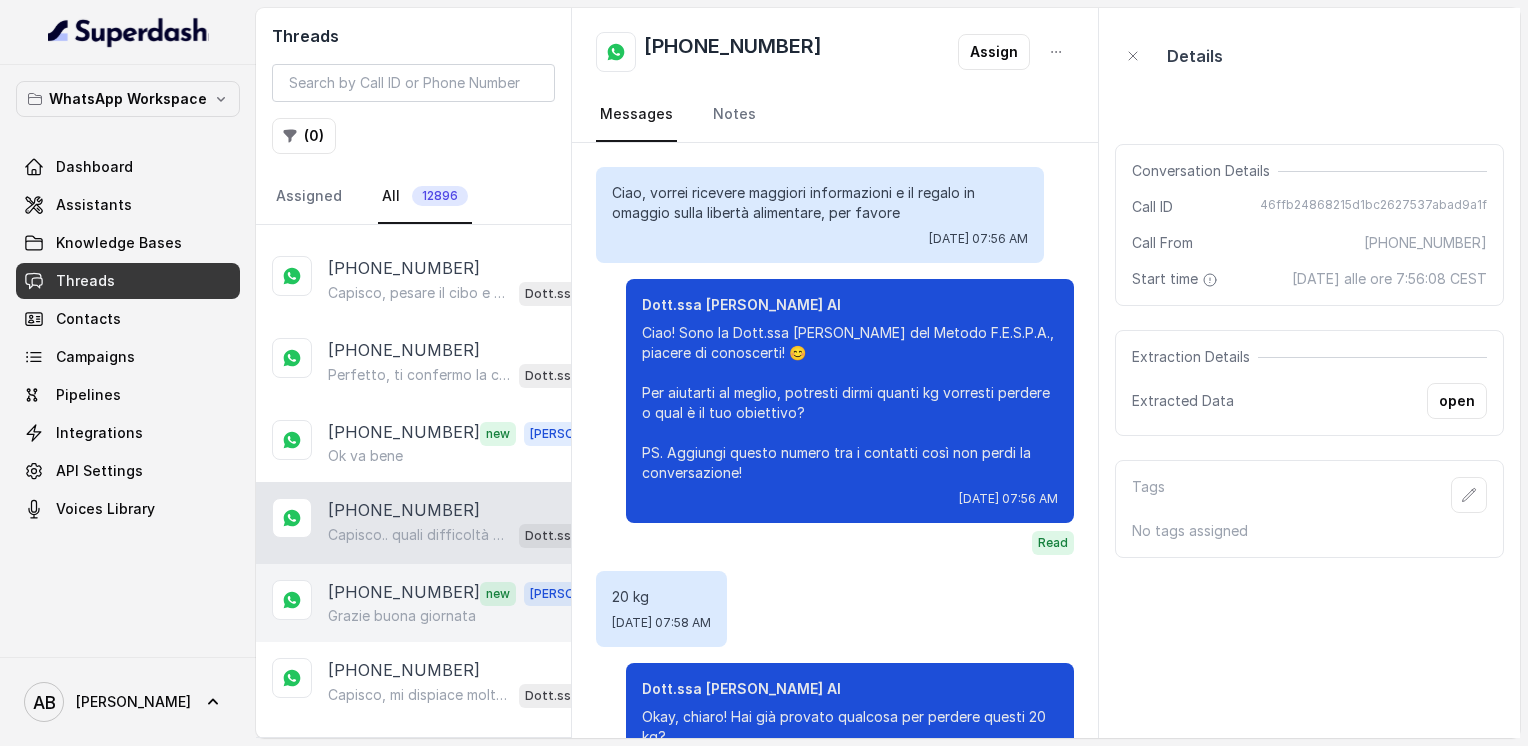 scroll, scrollTop: 632, scrollLeft: 0, axis: vertical 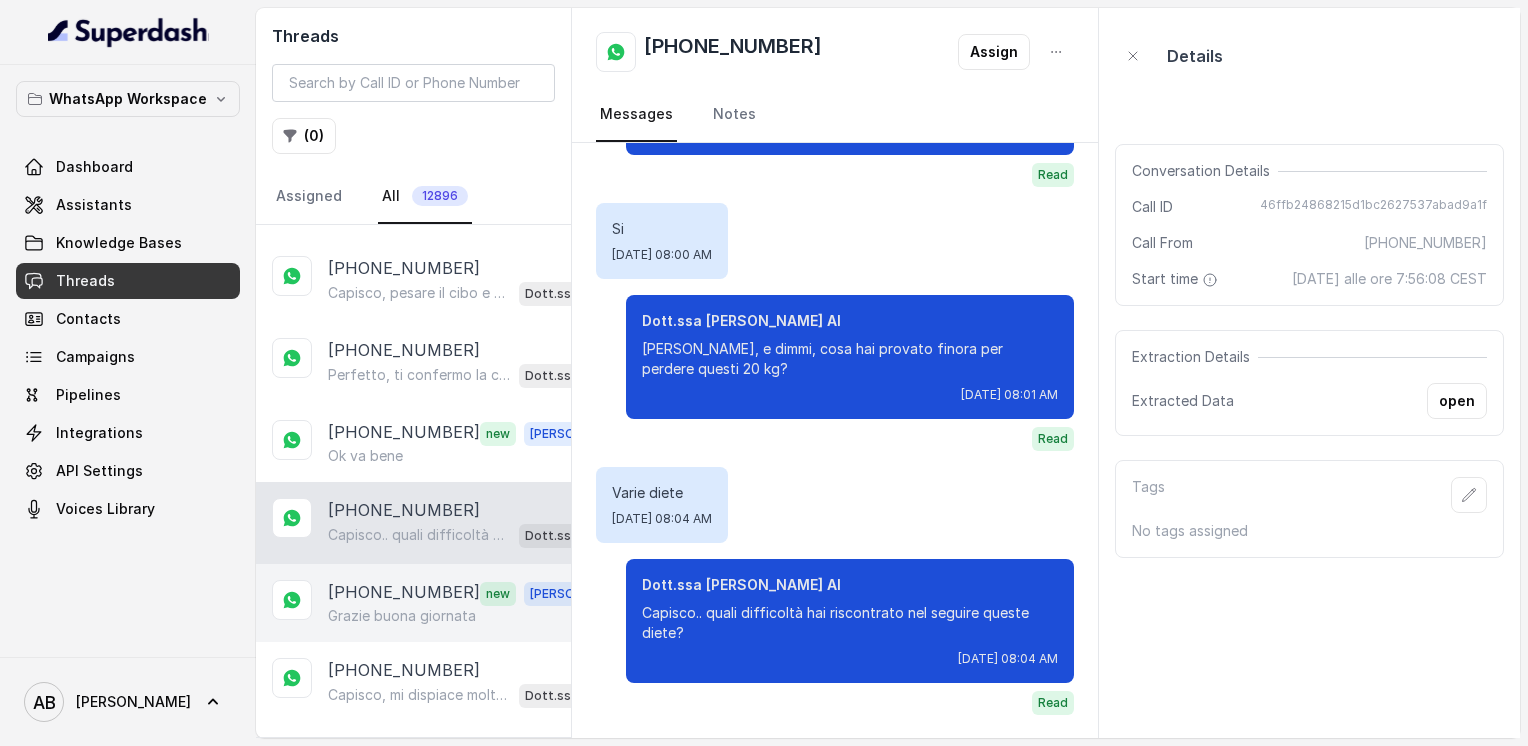 click on "[PHONE_NUMBER]" at bounding box center [404, 593] 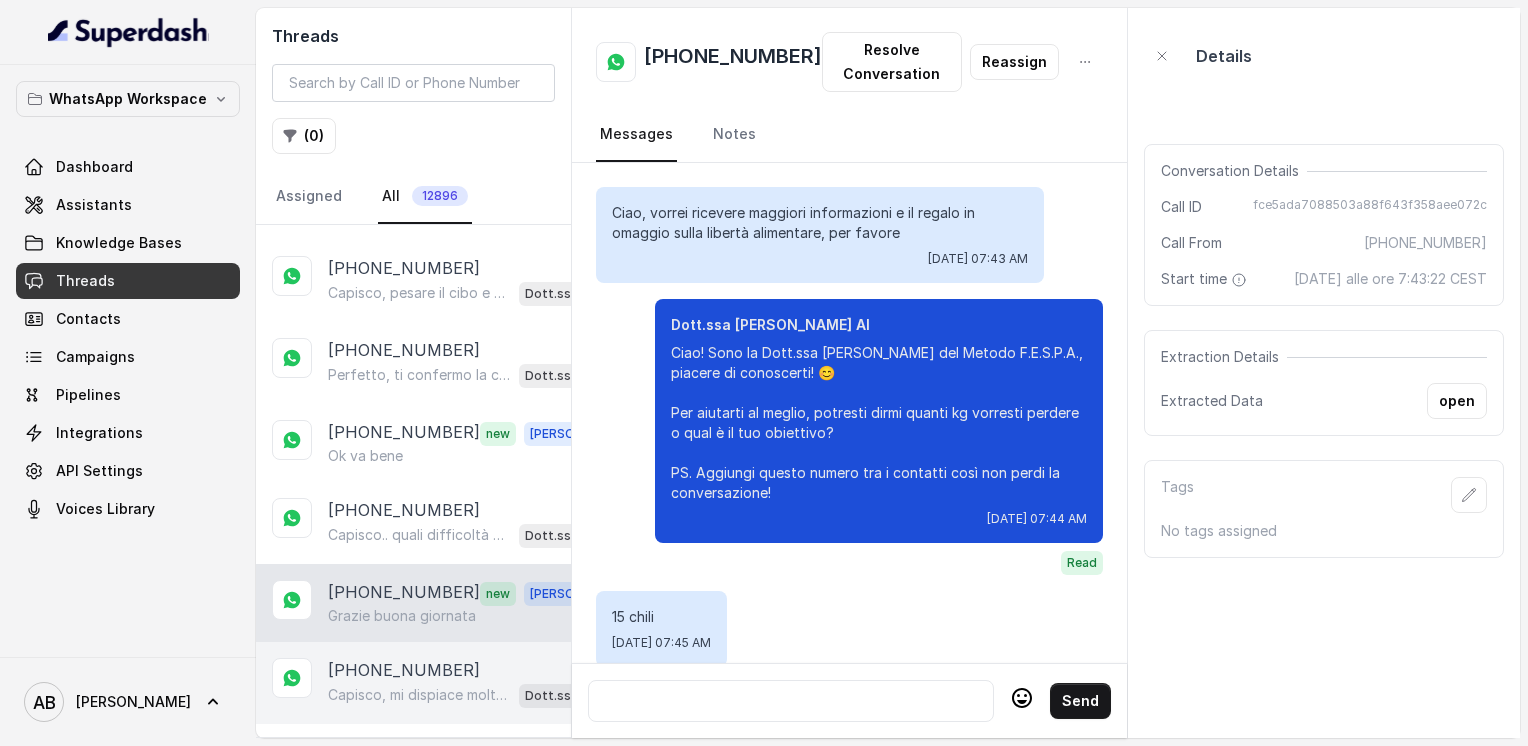 scroll, scrollTop: 2740, scrollLeft: 0, axis: vertical 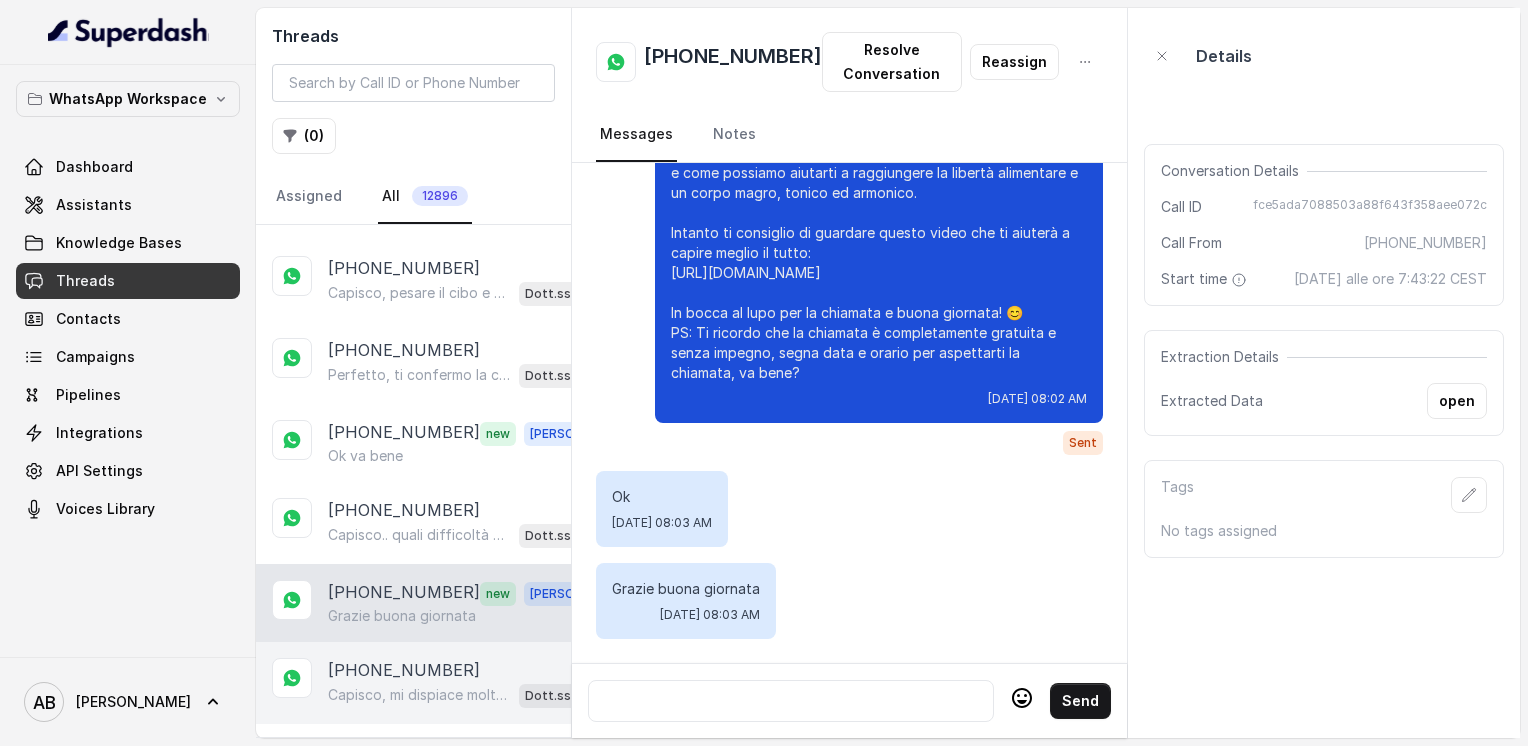 click on "[PHONE_NUMBER]" at bounding box center (404, 670) 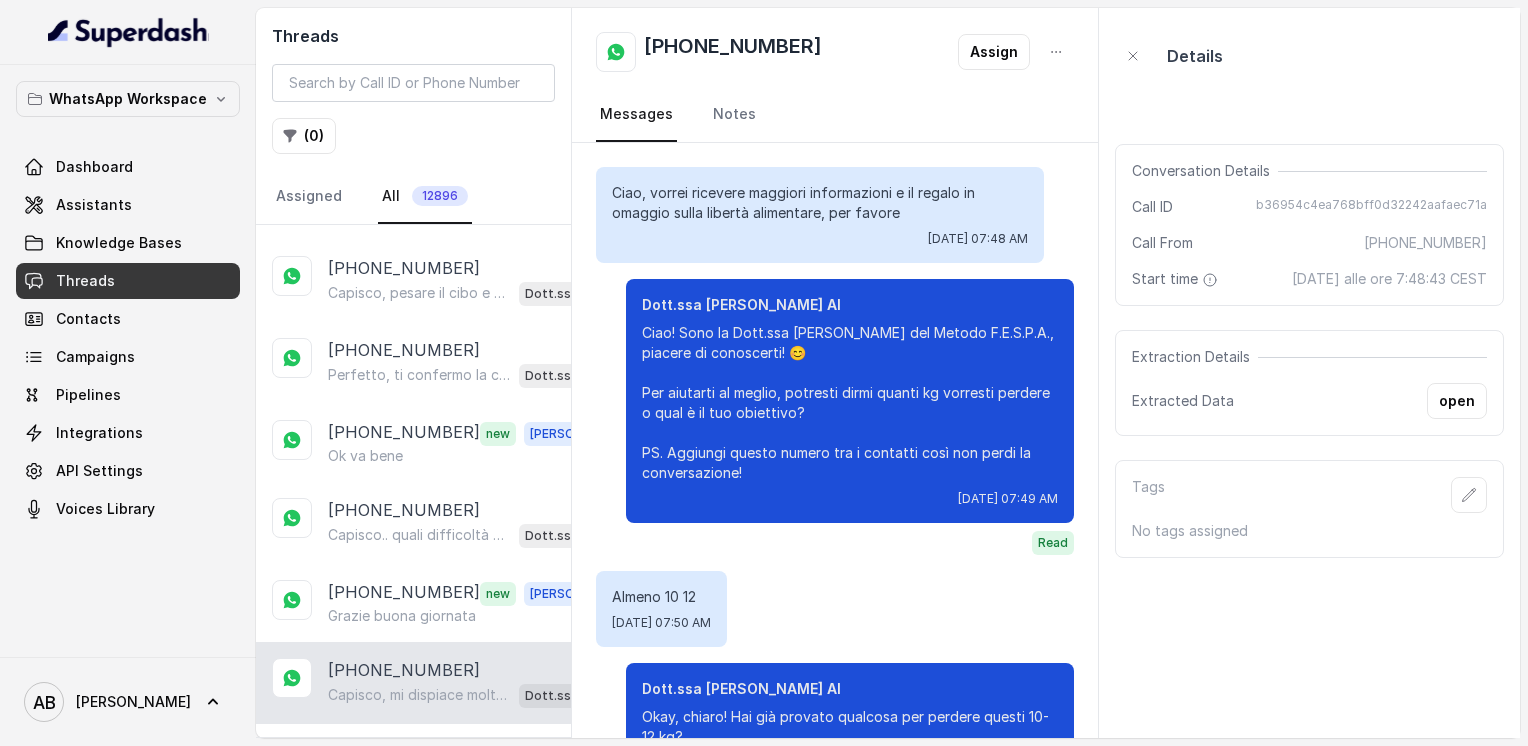 scroll 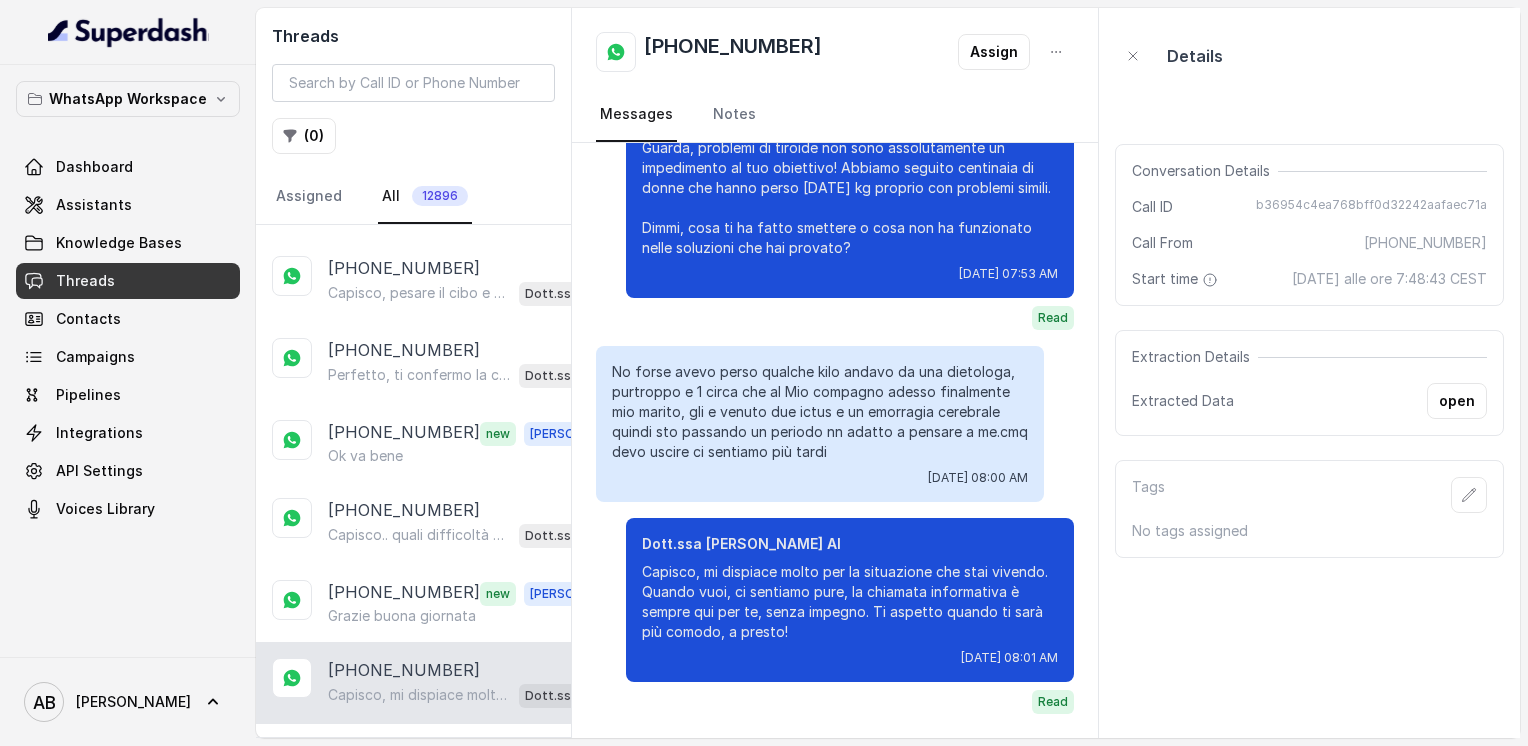 click on "Load more conversations" at bounding box center [414, 752] 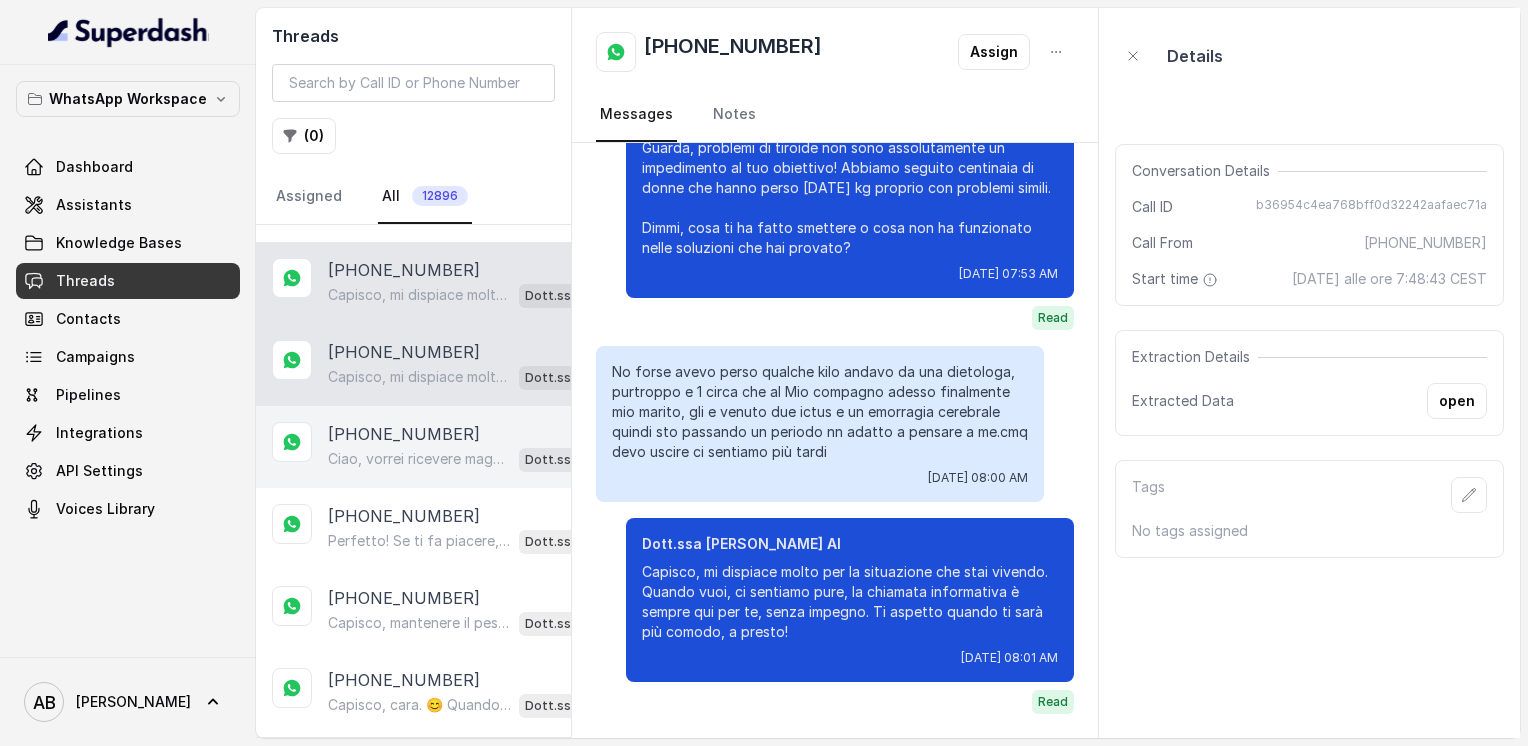 click on "[PHONE_NUMBER]" at bounding box center [404, 434] 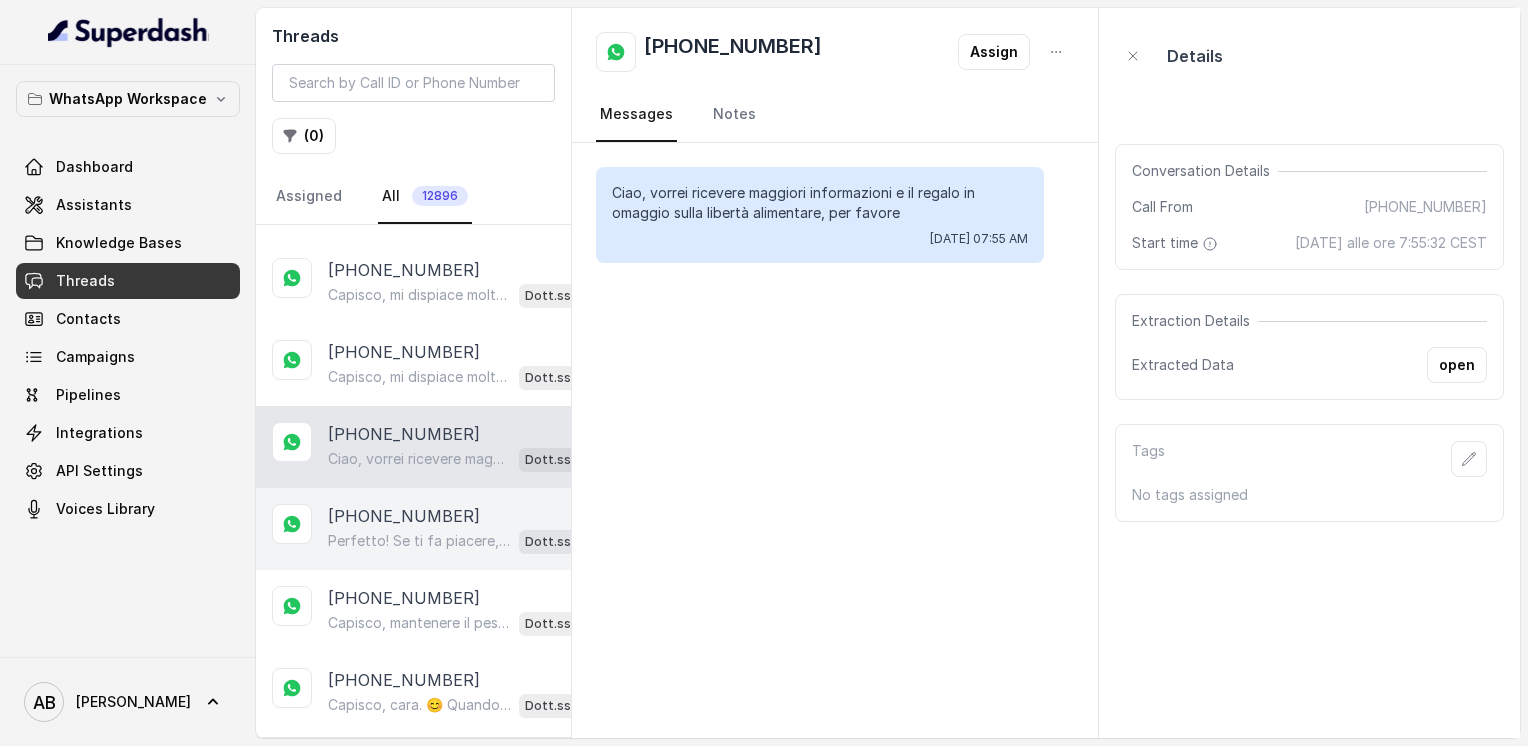 click on "Perfetto!
Se ti fa piacere, possiamo organizzare una breve chiamata informativa di 5 minuti, completamente gratuita e senza impegno, per spiegarti come funziona il Metodo FESPA e vedere cosa può fare per te.
Quale giorno e orario preferisci per essere contattata? 😊 Dott.ssa [PERSON_NAME] AI" at bounding box center (469, 541) 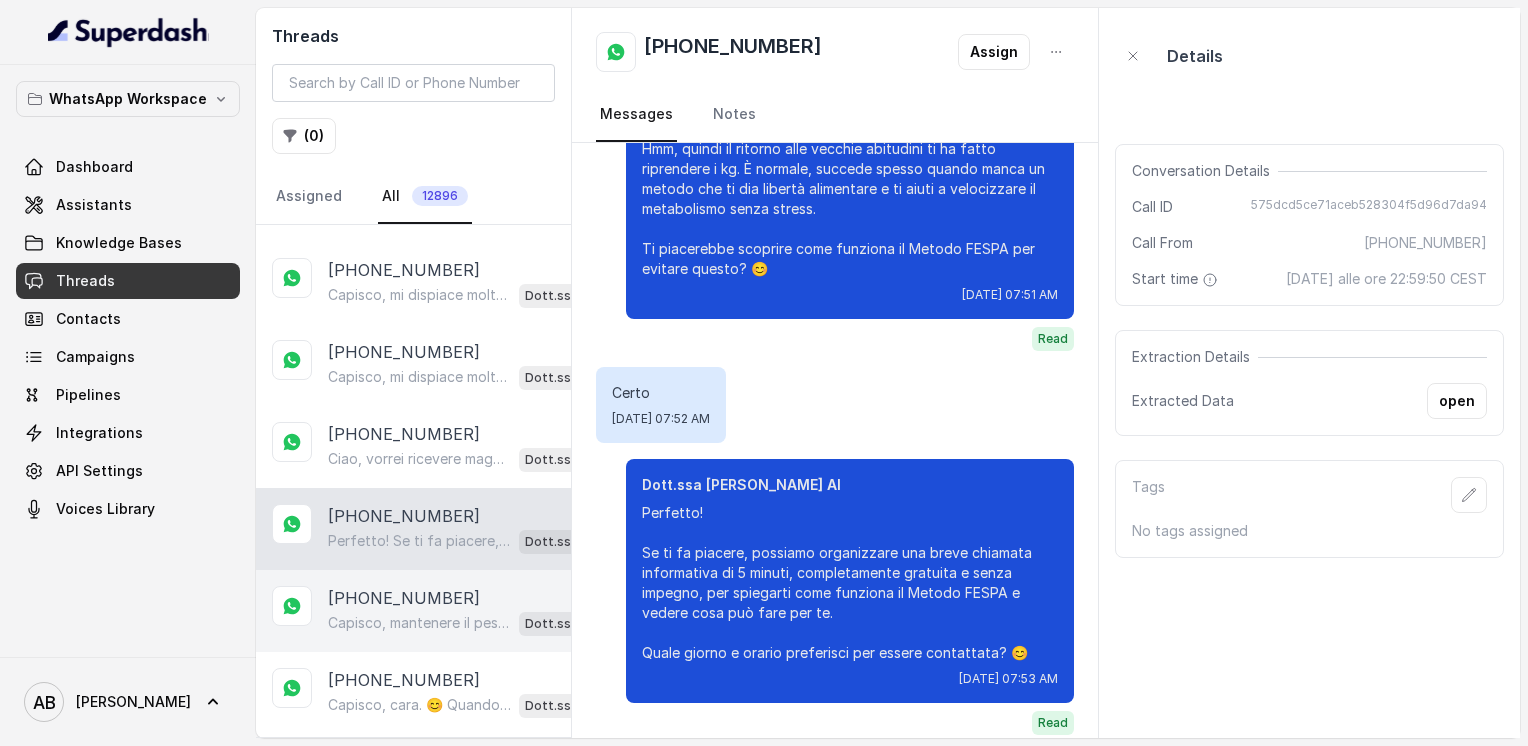 click on "Capisco, mantenere il peso senza riuscire a scendere è comune. E la mancanza di tempo per la palestra può complicare. Dimmi, cosa hai provato finora per perdere questi 3-5 kg?" at bounding box center [419, 623] 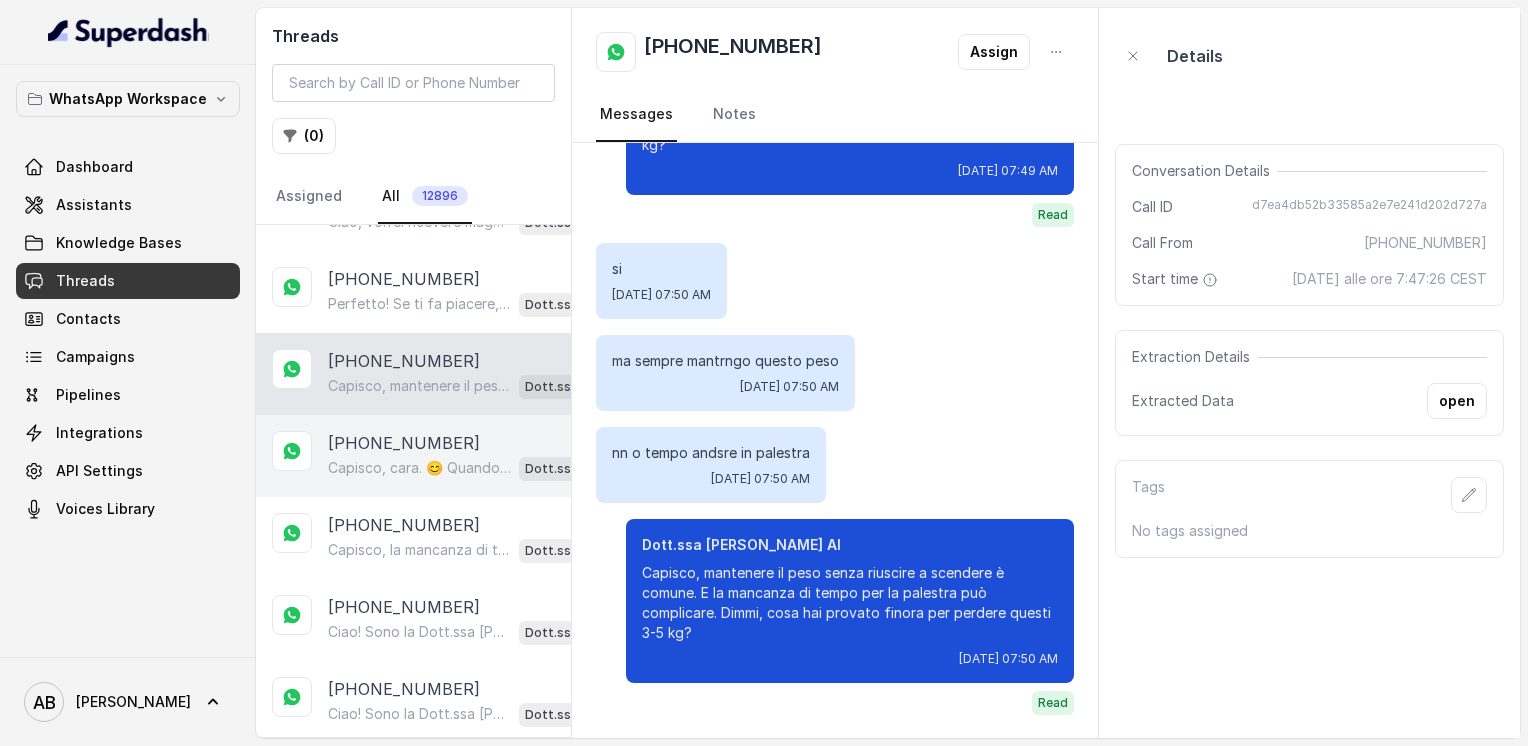 scroll, scrollTop: 4245, scrollLeft: 0, axis: vertical 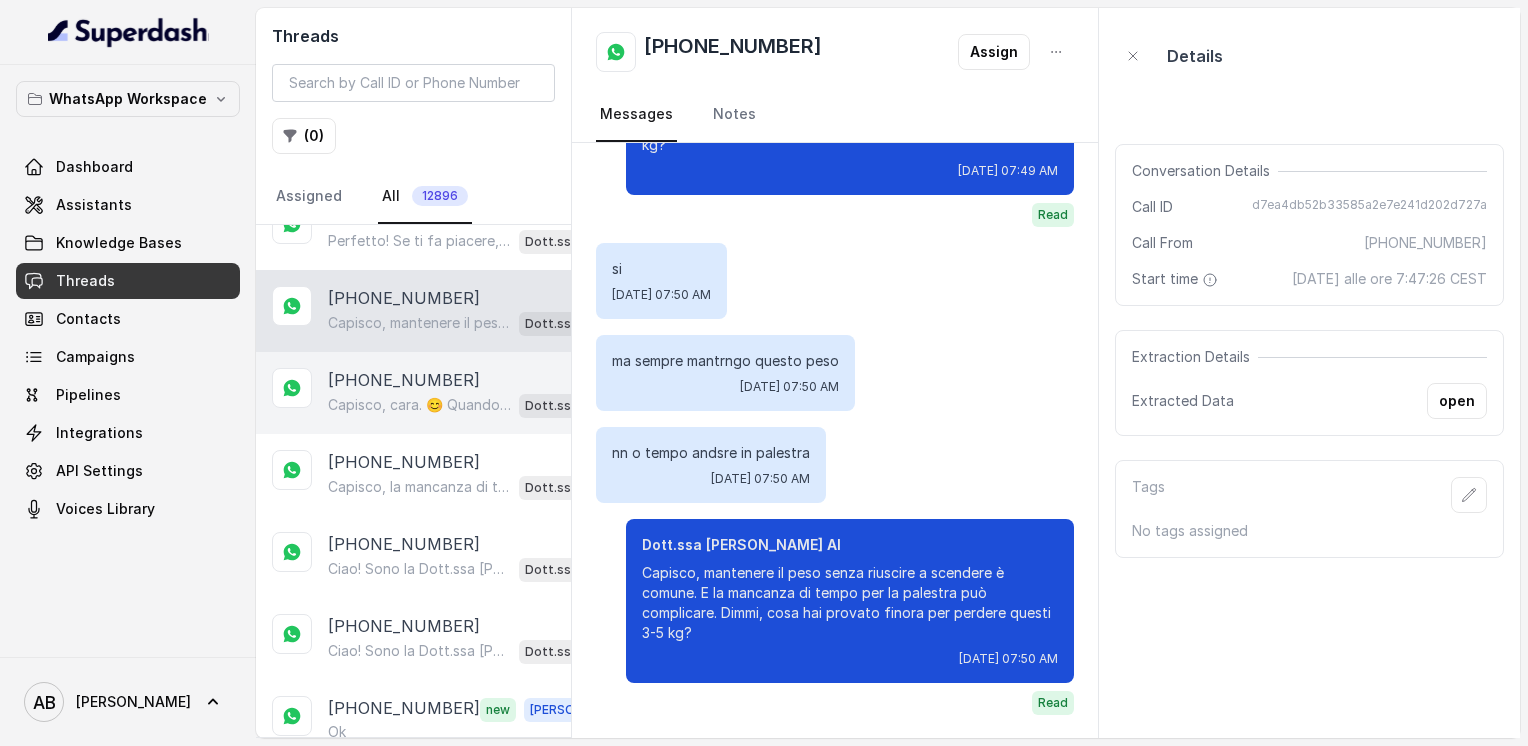 click on "Capisco, cara. 😊 Quando ti sarà più comodo, dimmi pure giorno e orario e ti organizzo la chiamata gratuita di 5 minuti con uno dei nostri specialisti. Così potrai scoprire come raggiungere la libertà alimentare e un corpo magro, tonico ed armonico senza stress." at bounding box center [419, 405] 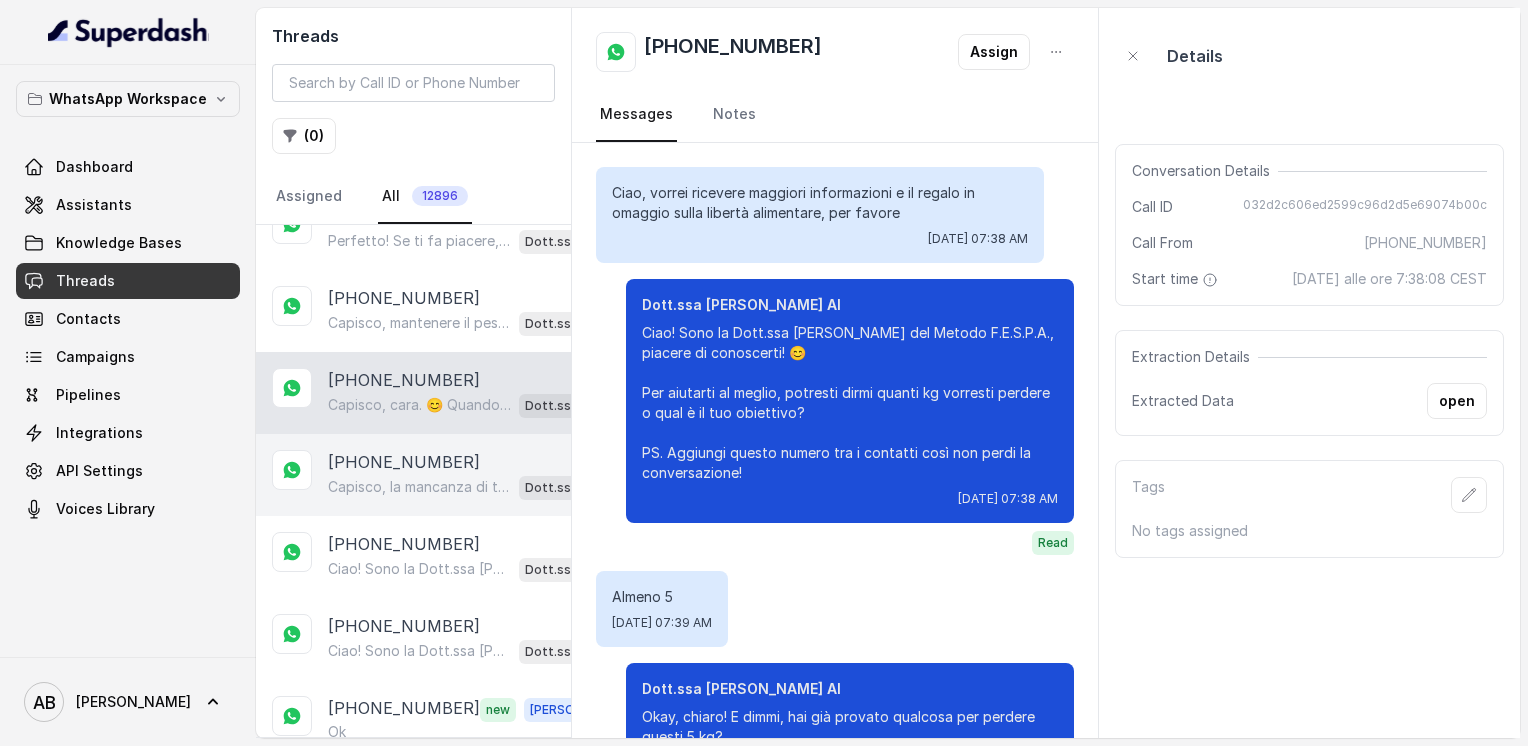 scroll, scrollTop: 1460, scrollLeft: 0, axis: vertical 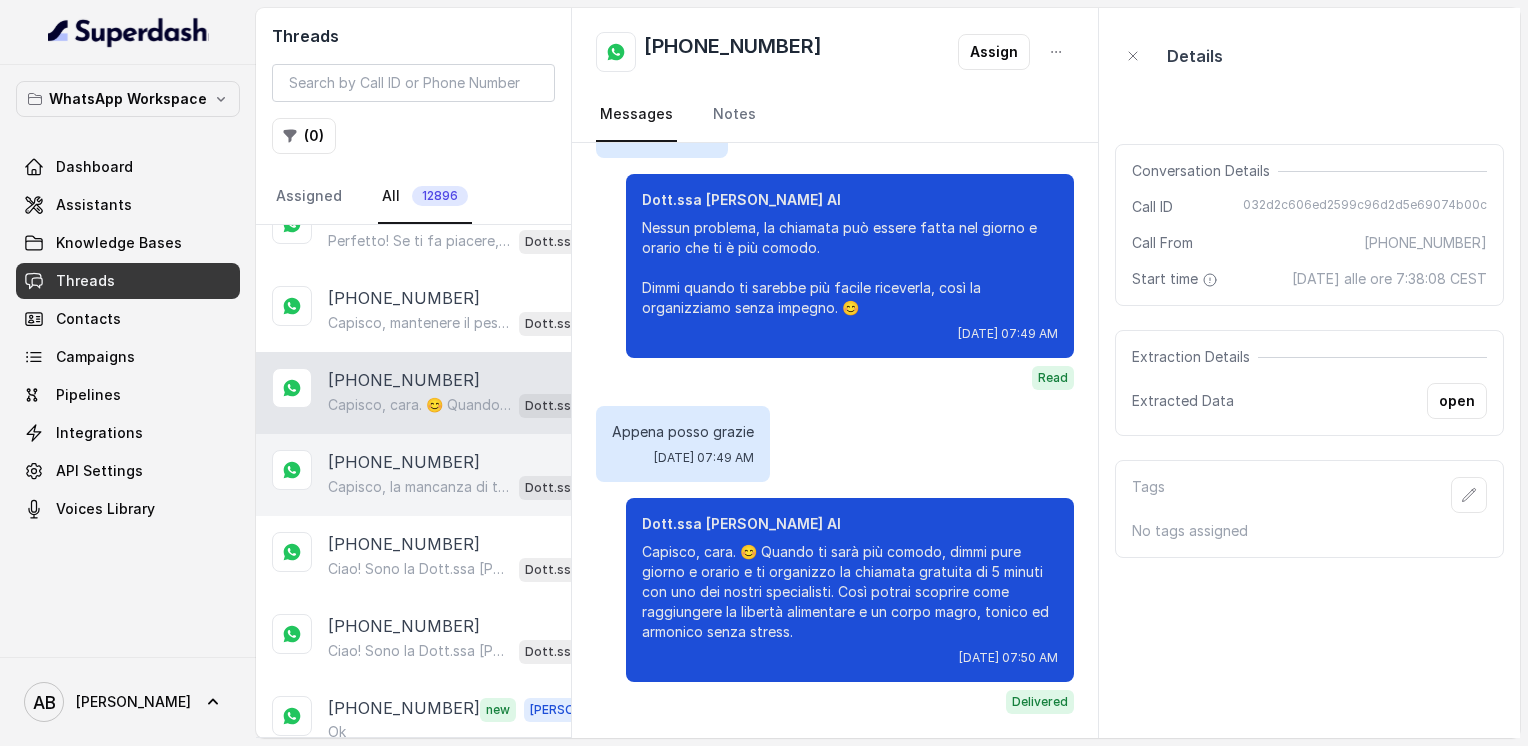 click on "Capisco, la mancanza di tempo è un problema comune. Spesso le diete richiedono troppo impegno e questo rende difficile mantenere i risultati.
Il Metodo FESPA ti aiuta a velocizzare il metabolismo e a raggiungere la libertà alimentare senza stress o preparazioni complicate.
Ti piacerebbe scoprire come funziona con una breve chiamata gratuita di 5 minuti?" at bounding box center [419, 487] 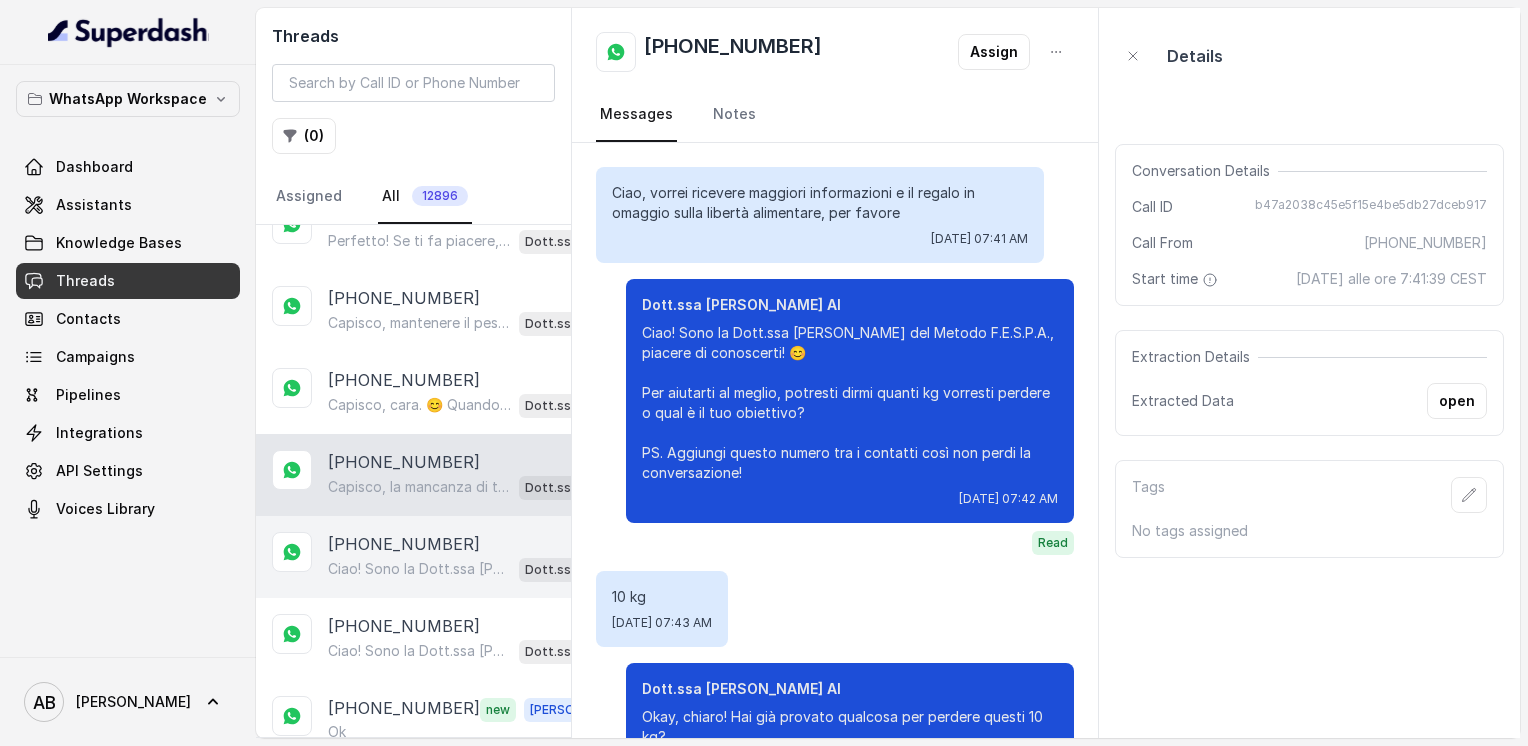 scroll, scrollTop: 792, scrollLeft: 0, axis: vertical 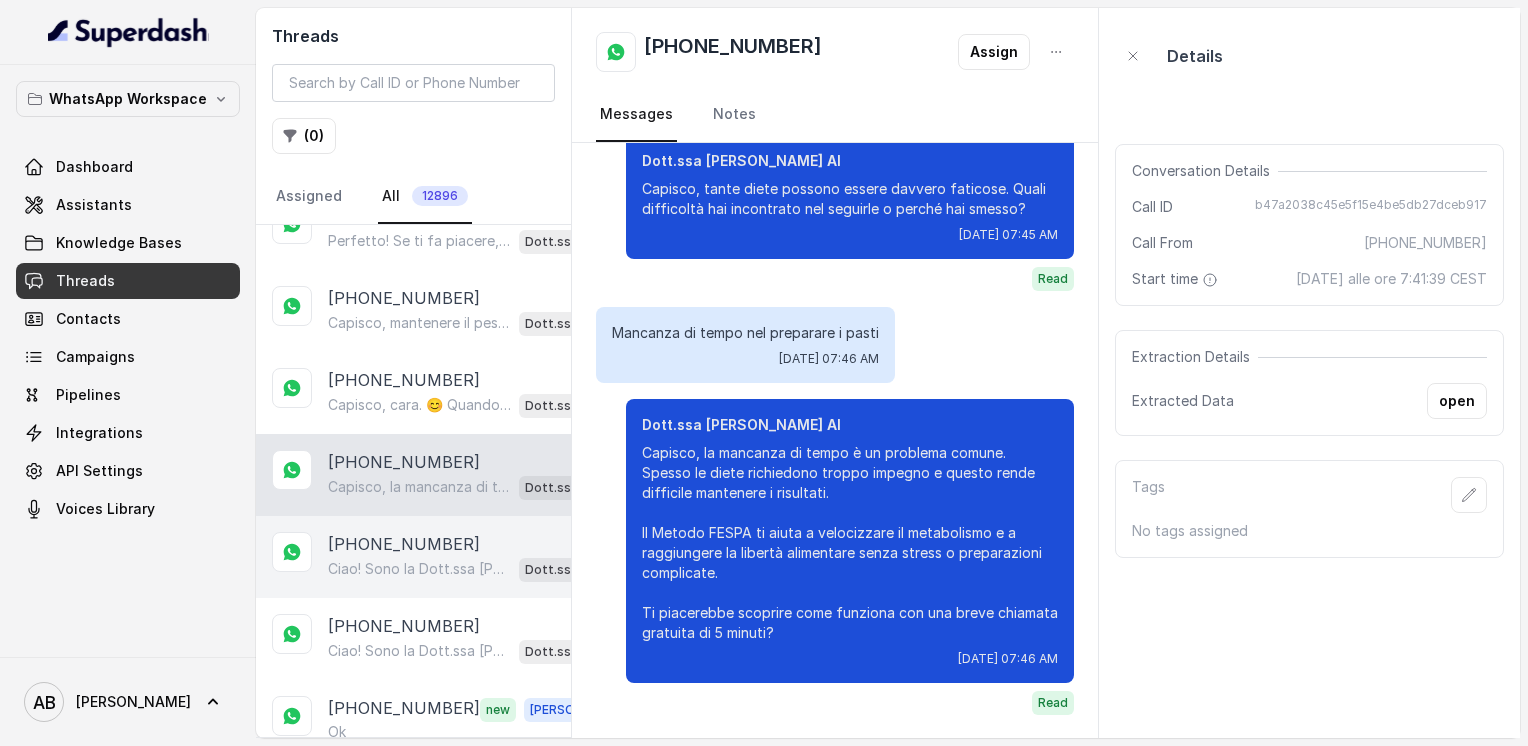 click on "[PHONE_NUMBER]   Ciao! Sono la Dott.ssa [PERSON_NAME] del Metodo F.E.S.P.A., piacere di conoscerti! 😊
Per aiutarti al meglio, potresti dirmi quanti kg vorresti perdere o qual è il tuo obiettivo?
PS. Aggiungi questo numero tra i contatti così non perdi la conversazione! Dott.ssa [PERSON_NAME] AI" at bounding box center (413, 557) 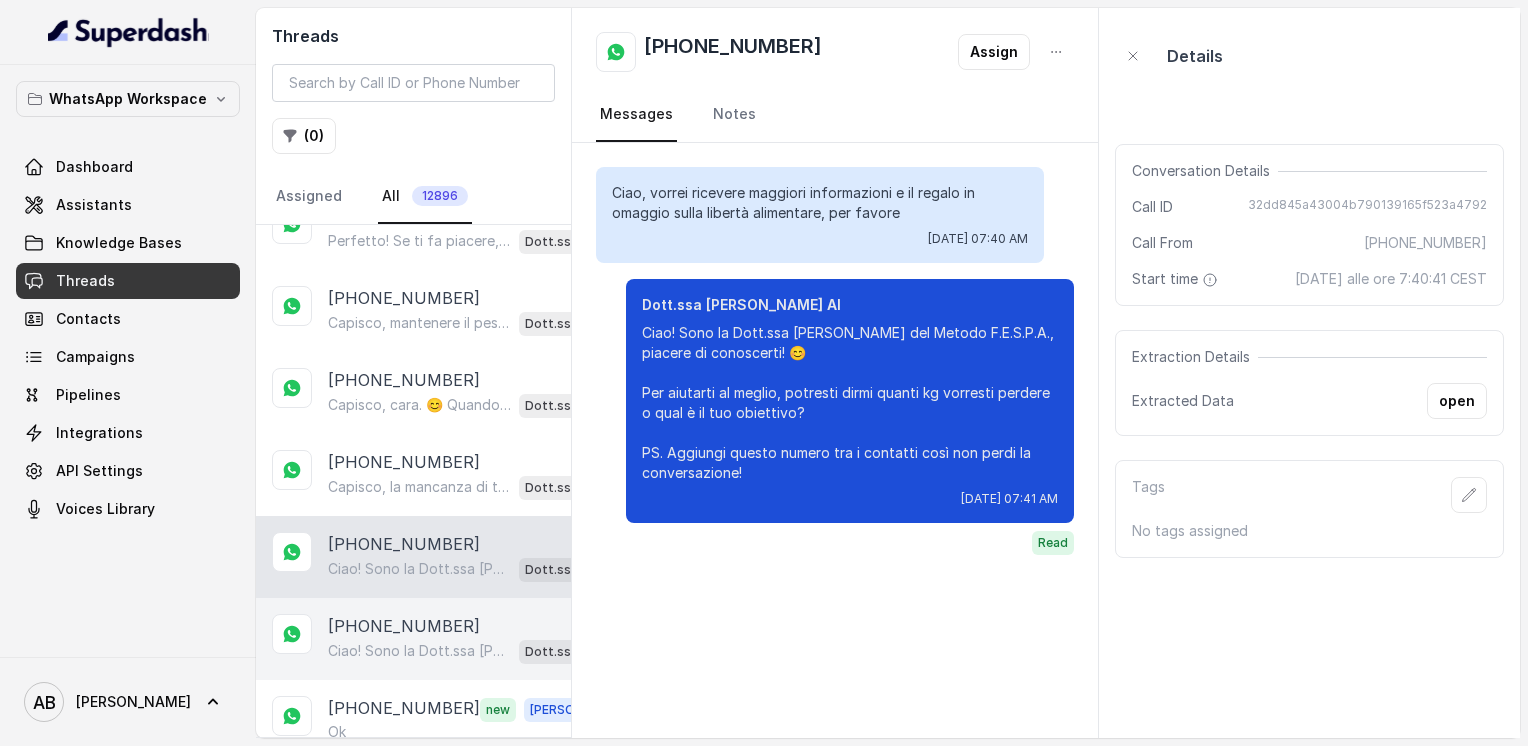 click on "[PHONE_NUMBER]" at bounding box center (404, 626) 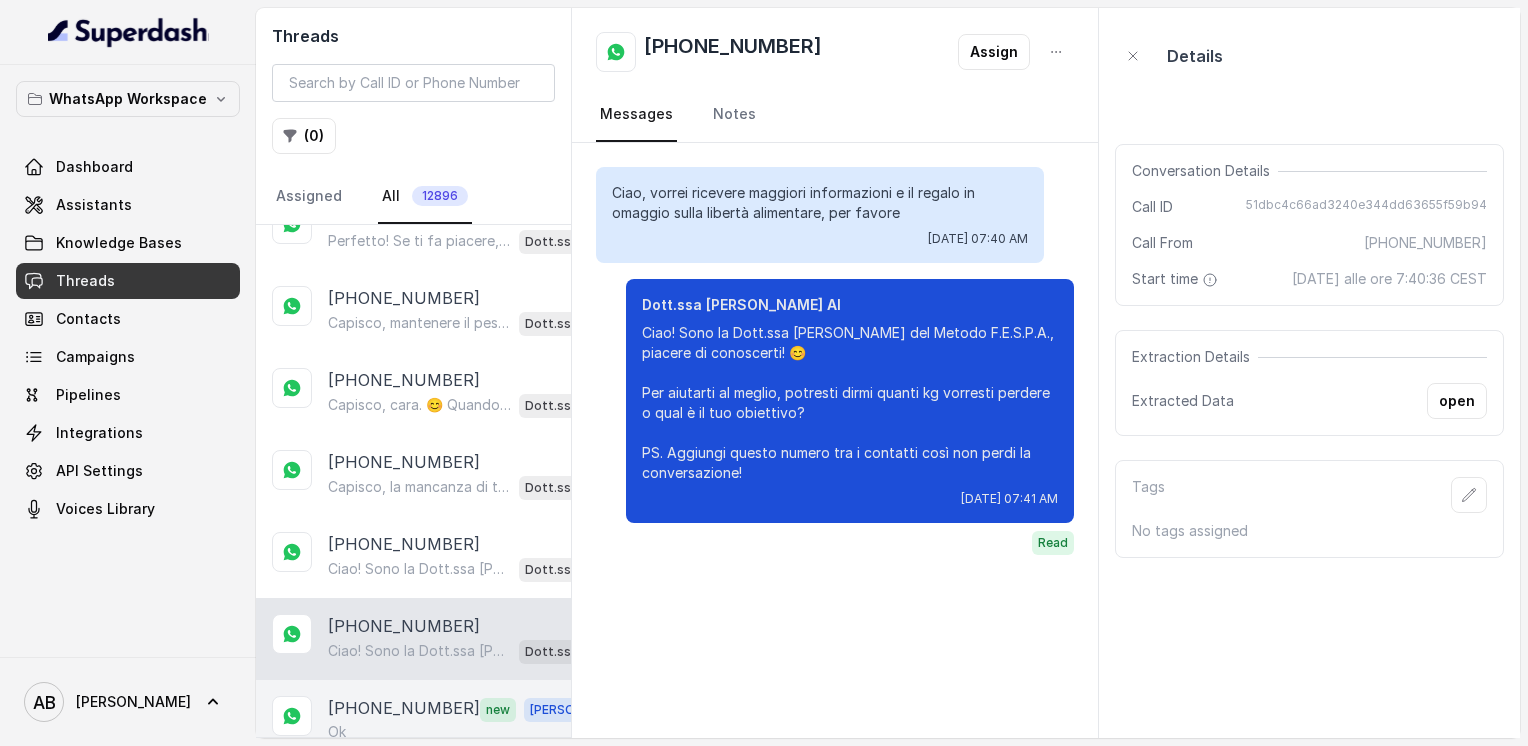 click on "[PHONE_NUMBER]" at bounding box center [404, 709] 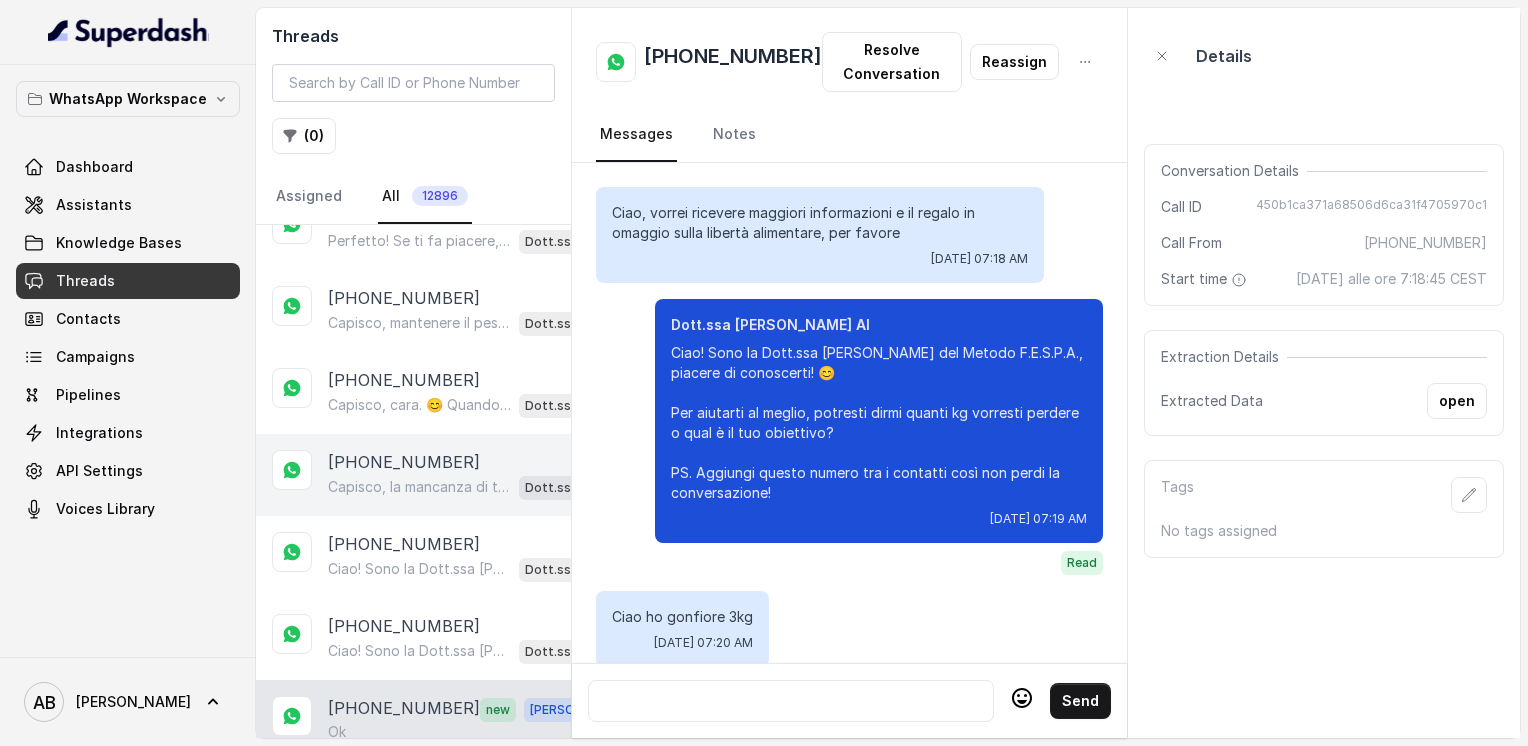 scroll, scrollTop: 2436, scrollLeft: 0, axis: vertical 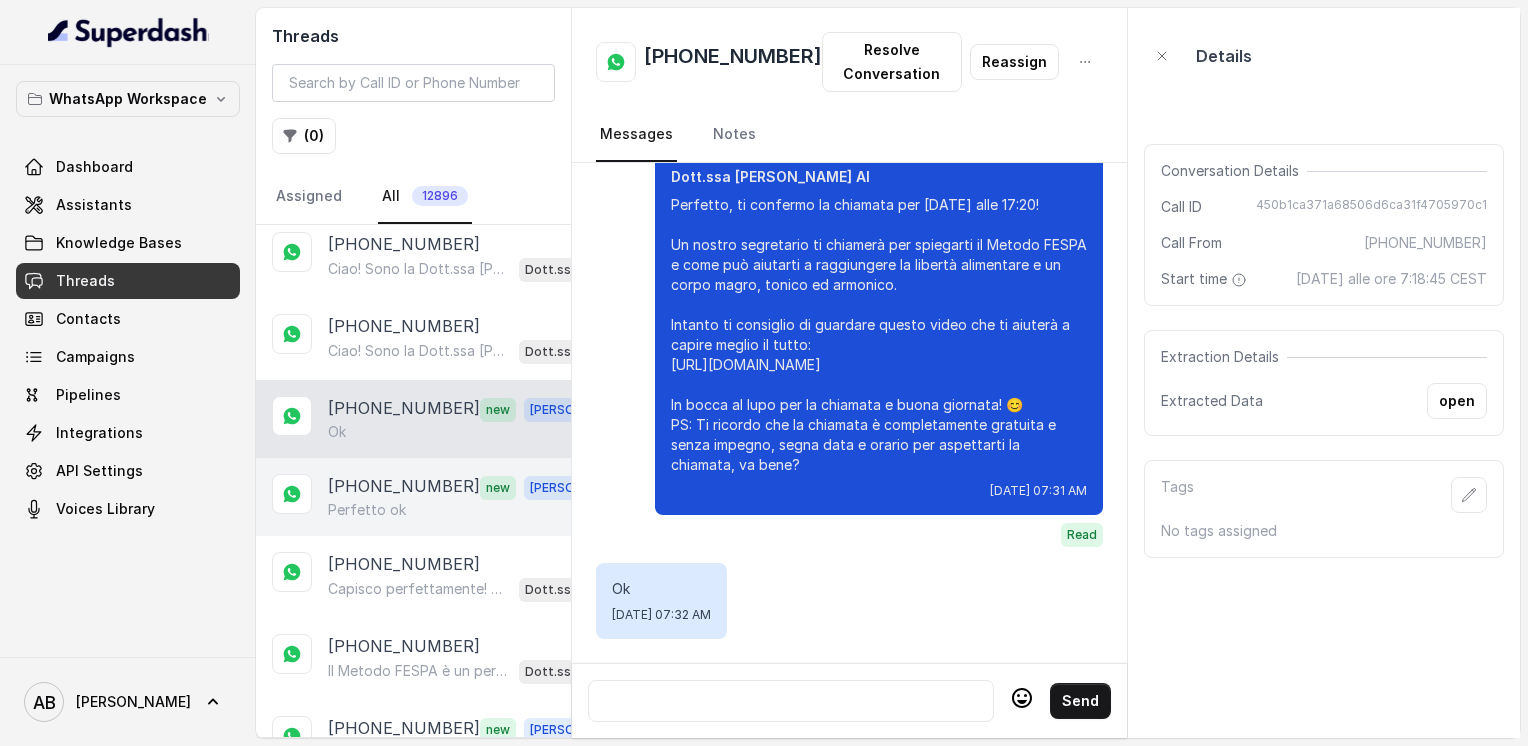 click on "Perfetto ok" at bounding box center [367, 510] 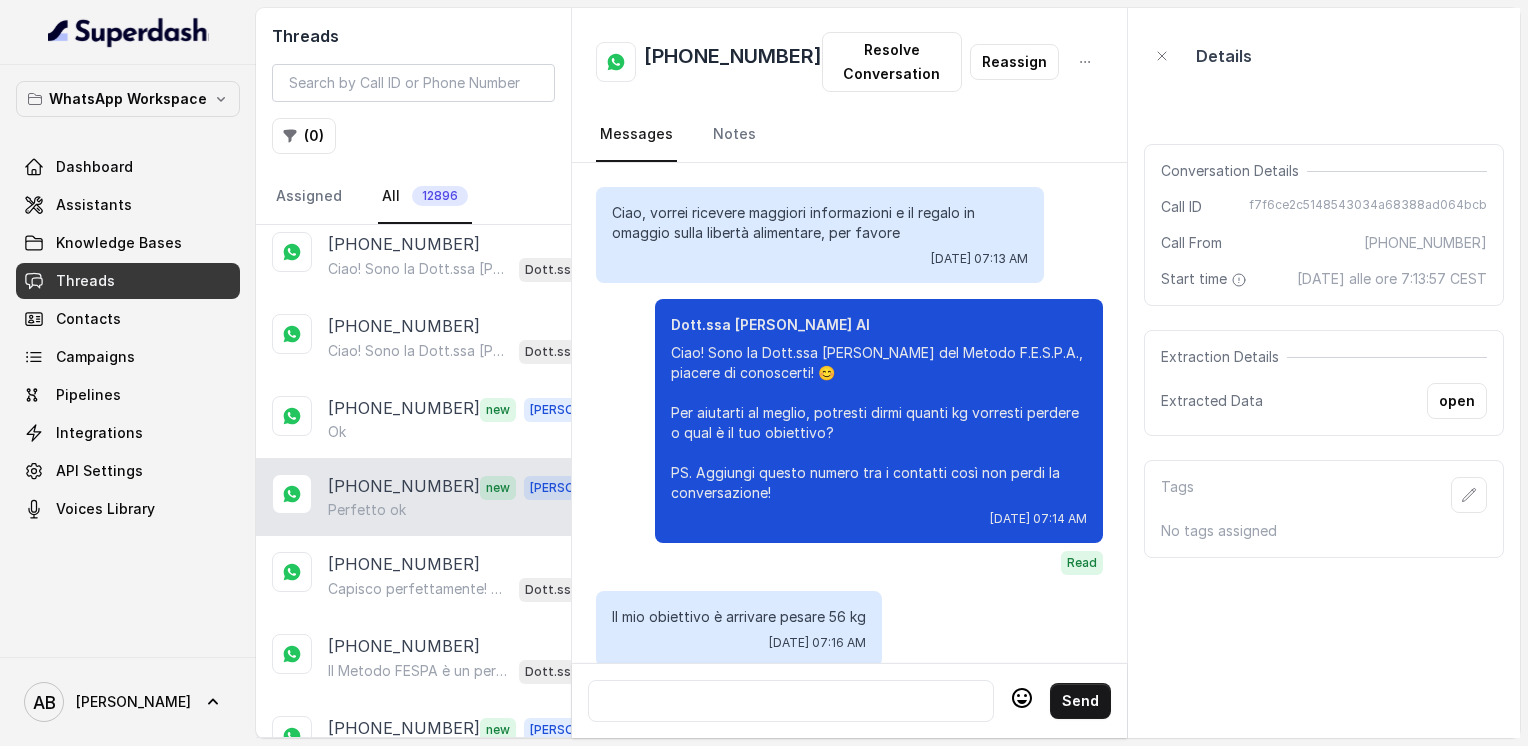 scroll, scrollTop: 2284, scrollLeft: 0, axis: vertical 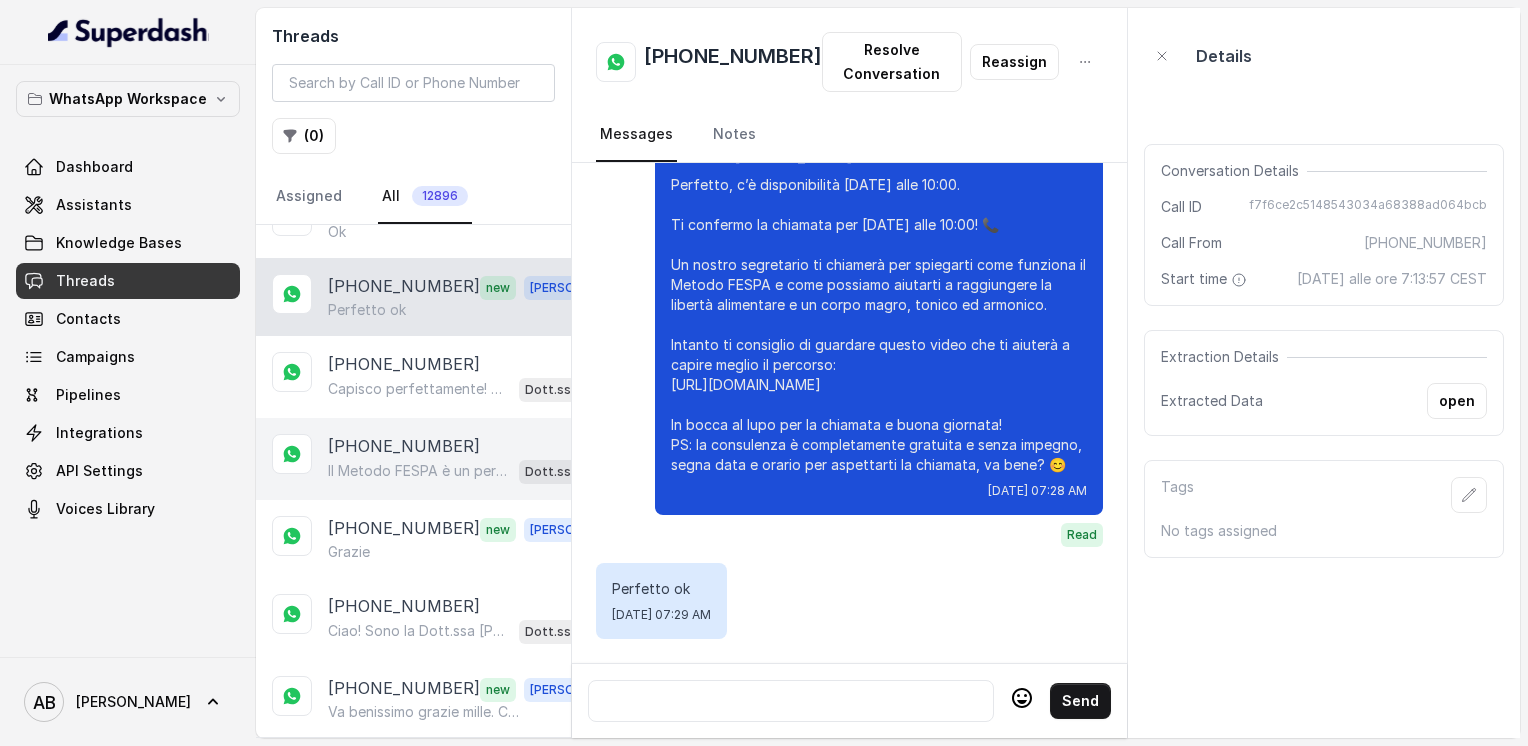 drag, startPoint x: 387, startPoint y: 328, endPoint x: 385, endPoint y: 377, distance: 49.0408 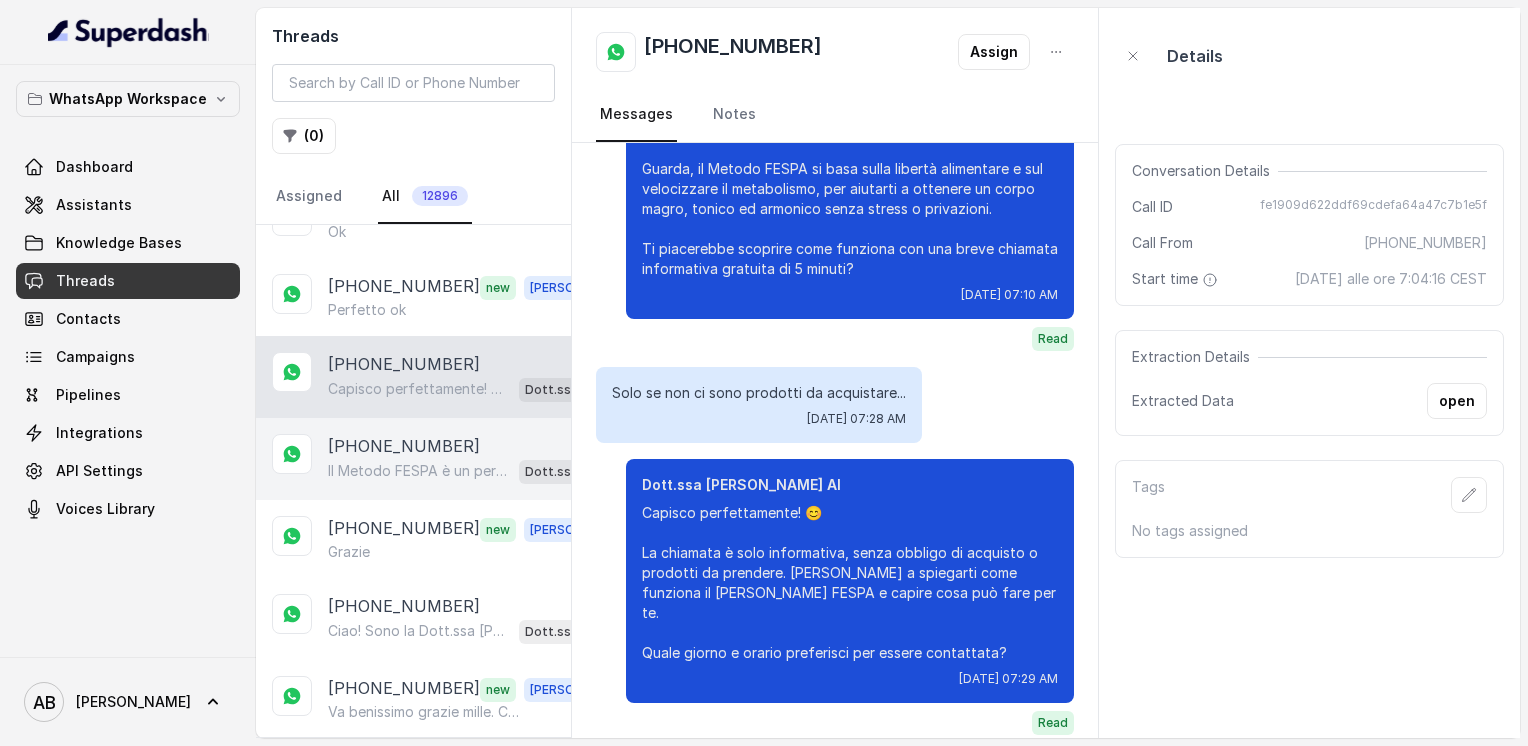 click on "Il Metodo FESPA è un percorso di rieducazione alimentare che ti aiuta a velocizzare il metabolismo e a raggiungere la libertà alimentare, senza stress né privazioni.
Così potrai ottenere un corpo magro, tonico ed armonico in modo sostenibile.
Se vuoi, possiamo fare una chiamata gratuita di 5 minuti per spiegarti tutto nel dettaglio. Ti interessa? 😊" at bounding box center [419, 471] 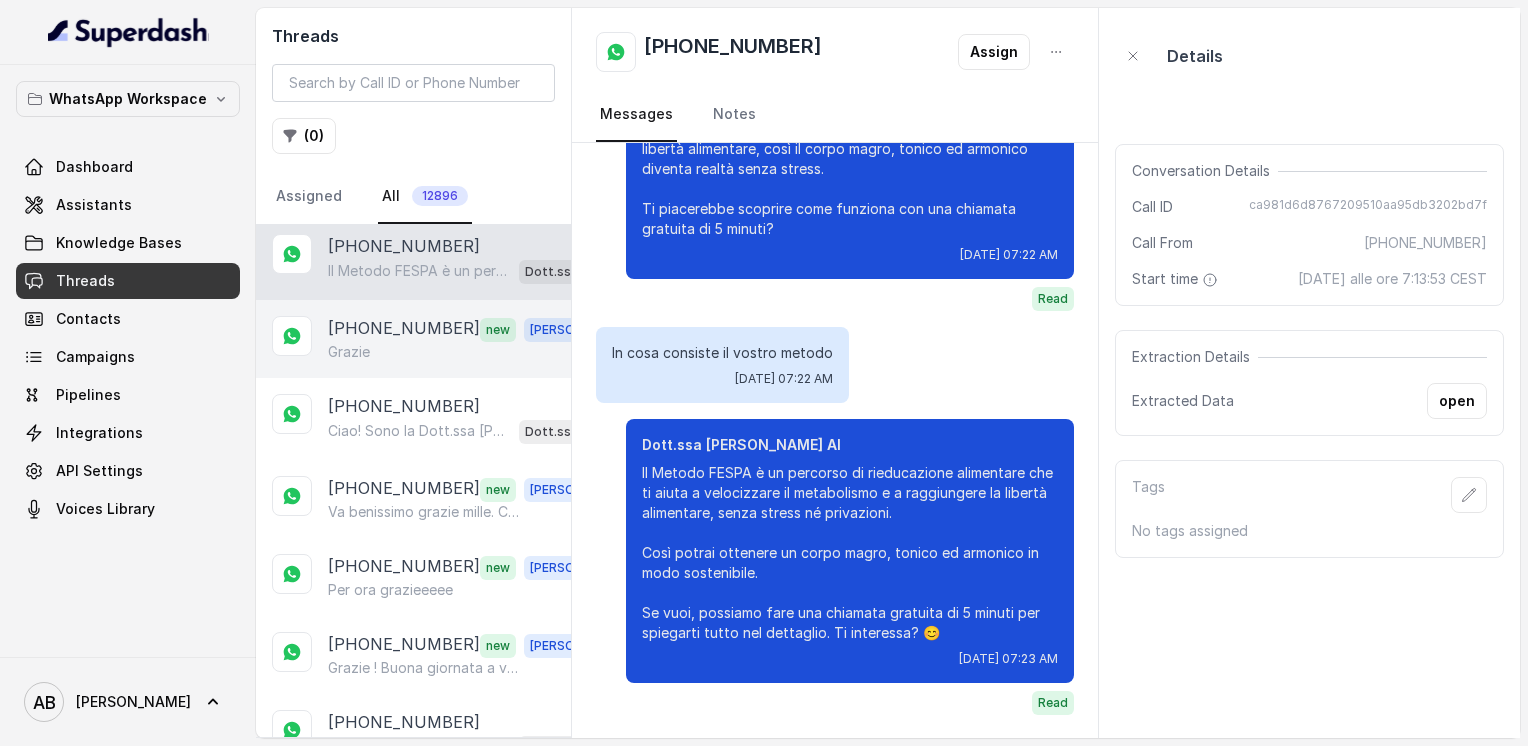 click on "Grazie" at bounding box center [469, 352] 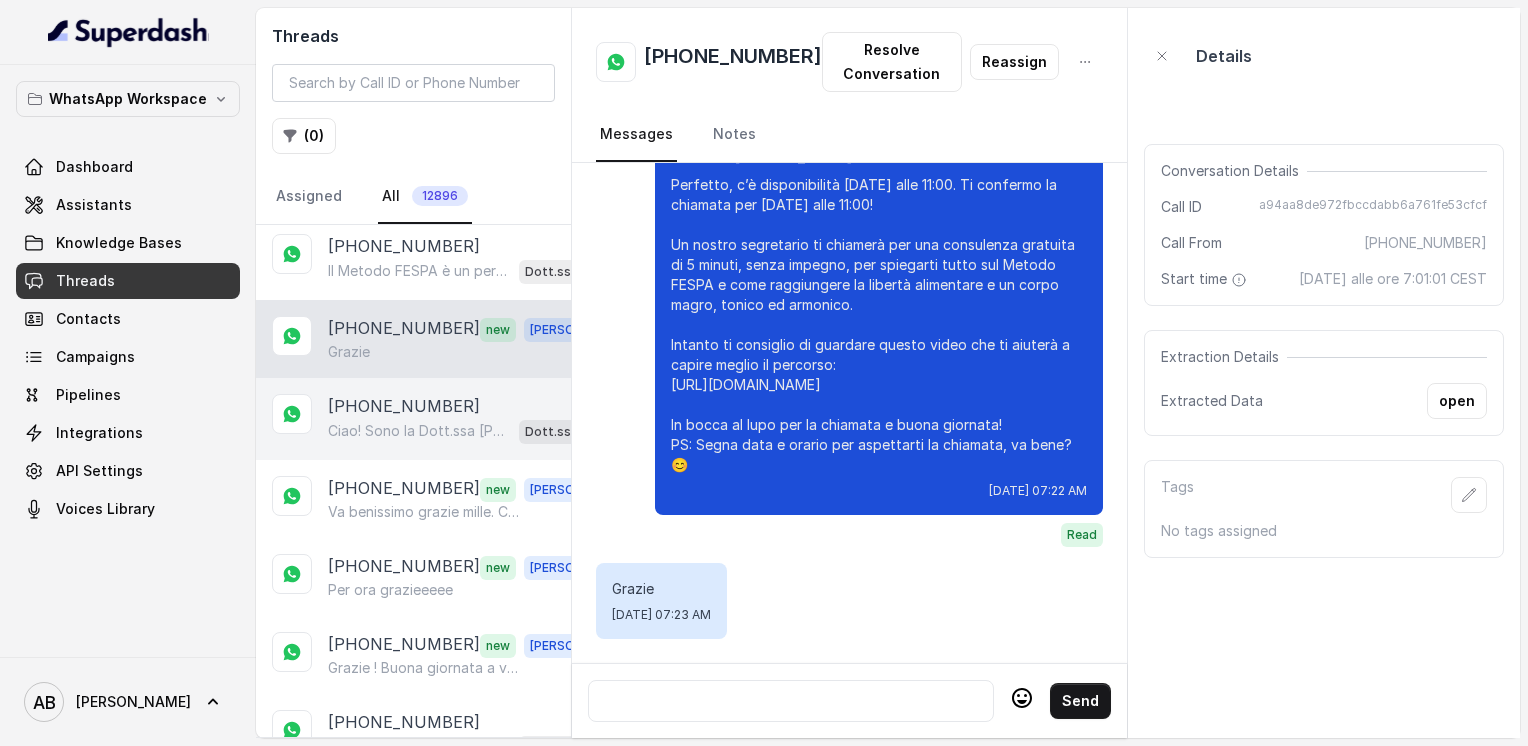 click on "Ciao! Sono la Dott.ssa [PERSON_NAME] del Metodo F.E.S.P.A., piacere di conoscerti! 😊
Per aiutarti al meglio, potresti dirmi quanti kg vorresti perdere o qual è il tuo obiettivo?
PS. Aggiungi questo numero tra i contatti così non perdi la conversazione! Dott.ssa [PERSON_NAME] AI" at bounding box center (469, 431) 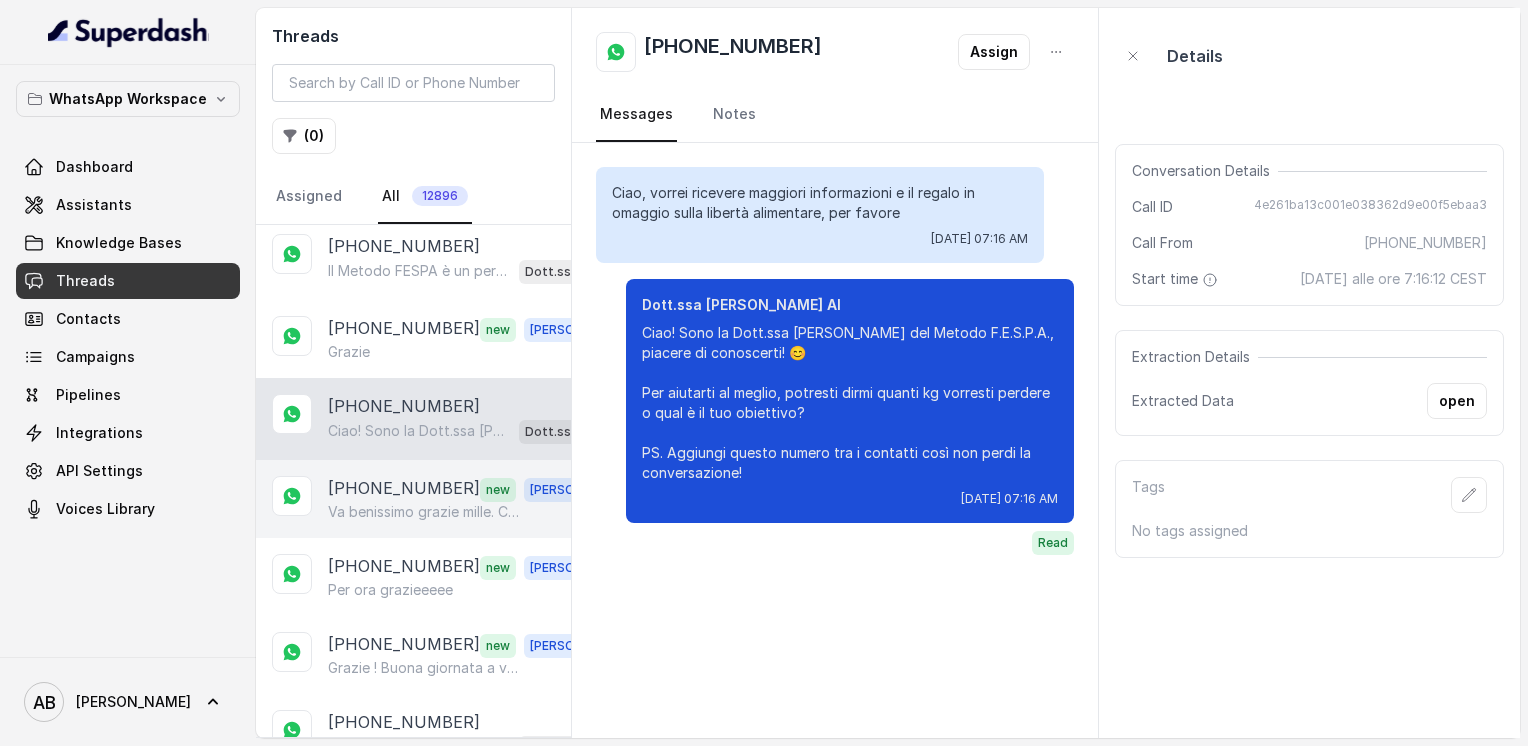 click on "[PHONE_NUMBER]" at bounding box center [404, 489] 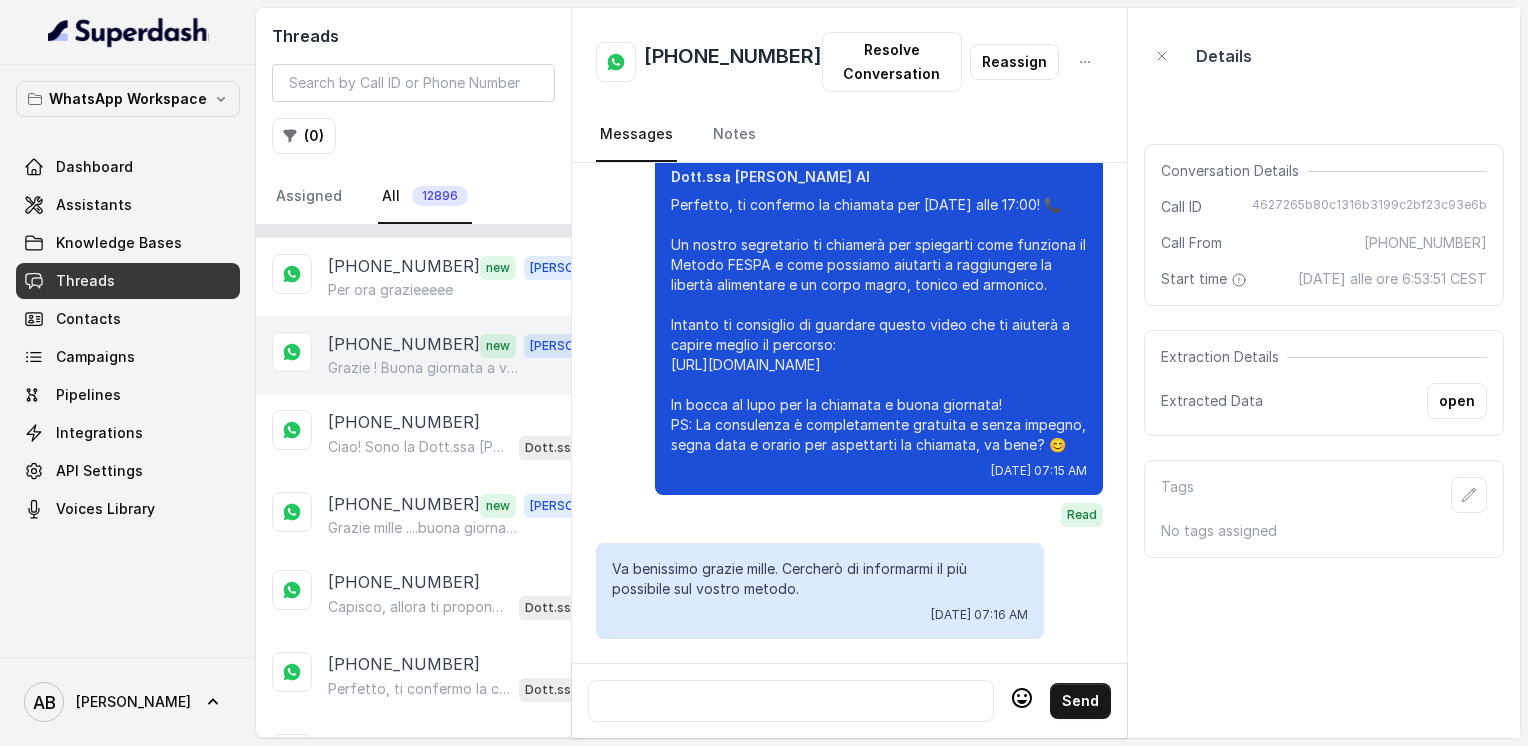 click on "[PHONE_NUMBER]   new [PERSON_NAME] !
Buona giornata a voi!" at bounding box center [413, 355] 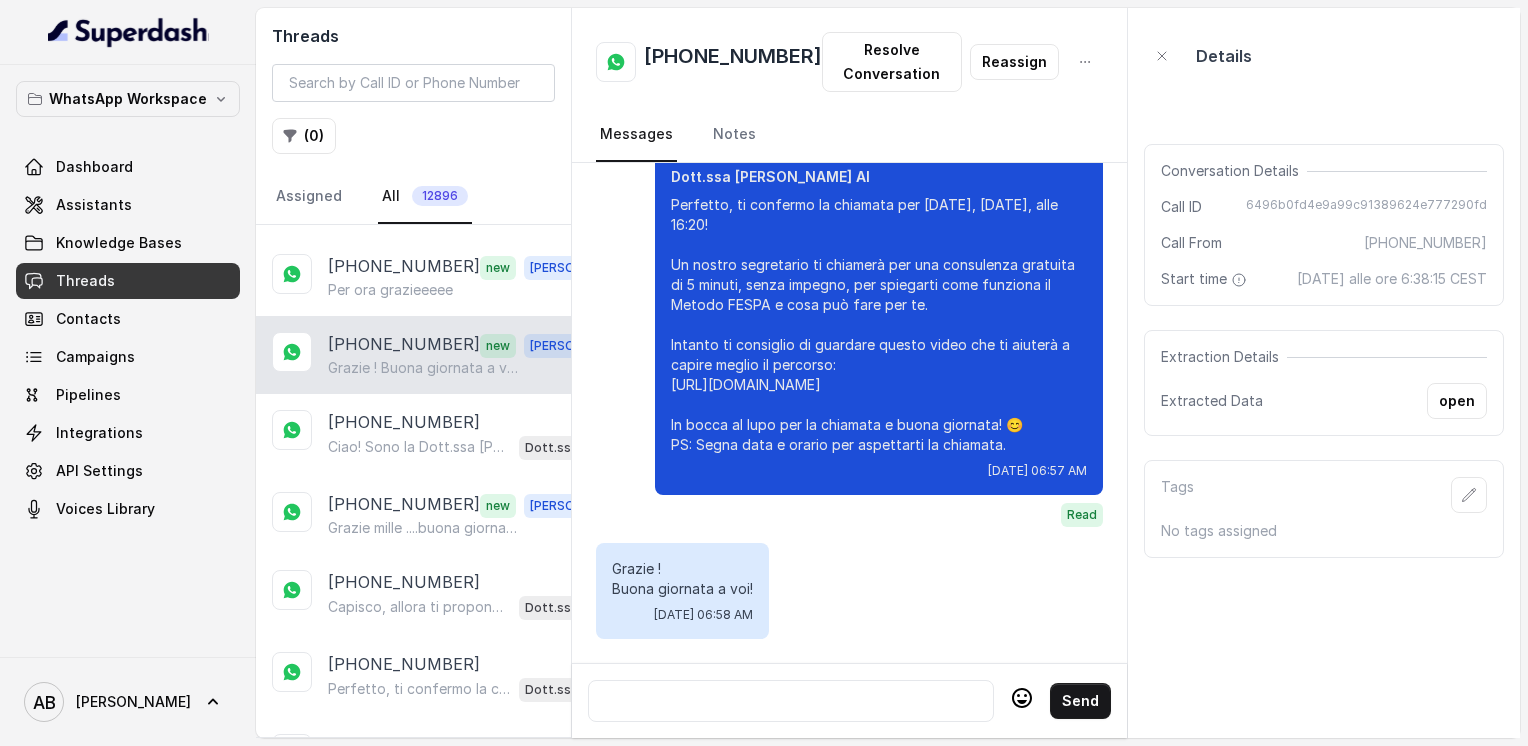 click on "[PHONE_NUMBER]   new [PERSON_NAME] !
Buona giornata a voi!" at bounding box center [413, 355] 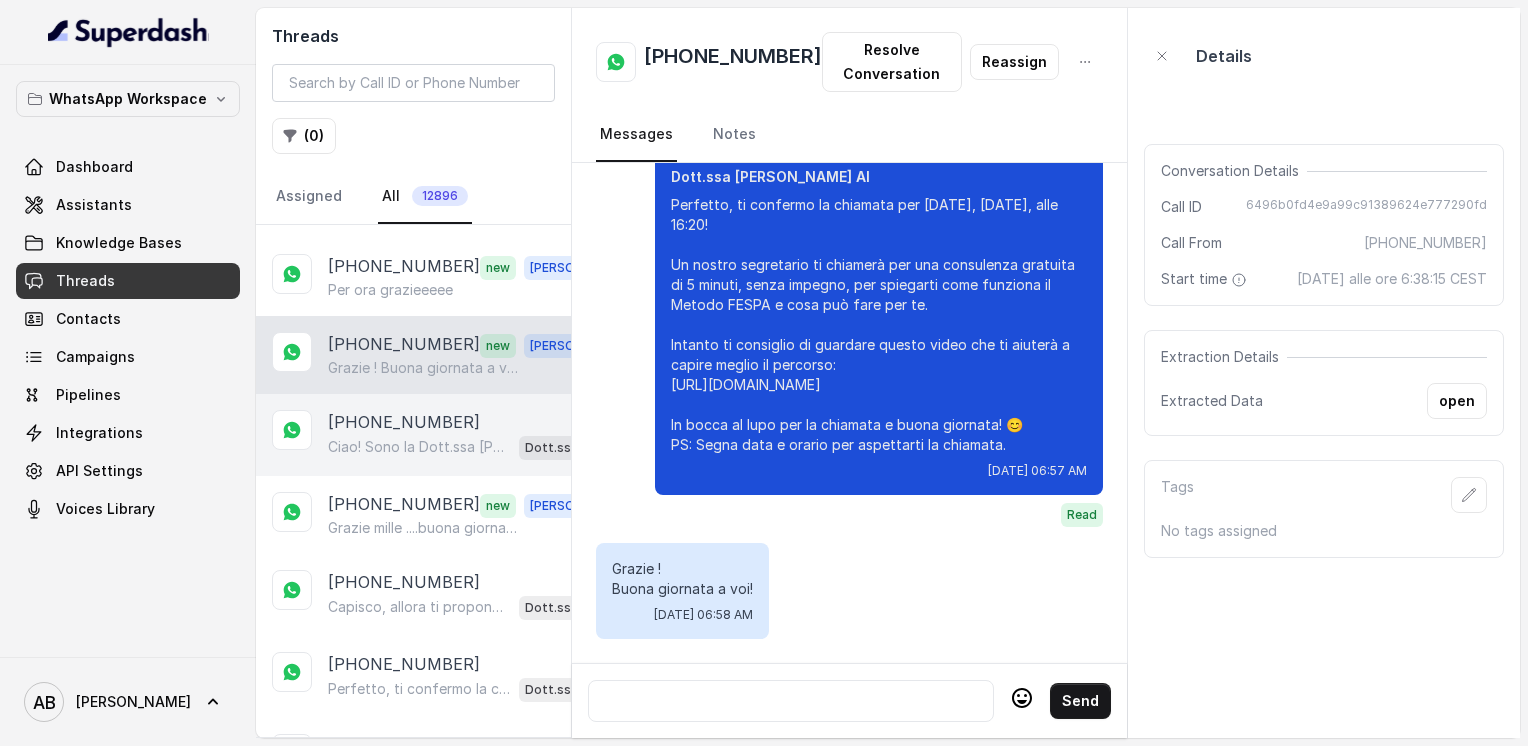 click on "Ciao! Sono la Dott.ssa [PERSON_NAME] del Metodo F.E.S.P.A., piacere di conoscerti! 😊
Per aiutarti al meglio, potresti dirmi quanti kg vorresti perdere o qual è il tuo obiettivo?
PS. Aggiungi questo numero tra i contatti così non perdi la conversazione!" at bounding box center [419, 447] 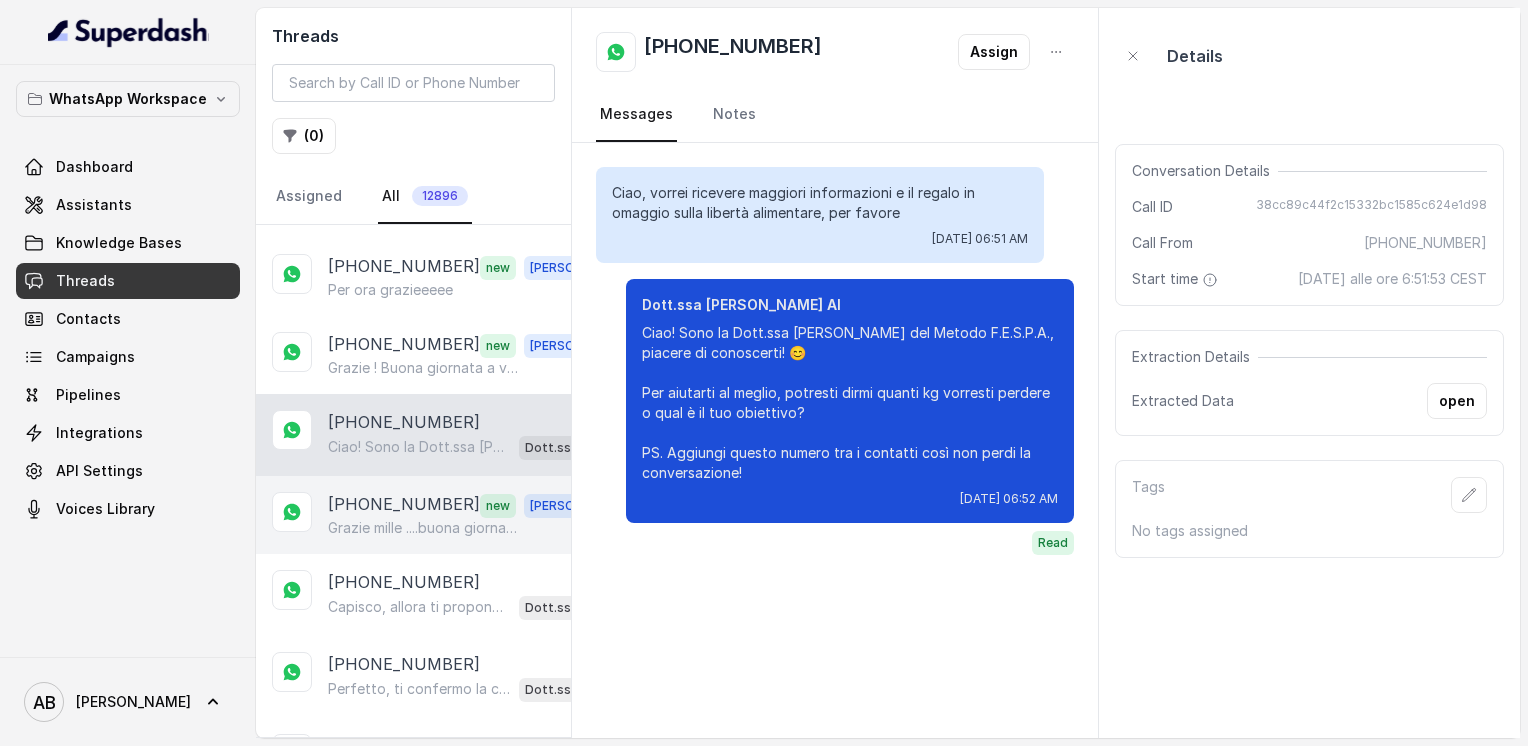 click on "Grazie mille ....buona giornata a voi tutti" at bounding box center (424, 528) 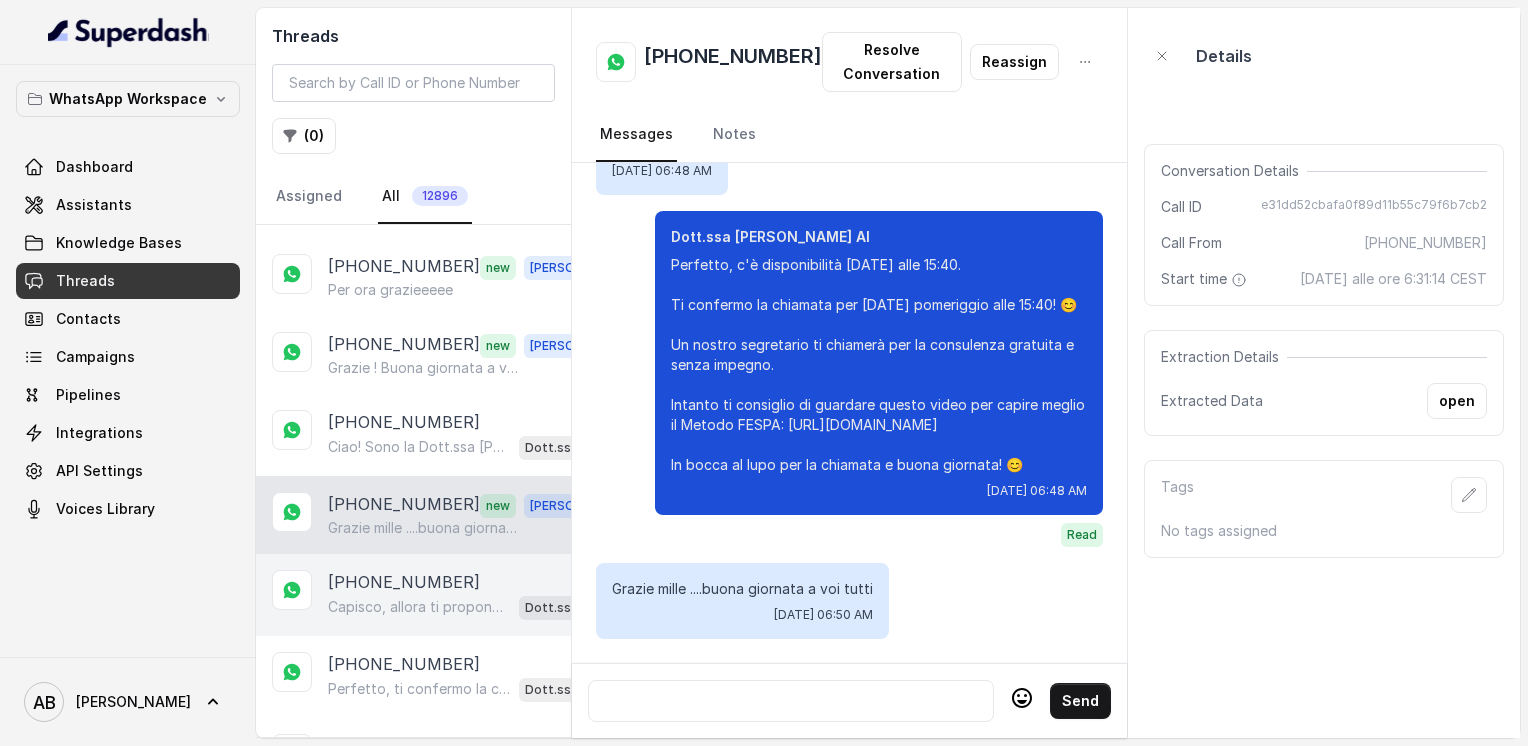 click on "[PHONE_NUMBER]" at bounding box center (404, 582) 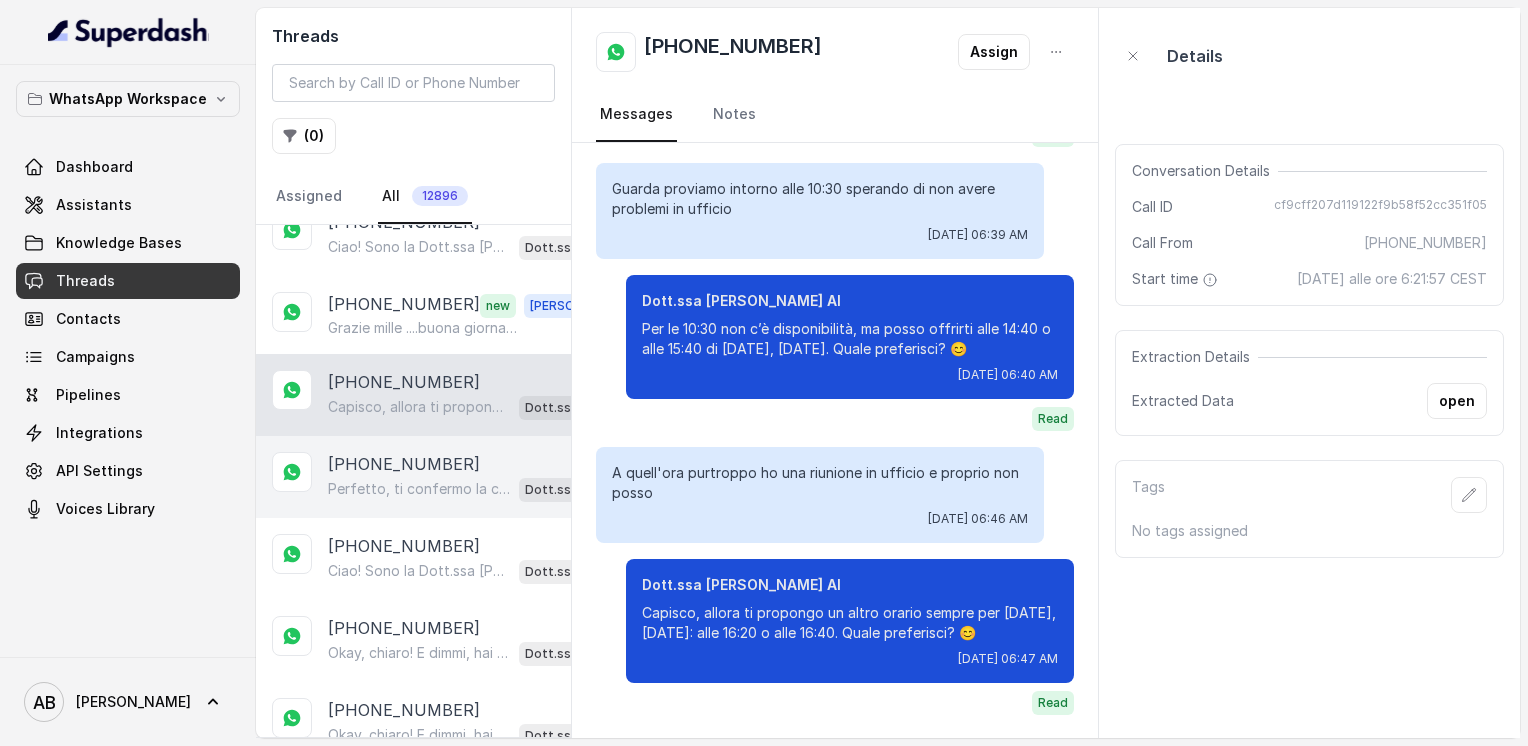 click on "[PHONE_NUMBER]" at bounding box center (404, 464) 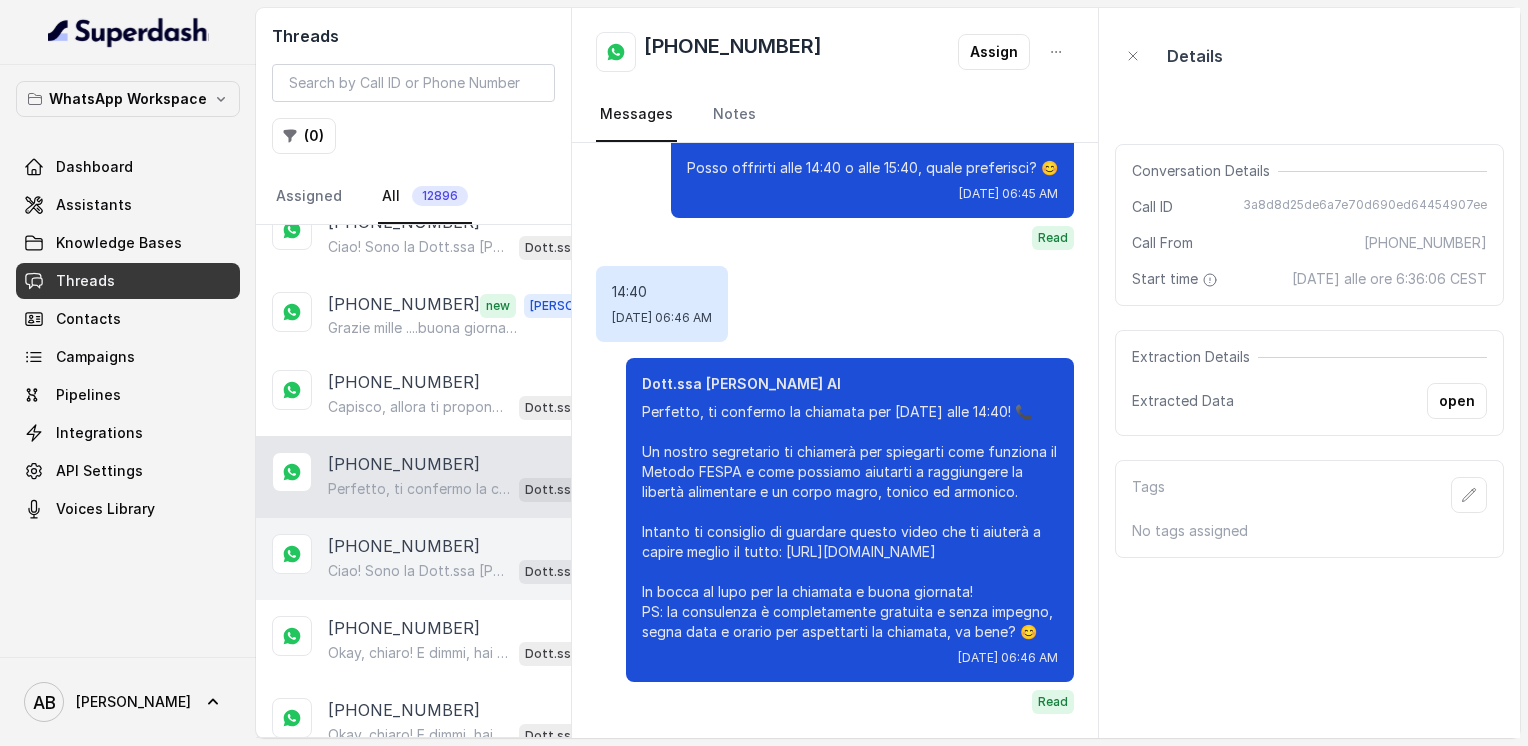 click on "Ciao! Sono la Dott.ssa [PERSON_NAME] del Metodo F.E.S.P.A., piacere di conoscerti! 😊
Per aiutarti al meglio, potresti dirmi quanti kg vorresti perdere o qual è il tuo obiettivo?
PS. Aggiungi questo numero tra i contatti così non perdi la conversazione!" at bounding box center (419, 571) 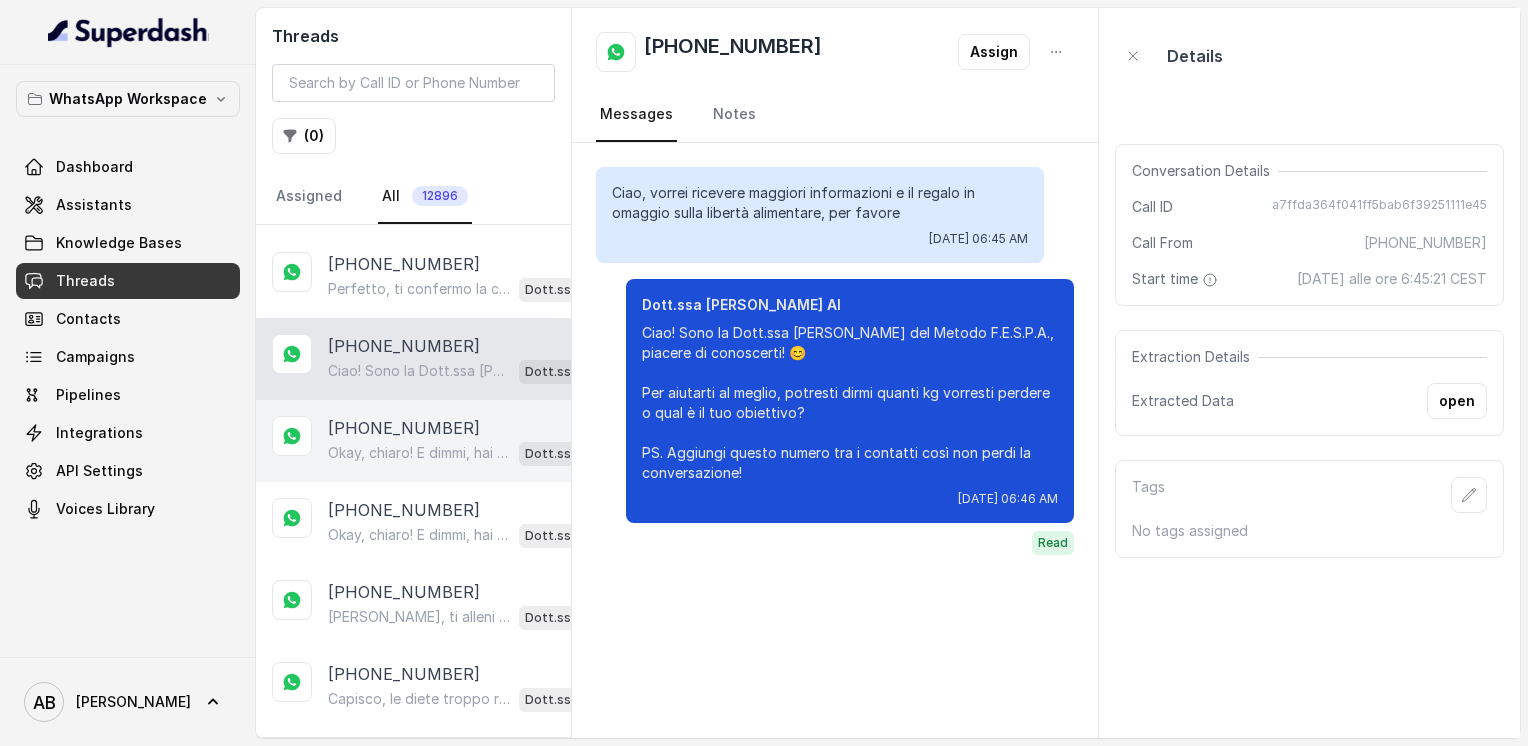 click on "Okay, chiaro! E dimmi, hai già provato qualcosa per perdere questi 5 kg?" at bounding box center [419, 453] 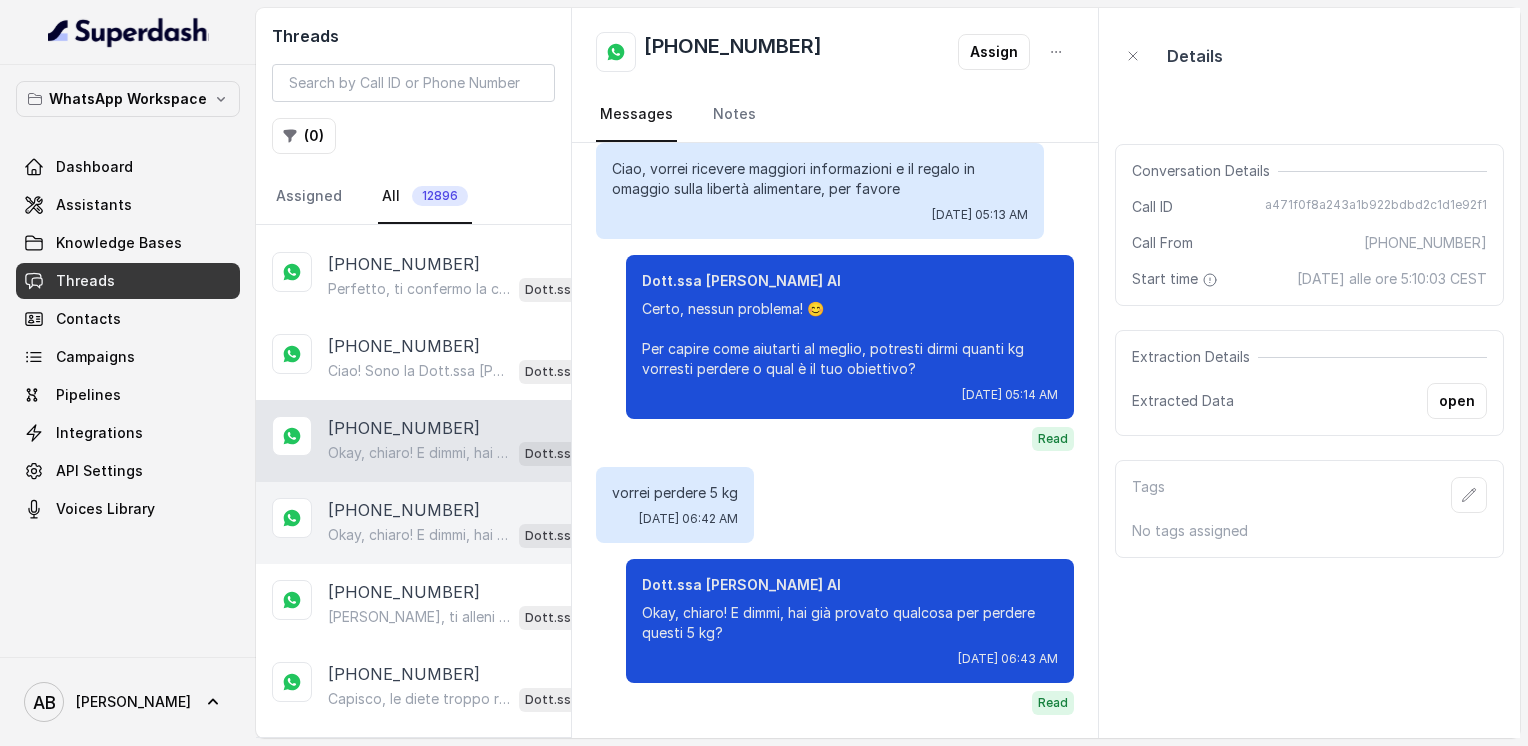 click on "Okay, chiaro!
E dimmi, hai già provato qualcosa per perdere questi 15-20 kg?" at bounding box center [419, 535] 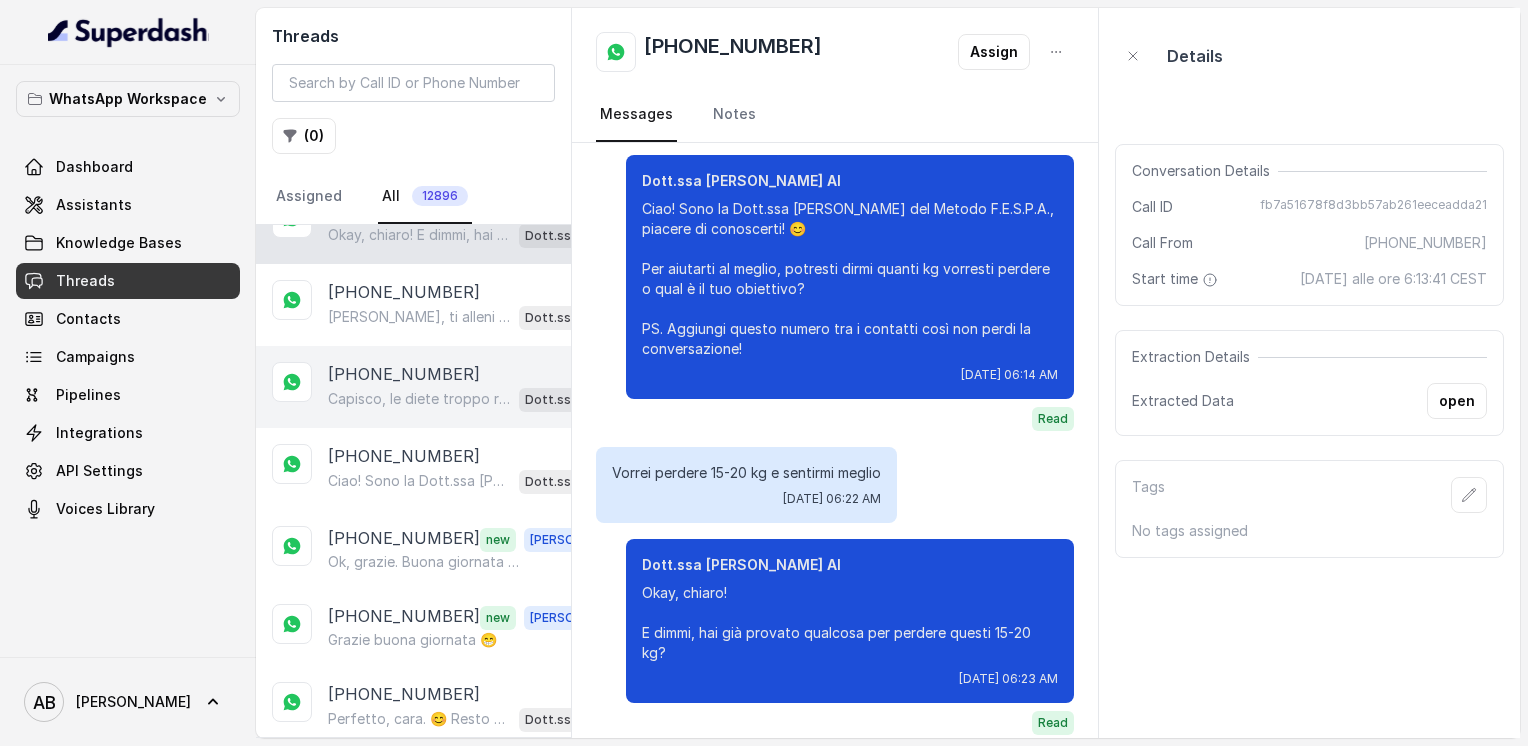 click on "[PHONE_NUMBER]" at bounding box center (404, 374) 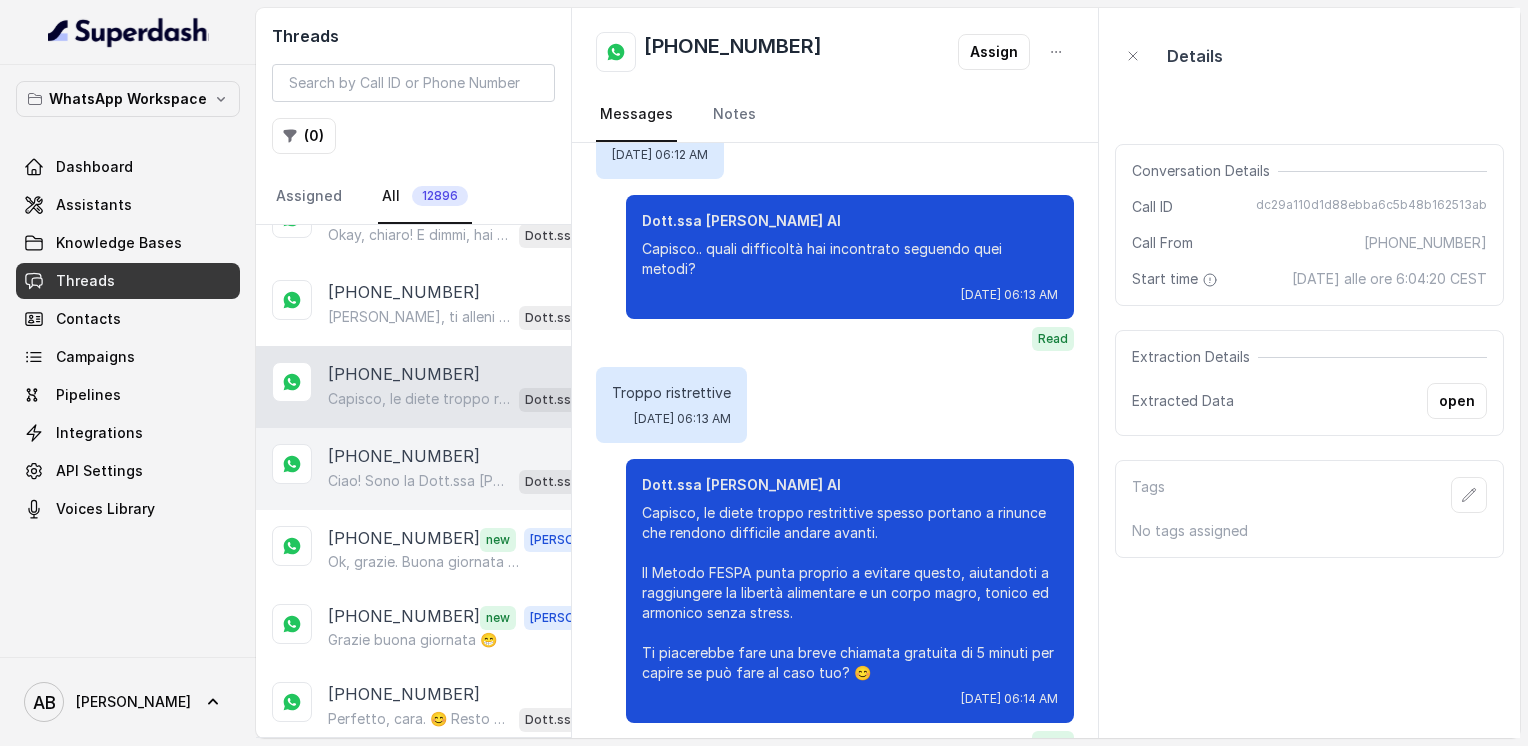 click on "[PHONE_NUMBER]" at bounding box center (404, 456) 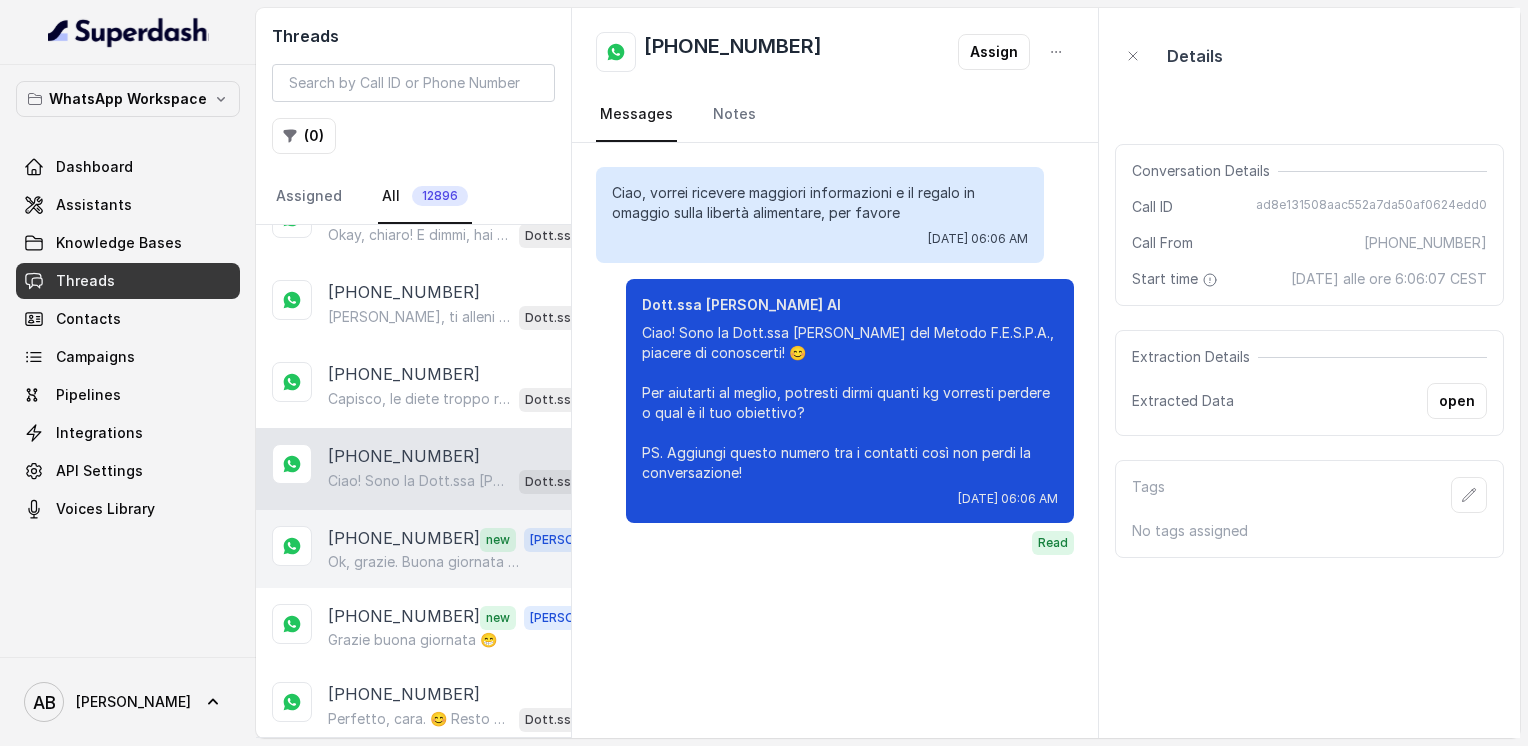 click on "Ok, grazie. Buona giornata anche a lei" at bounding box center [424, 562] 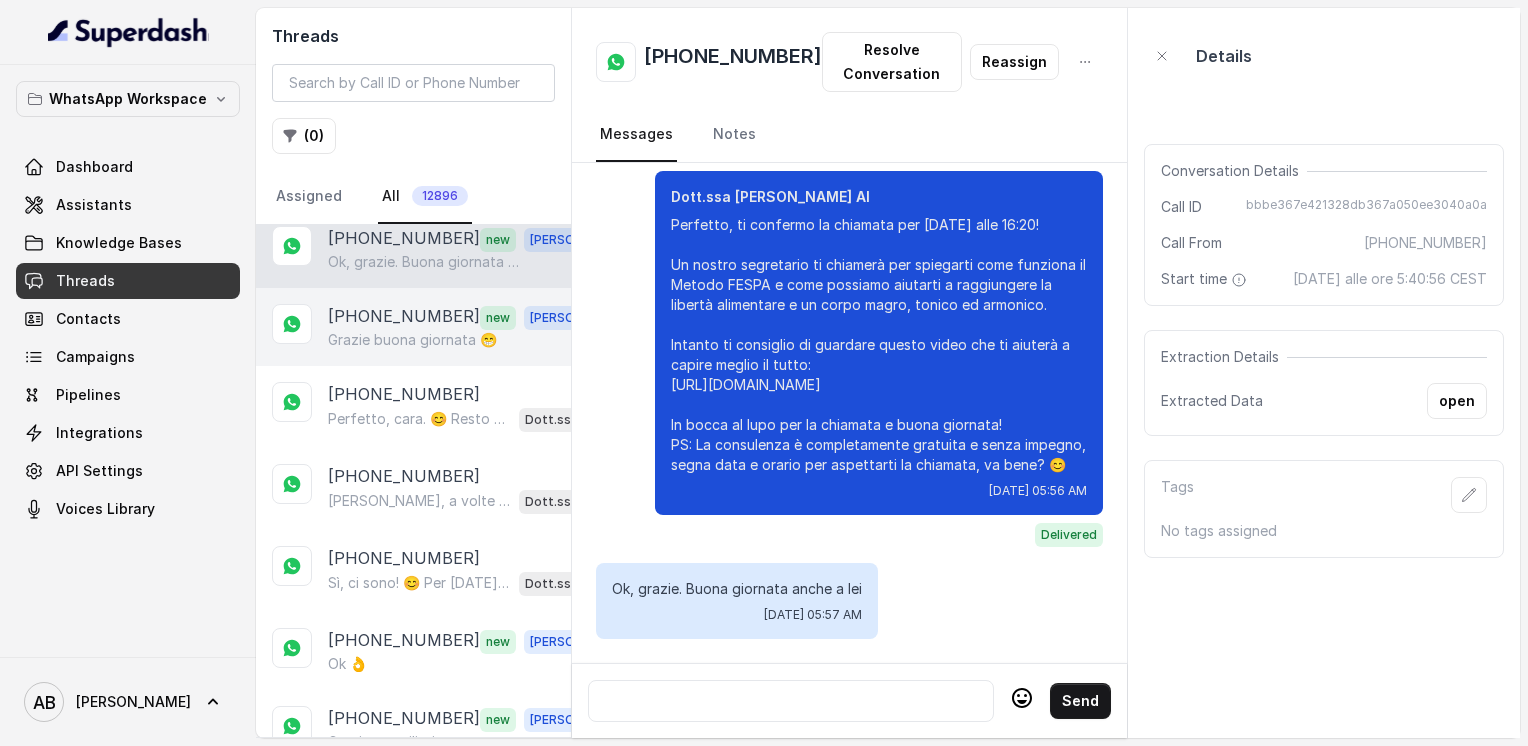 click on "[PHONE_NUMBER]   new [PERSON_NAME] buona giornata 😁" at bounding box center (413, 327) 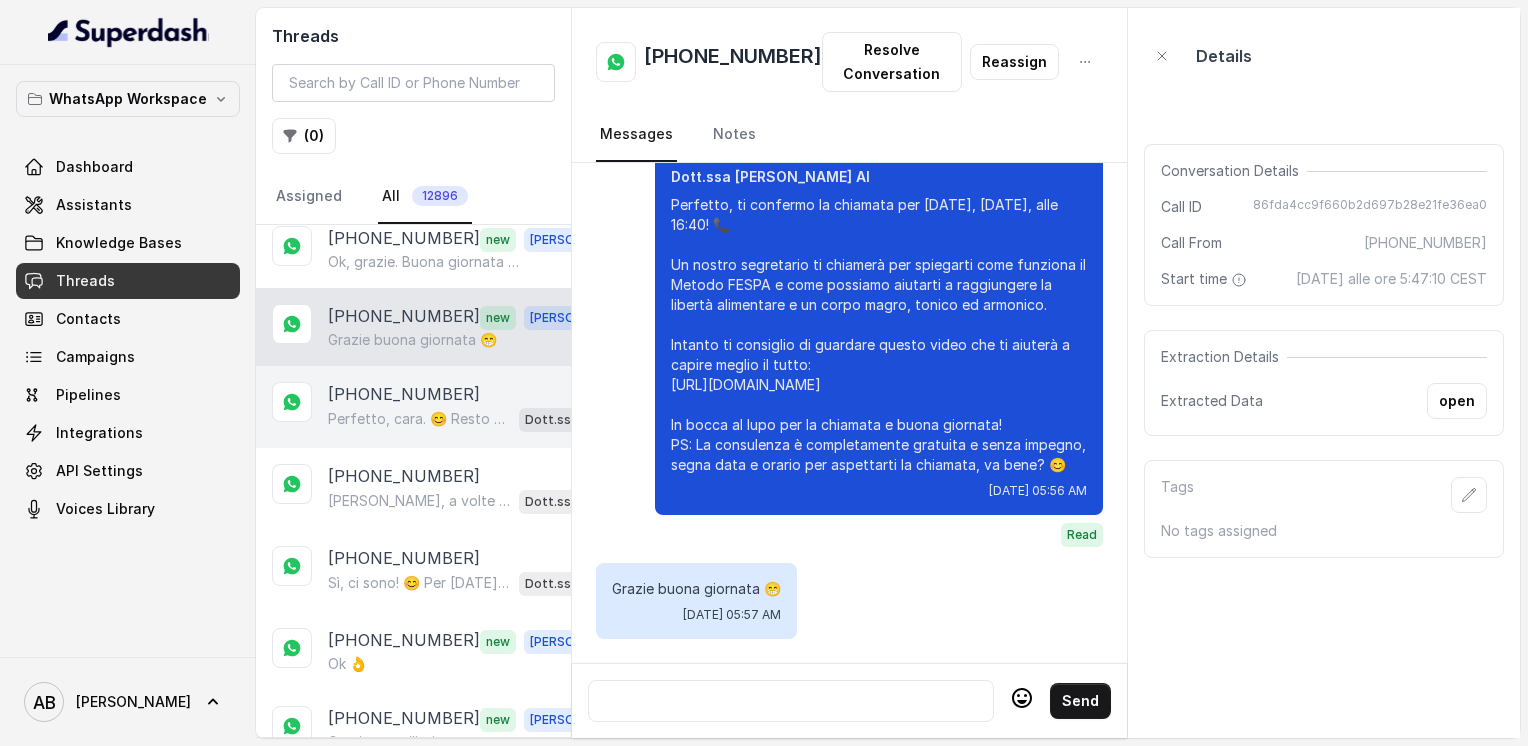 click on "Perfetto, cara. 😊
Resto a disposizione quando vuoi, basta che mi scrivi un giorno e un orario che ti fanno comodo per la chiamata informativa gratuita di 5 minuti.
Intanto ti lascio la guida sulla libertà alimentare in omaggio, così puoi iniziare a farti un’idea:
[URL][DOMAIN_NAME]
A presto!" at bounding box center (419, 419) 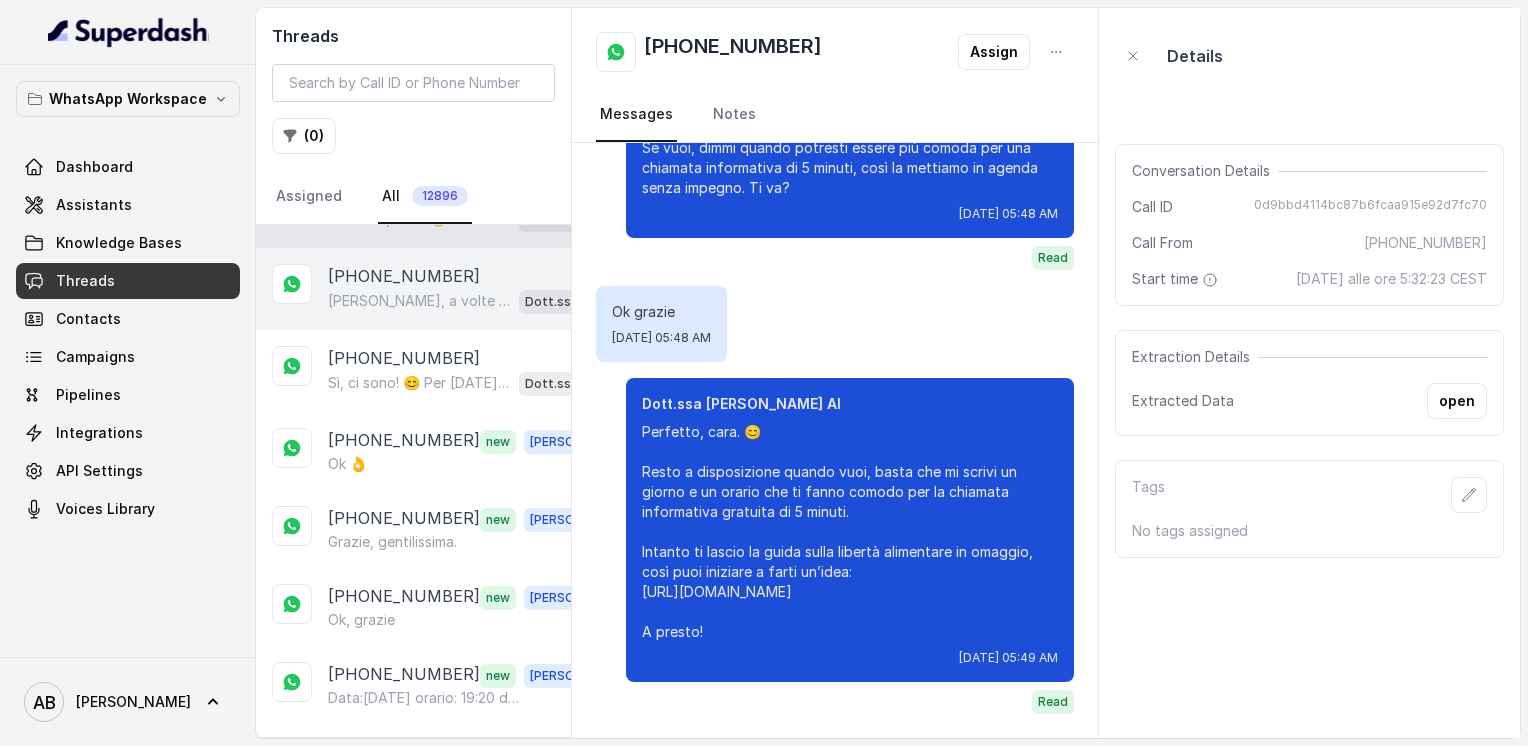 click on "[PHONE_NUMBER]   [PERSON_NAME], a volte basta solo il desiderio di cambiare e sentirsi meglio nel proprio corpo.
Guarda, il Metodo FESPA ti aiuta proprio a raggiungere la libertà alimentare, velocizzare il metabolismo e ottenere un corpo magro, tonico ed armonico, senza stress o privazioni.
Se ti fa piacere, possiamo organizzare una breve chiamata informativa di 5 minuti, completamente gratuita, per spiegarti come funziona e vedere se fa al caso tuo. Pensi possa essere utile? 😊 Dott.ssa [PERSON_NAME] AI" at bounding box center [413, 289] 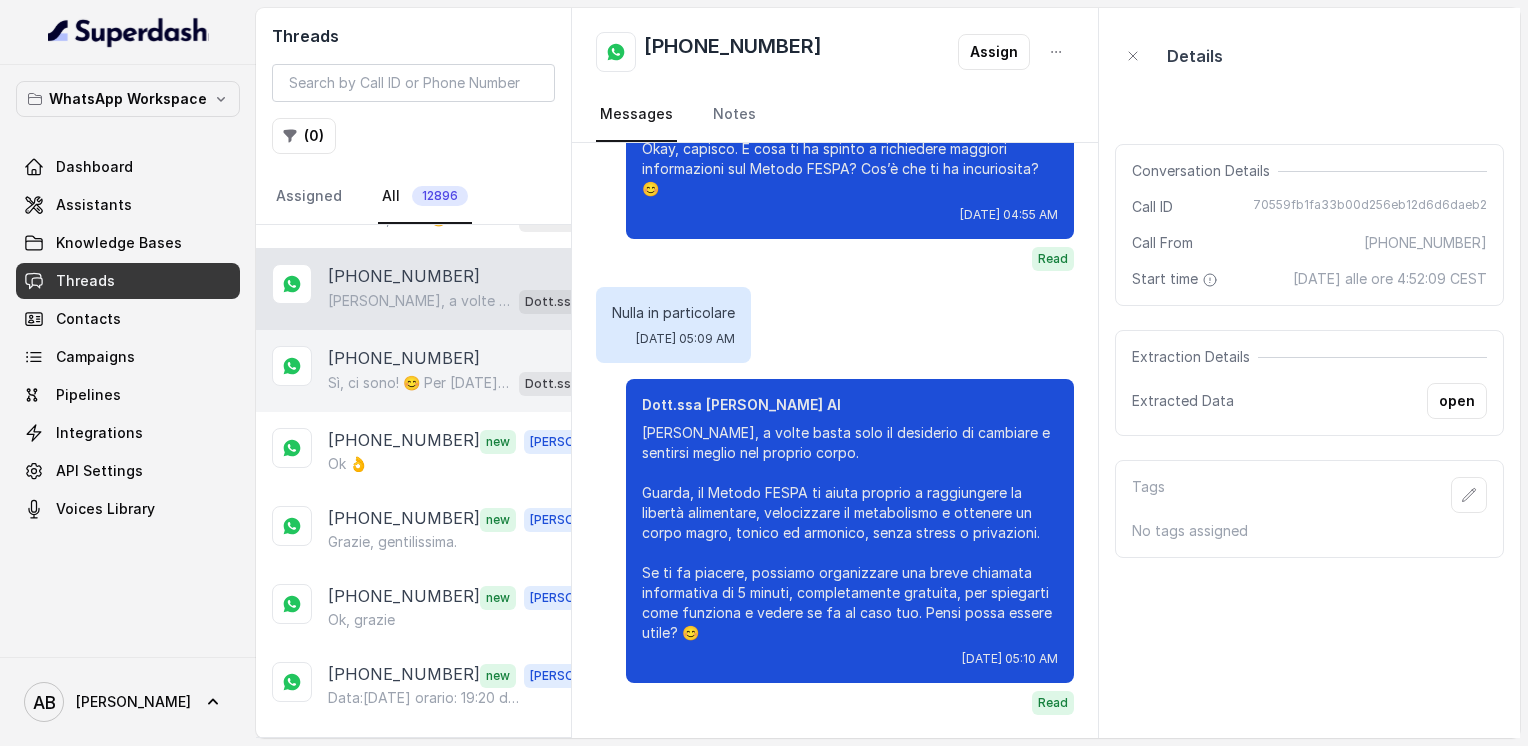 click on "Sì, ci sono! 😊 Per [DATE] preferisci essere chiamata alle 8:00 o alle 10:00 per la consulenza gratuita di 5 minuti?" at bounding box center [419, 383] 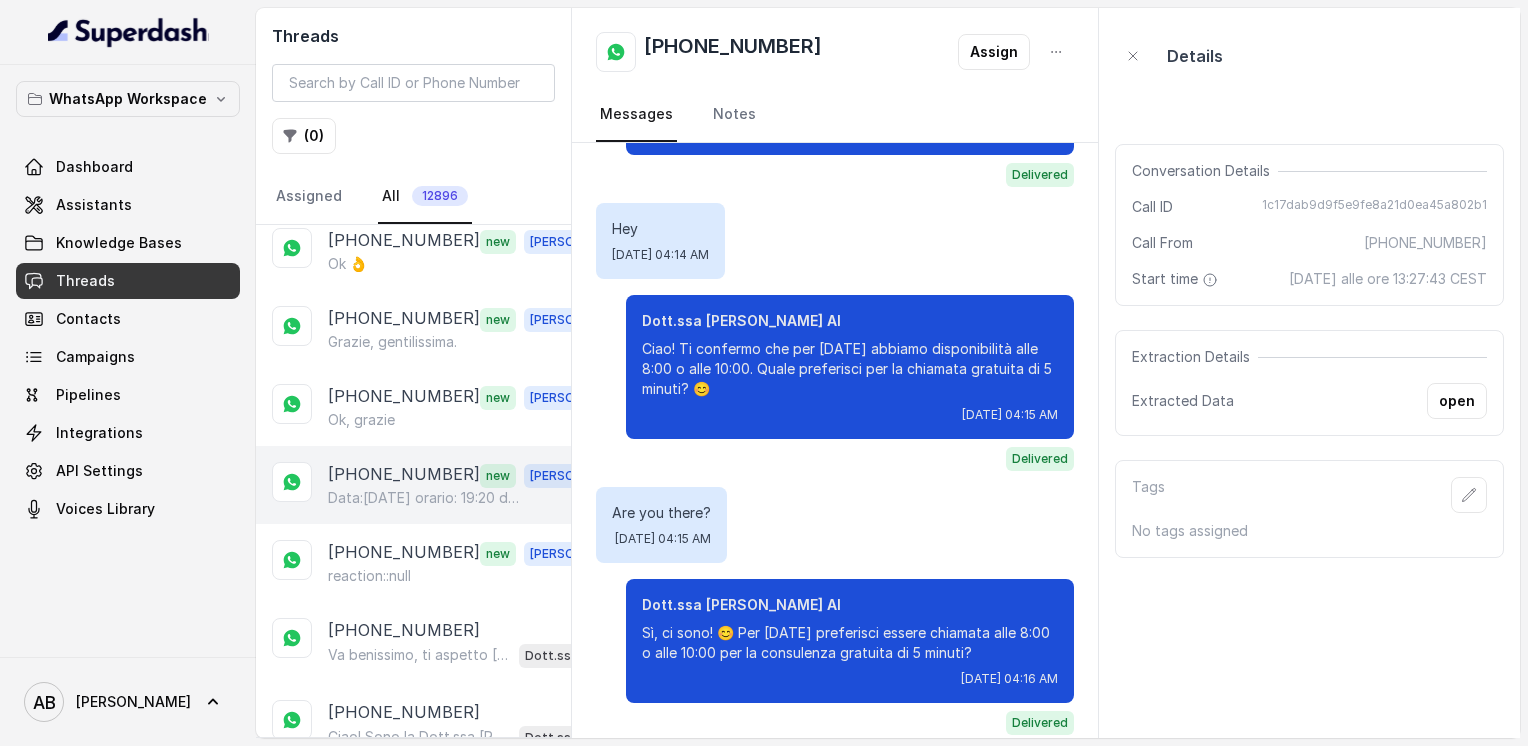 click on "Data:[DATE] orario: 19:20 di sera giusto?" at bounding box center (424, 498) 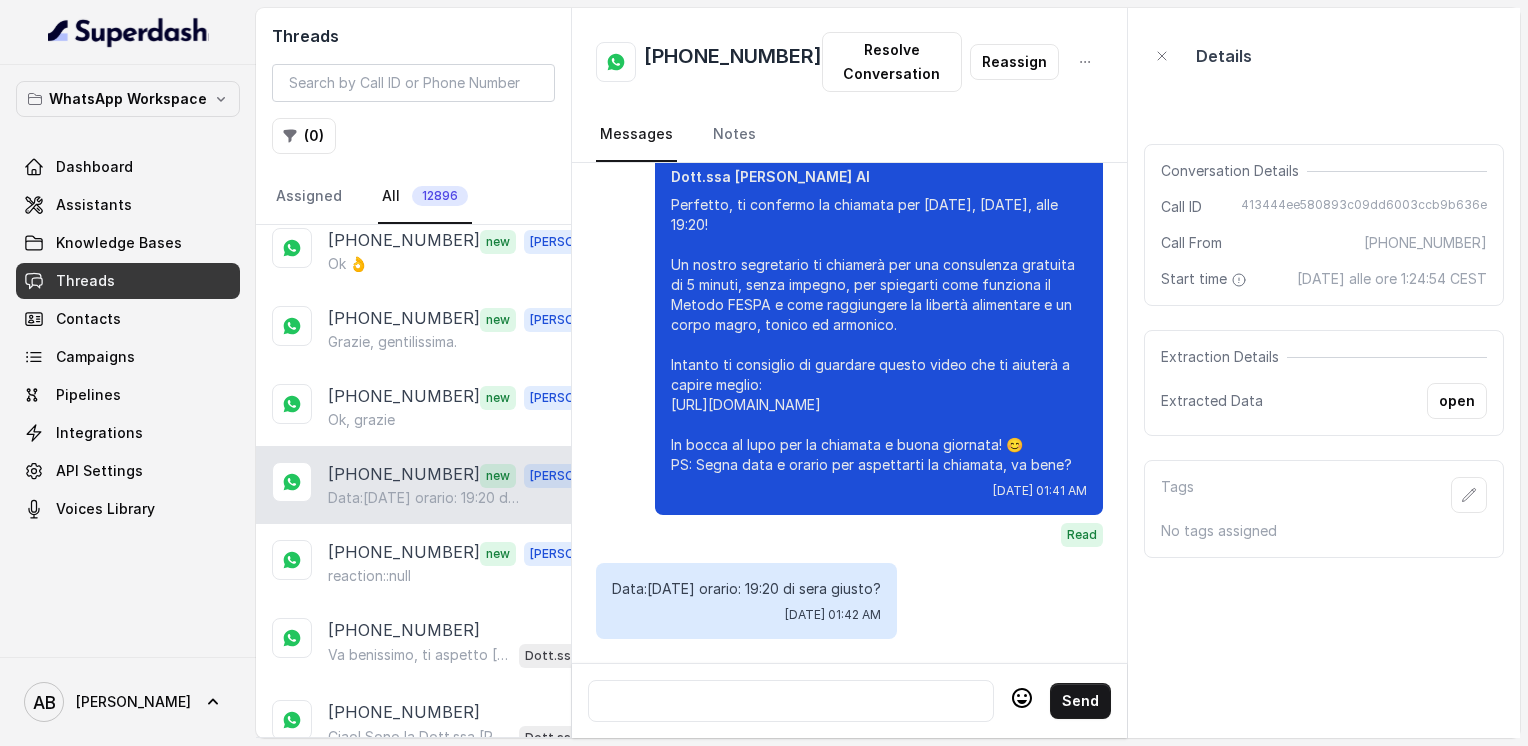 click at bounding box center [791, 701] 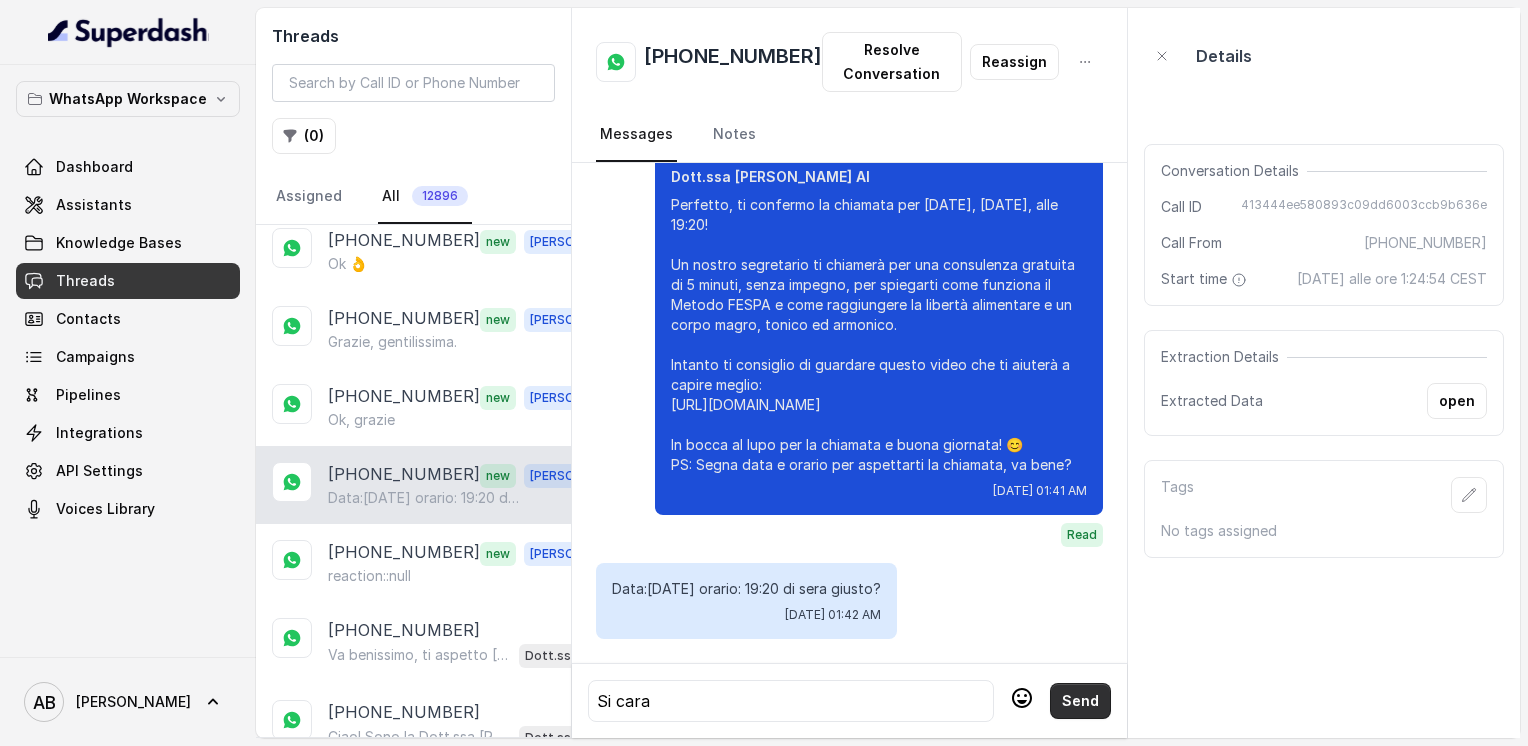 click on "Send" at bounding box center [1080, 701] 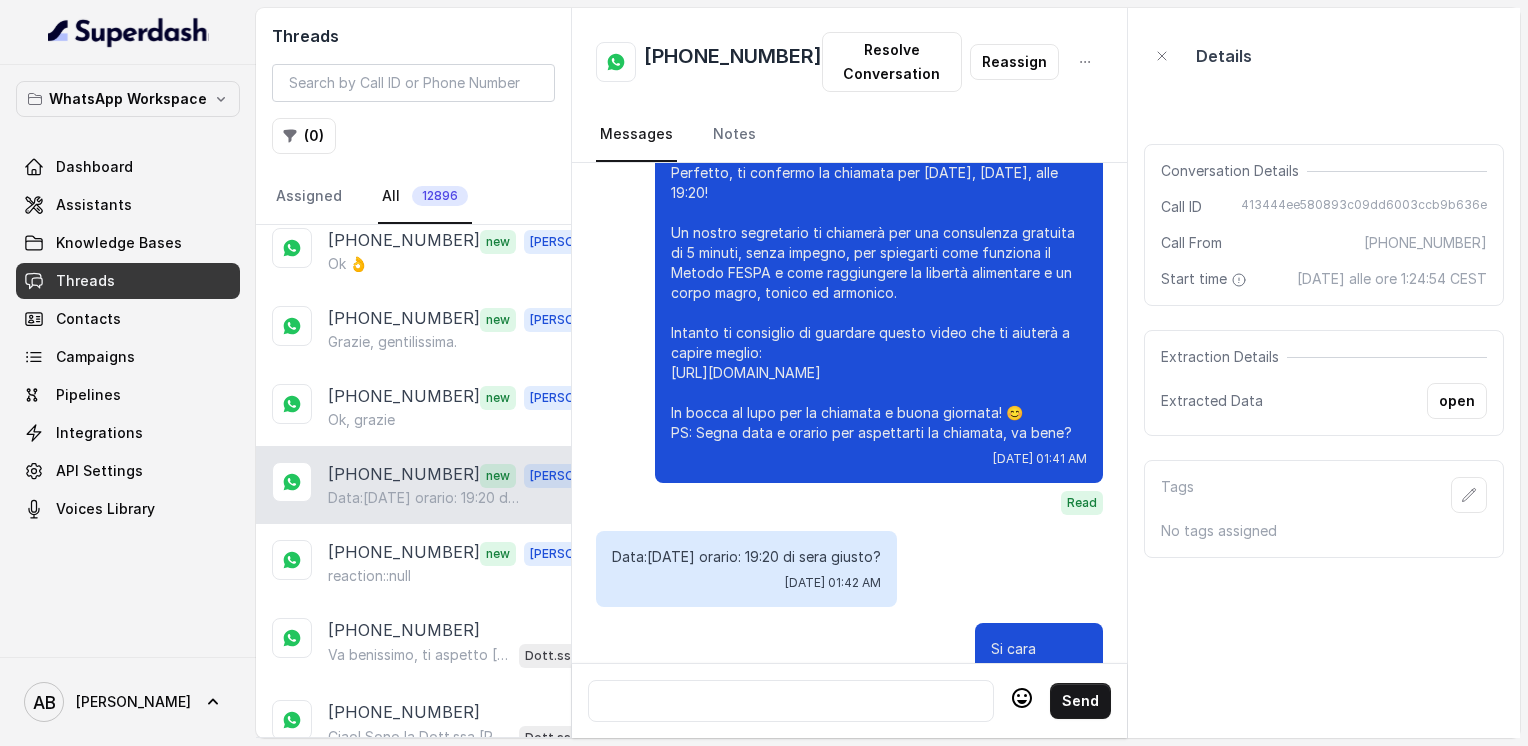 click on "[PHONE_NUMBER]" at bounding box center (733, 62) 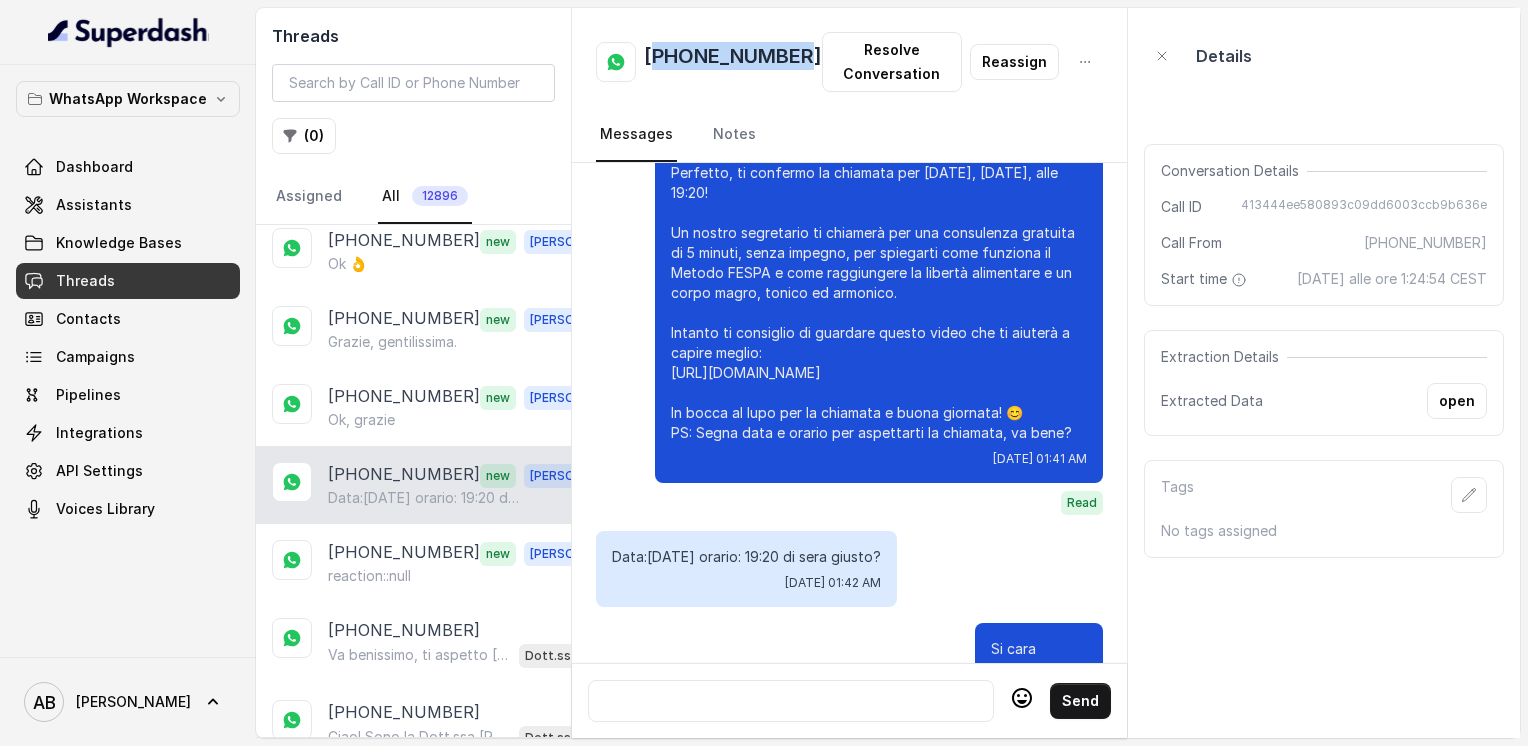 click on "[PHONE_NUMBER]" at bounding box center (733, 62) 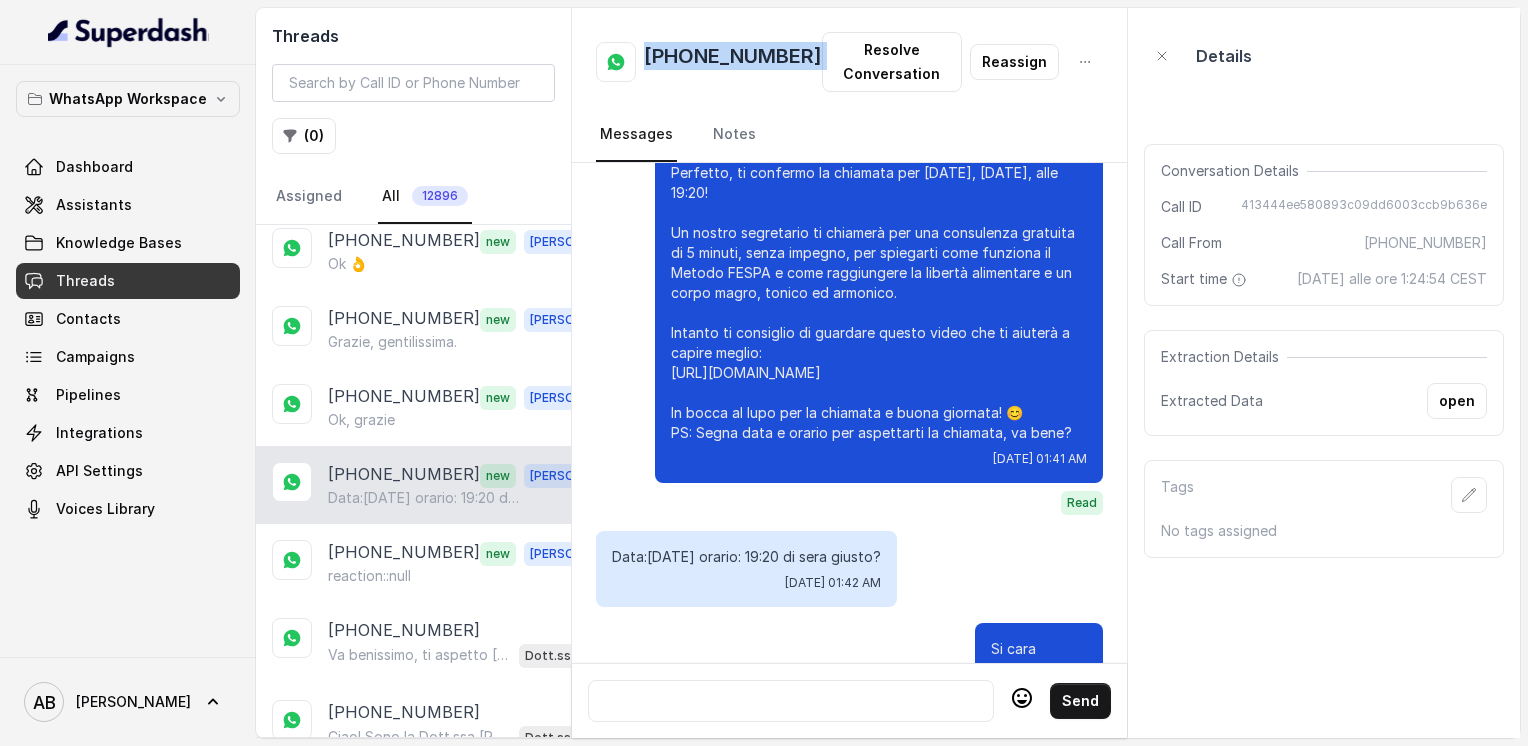 click on "[PHONE_NUMBER]" at bounding box center (733, 62) 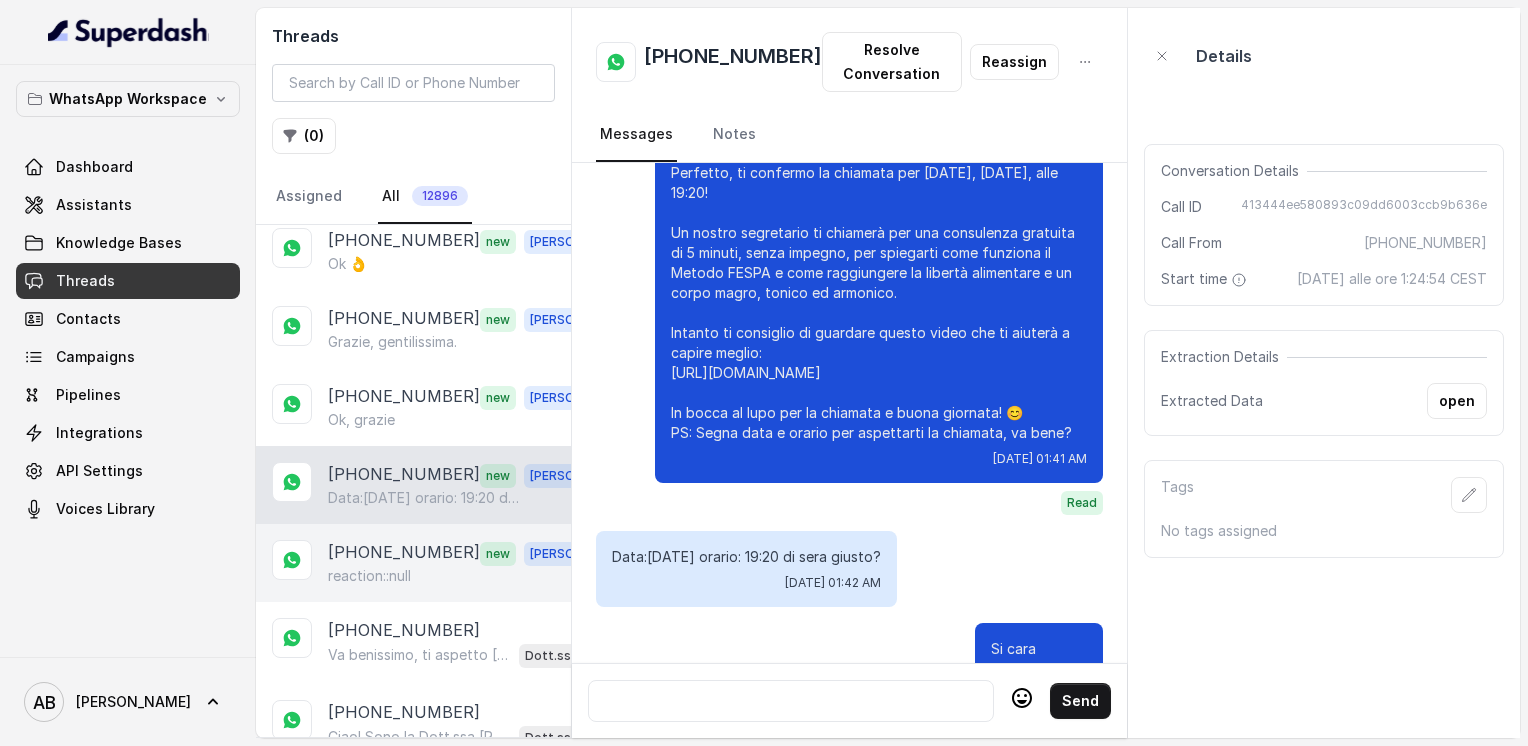 click on "reaction::null" at bounding box center (369, 576) 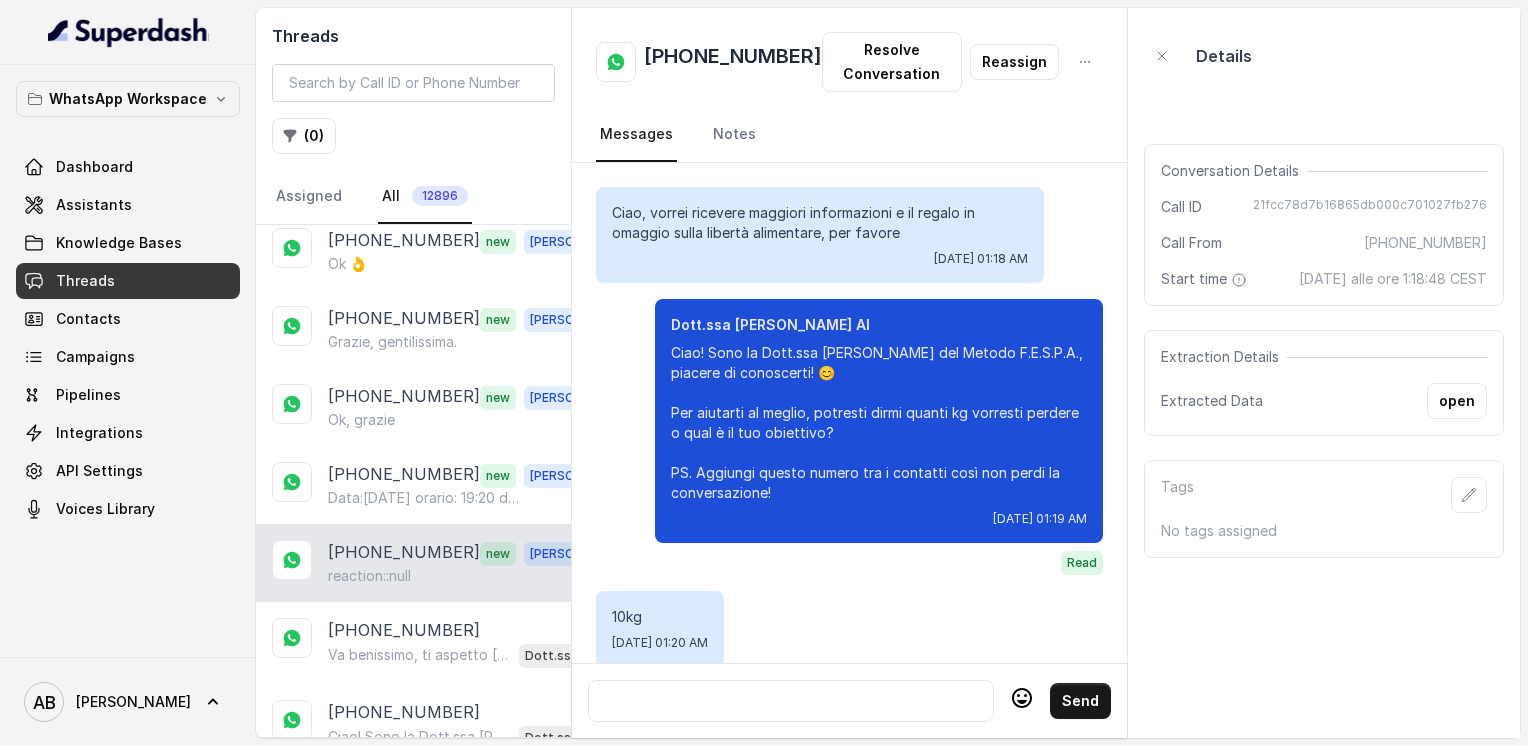 scroll, scrollTop: 2204, scrollLeft: 0, axis: vertical 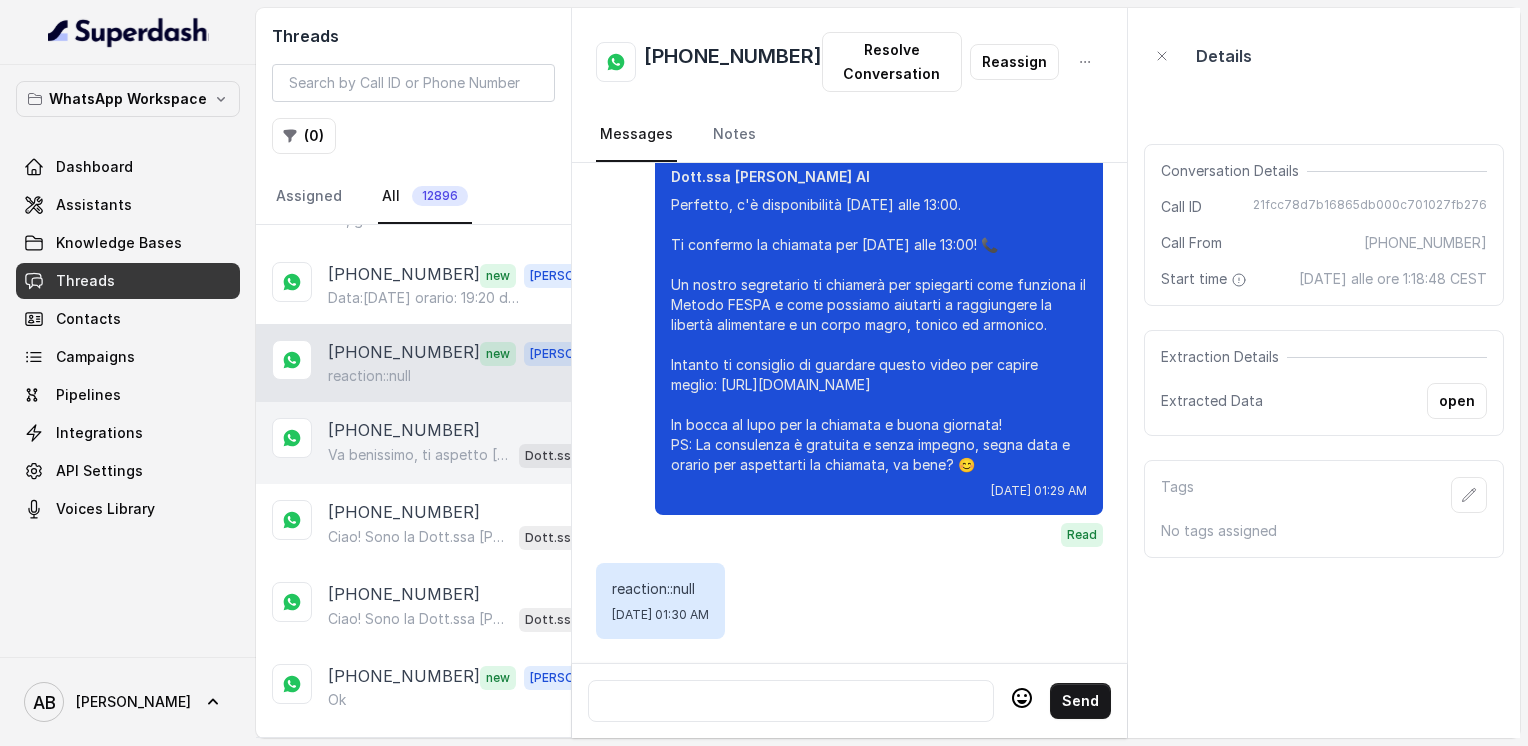click on "Va benissimo, ti aspetto [DATE] mattina allora! 😊
Quando ti sarà comodo, scrivimi pure per fissare giorno e orario della chiamata gratuita. Buona notte e a presto! 🌙" at bounding box center (419, 455) 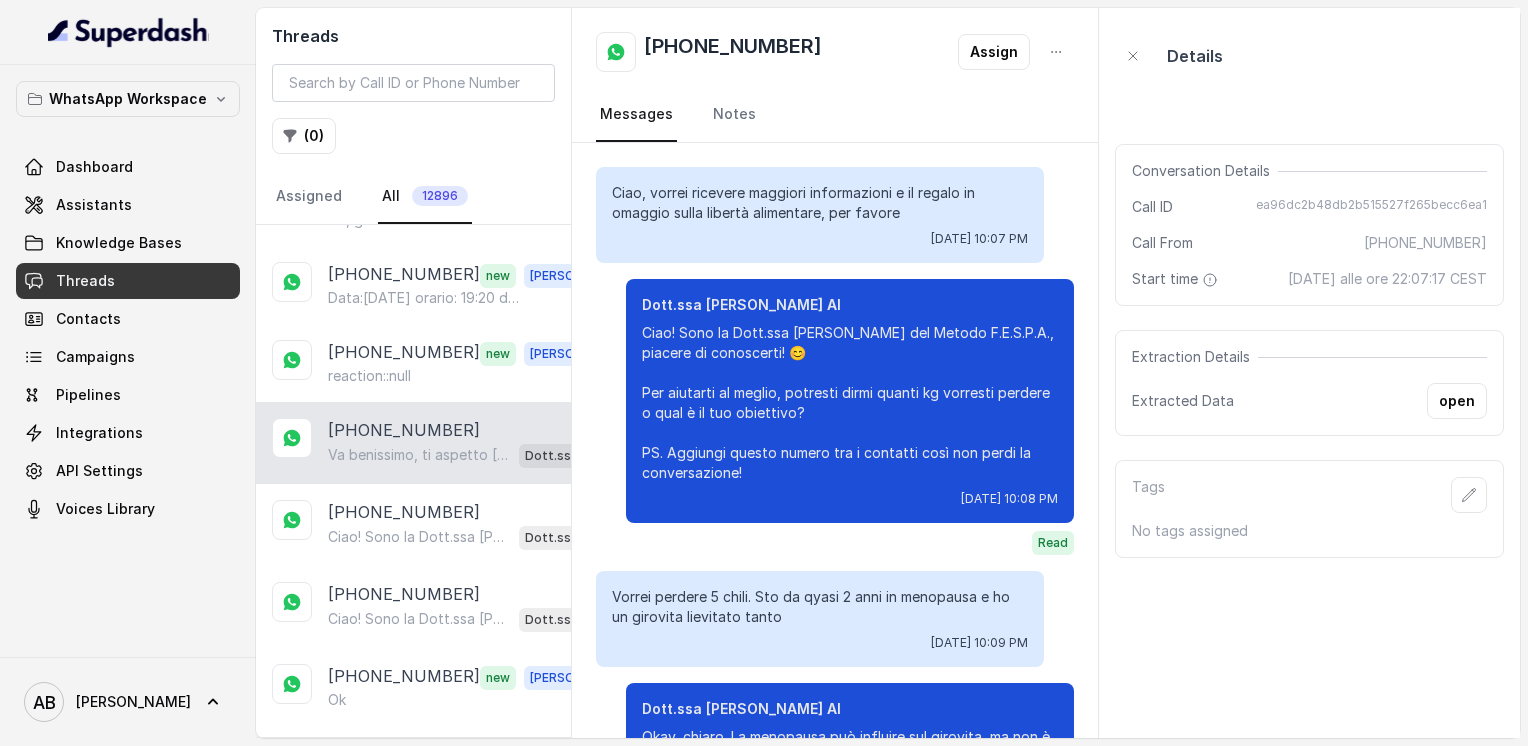 scroll, scrollTop: 2920, scrollLeft: 0, axis: vertical 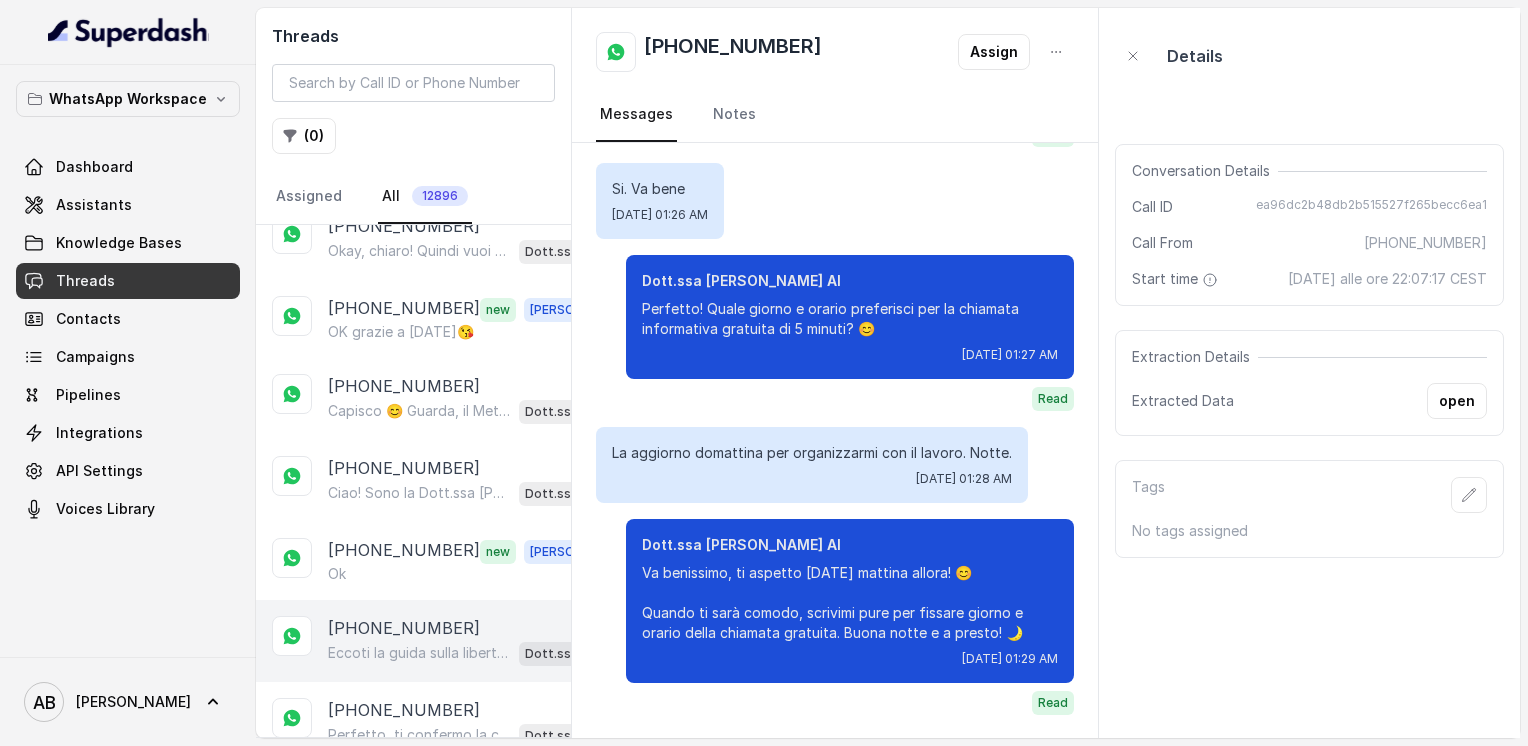 click on "[PHONE_NUMBER]" at bounding box center (404, 628) 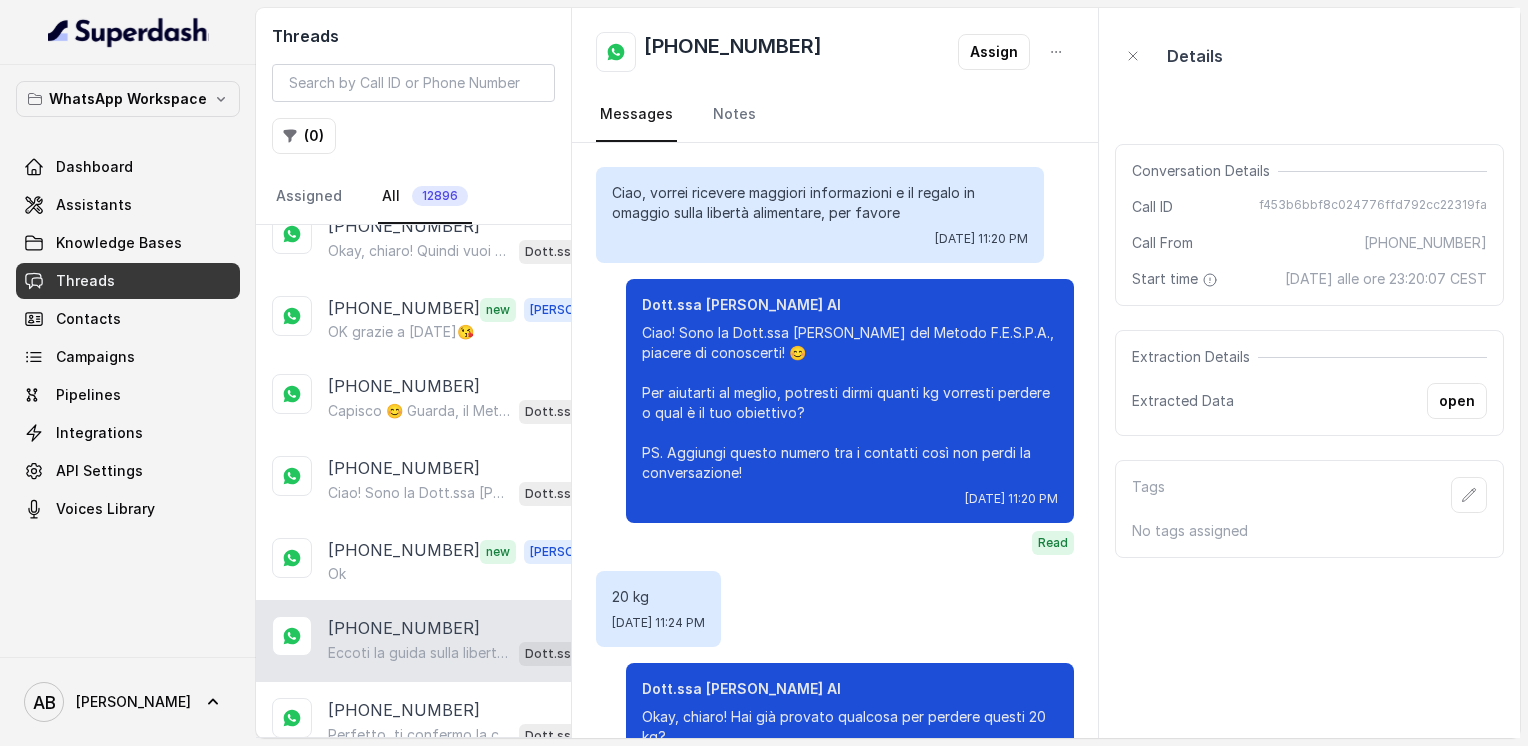 scroll, scrollTop: 2420, scrollLeft: 0, axis: vertical 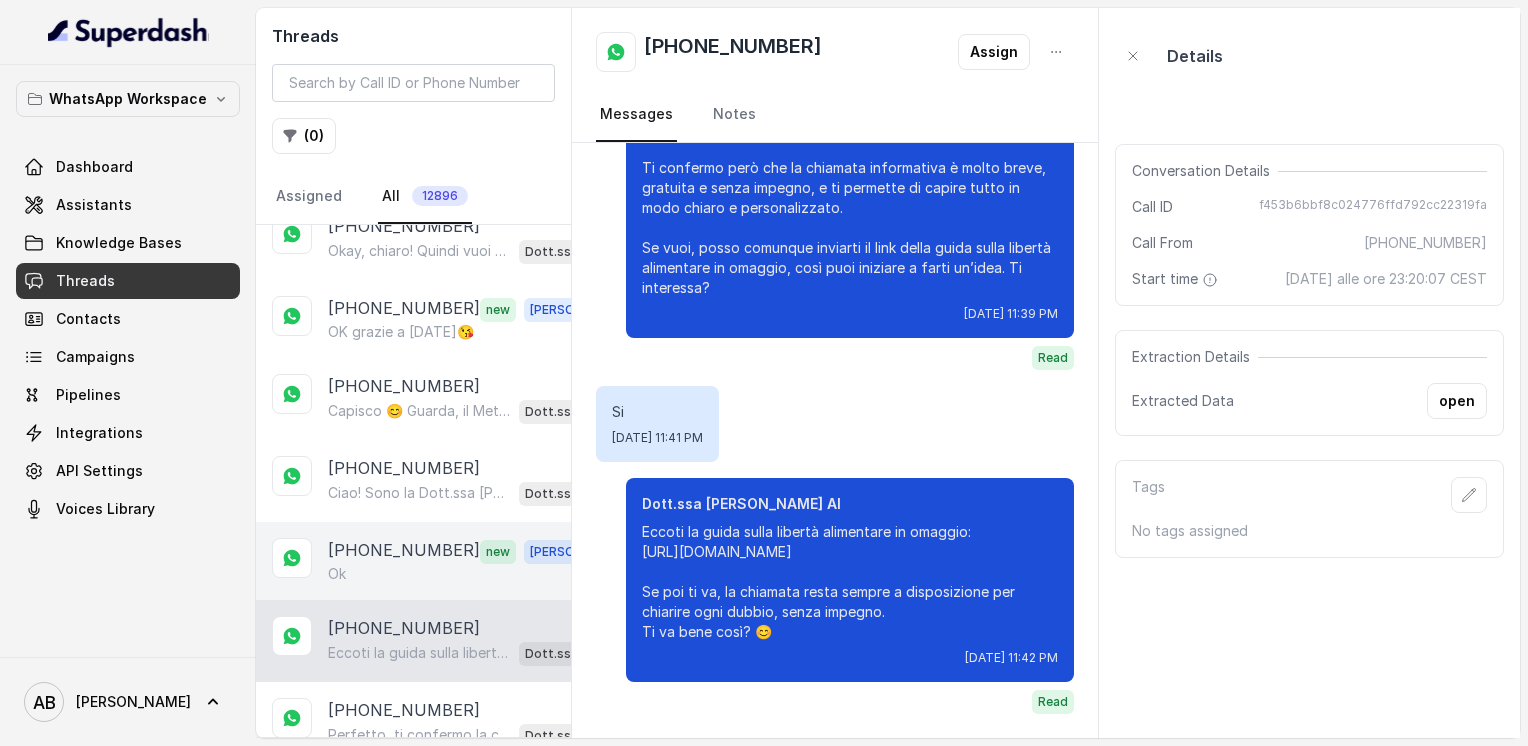 click on "Ok" at bounding box center (469, 574) 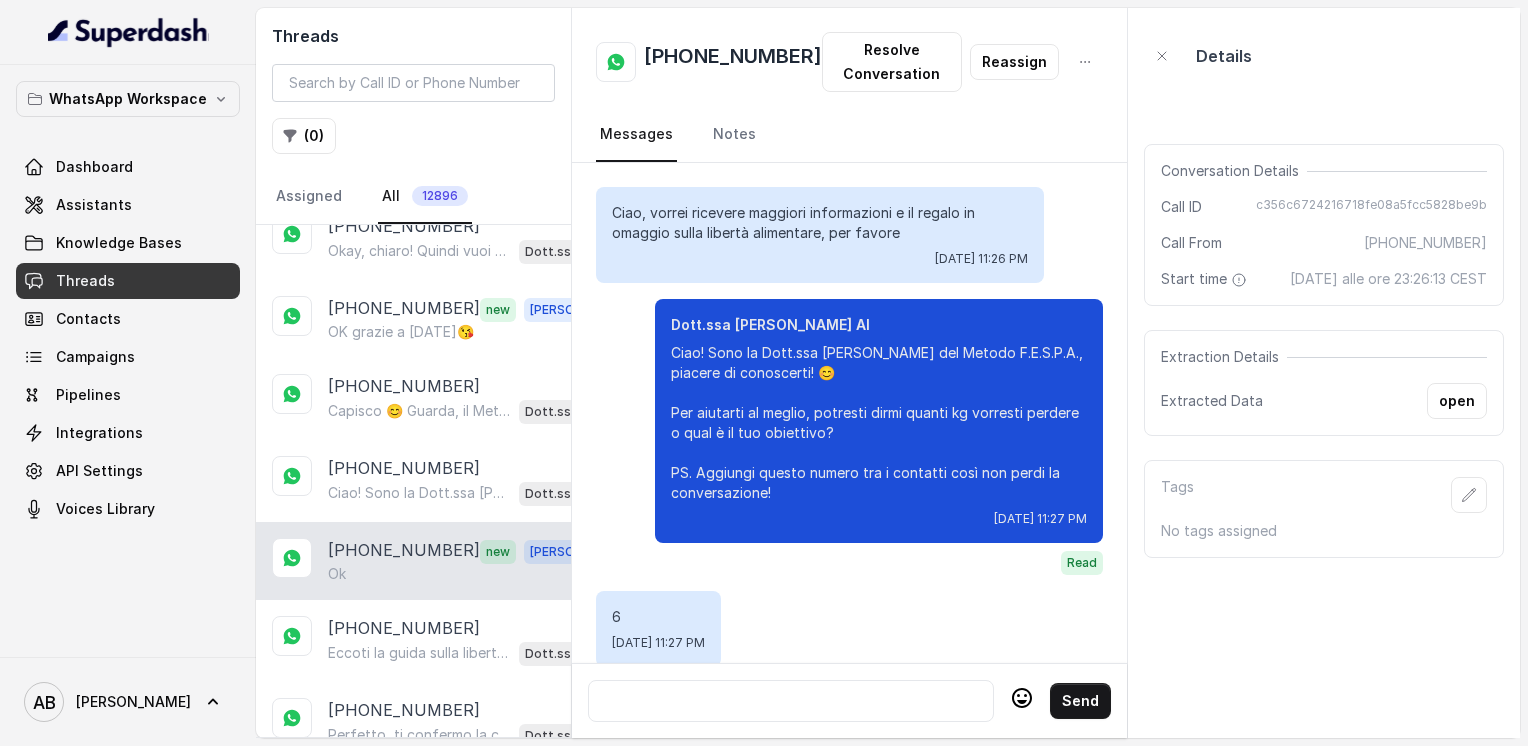 scroll, scrollTop: 2852, scrollLeft: 0, axis: vertical 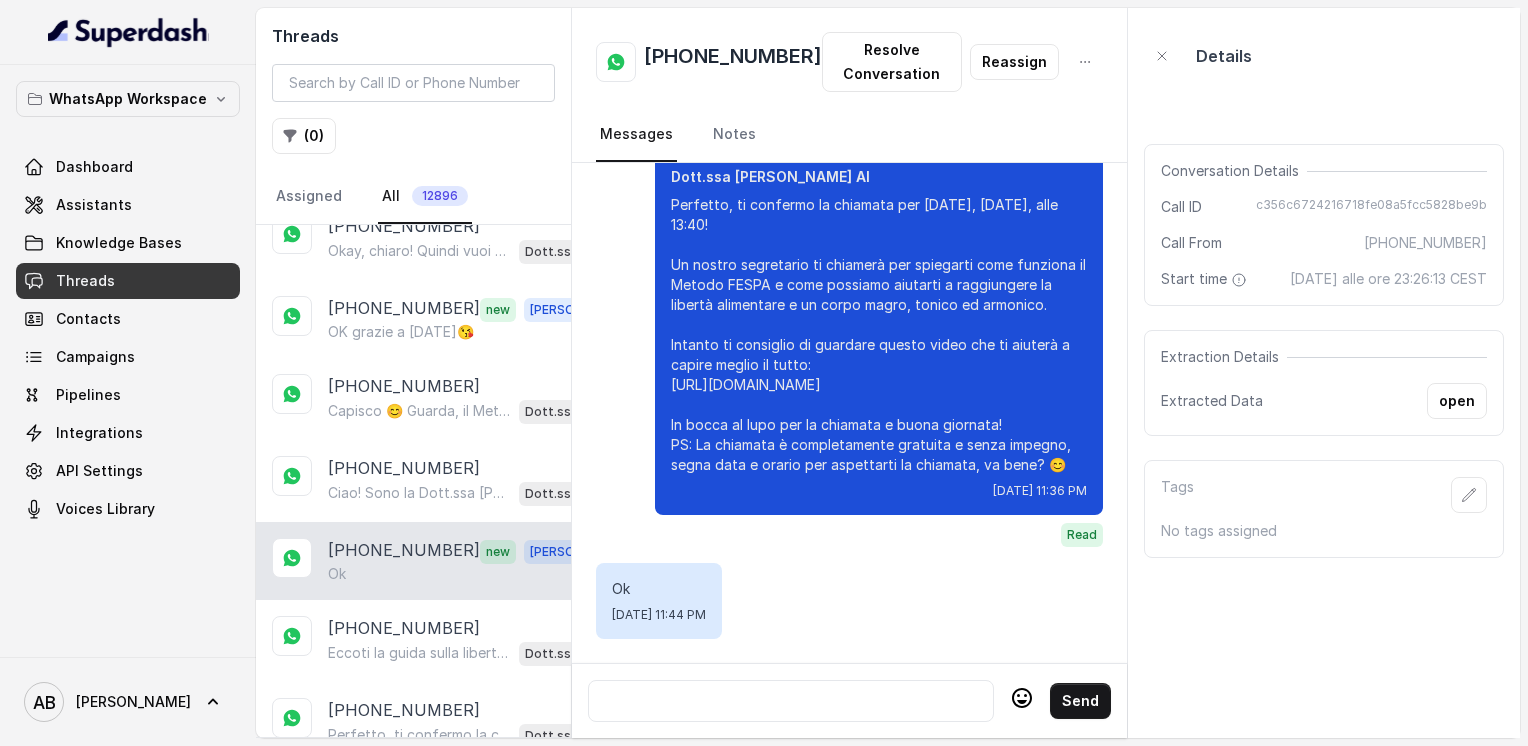 click on "Load more conversations" at bounding box center [414, 792] 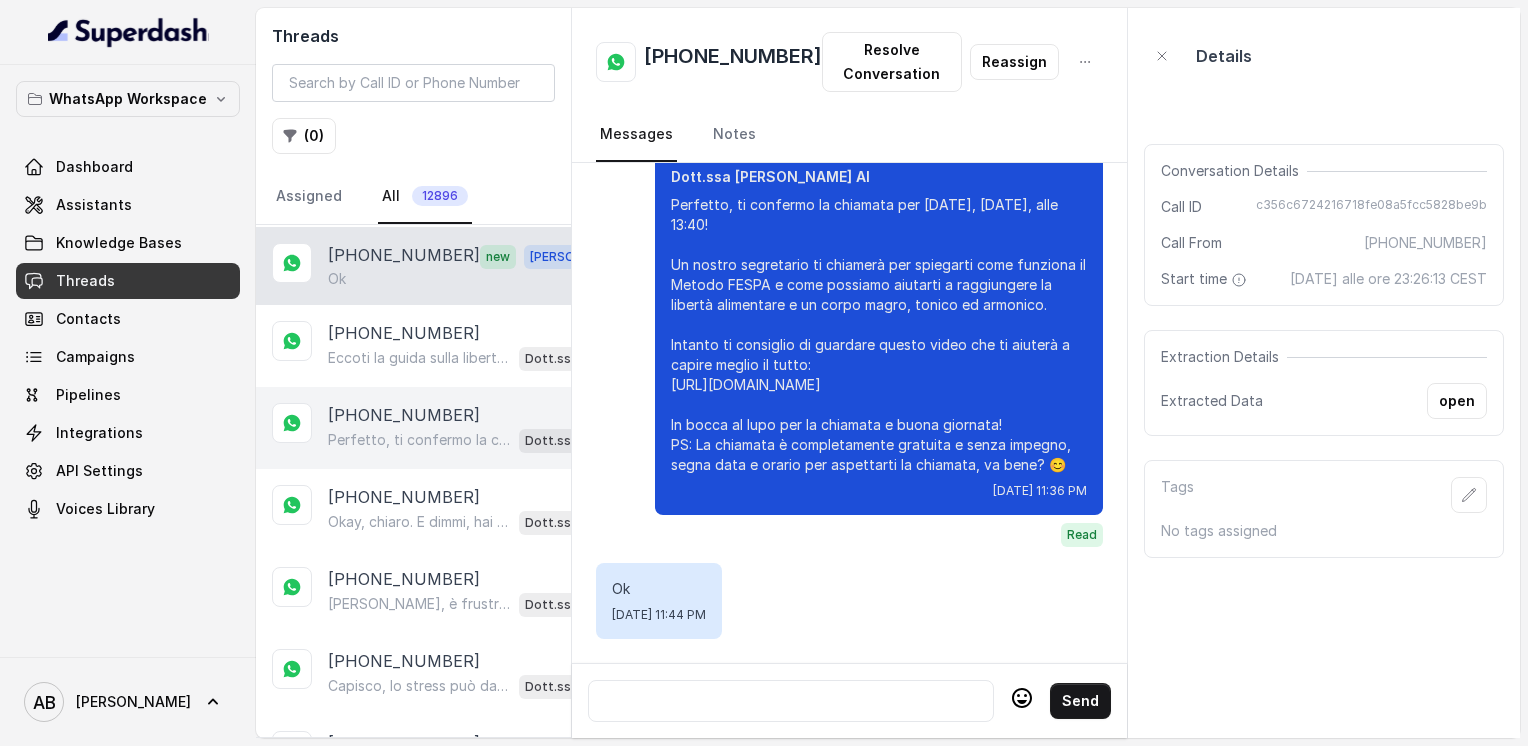 scroll, scrollTop: 7837, scrollLeft: 0, axis: vertical 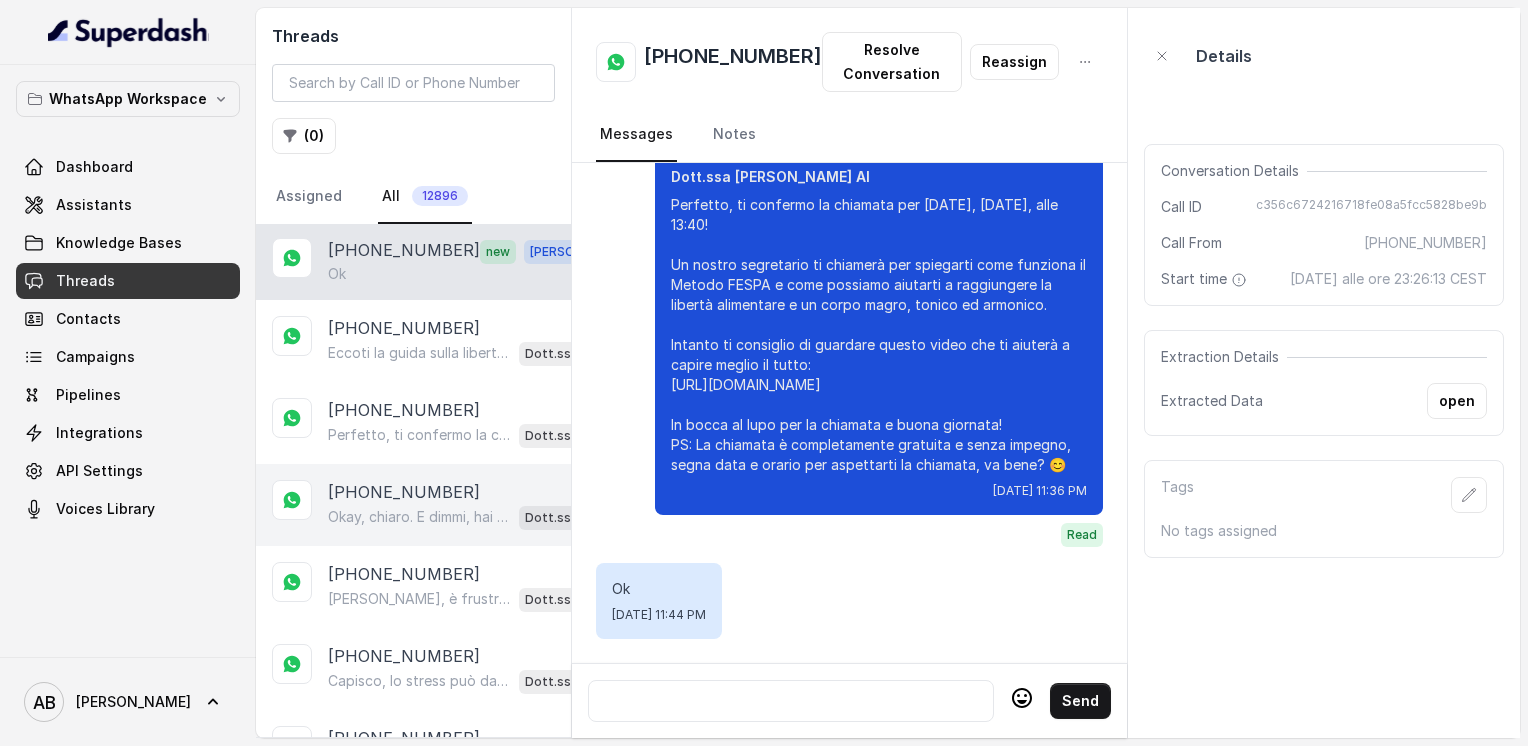 click on "[PHONE_NUMBER]" at bounding box center [404, 492] 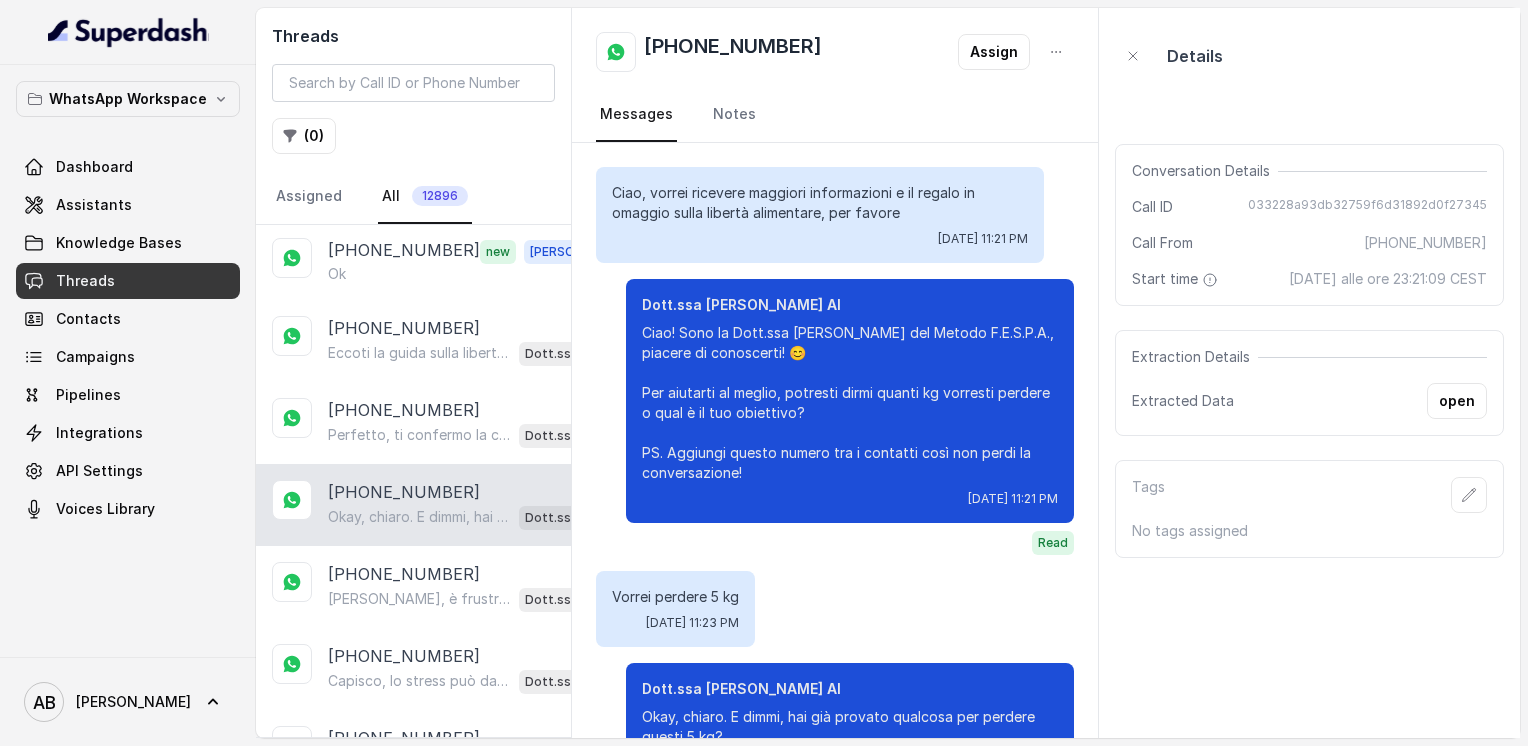 scroll, scrollTop: 104, scrollLeft: 0, axis: vertical 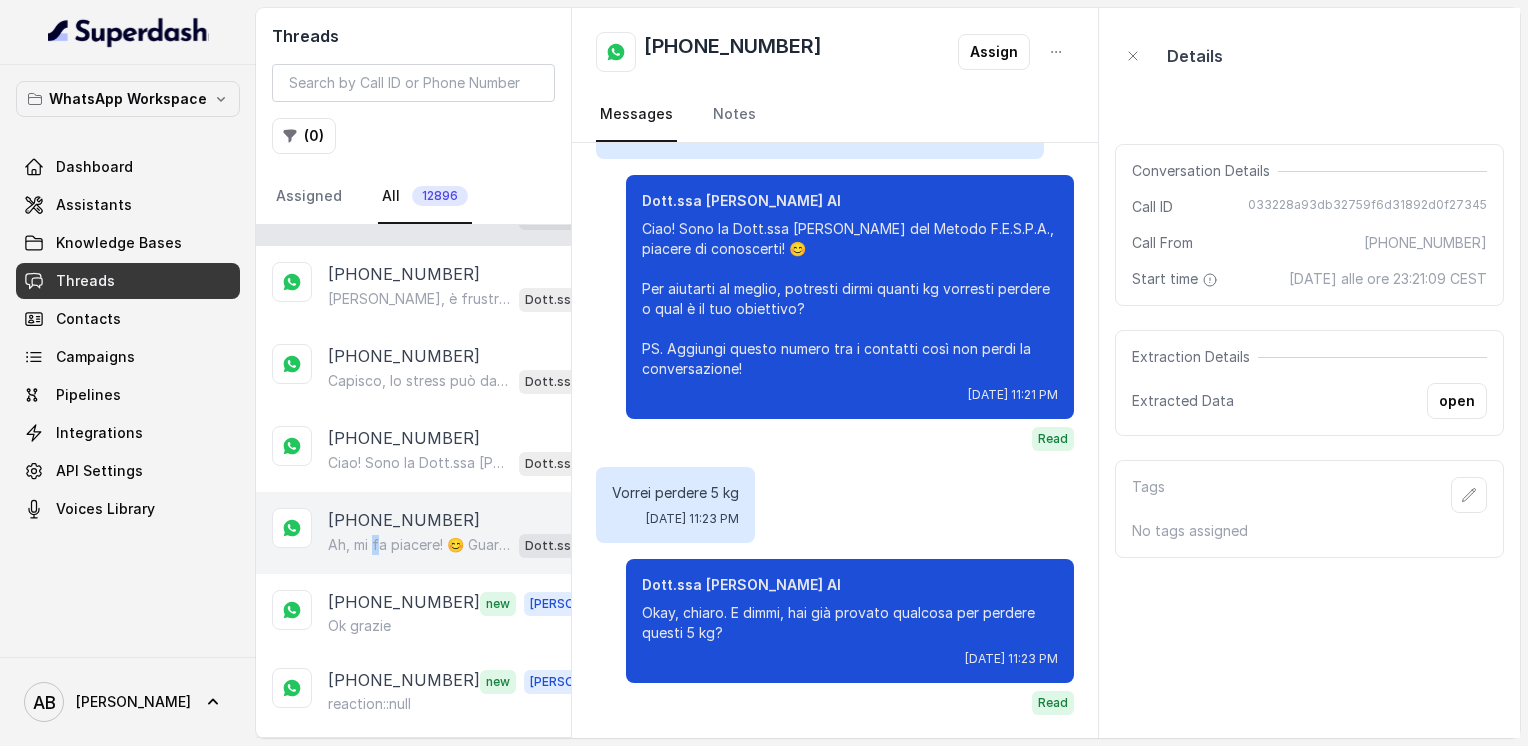 click on "Ah, mi fa piacere! 😊
Guarda, il Metodo FESPA si basa proprio sulla libertà alimentare, senza stress o privazioni, per aiutarti a velocizzare il metabolismo e ottenere un corpo magro, tonico ed armonico.
Ti piacerebbe scoprire come funziona con una breve chiamata gratuita di 5 minuti?" at bounding box center (419, 545) 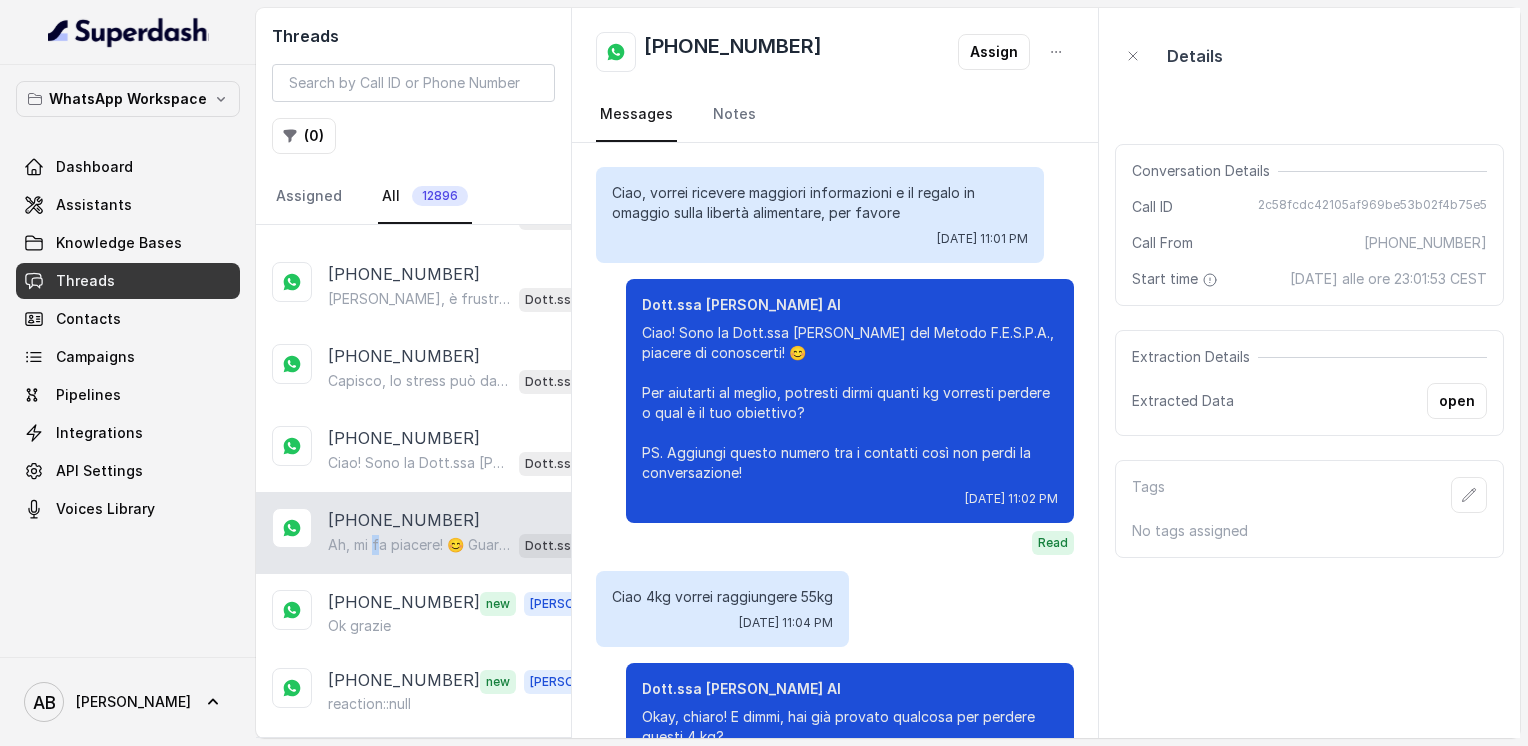 scroll, scrollTop: 772, scrollLeft: 0, axis: vertical 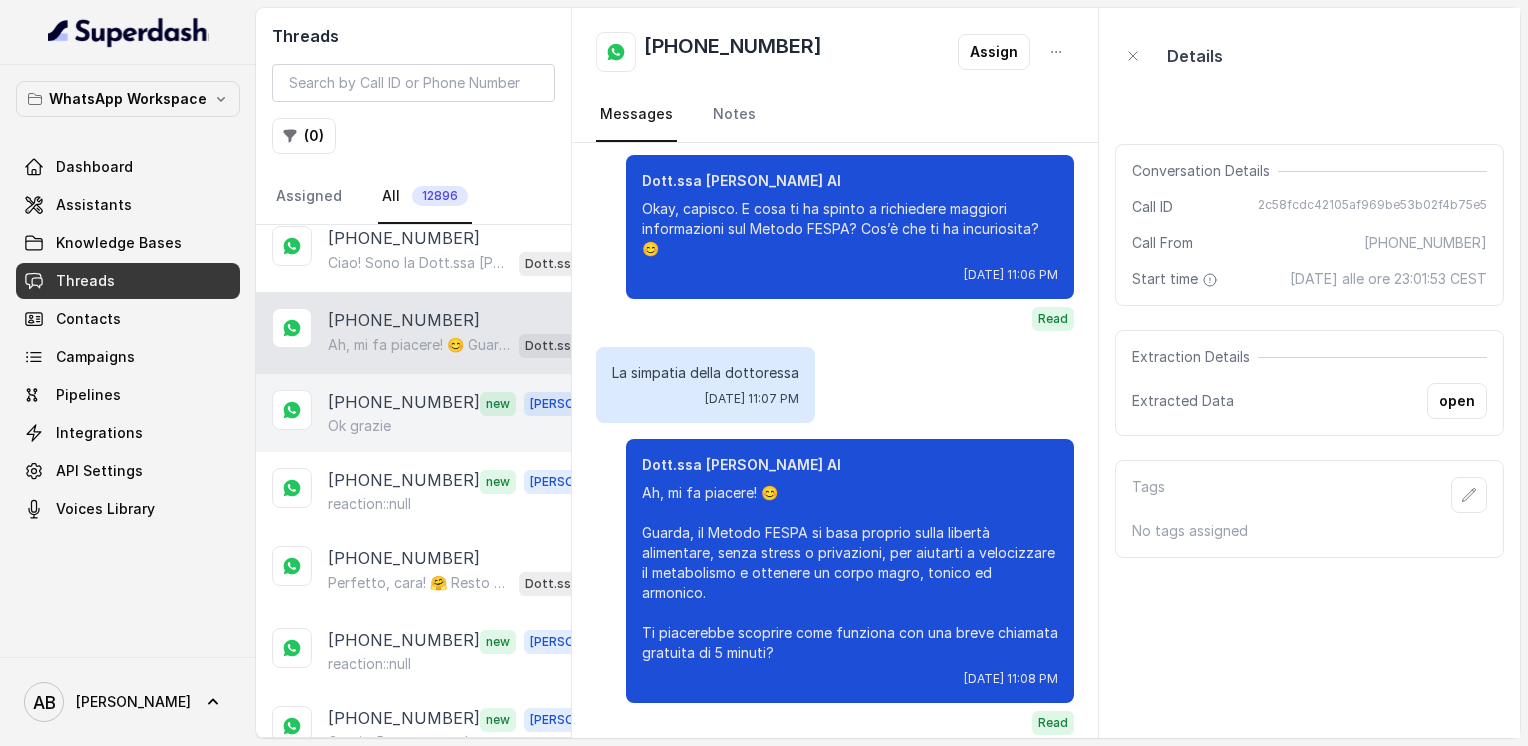 click on "Ok grazie" at bounding box center [469, 426] 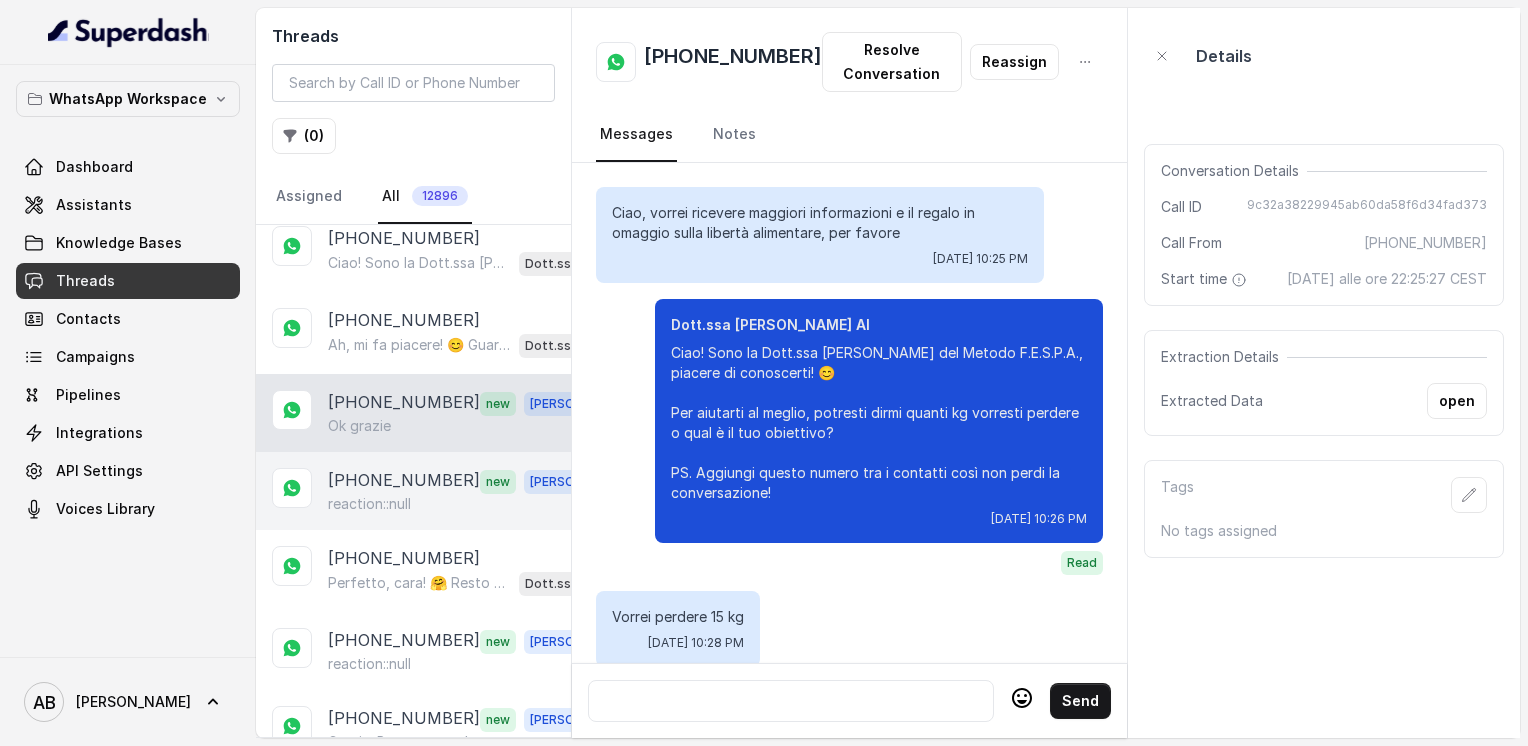 scroll, scrollTop: 2284, scrollLeft: 0, axis: vertical 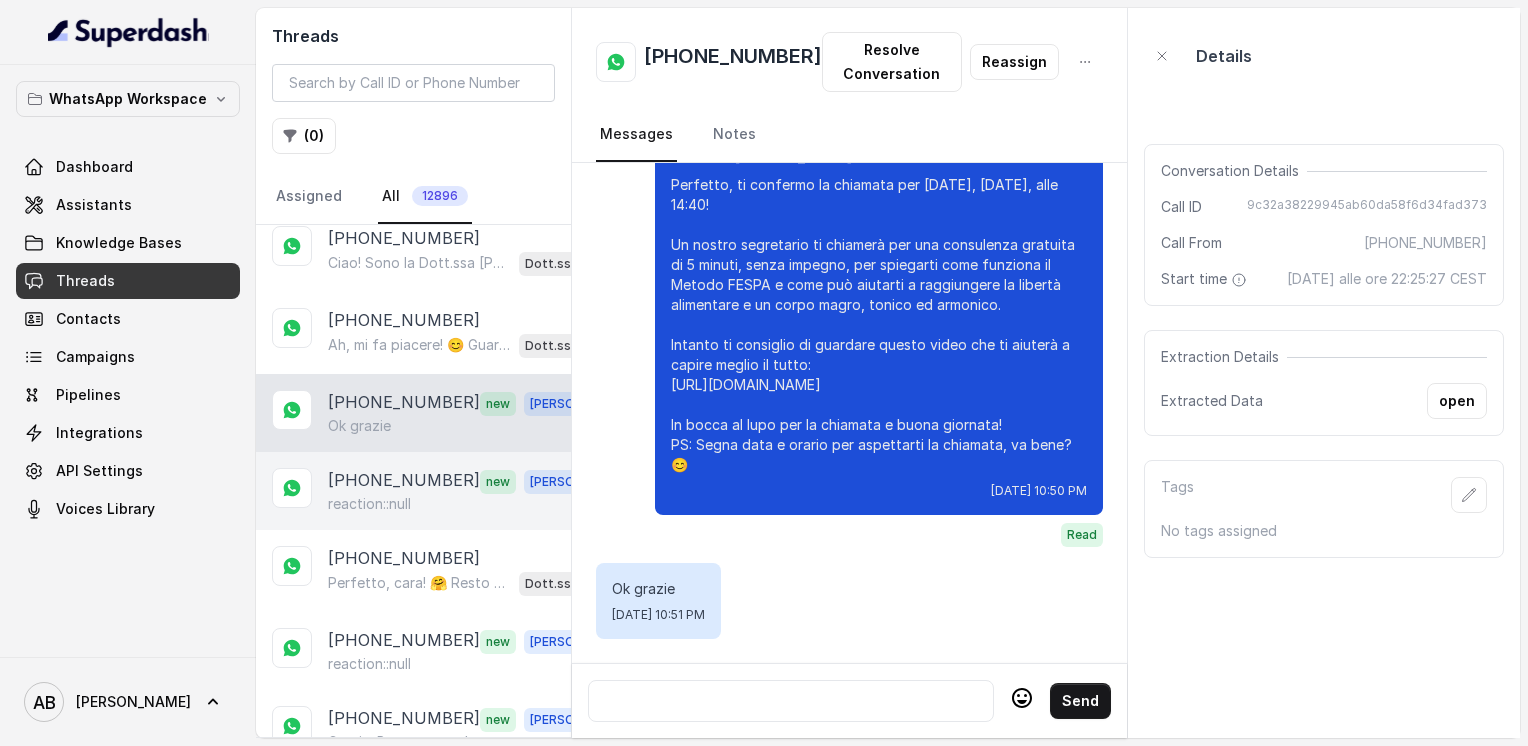click on "reaction::null" at bounding box center [369, 504] 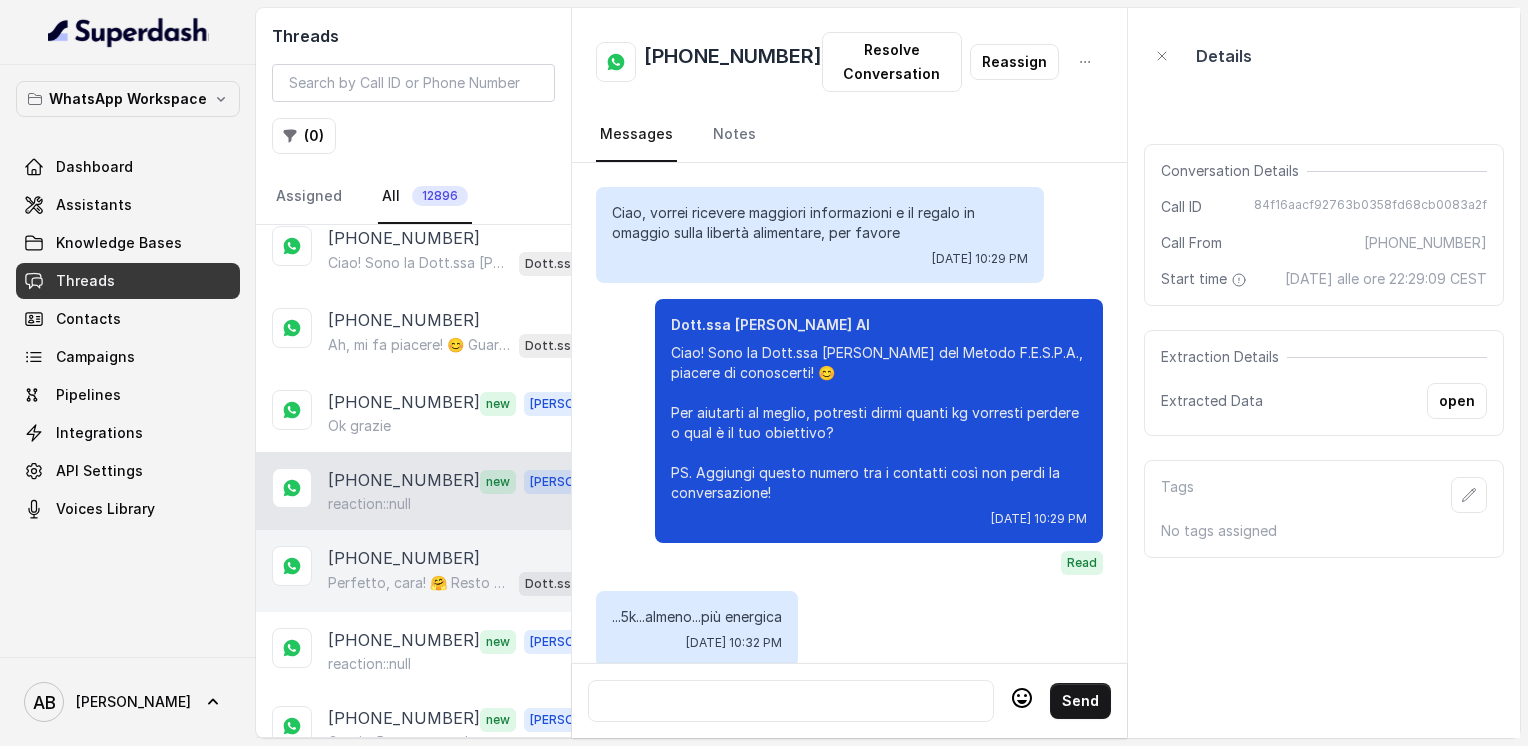 scroll, scrollTop: 1740, scrollLeft: 0, axis: vertical 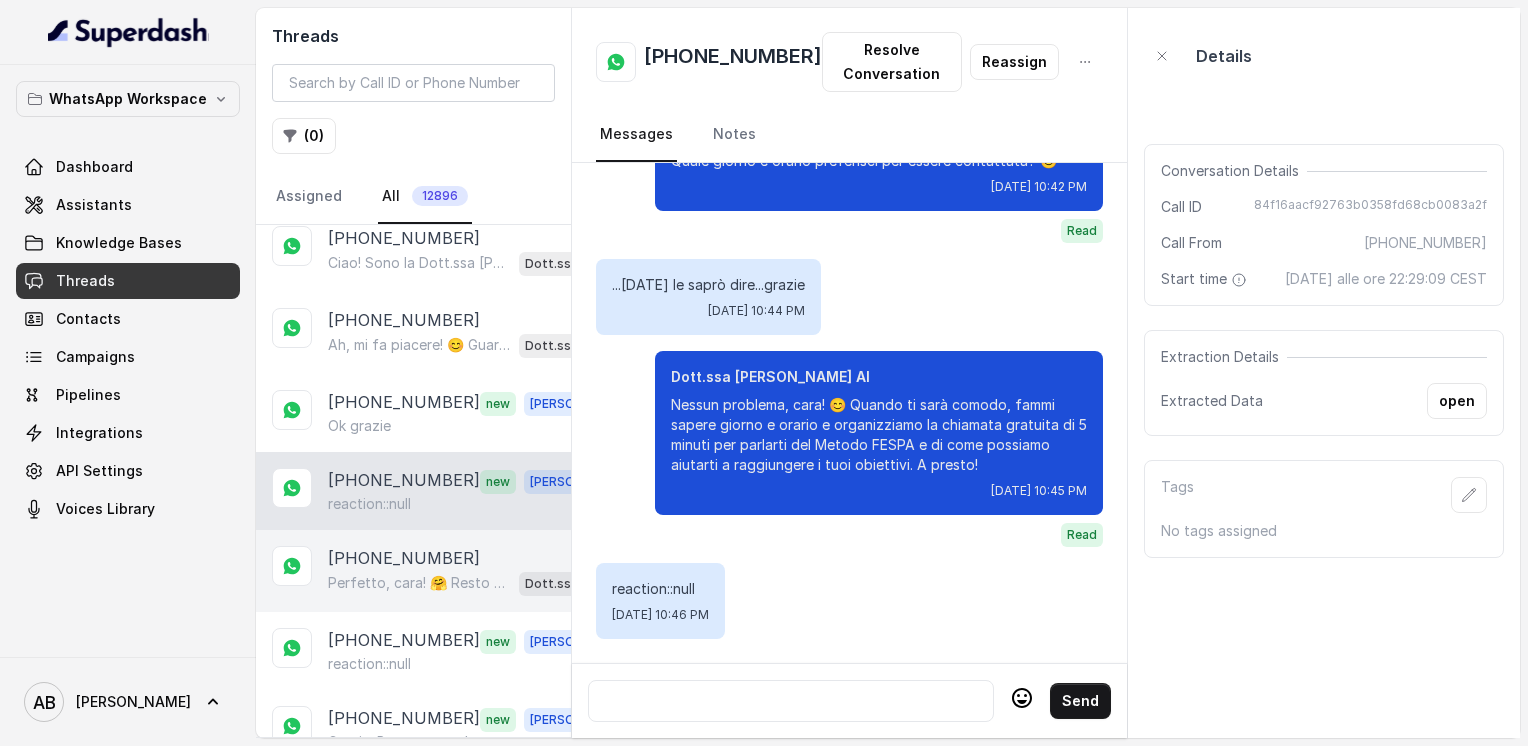 click on "Perfetto, cara! 🤗
Resto a disposizione per qualsiasi domanda o quando vorrai riprendere il percorso verso la tua libertà alimentare e un corpo magro, tonico ed armonico.
A presto! Dott.ssa [PERSON_NAME] AI" at bounding box center (469, 583) 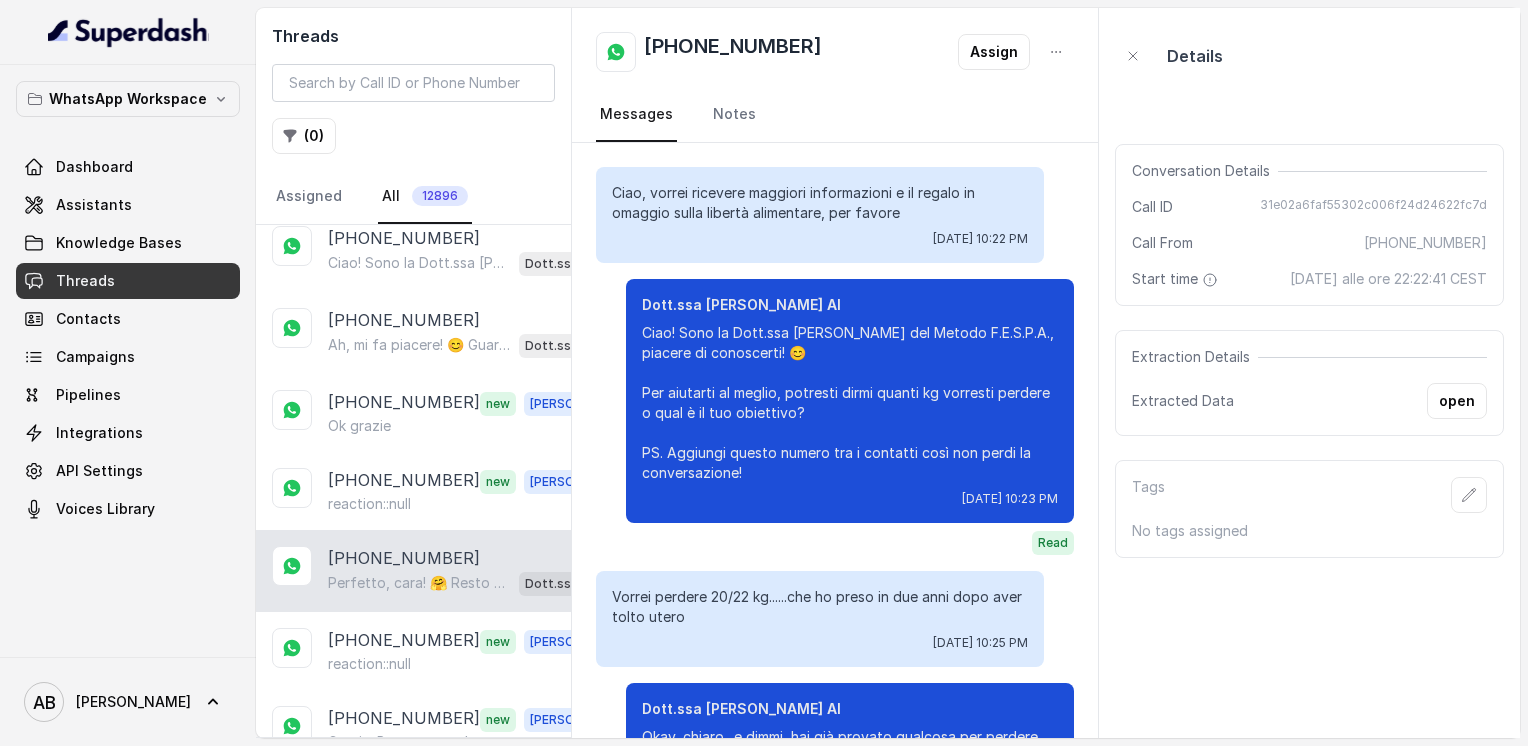 scroll, scrollTop: 3512, scrollLeft: 0, axis: vertical 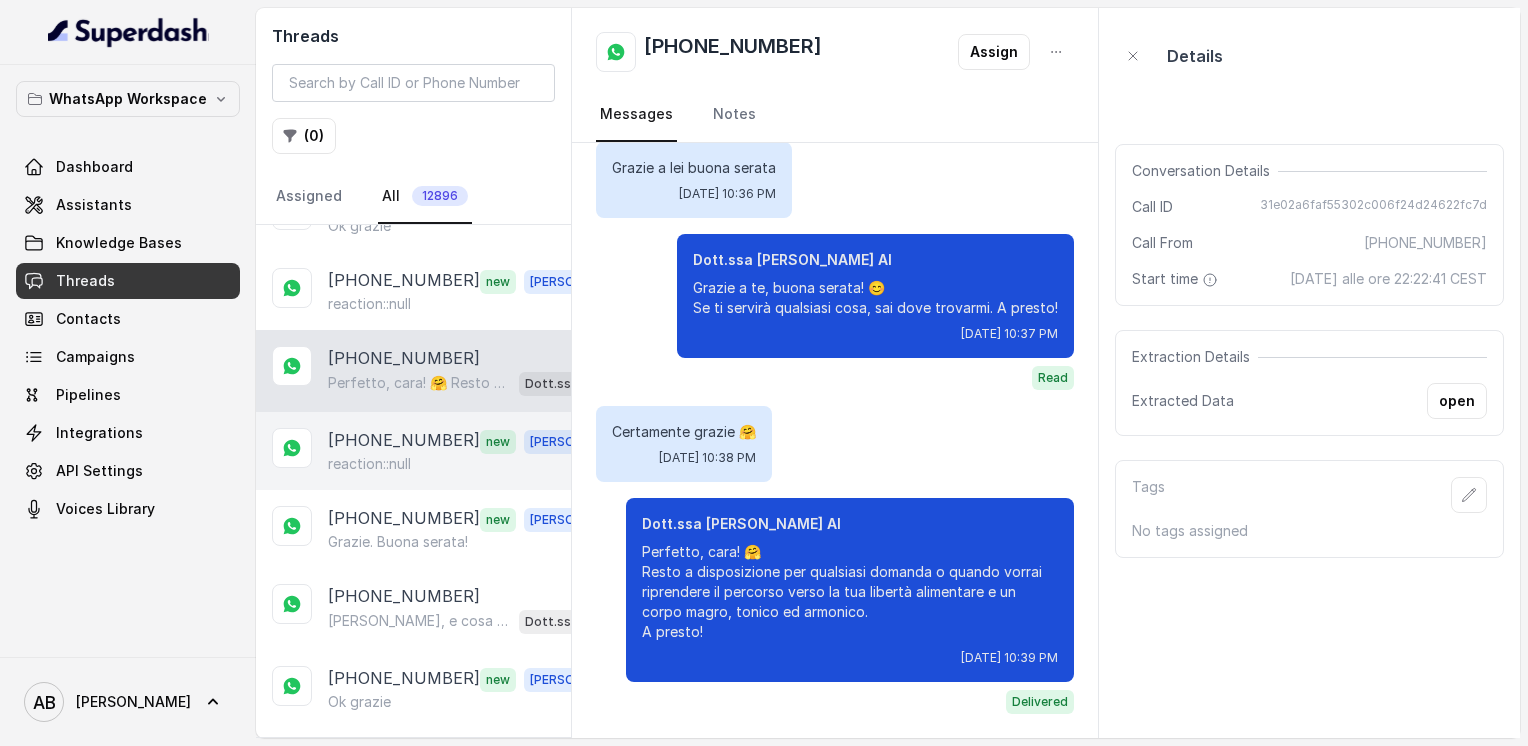click on "[PHONE_NUMBER]" at bounding box center [404, 441] 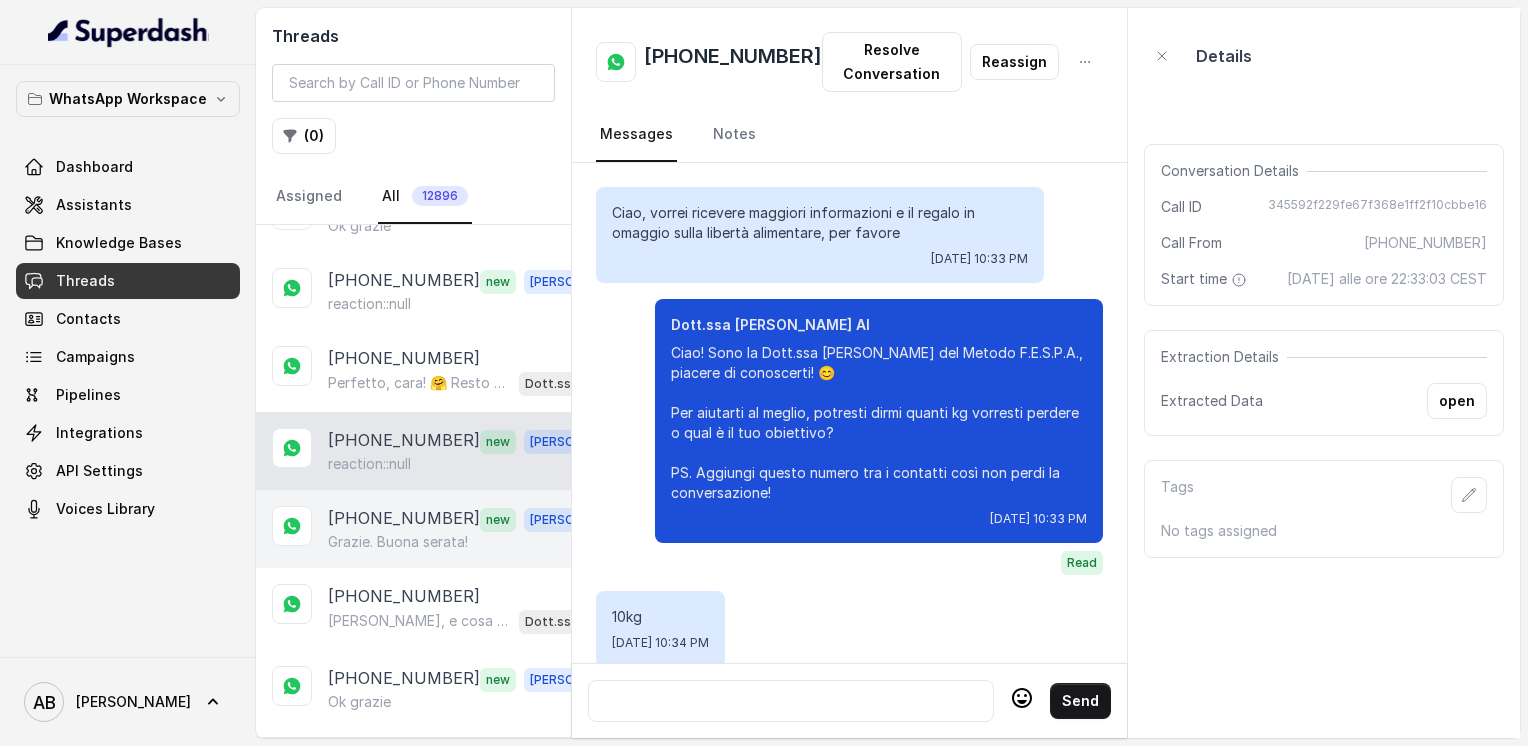 scroll, scrollTop: 728, scrollLeft: 0, axis: vertical 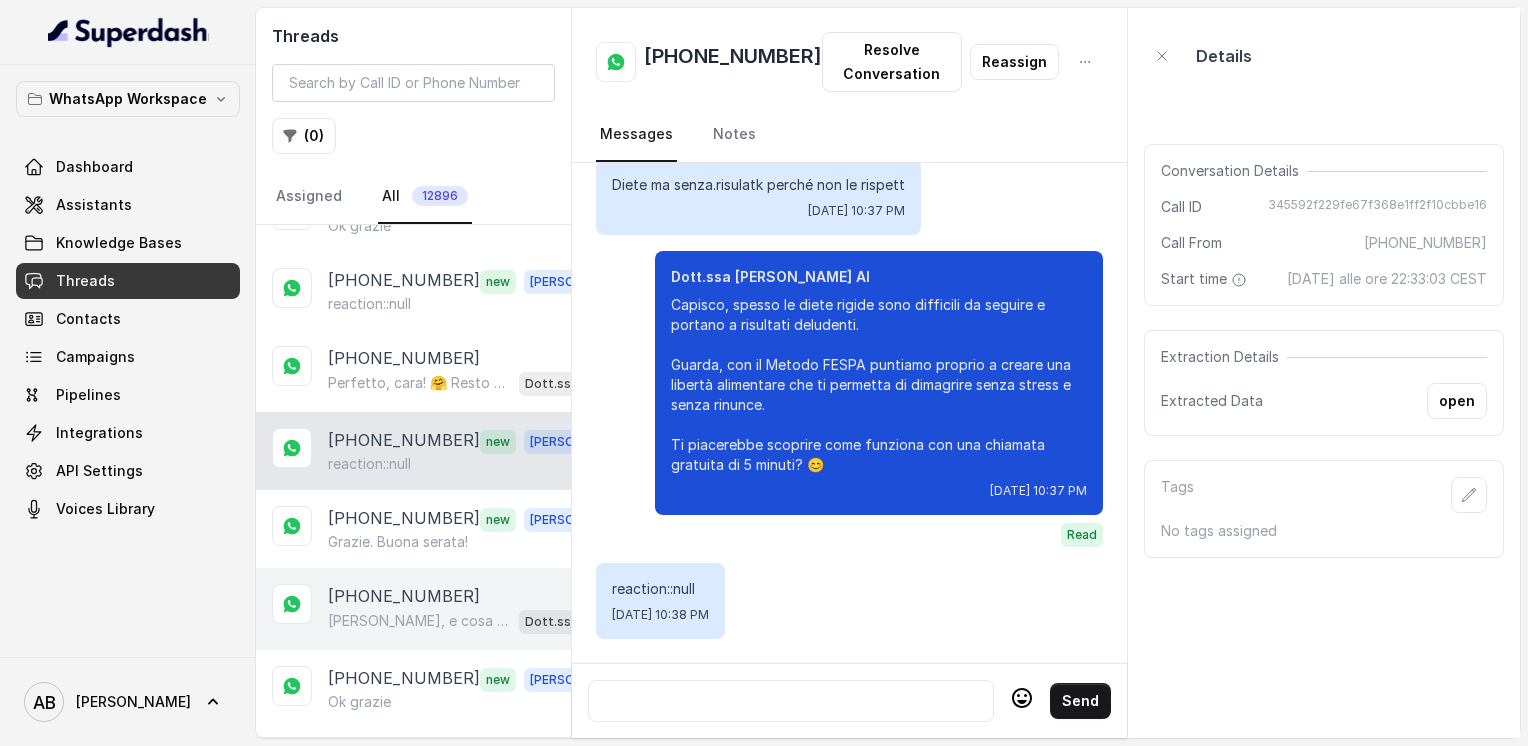 drag, startPoint x: 396, startPoint y: 450, endPoint x: 404, endPoint y: 491, distance: 41.773197 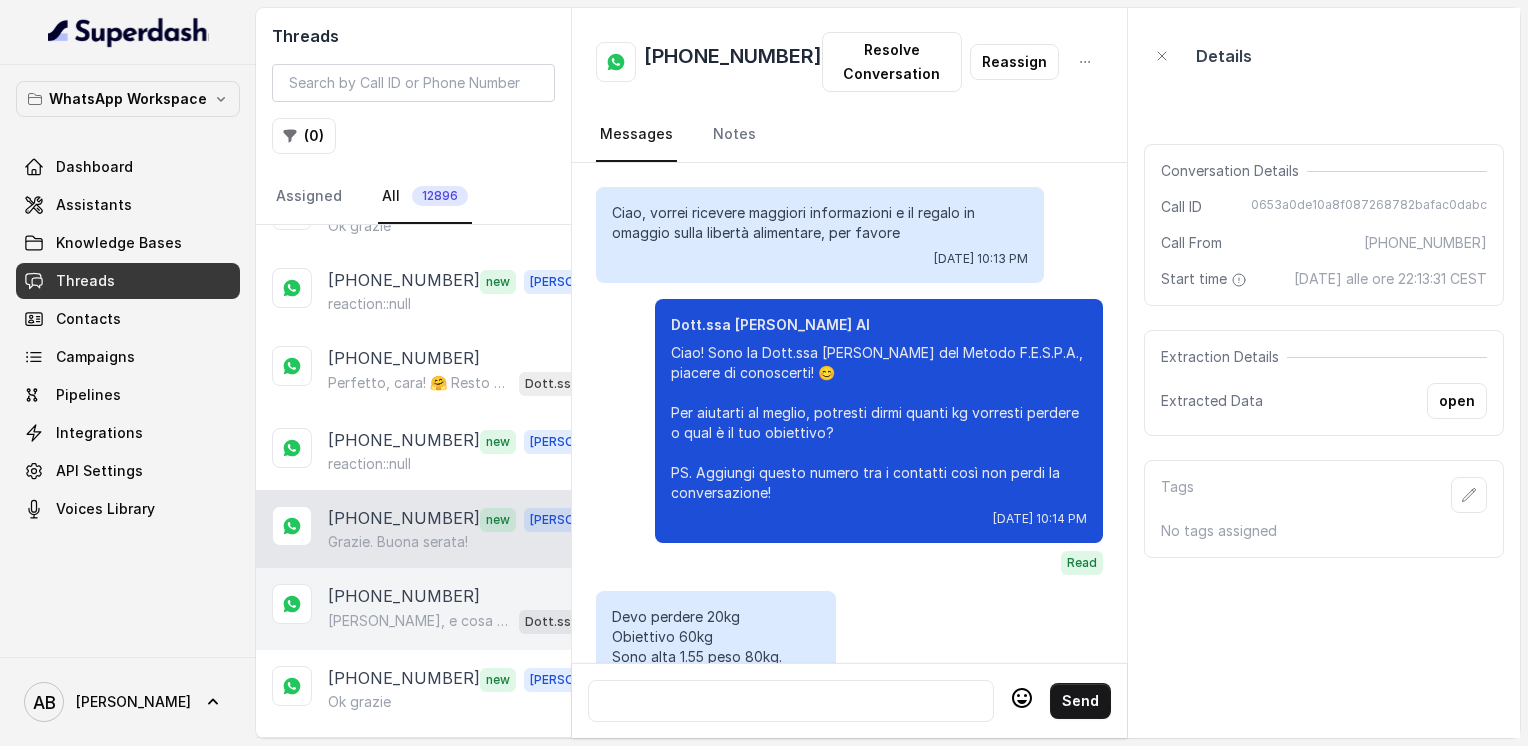 scroll, scrollTop: 3484, scrollLeft: 0, axis: vertical 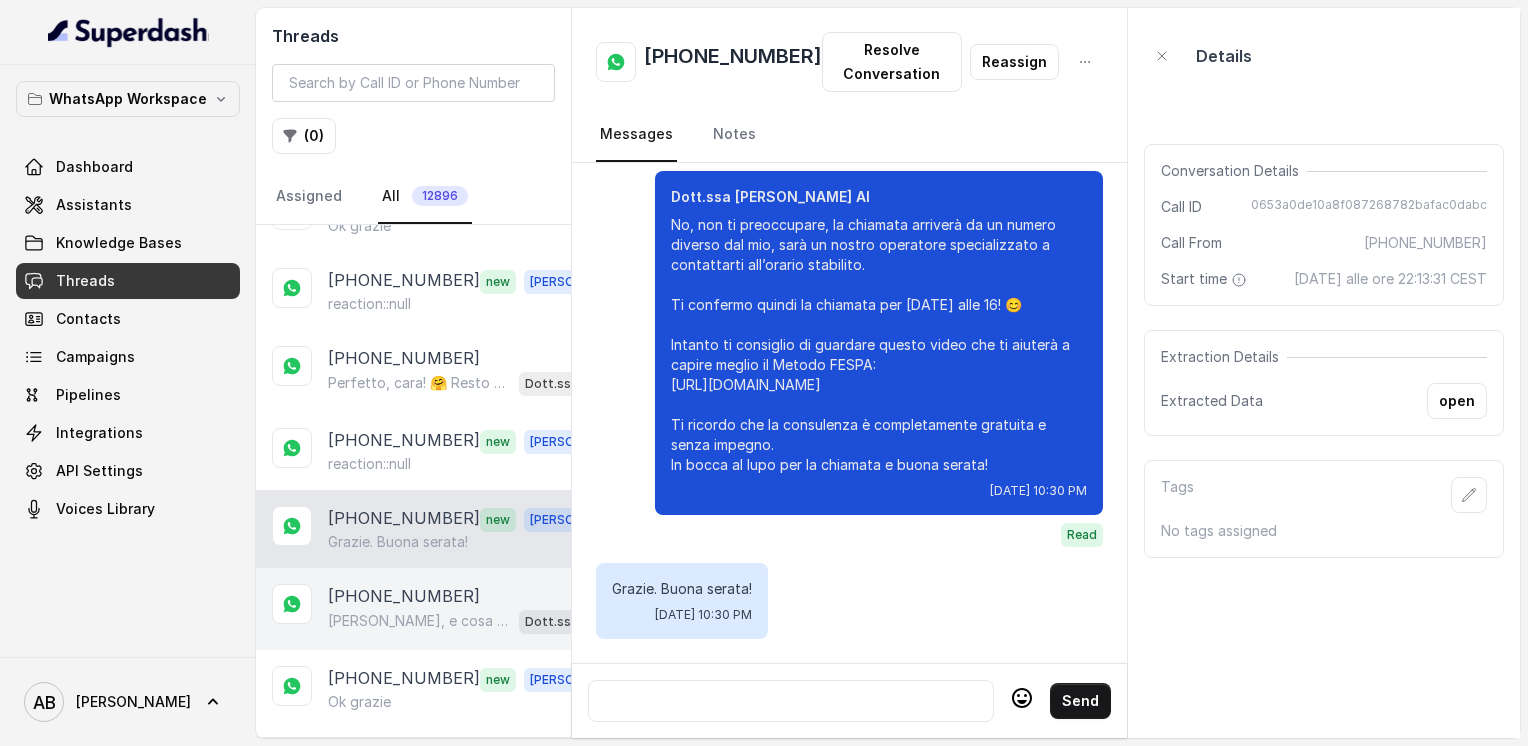 click on "[PHONE_NUMBER]" at bounding box center (404, 596) 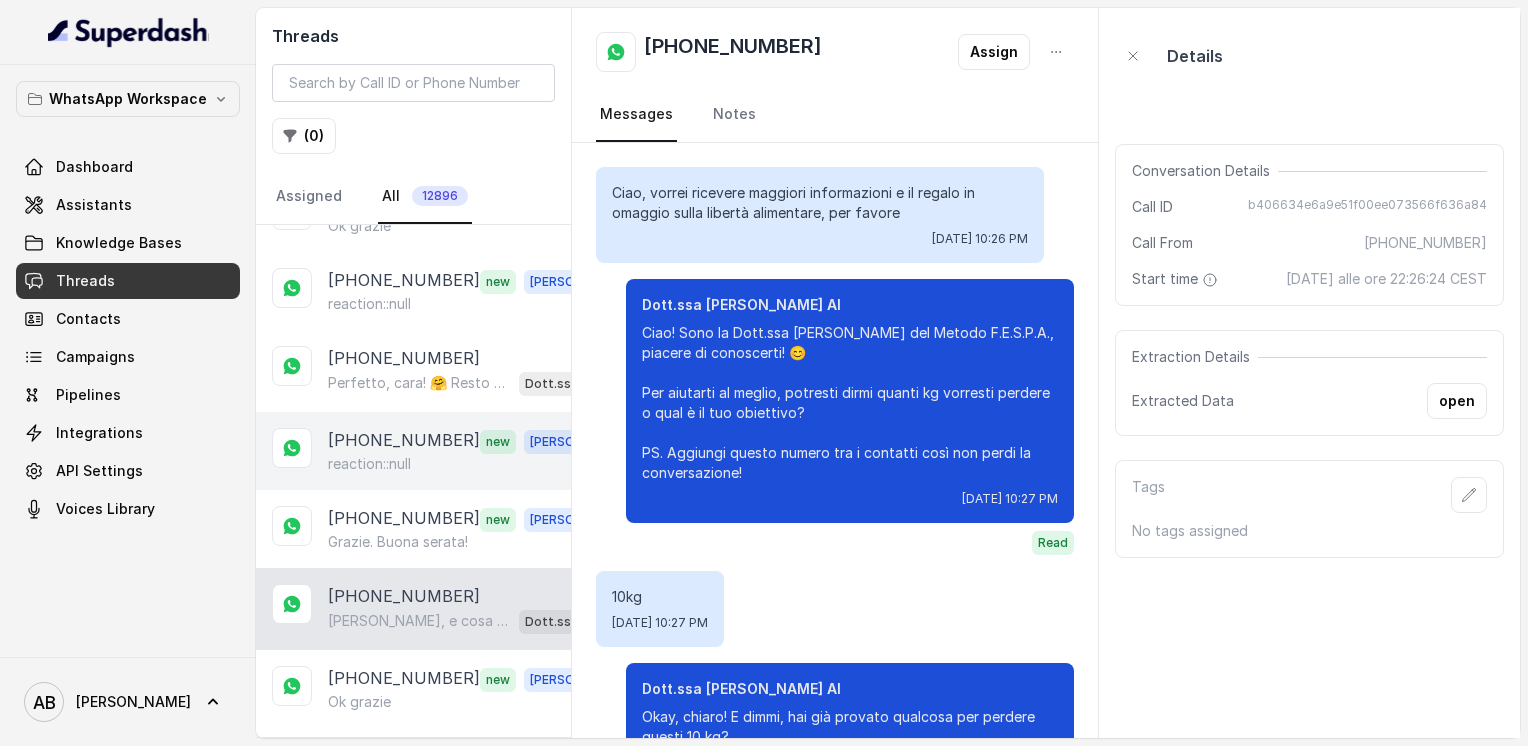scroll, scrollTop: 348, scrollLeft: 0, axis: vertical 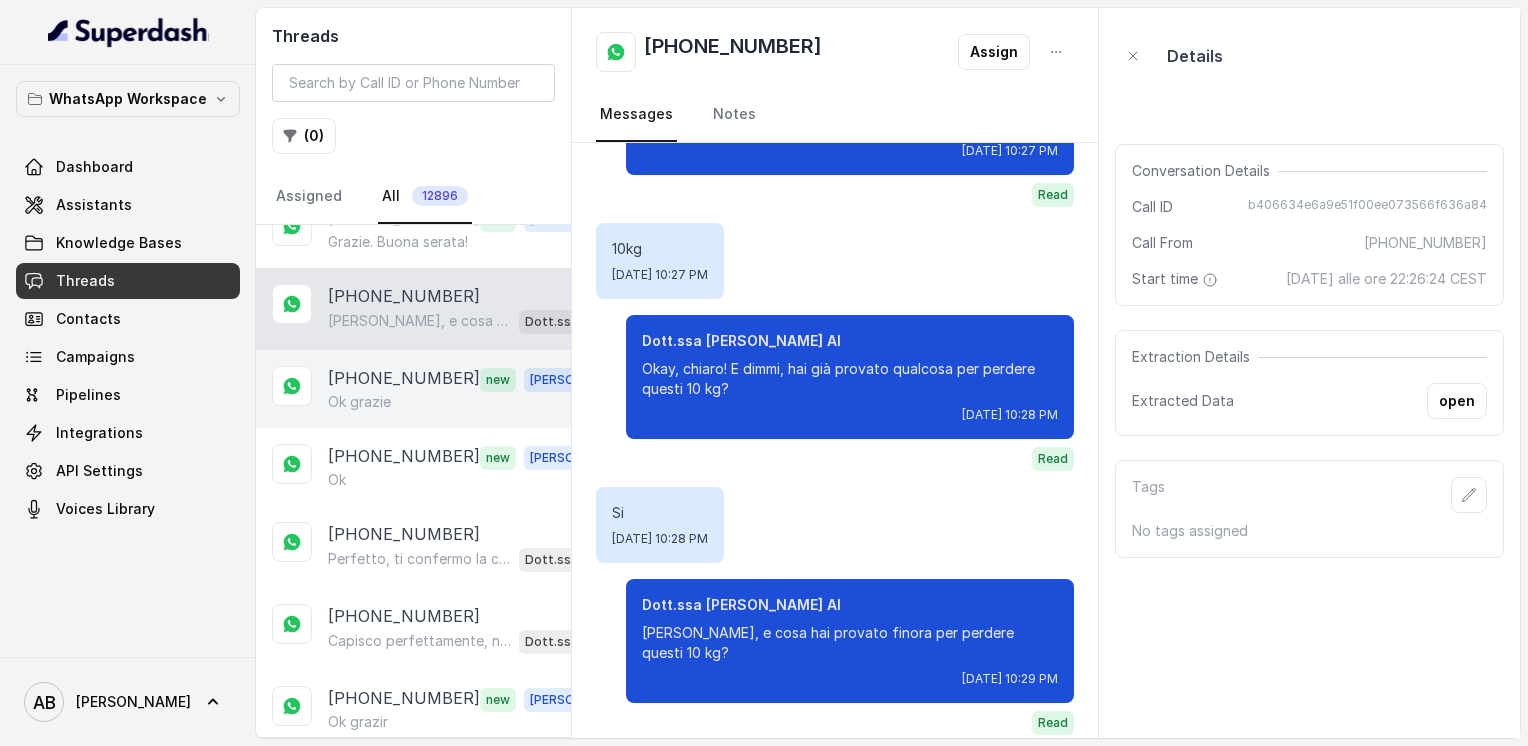 click on "Ok grazie" at bounding box center (359, 402) 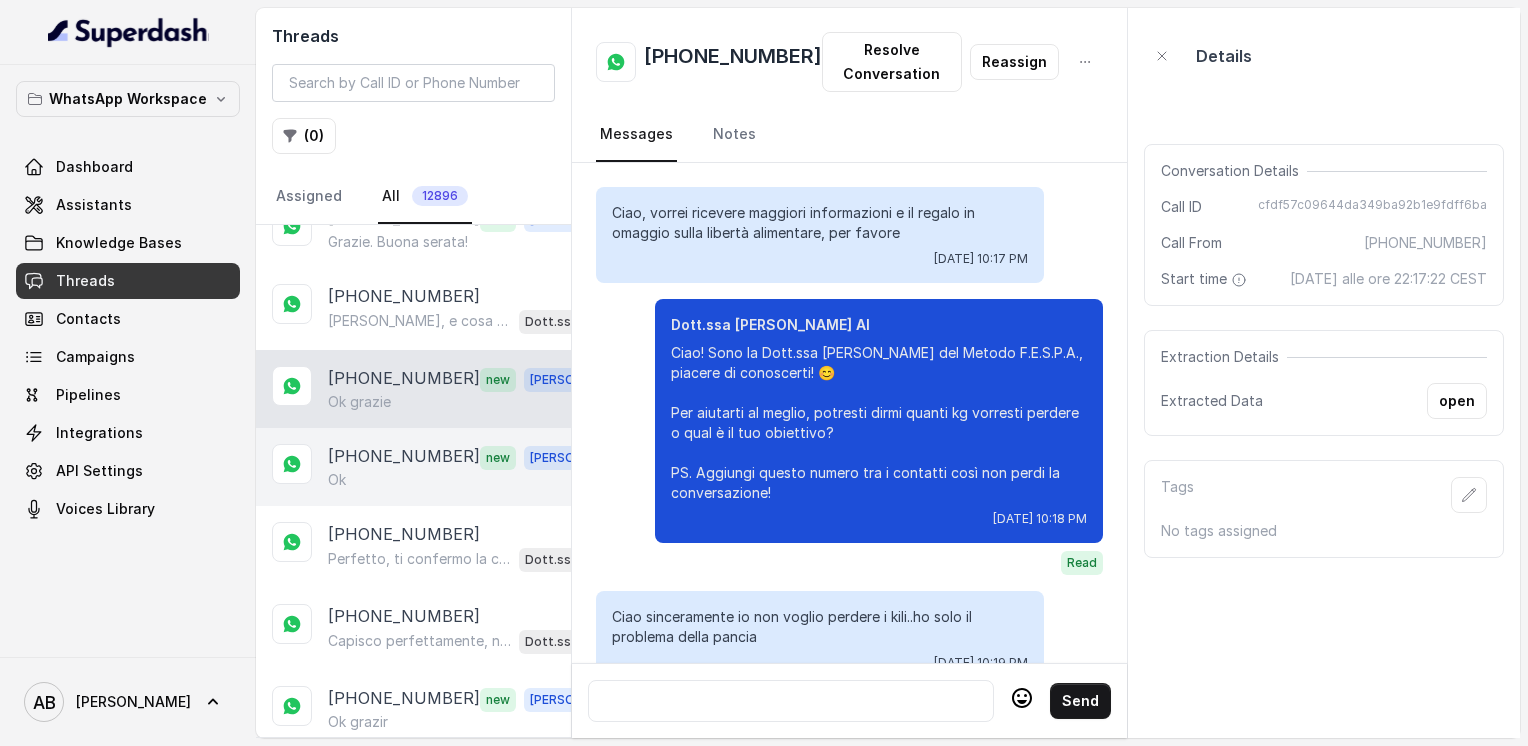 scroll, scrollTop: 2648, scrollLeft: 0, axis: vertical 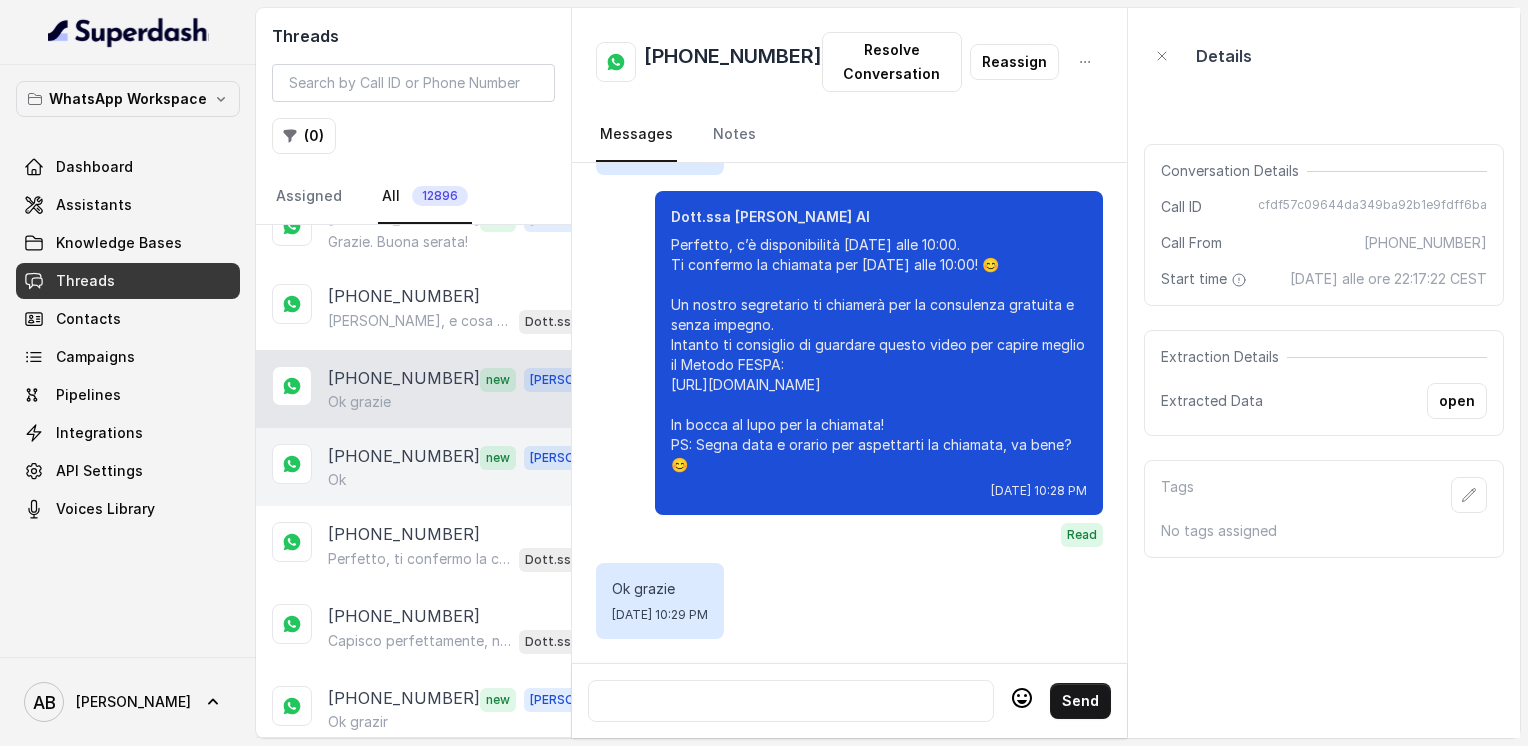 click on "Ok" at bounding box center (469, 480) 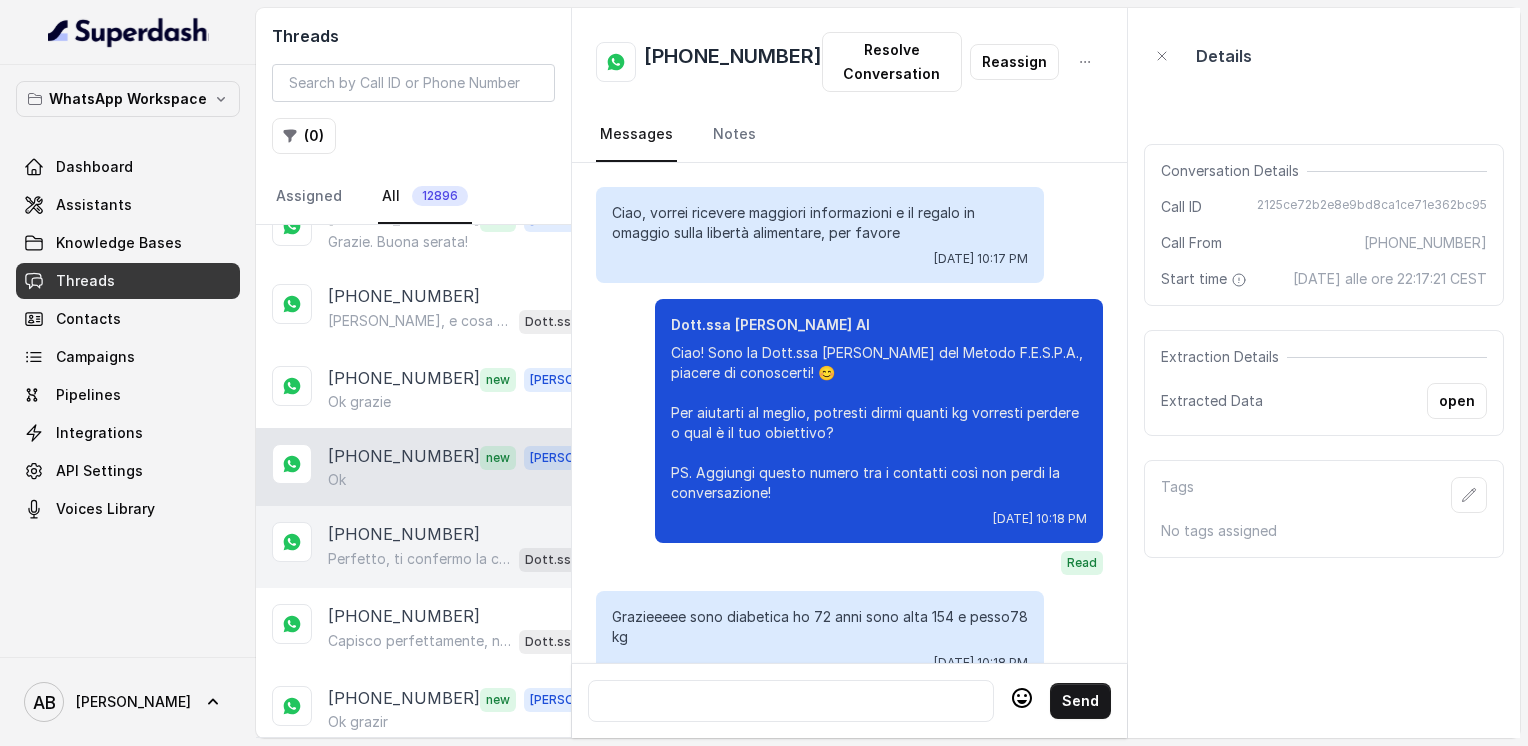 click on "[PHONE_NUMBER]" at bounding box center (404, 534) 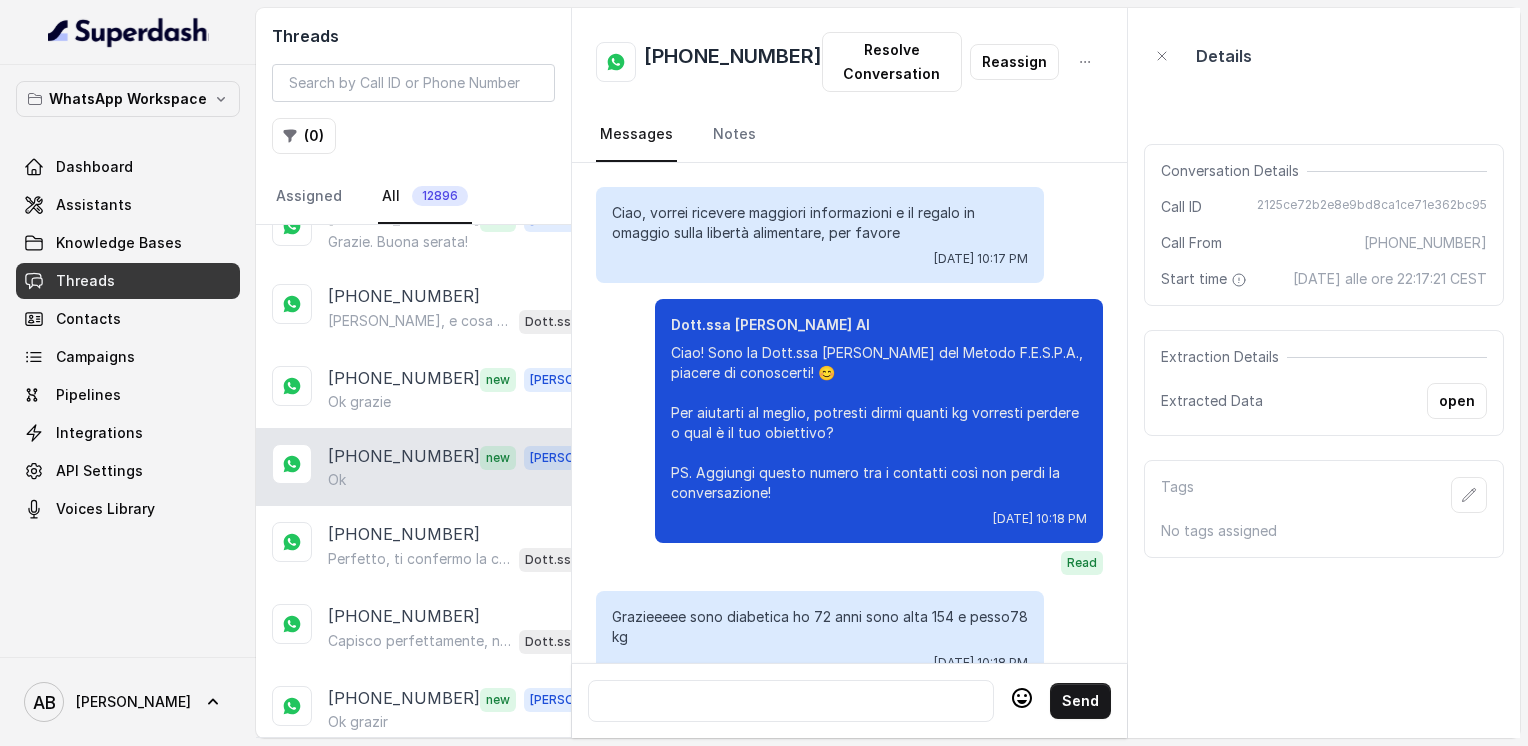 scroll, scrollTop: 0, scrollLeft: 0, axis: both 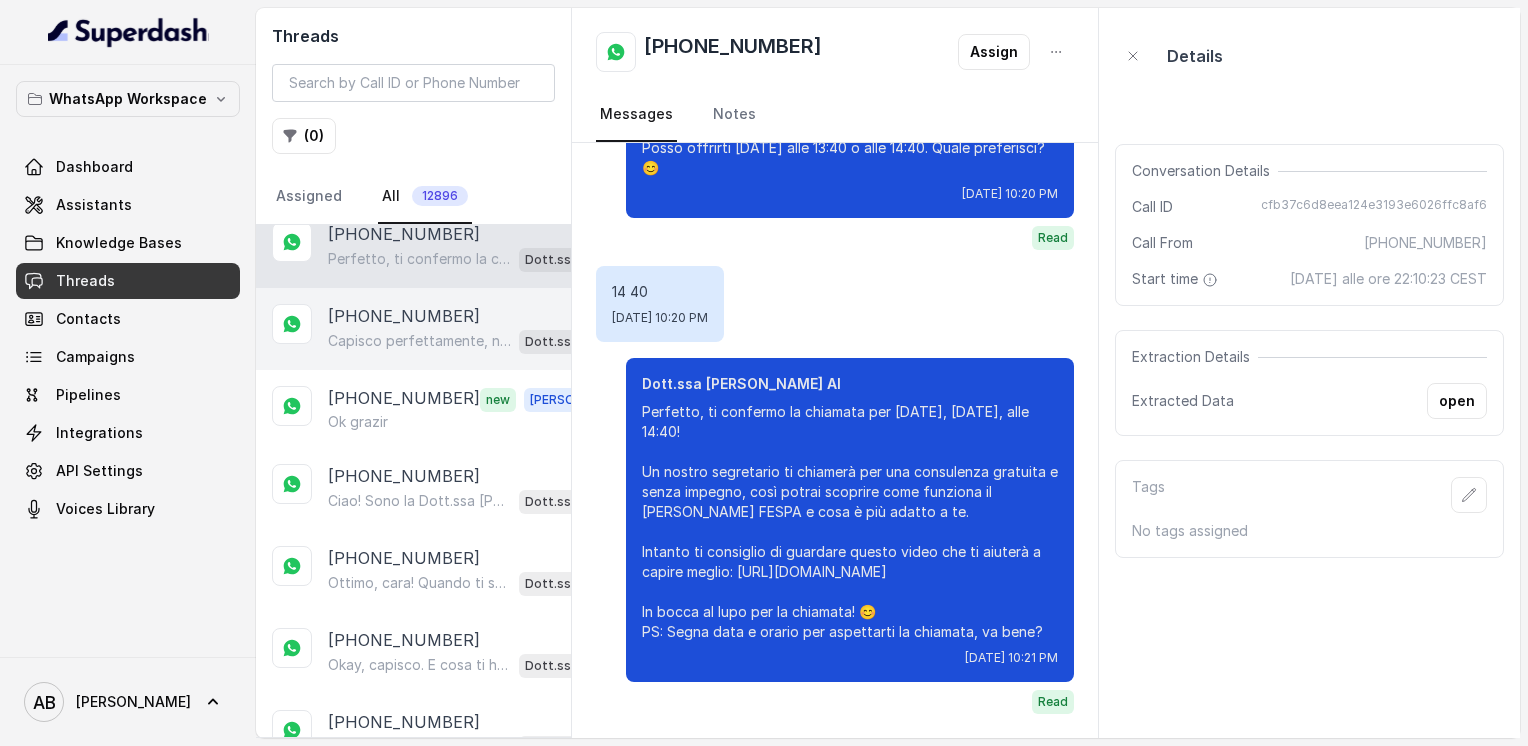 click on "[PHONE_NUMBER]   Capisco perfettamente, nessun disturbo. 😊
Se in futuro vorrai riprendere il discorso o avere qualche informazione, sarò qui per aiutar[PERSON_NAME].
Intanto ti lascio questo video che spiega il Metodo FESPA, così puoi farti un’idea più chiara:
[URL][DOMAIN_NAME]
E la guida sulla libertà alimentare in omaggio:
[URL][DOMAIN_NAME]
Ti auguro una splendida giornata! 🌸 Dott.ssa [PERSON_NAME] AI" at bounding box center [413, 329] 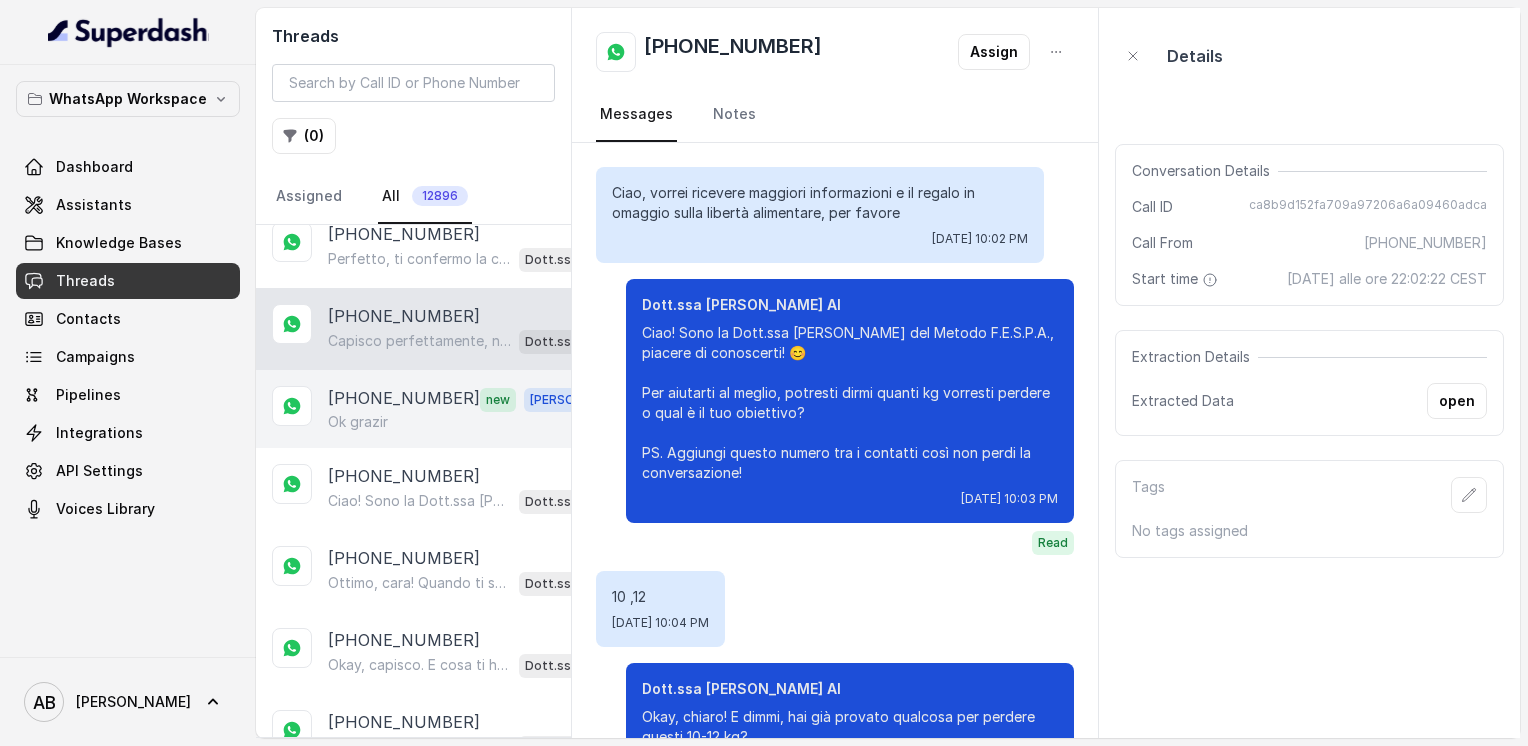 scroll, scrollTop: 2700, scrollLeft: 0, axis: vertical 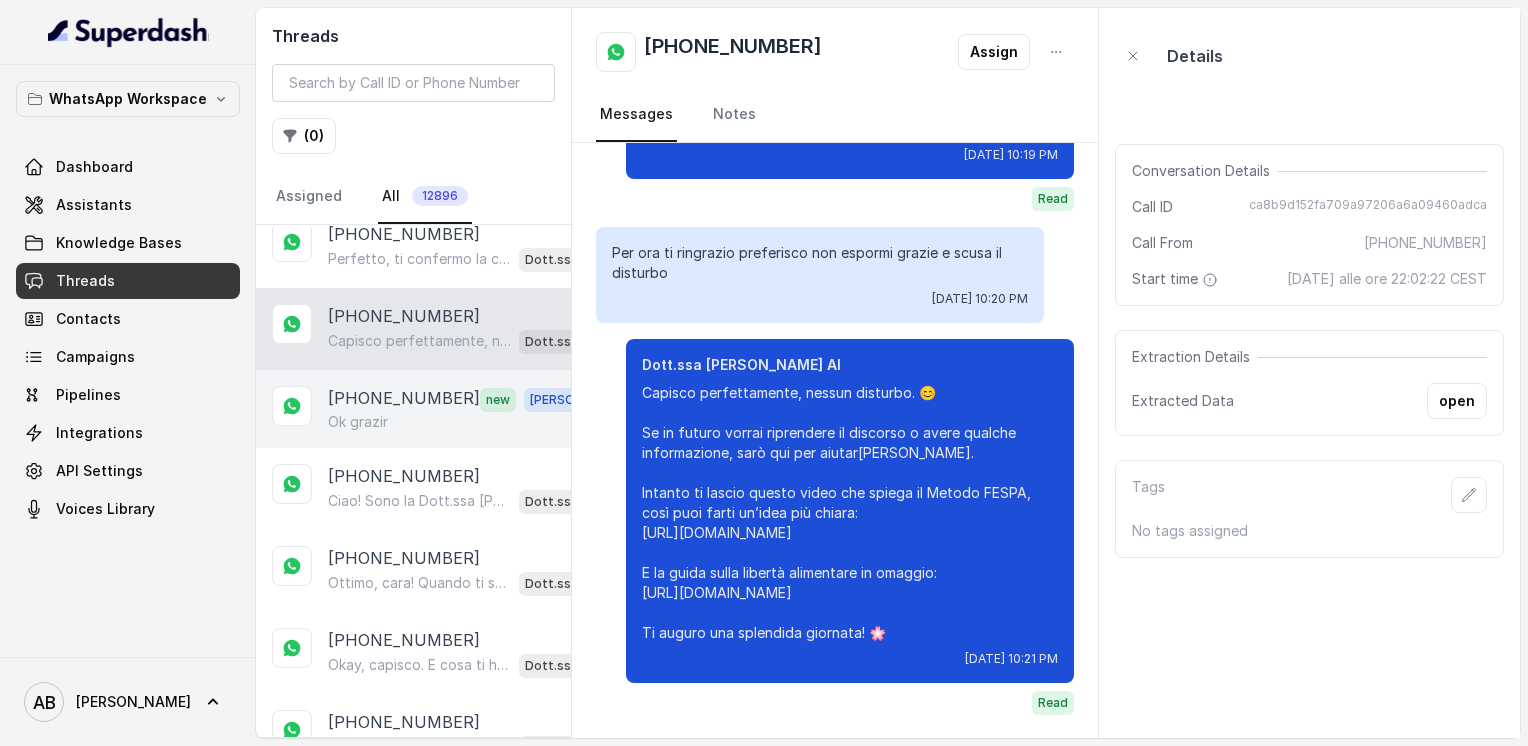 click on "[PHONE_NUMBER]" at bounding box center (404, 399) 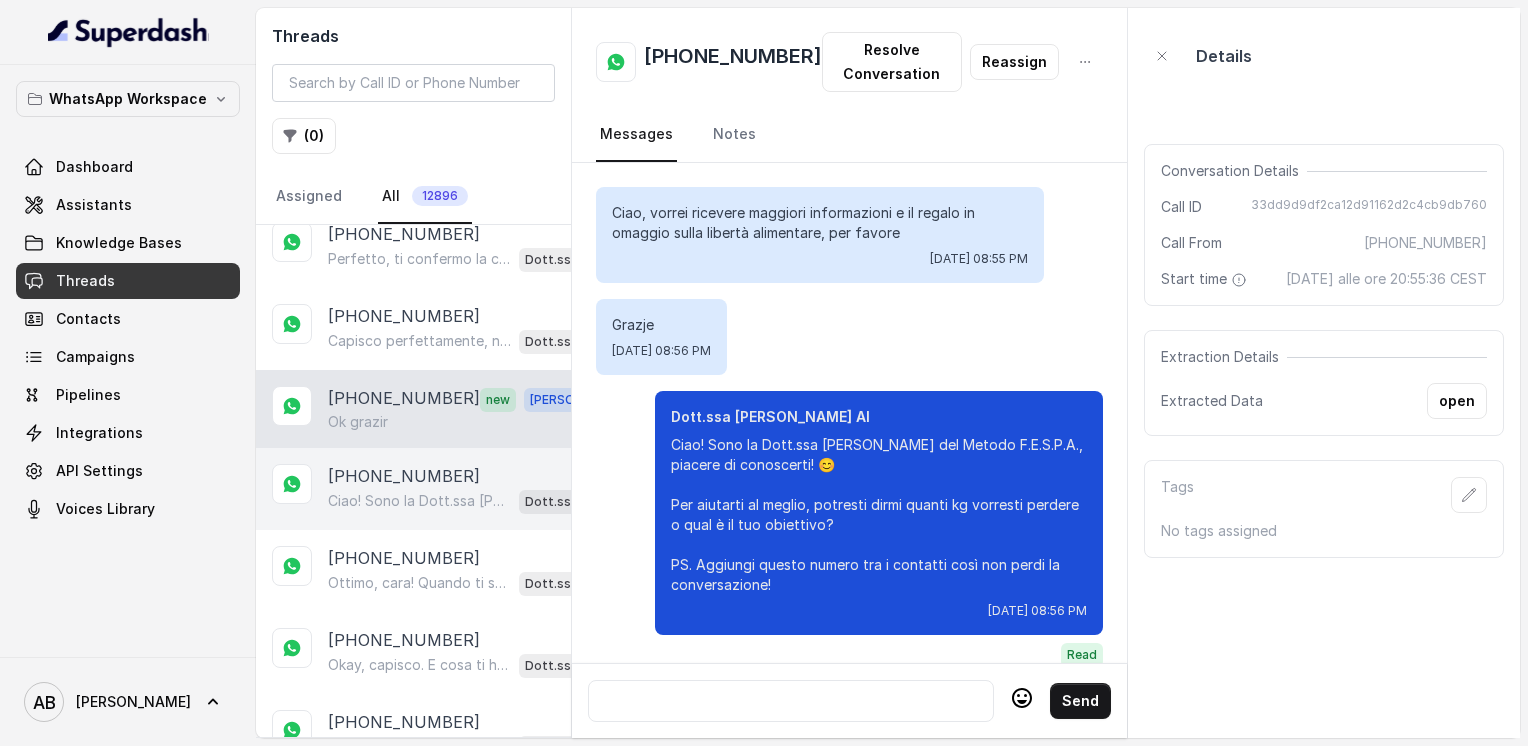 scroll, scrollTop: 4588, scrollLeft: 0, axis: vertical 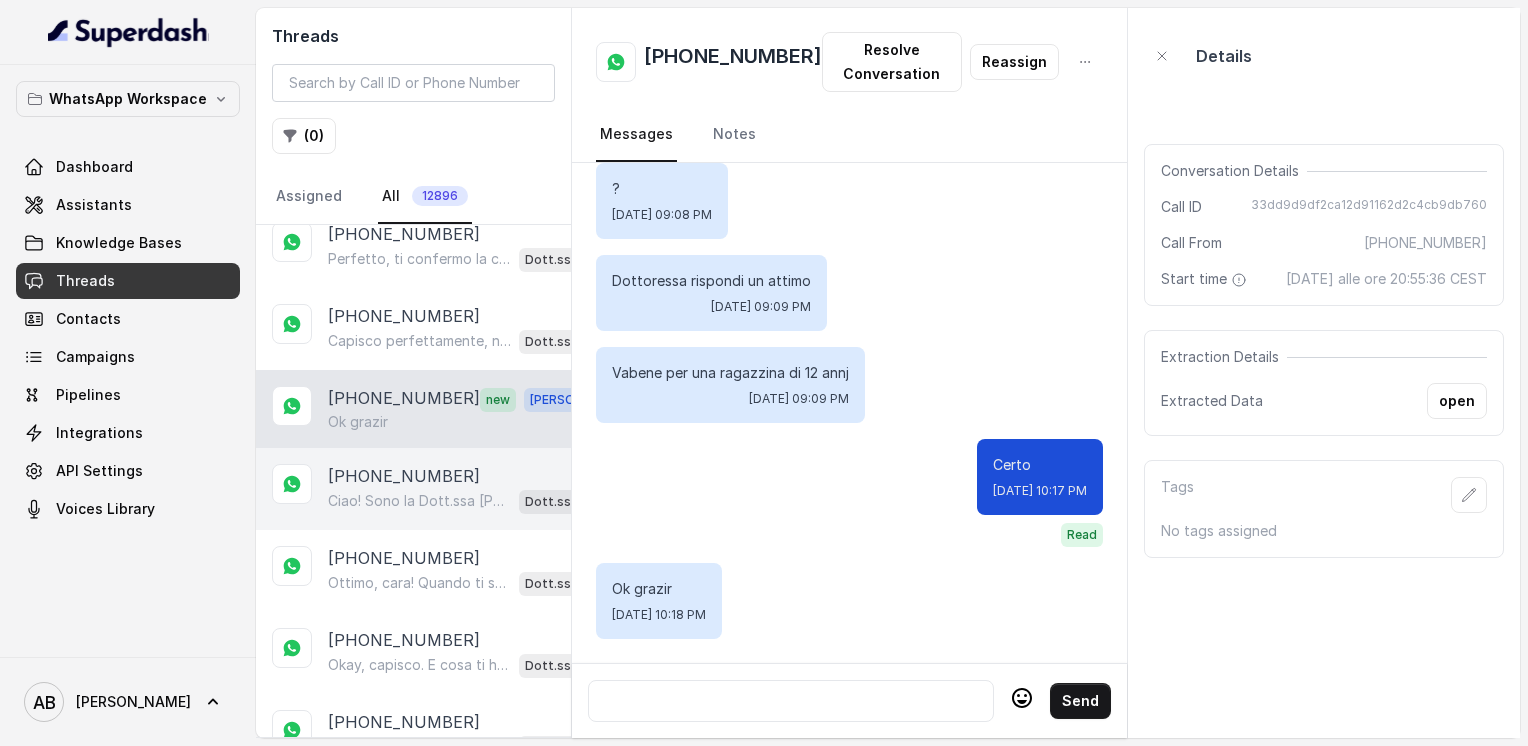 click on "Ciao! Sono la Dott.ssa [PERSON_NAME] del Metodo F.E.S.P.A., piacere di conoscerti! 😊
Per aiutarti al meglio, potresti dirmi quanti kg vorresti perdere o qual è il tuo obiettivo?
PS. Aggiungi questo numero tra i contatti così non perdi la conversazione!" at bounding box center [419, 501] 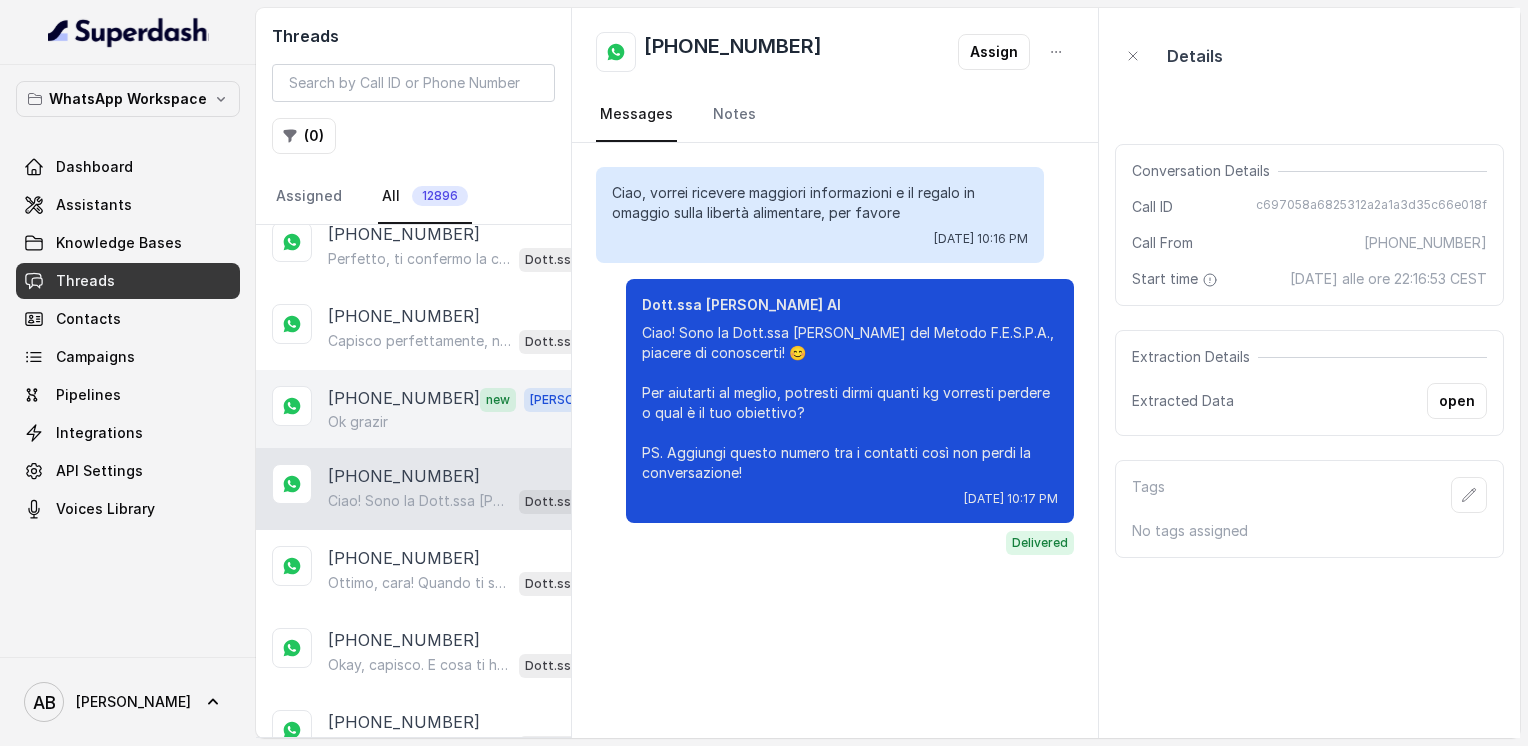 click on "Ok grazir" at bounding box center (469, 422) 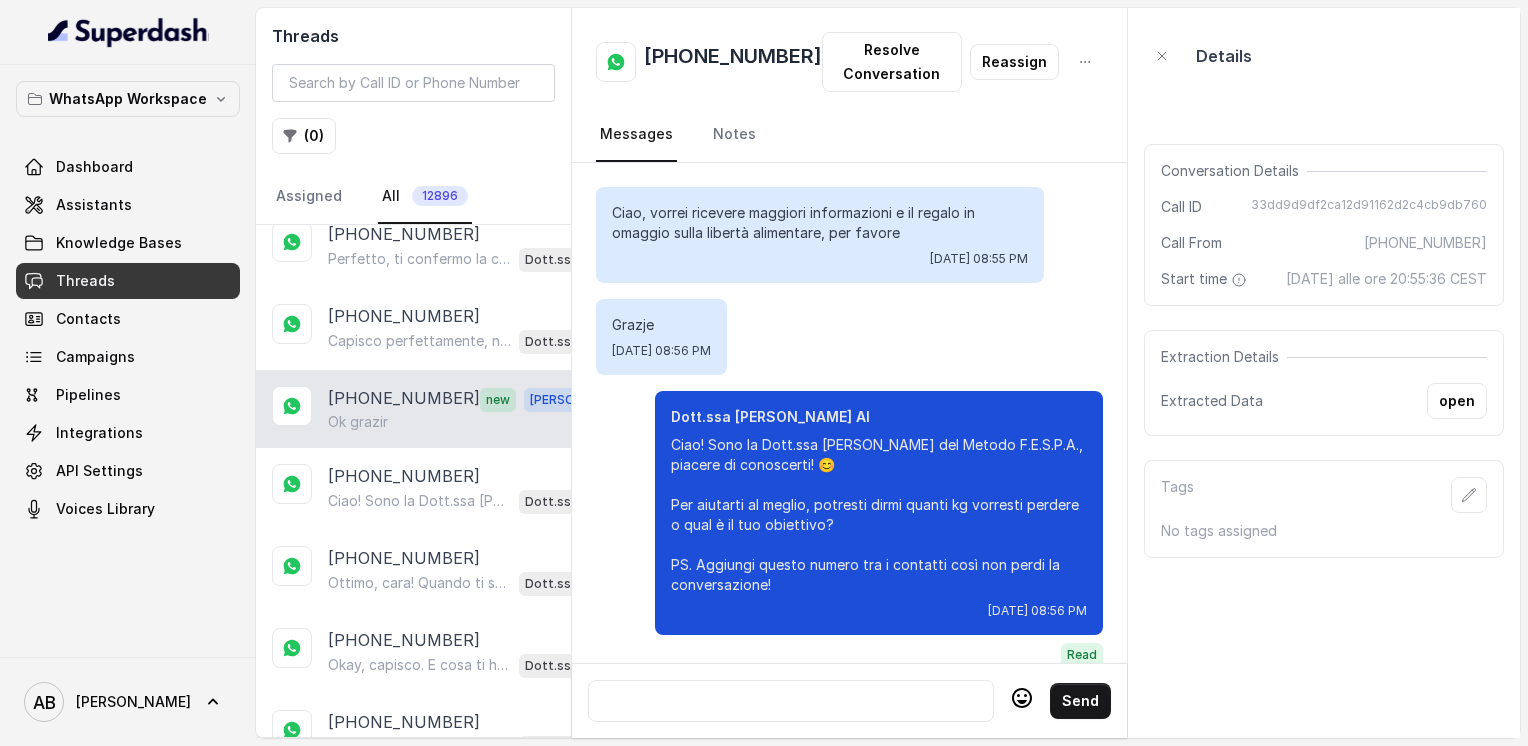 scroll, scrollTop: 4588, scrollLeft: 0, axis: vertical 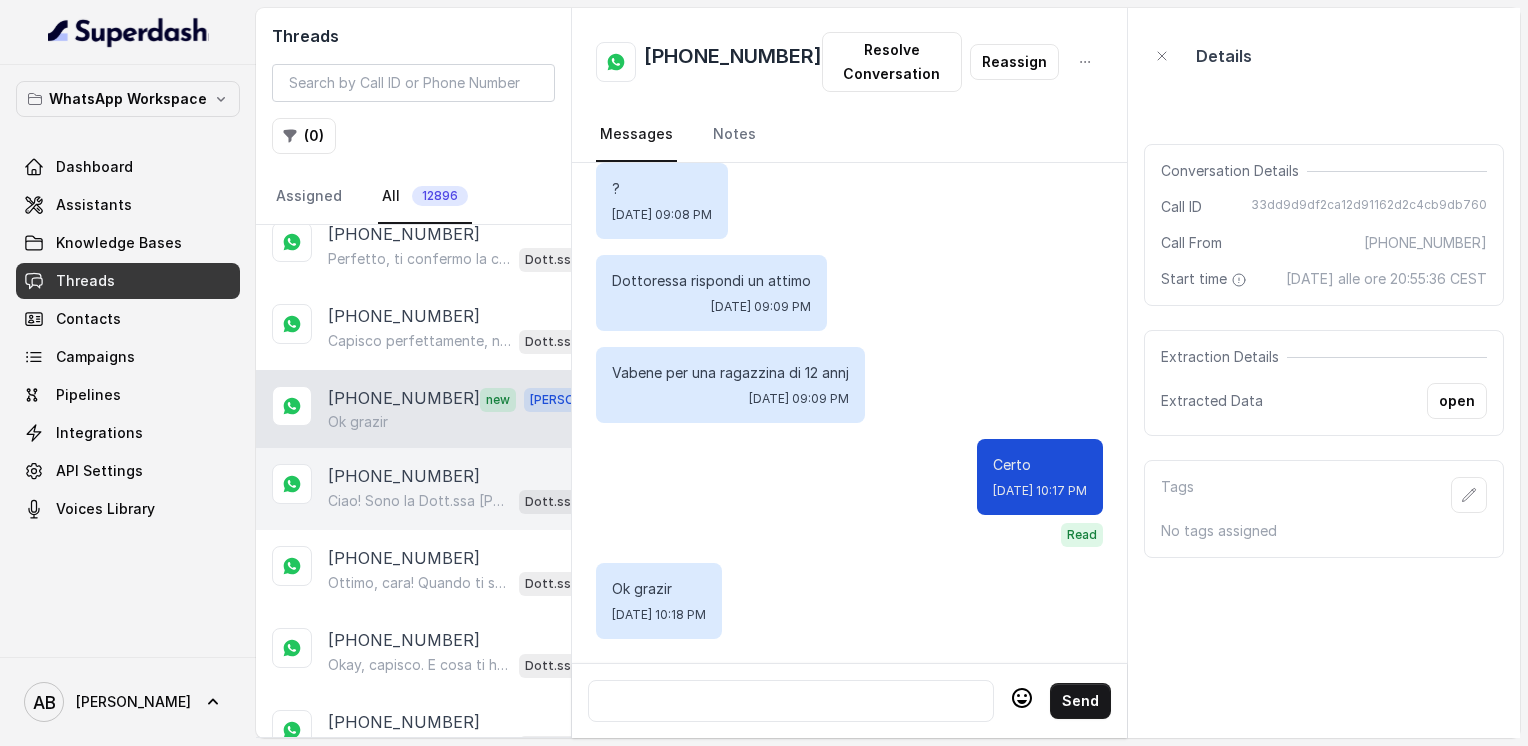 click on "Ciao! Sono la Dott.ssa [PERSON_NAME] del Metodo F.E.S.P.A., piacere di conoscerti! 😊
Per aiutarti al meglio, potresti dirmi quanti kg vorresti perdere o qual è il tuo obiettivo?
PS. Aggiungi questo numero tra i contatti così non perdi la conversazione!" at bounding box center [419, 501] 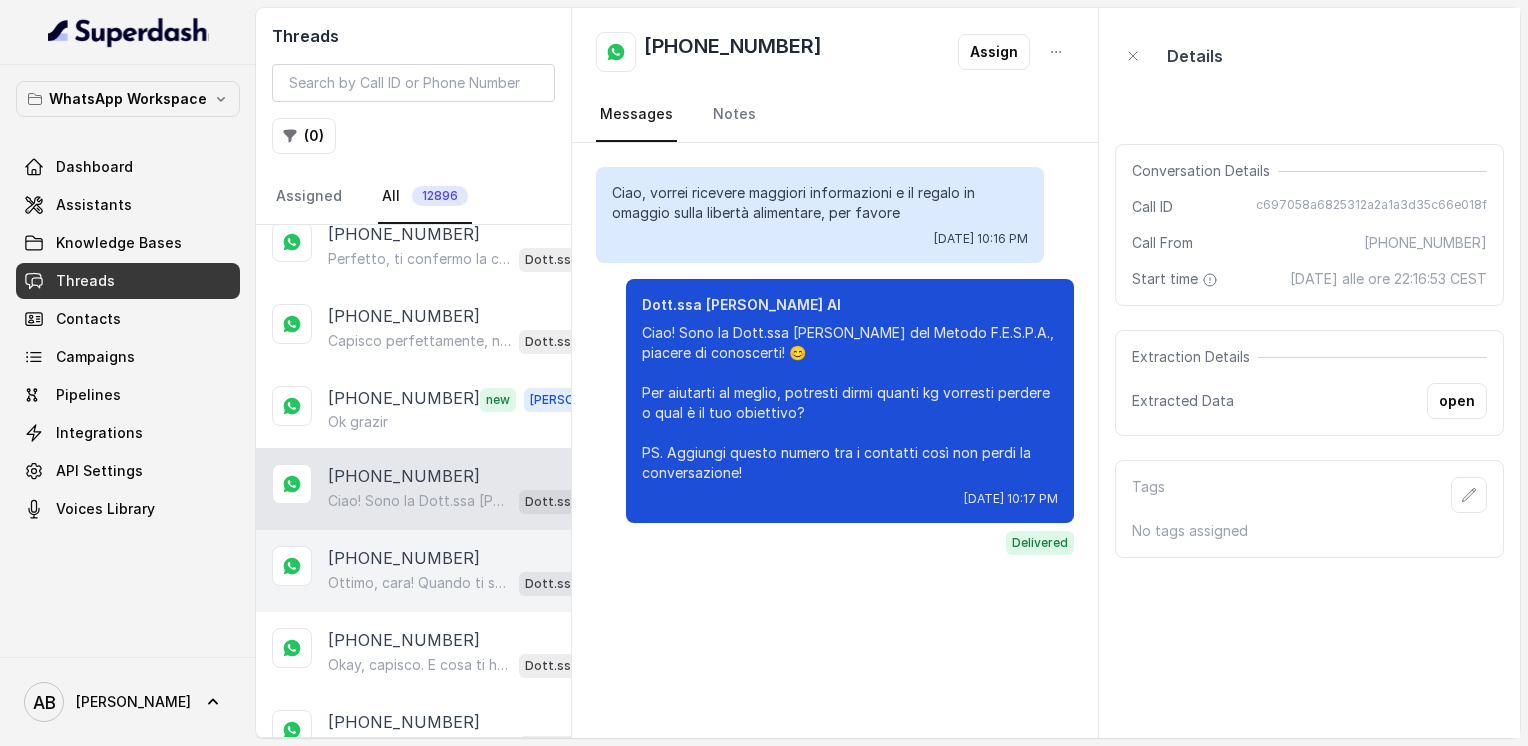click on "[PHONE_NUMBER]" at bounding box center [404, 558] 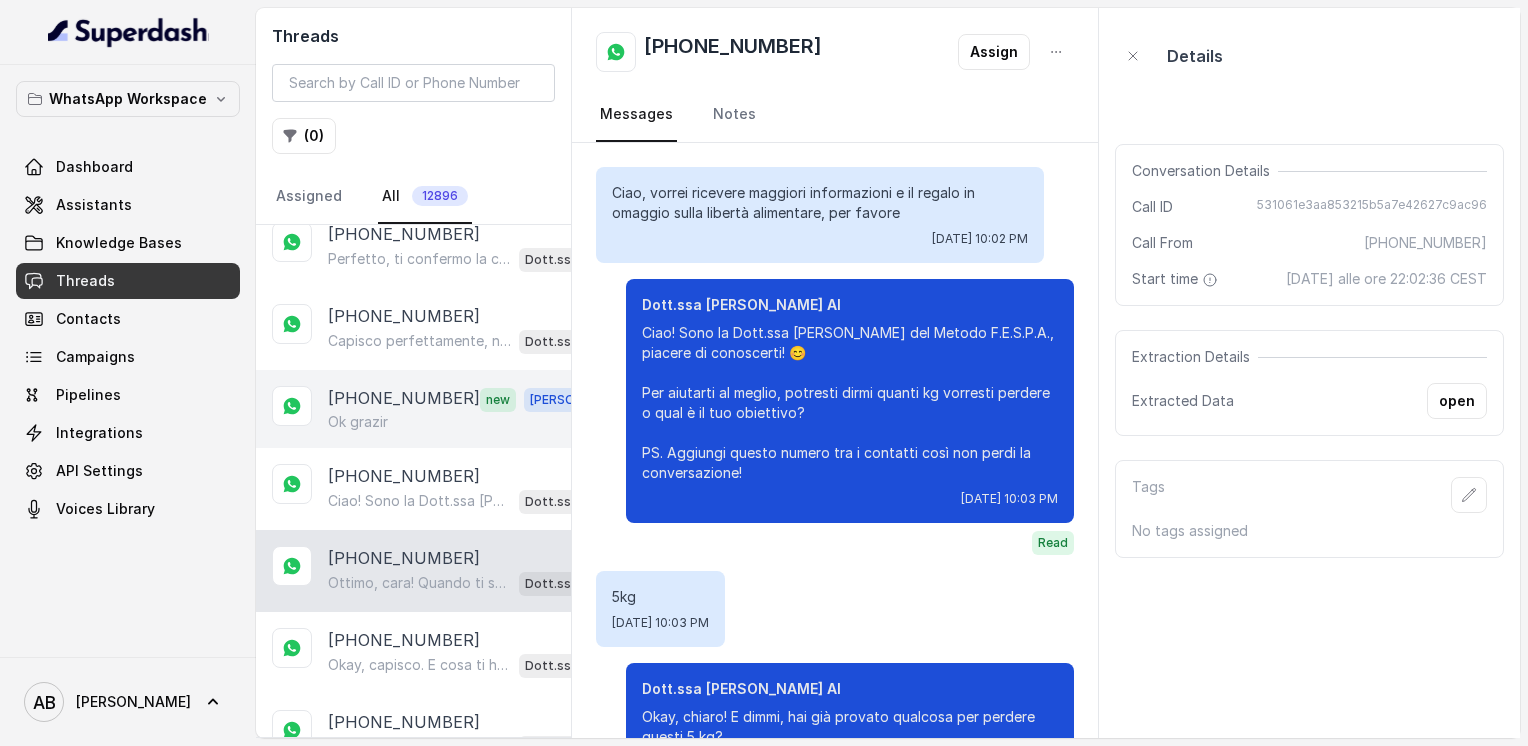 scroll, scrollTop: 2088, scrollLeft: 0, axis: vertical 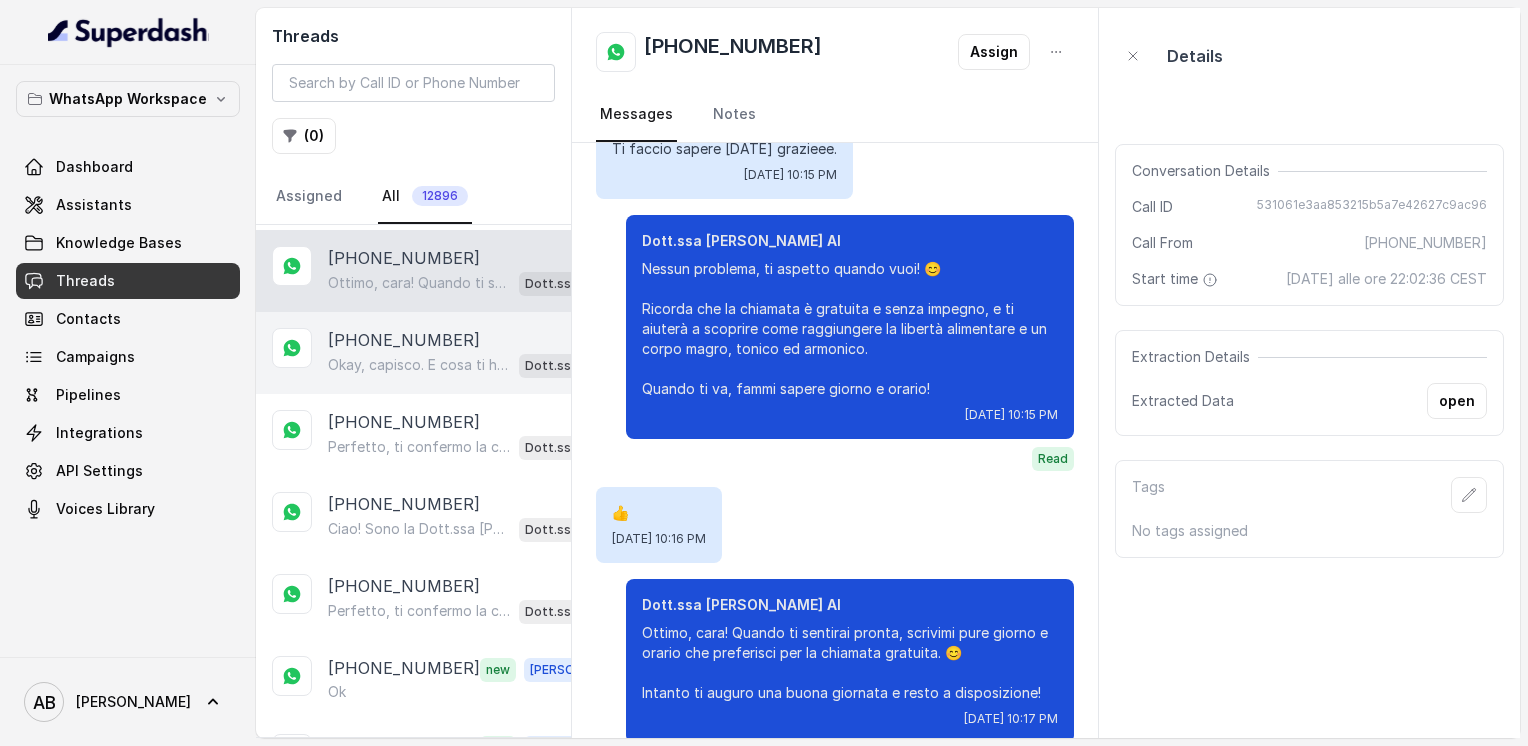 click on "[PHONE_NUMBER]   Okay, capisco. E cosa ti ha spinto a richiedere maggiori informazioni sul Metodo FESPA? Cos’è che ti ha incuriosita? 😊 Dott.ssa [PERSON_NAME] AI" at bounding box center (413, 353) 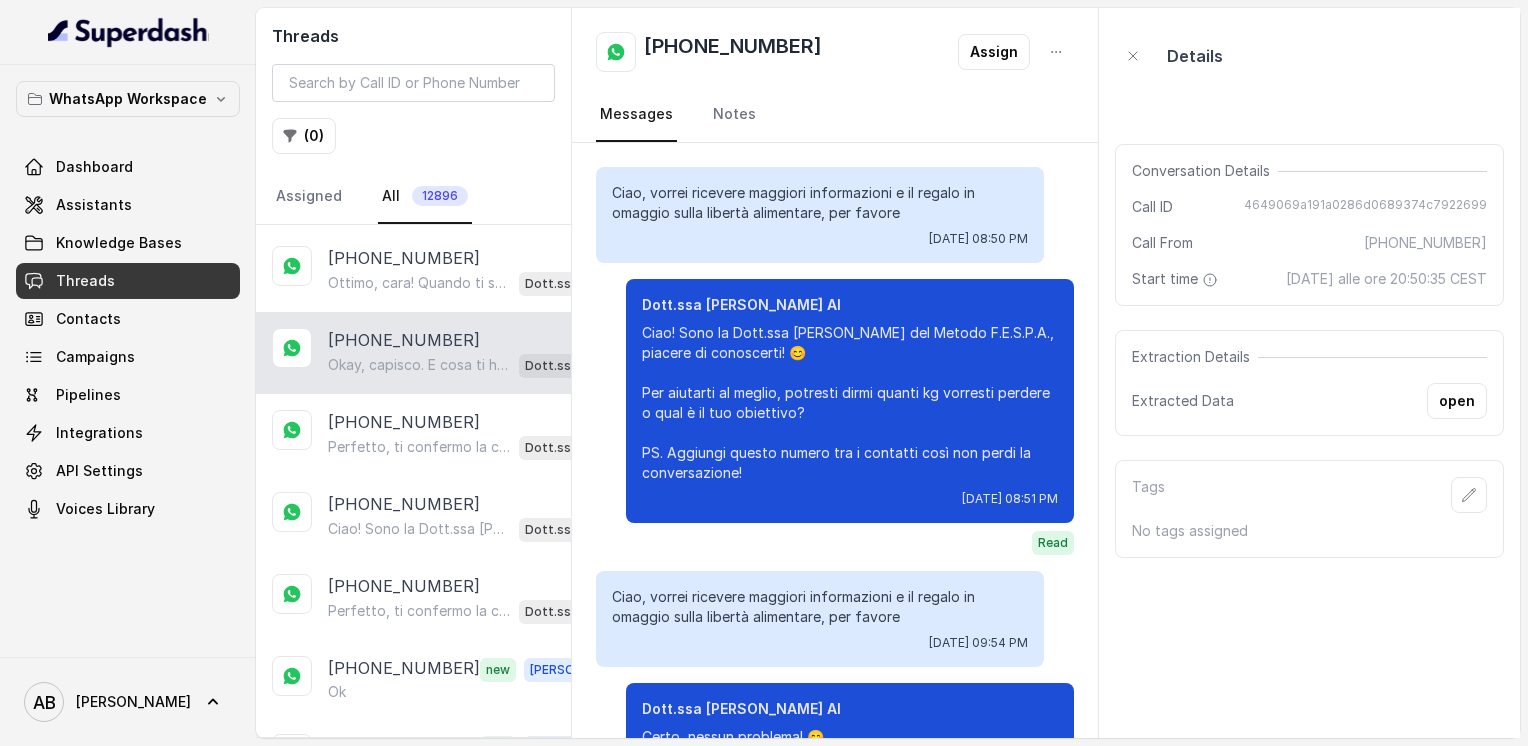 scroll, scrollTop: 752, scrollLeft: 0, axis: vertical 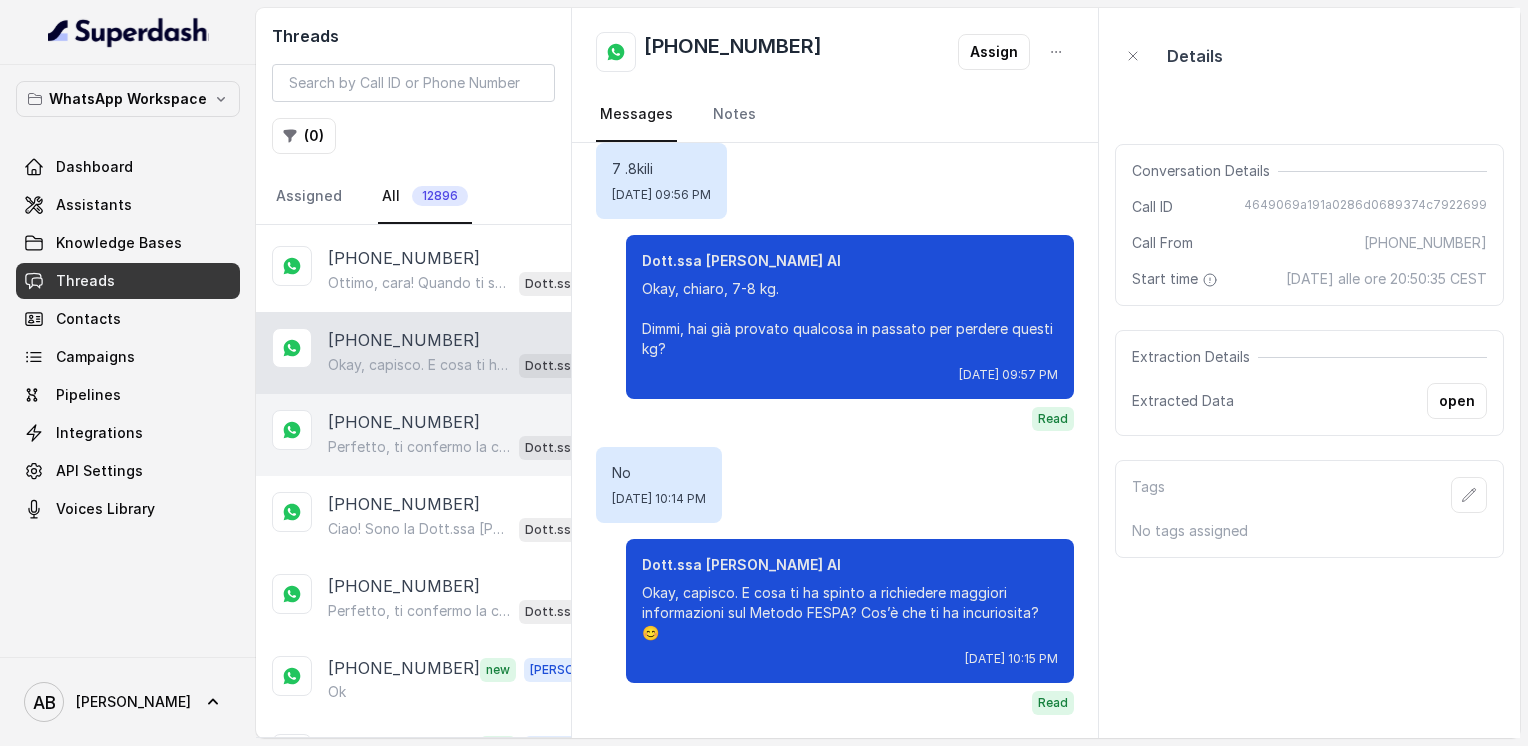 click on "[PHONE_NUMBER]" at bounding box center [404, 422] 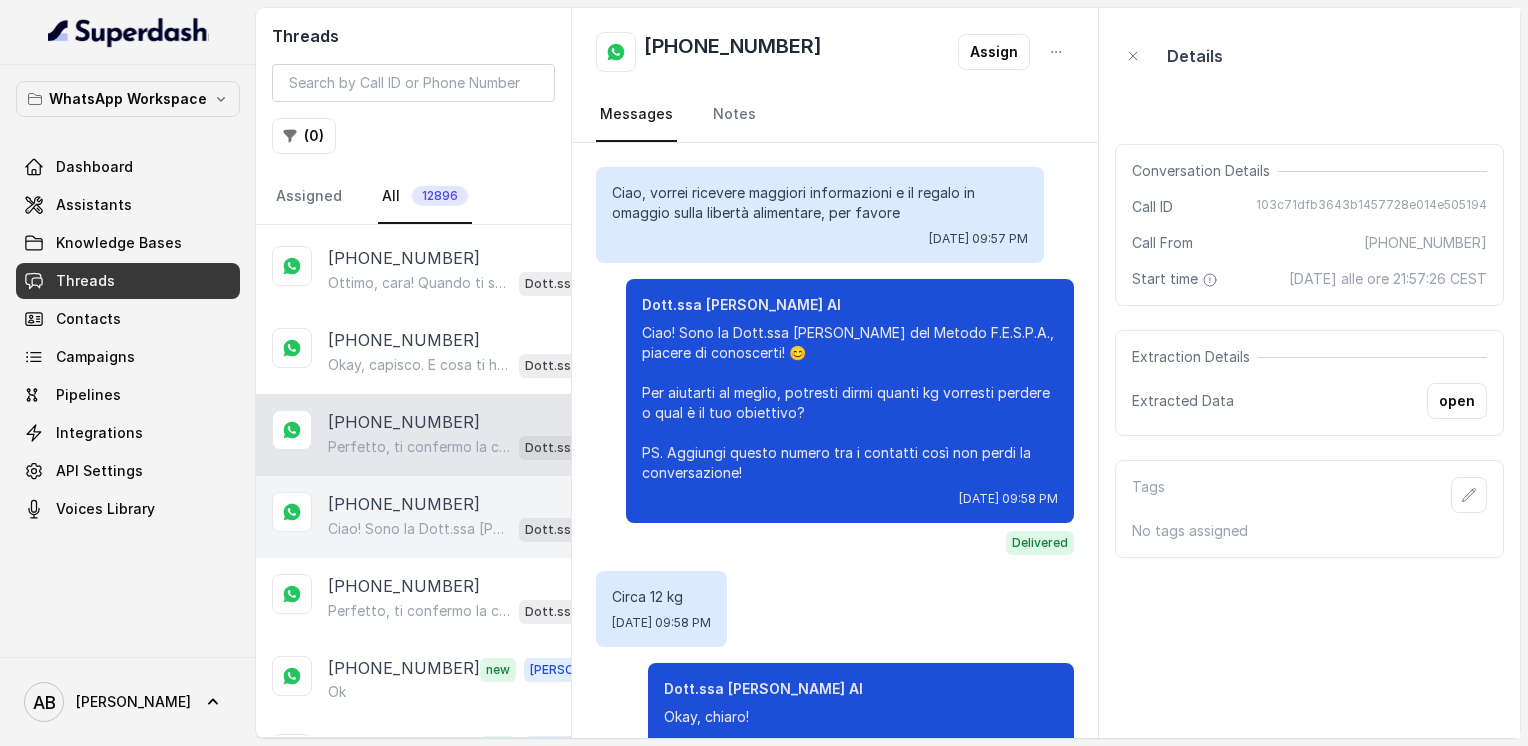 scroll, scrollTop: 2204, scrollLeft: 0, axis: vertical 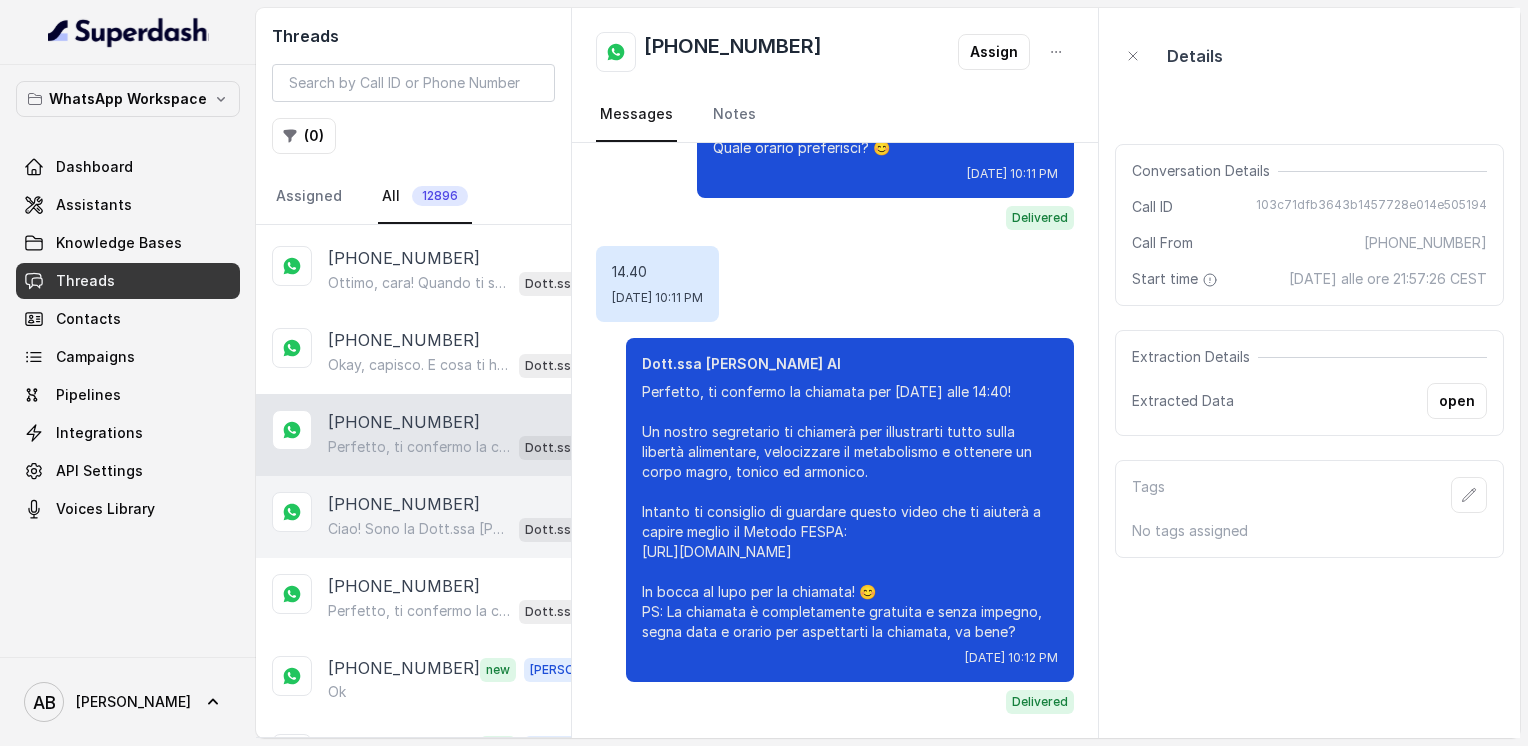 click on "Ciao! Sono la Dott.ssa [PERSON_NAME] del Metodo F.E.S.P.A., piacere di conoscerti! 😊
Per aiutarti al meglio, potresti dirmi quanti kg vorresti perdere o qual è il tuo obiettivo?
PS. Aggiungi questo numero tra i contatti così non perdi la conversazione!" at bounding box center (419, 529) 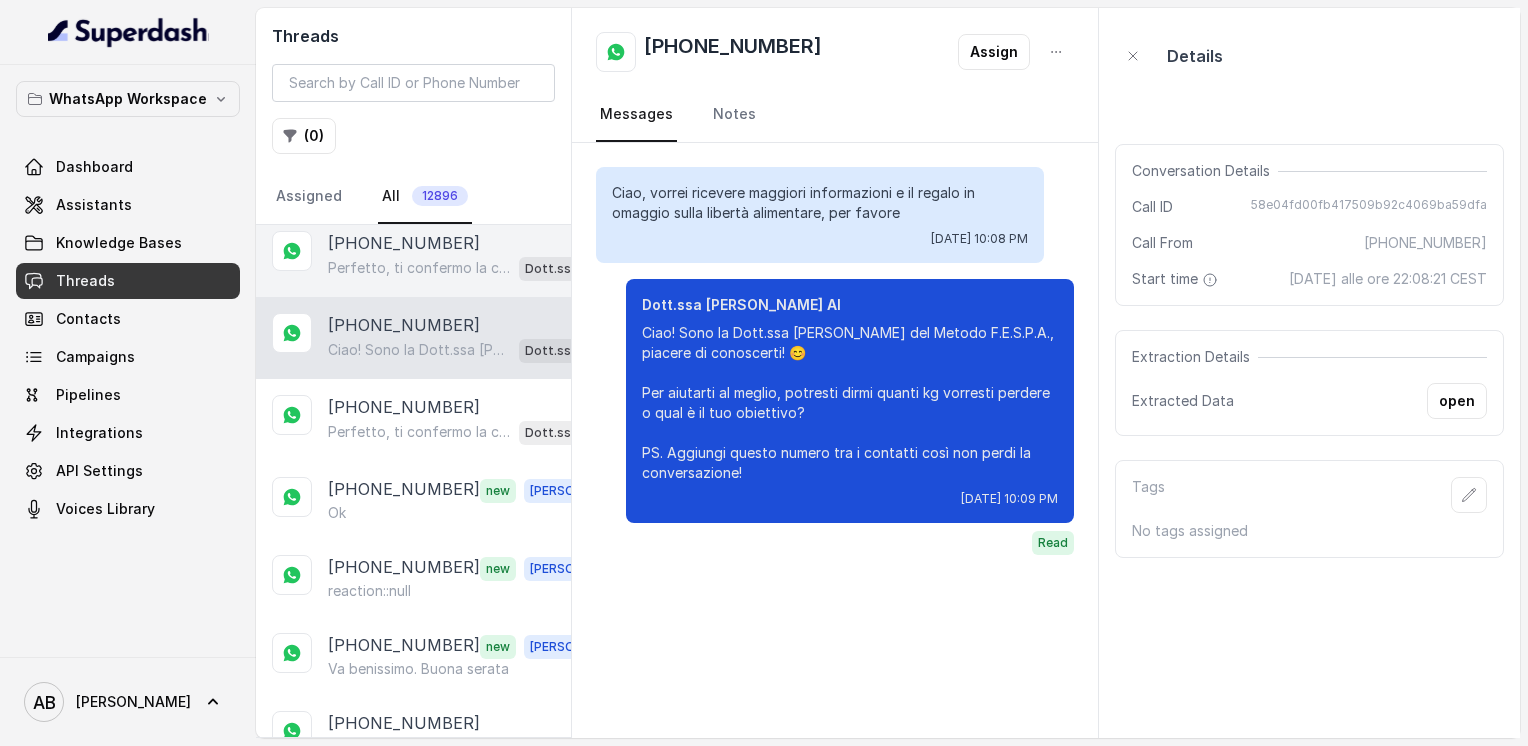 scroll, scrollTop: 9637, scrollLeft: 0, axis: vertical 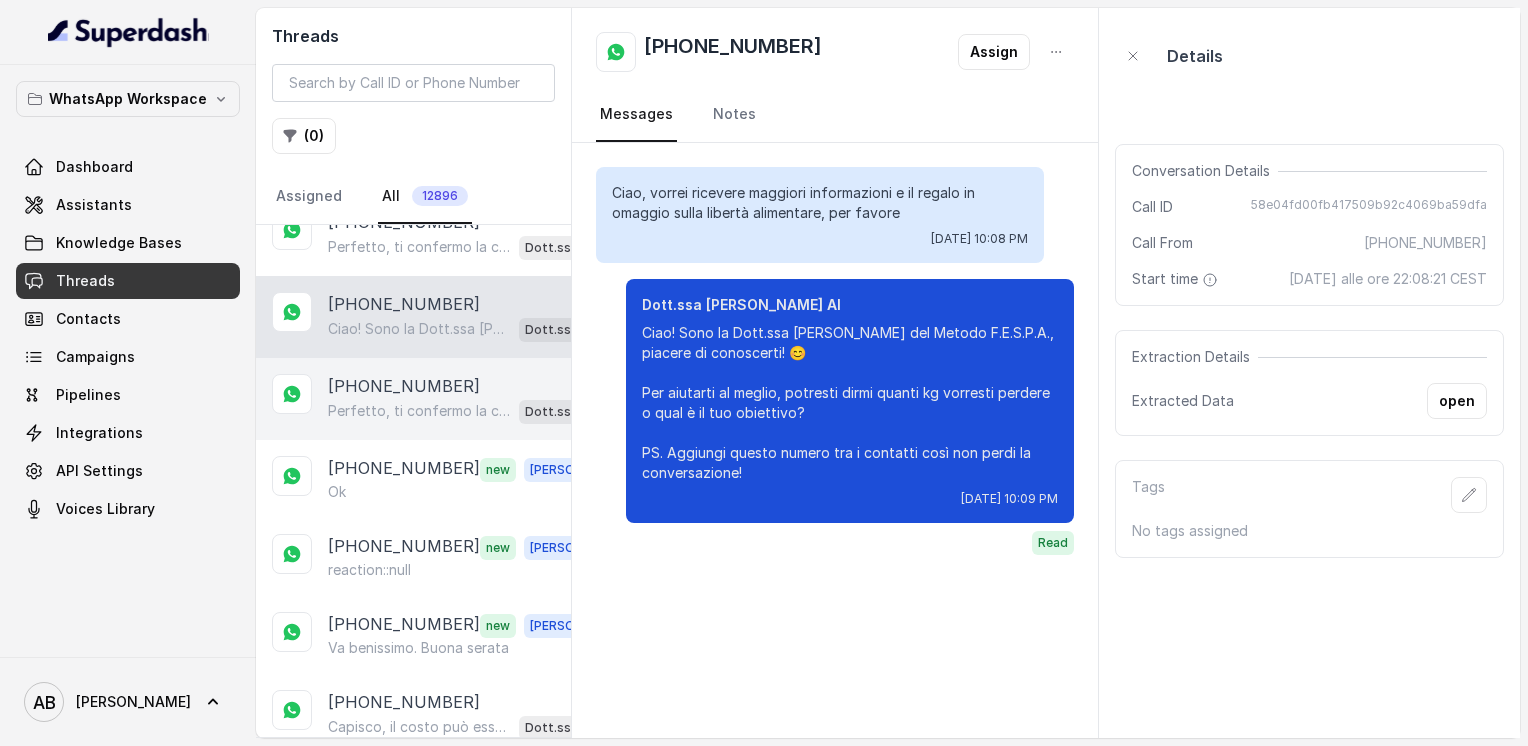 click on "Perfetto, ti confermo la chiamata per [DATE] alle 12:20! 🥰
Un nostro segretario ti chiamerà per una consulenza gratuita e senza impegno, così potrai scoprire come funziona il [PERSON_NAME] FESPA e cosa è più adatto a te.
Intanto ti consiglio questo video per capire meglio:
[URL][DOMAIN_NAME]
In bocca al lupo per la chiamata e buona giornata! 😊
PS: Segna data e orario per non perdere la chiamata! Dott.ssa [PERSON_NAME] AI" at bounding box center [469, 411] 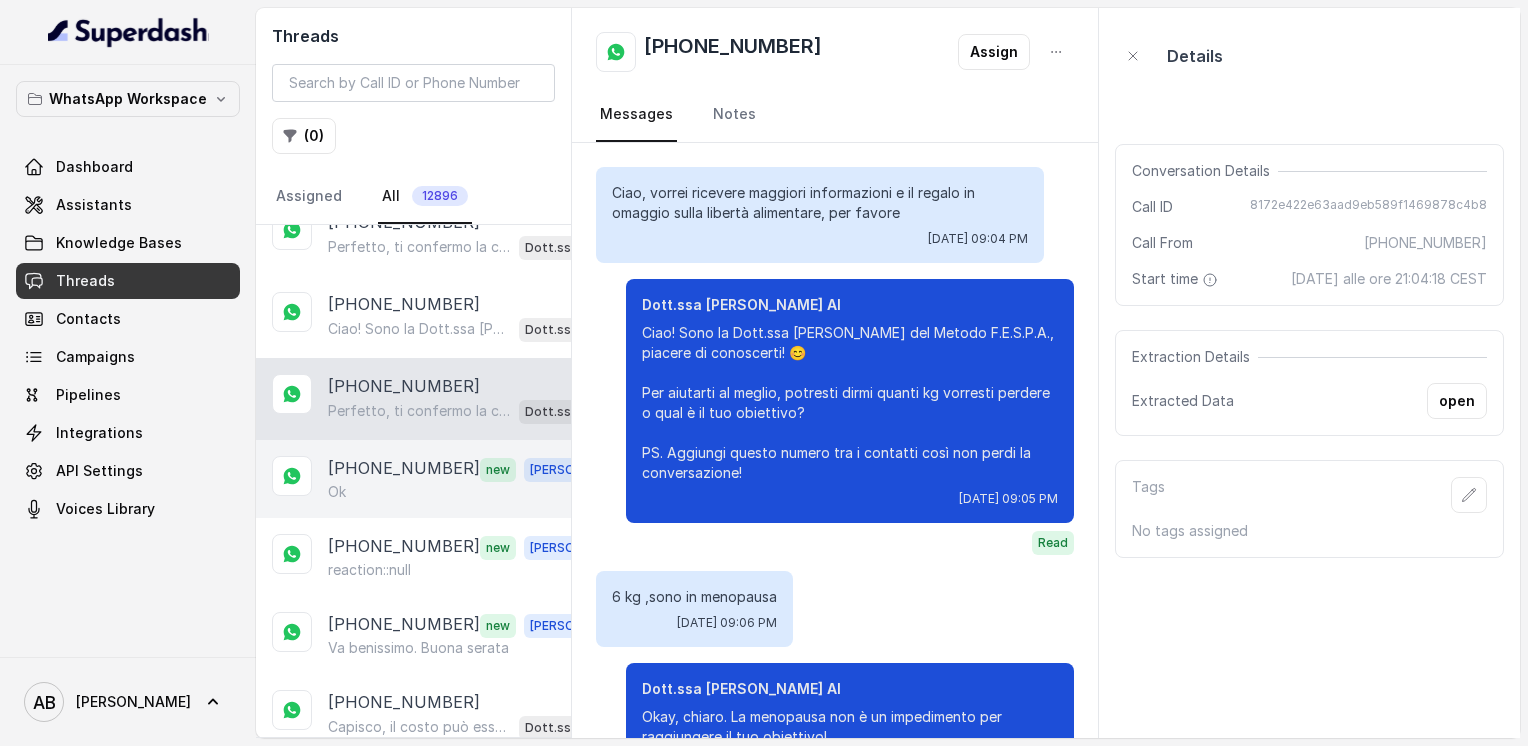 scroll, scrollTop: 1560, scrollLeft: 0, axis: vertical 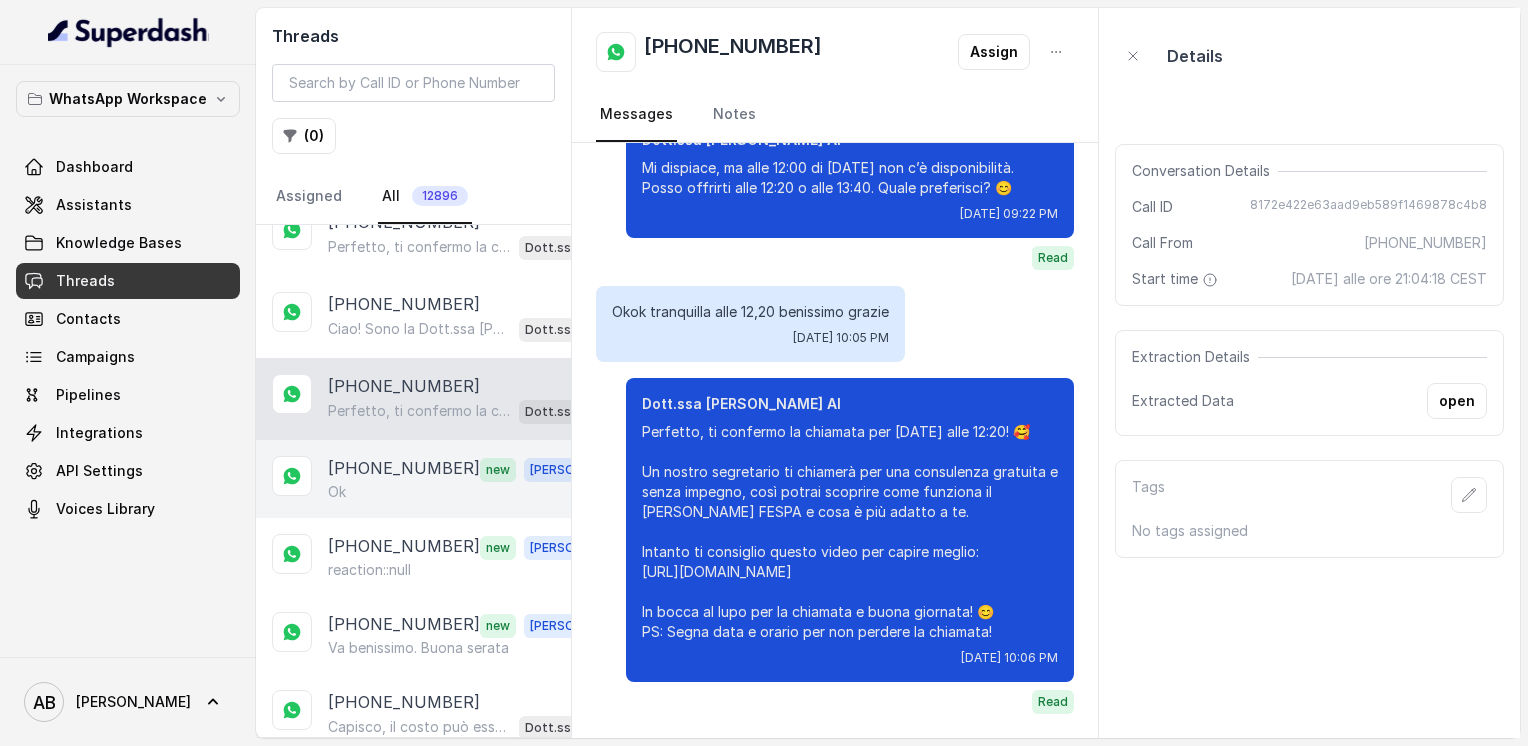 click on "[PHONE_NUMBER]" at bounding box center (404, 469) 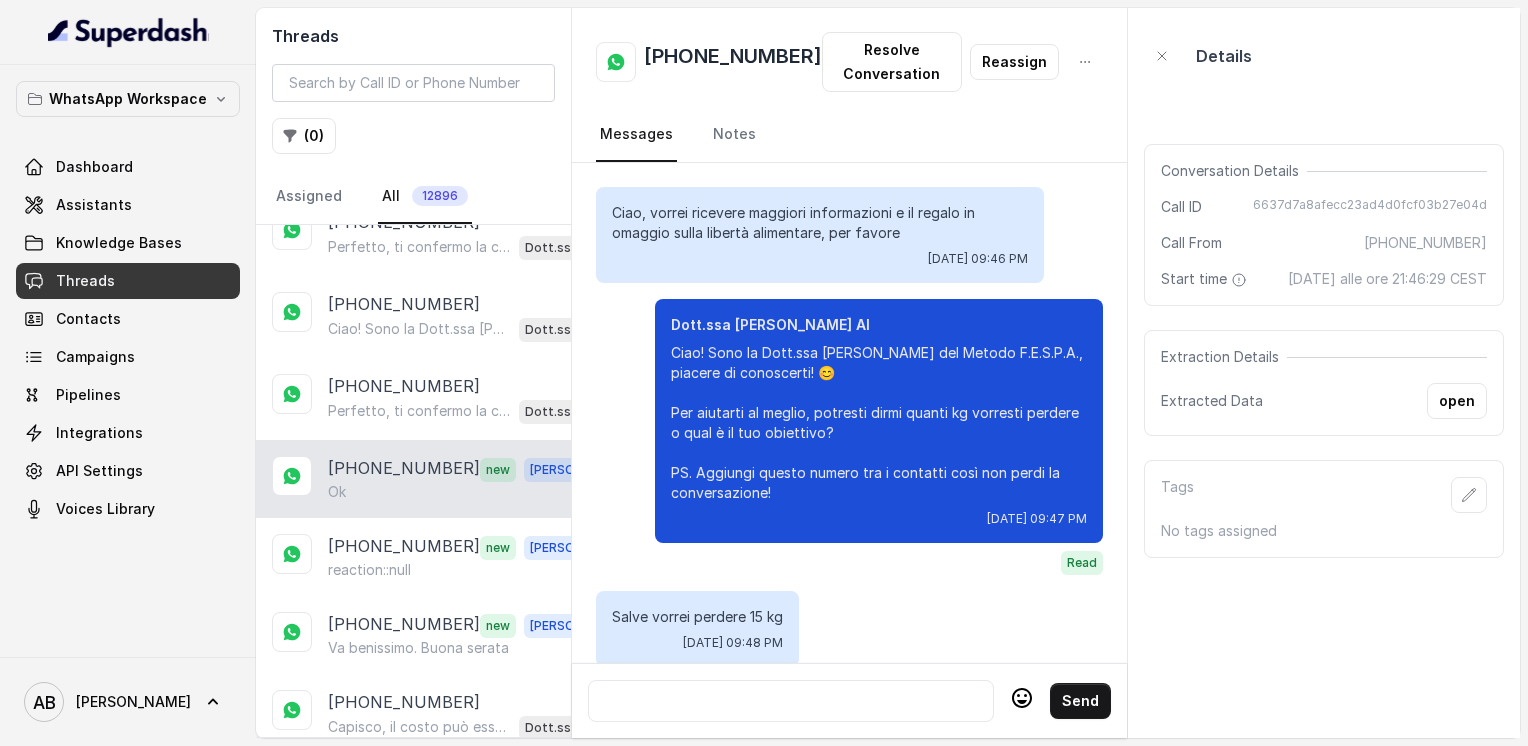 scroll, scrollTop: 2296, scrollLeft: 0, axis: vertical 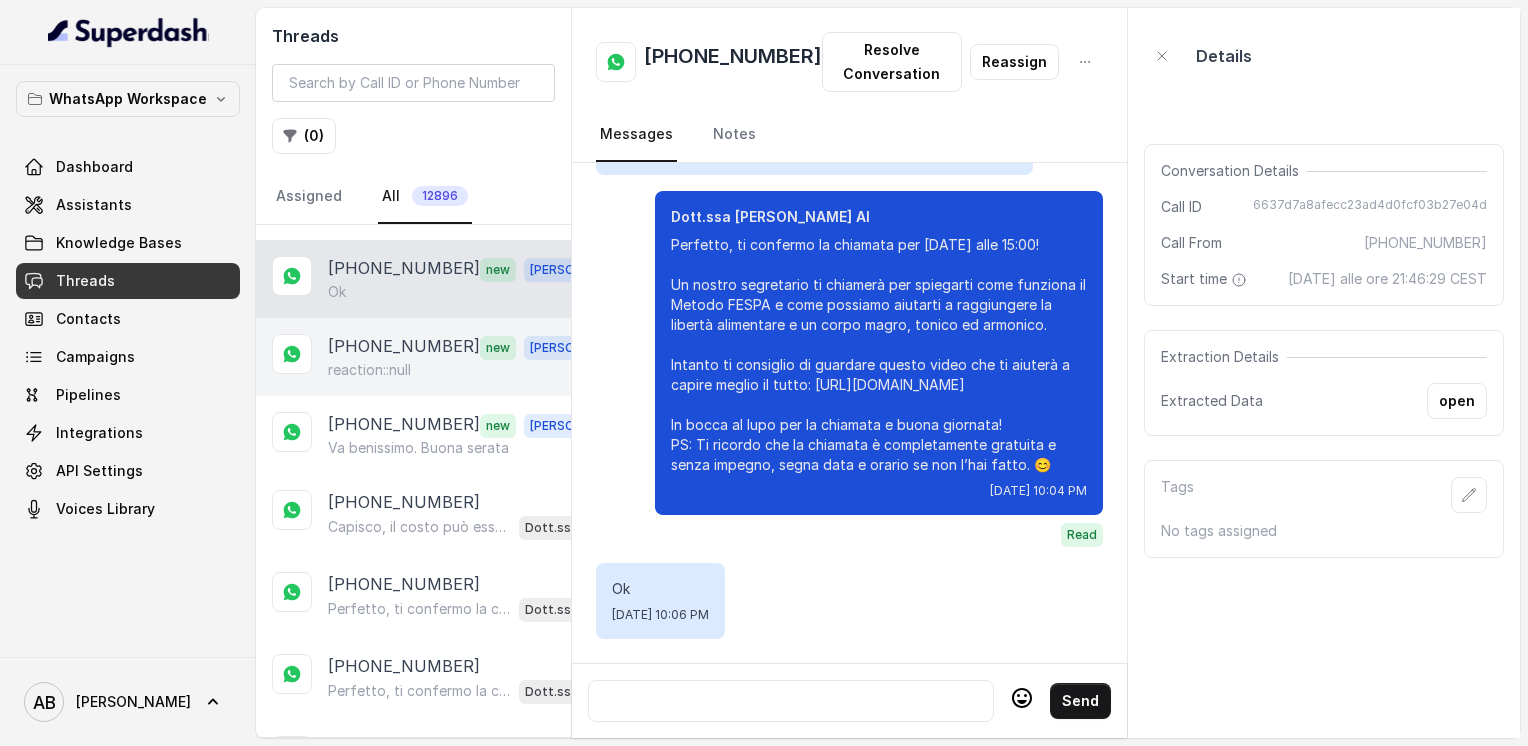 click on "reaction::null" at bounding box center [369, 370] 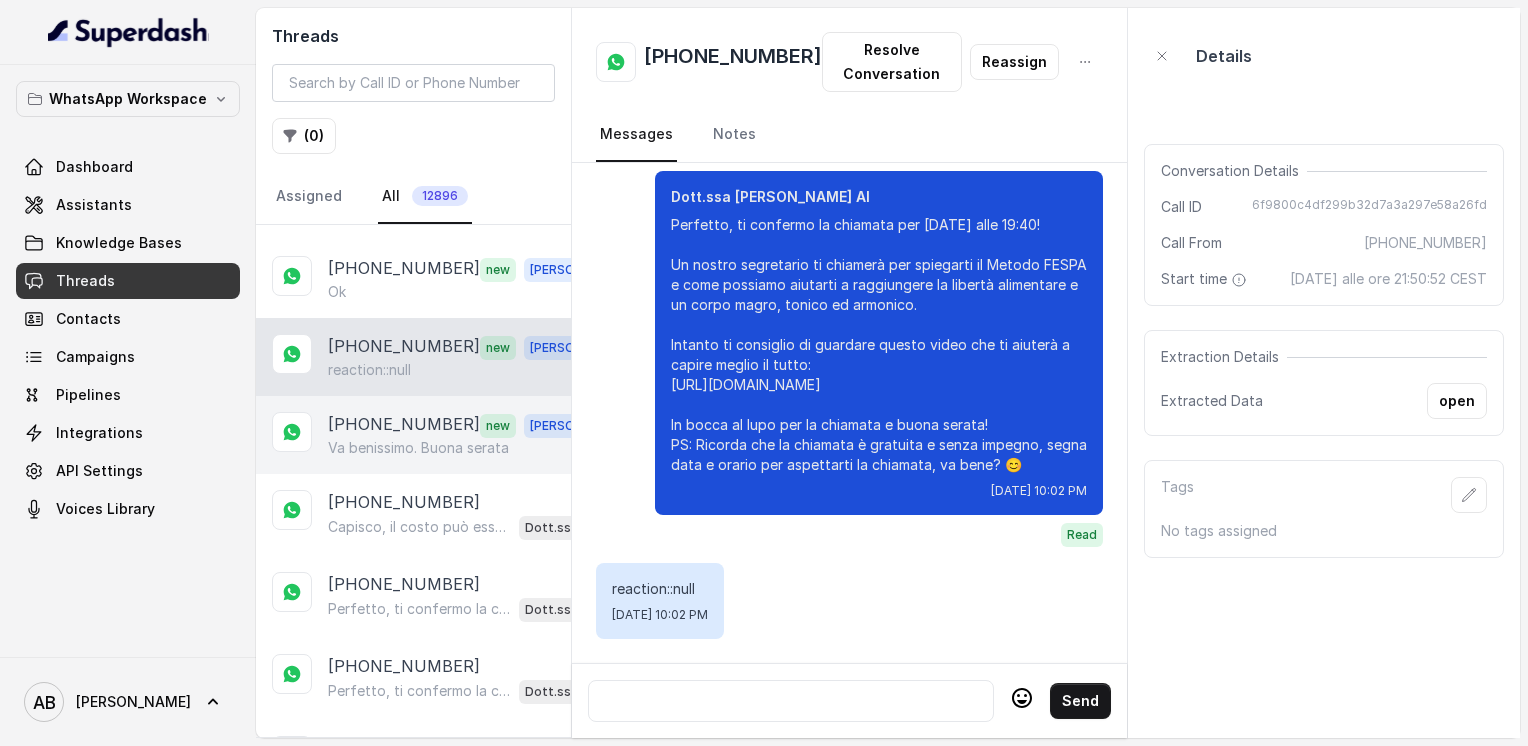 click on "Va benissimo. Buona serata" at bounding box center [418, 448] 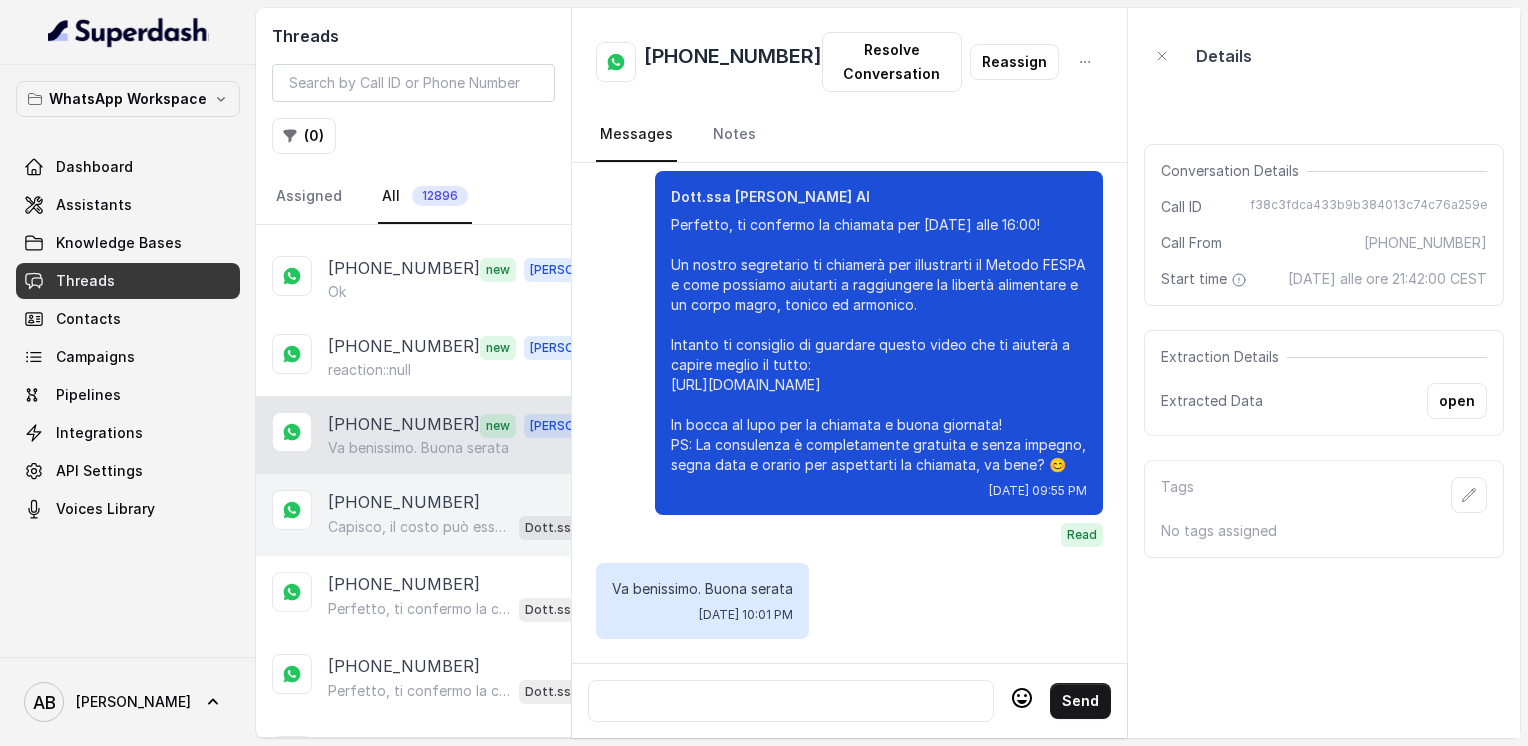 click on "Capisco, il costo può essere un limite.
Guarda, spesso queste soluzioni non aiutano a velocizzare il metabolismo né a raggiungere la libertà alimentare, per questo i risultati durano poco.
Il nostro Metodo FESPA punta proprio a questo, senza stress e senza spese eccessive.
Ti piacerebbe scoprire come funziona con una chiamata gratuita di 5 minuti? 😊" at bounding box center [419, 527] 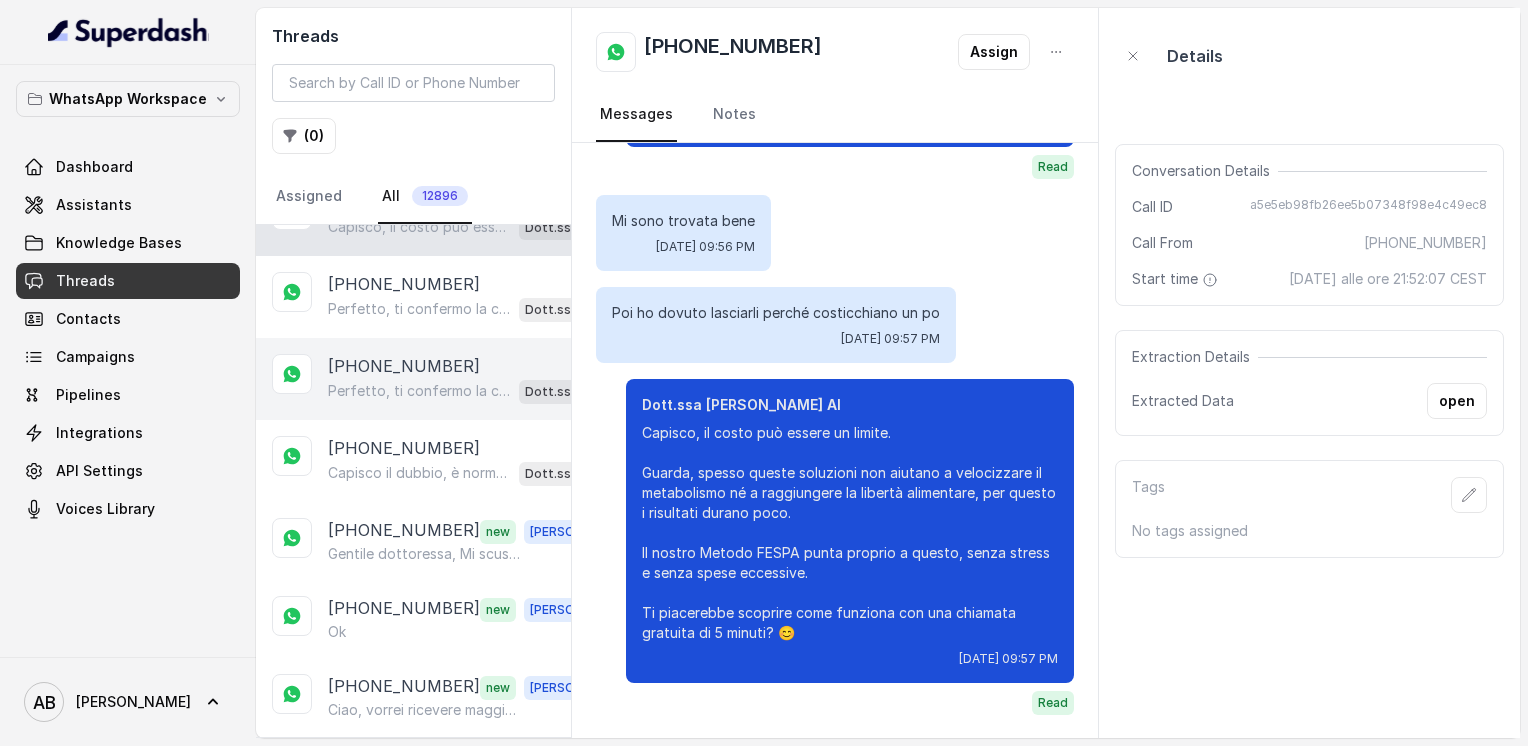 click on "[PHONE_NUMBER]" at bounding box center [404, 366] 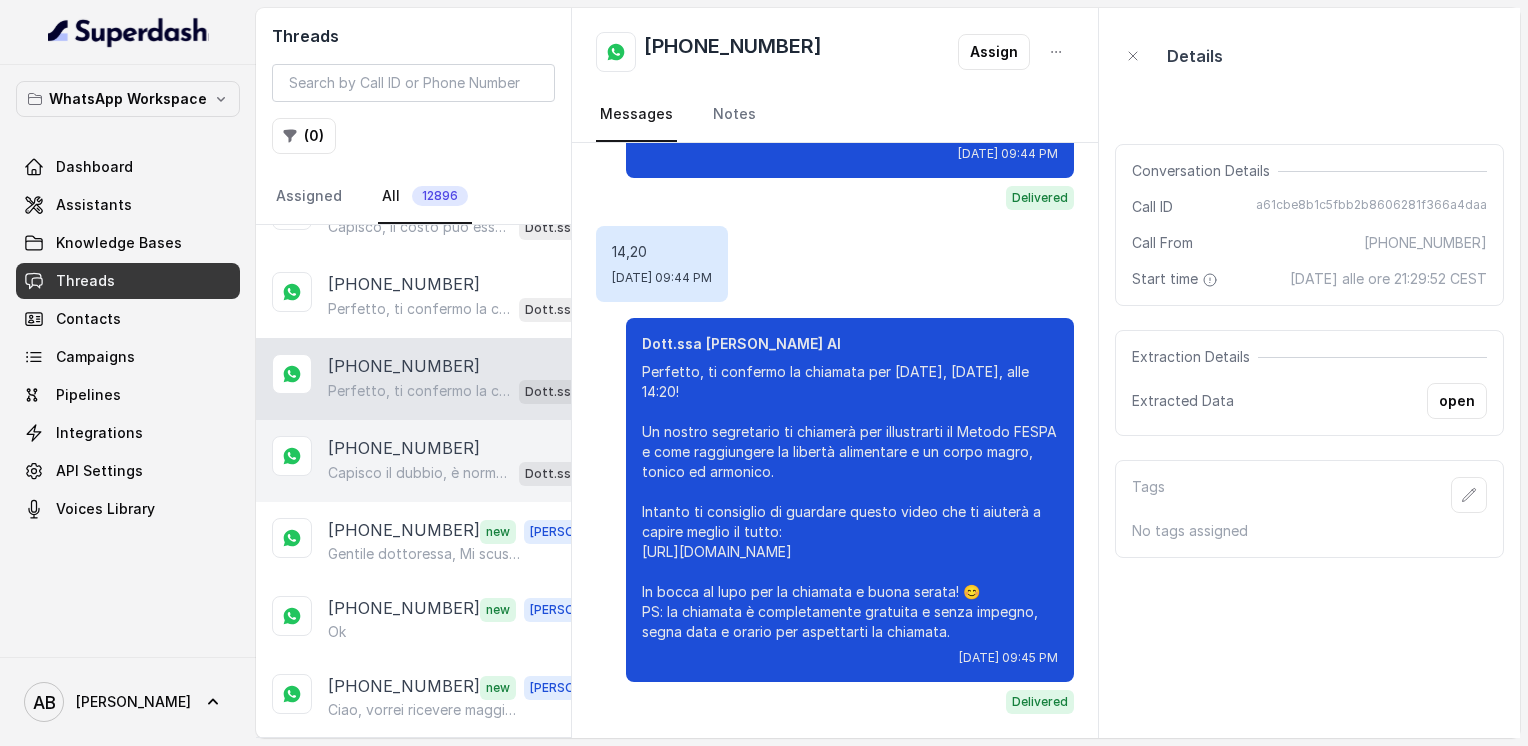 click on "Capisco il dubbio, è normale essere scettici.
Guarda, abbiamo già aiutato centinaia di donne a raggiungere la libertà alimentare e un corpo magro, tonico ed armonico, anche chi aveva provato tante soluzioni senza successo.
Se ti fa piacere, [DATE] mattina possiamo fare una chiamata gratuita di 5 minuti per spiegarti tutto senza impegno.
Quale orario ti sarebbe comodo? 😊" at bounding box center [419, 473] 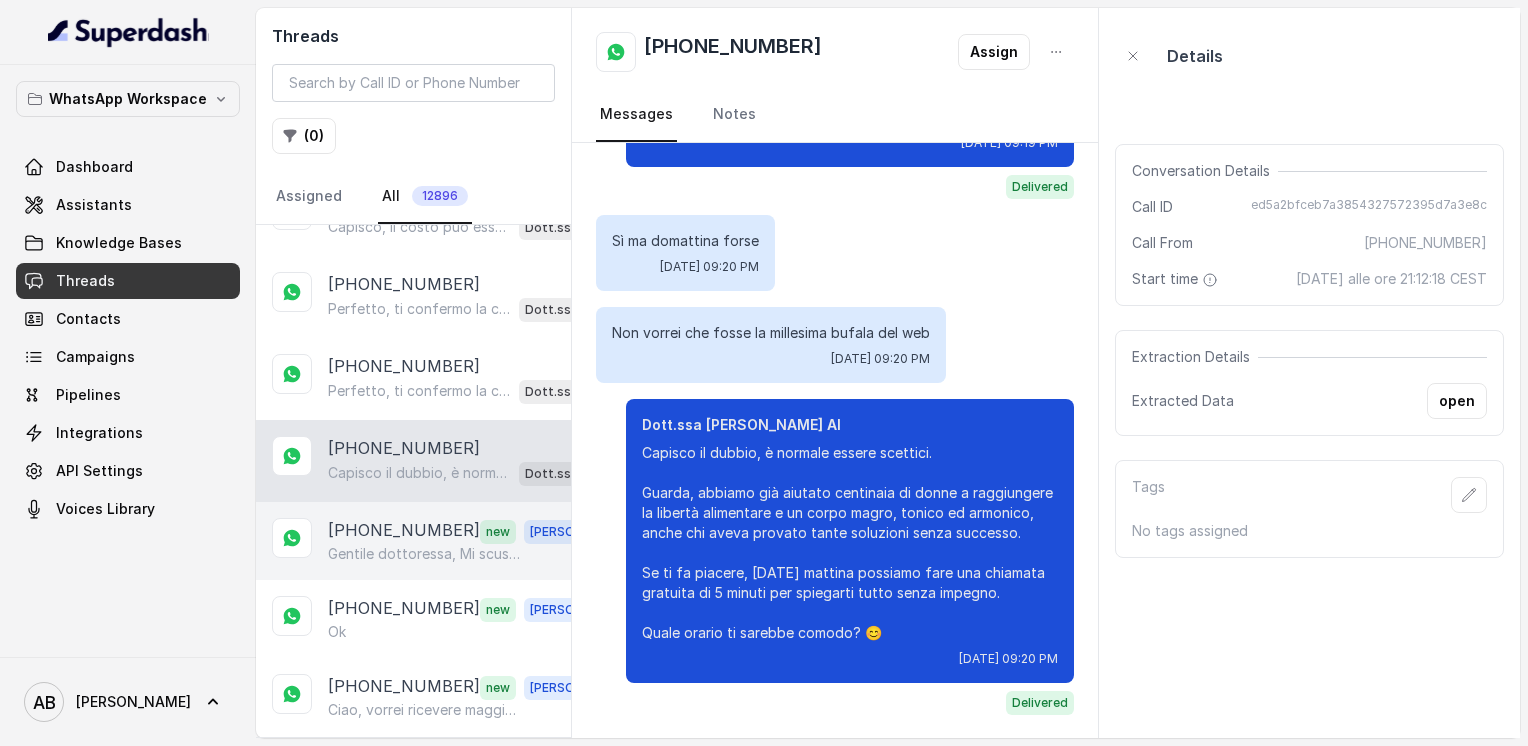 click on "Gentile dottoressa,
Mi scusi per l'ora;
[DATE] nell' orario della telefonata mi hanno messo alcuni impegni lavorativi
È possibile sentirci [DATE] pomeriggio anche presto, se possibile? Grazie" at bounding box center (424, 554) 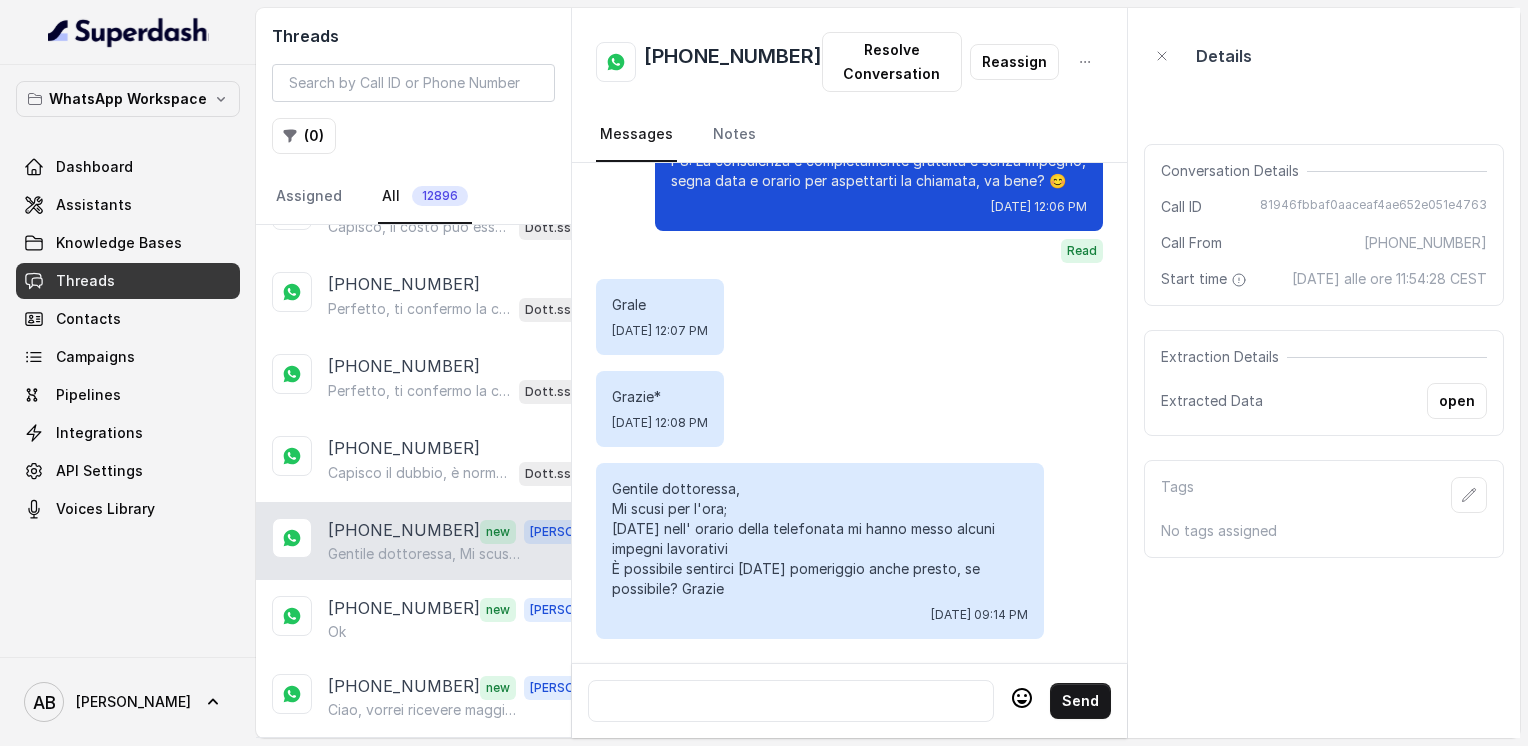 click at bounding box center [791, 701] 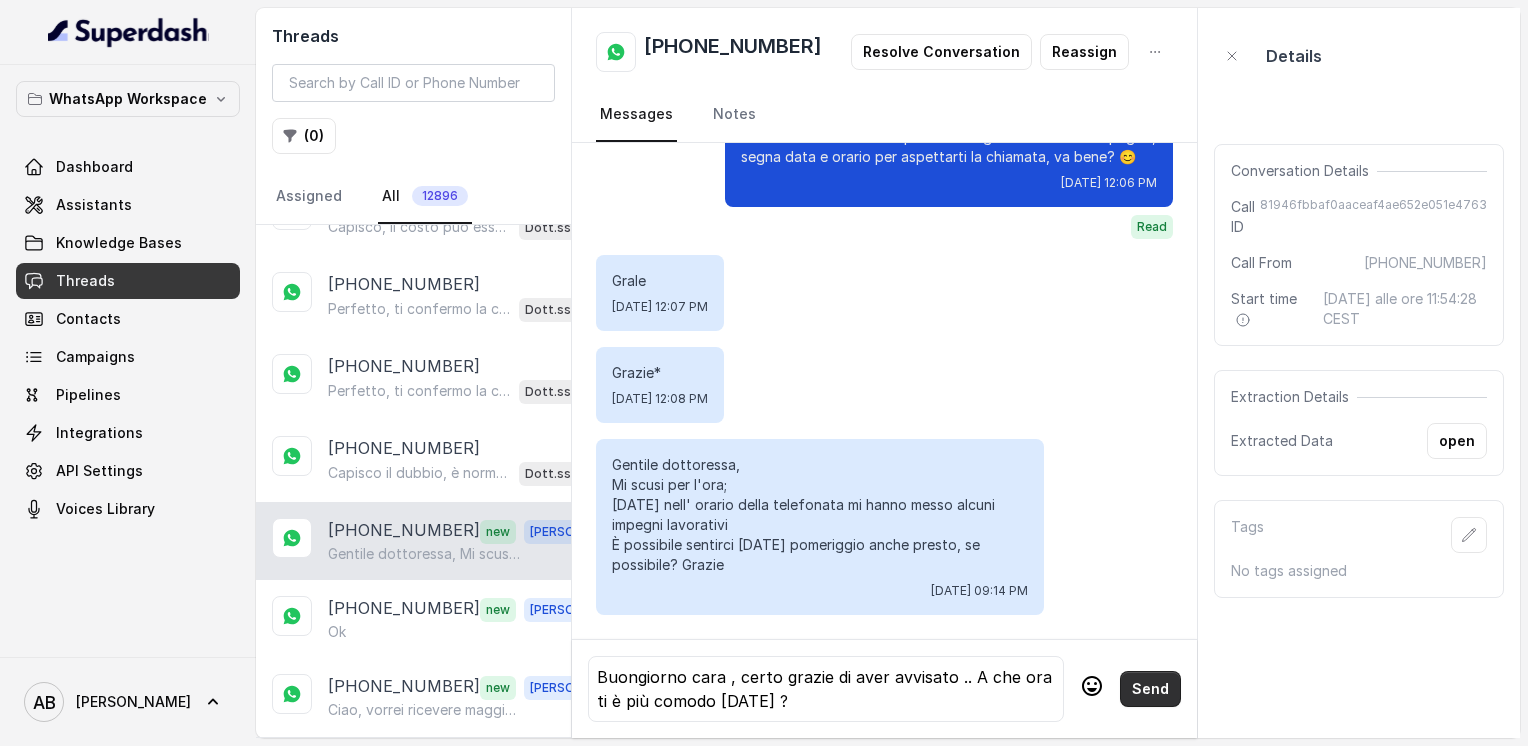 click on "Send" at bounding box center (1150, 689) 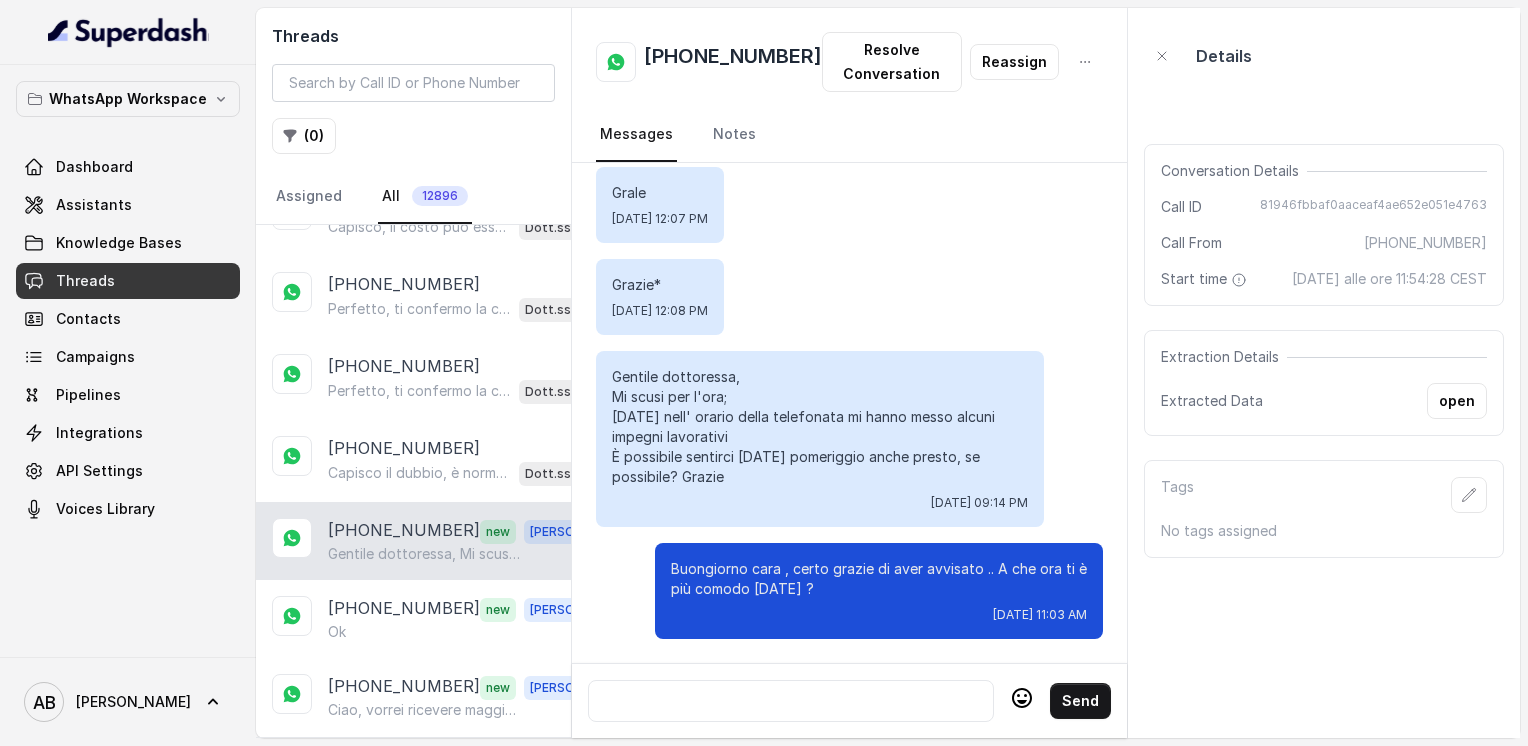 scroll, scrollTop: 2972, scrollLeft: 0, axis: vertical 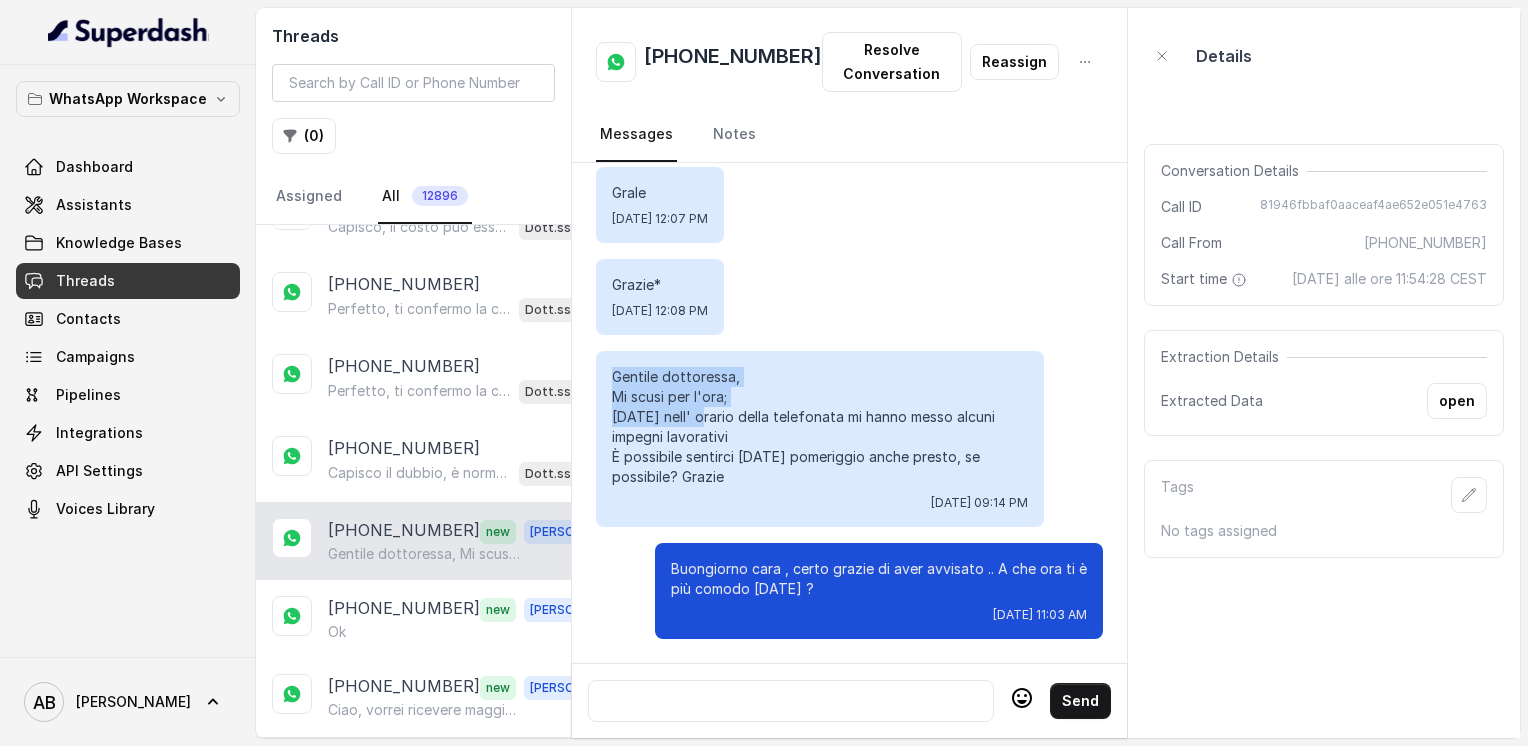 drag, startPoint x: 613, startPoint y: 365, endPoint x: 707, endPoint y: 406, distance: 102.55243 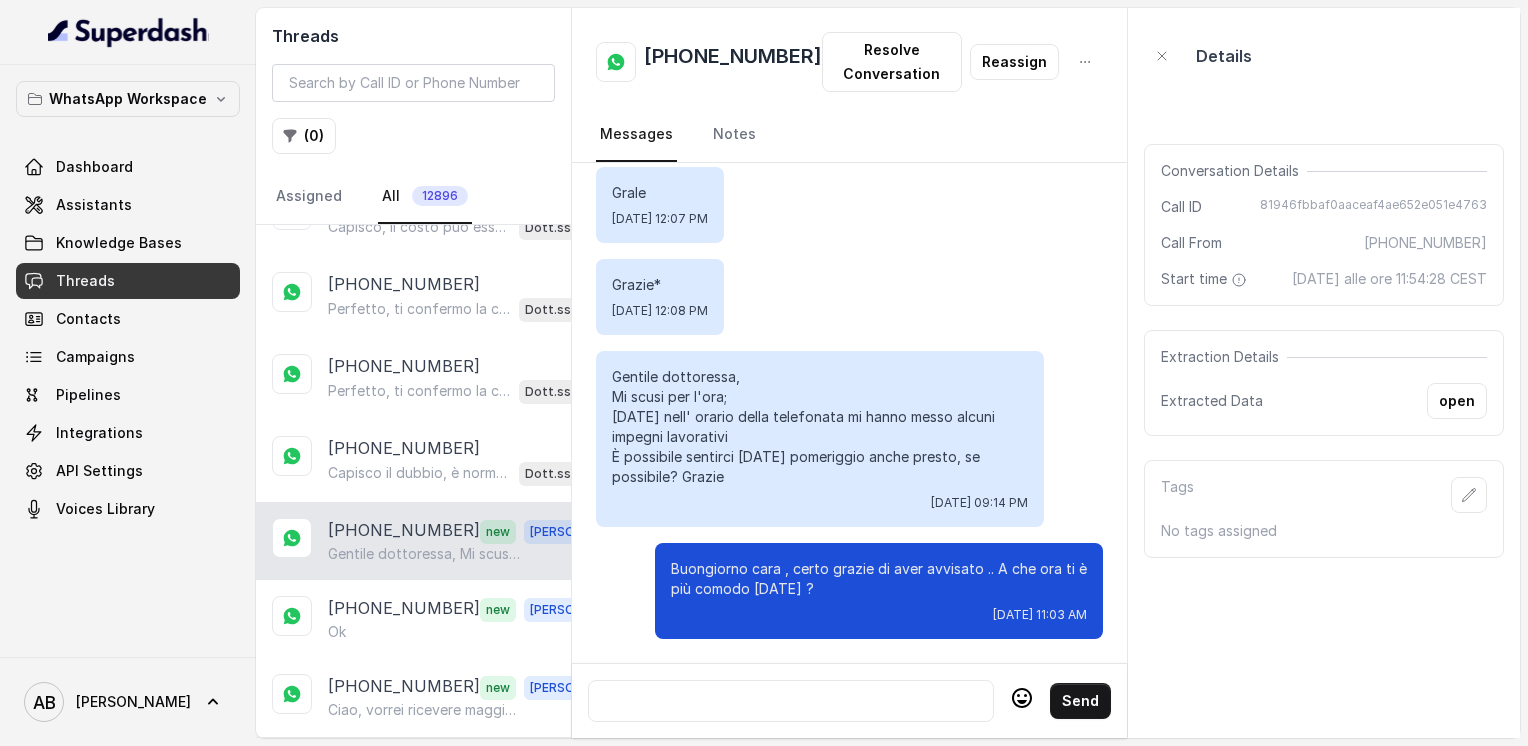 click on "[PHONE_NUMBER]" at bounding box center (733, 62) 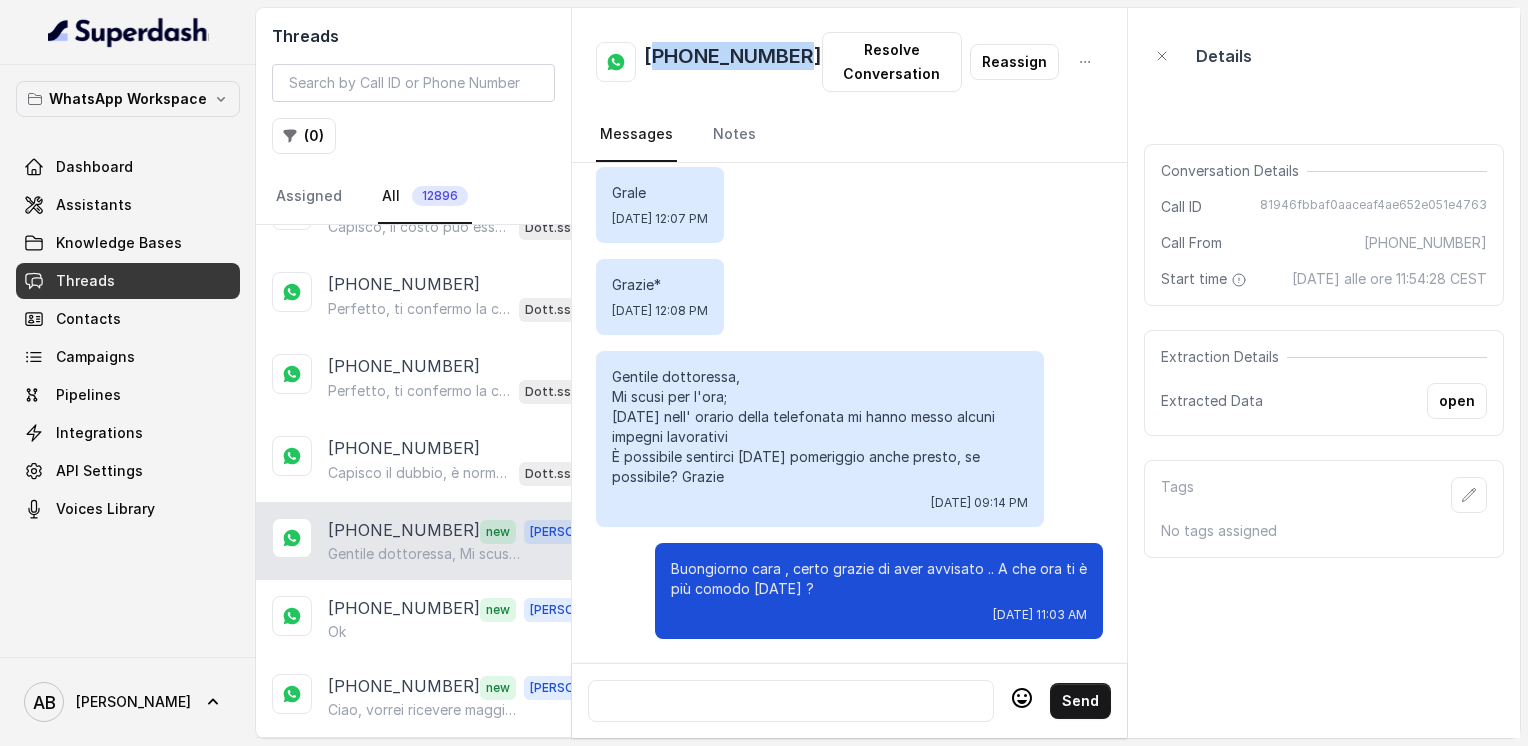 click on "[PHONE_NUMBER]" at bounding box center [733, 62] 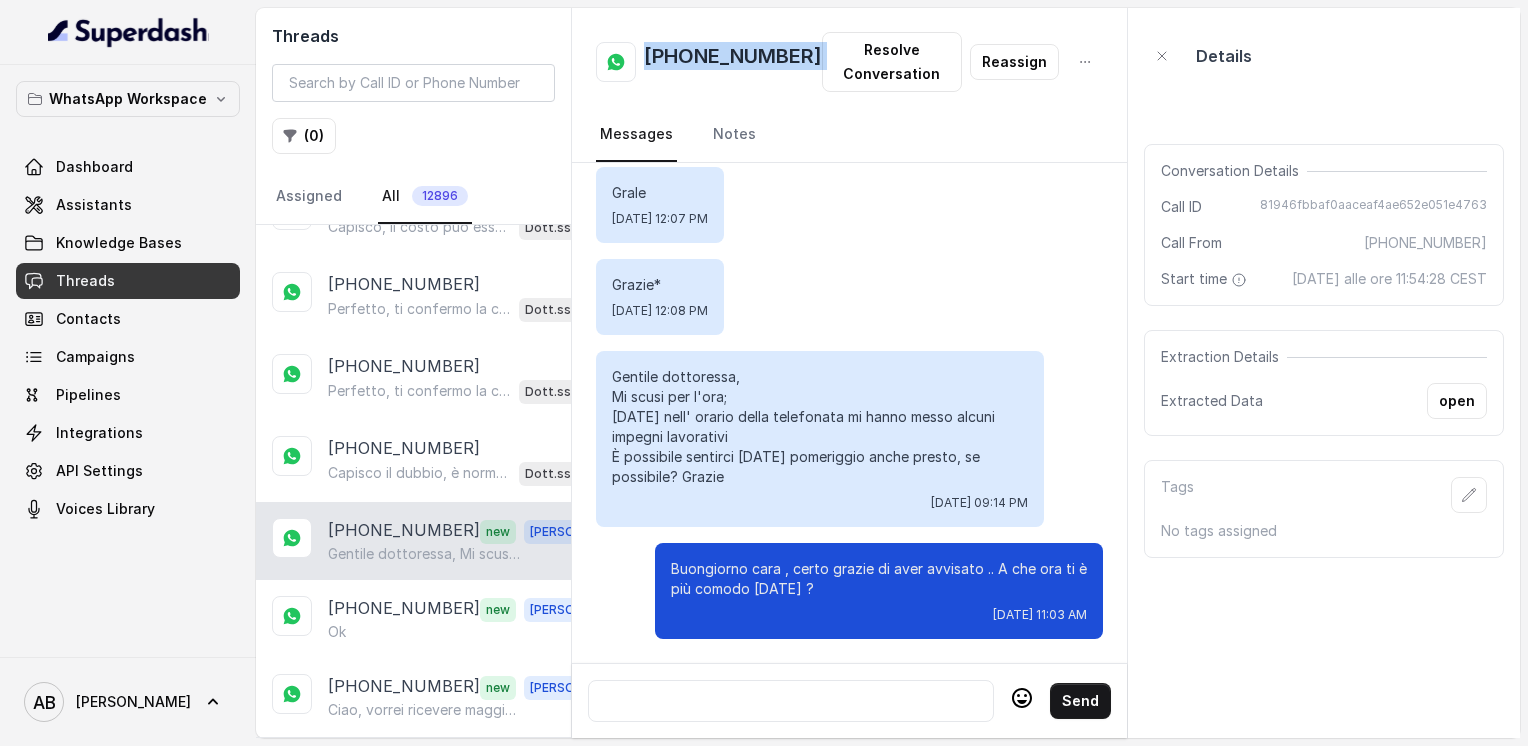 click on "[PHONE_NUMBER]" at bounding box center (733, 62) 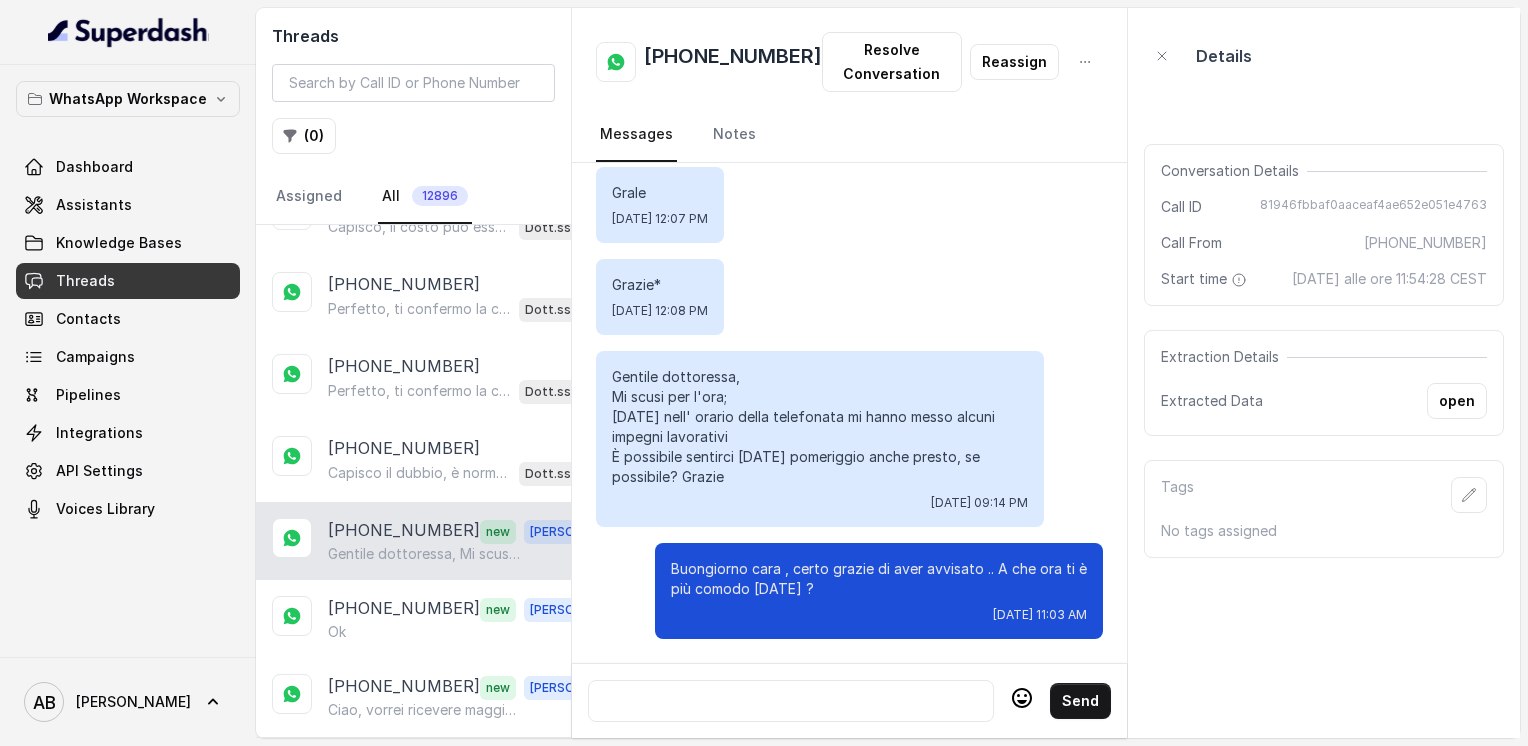 click at bounding box center (791, 701) 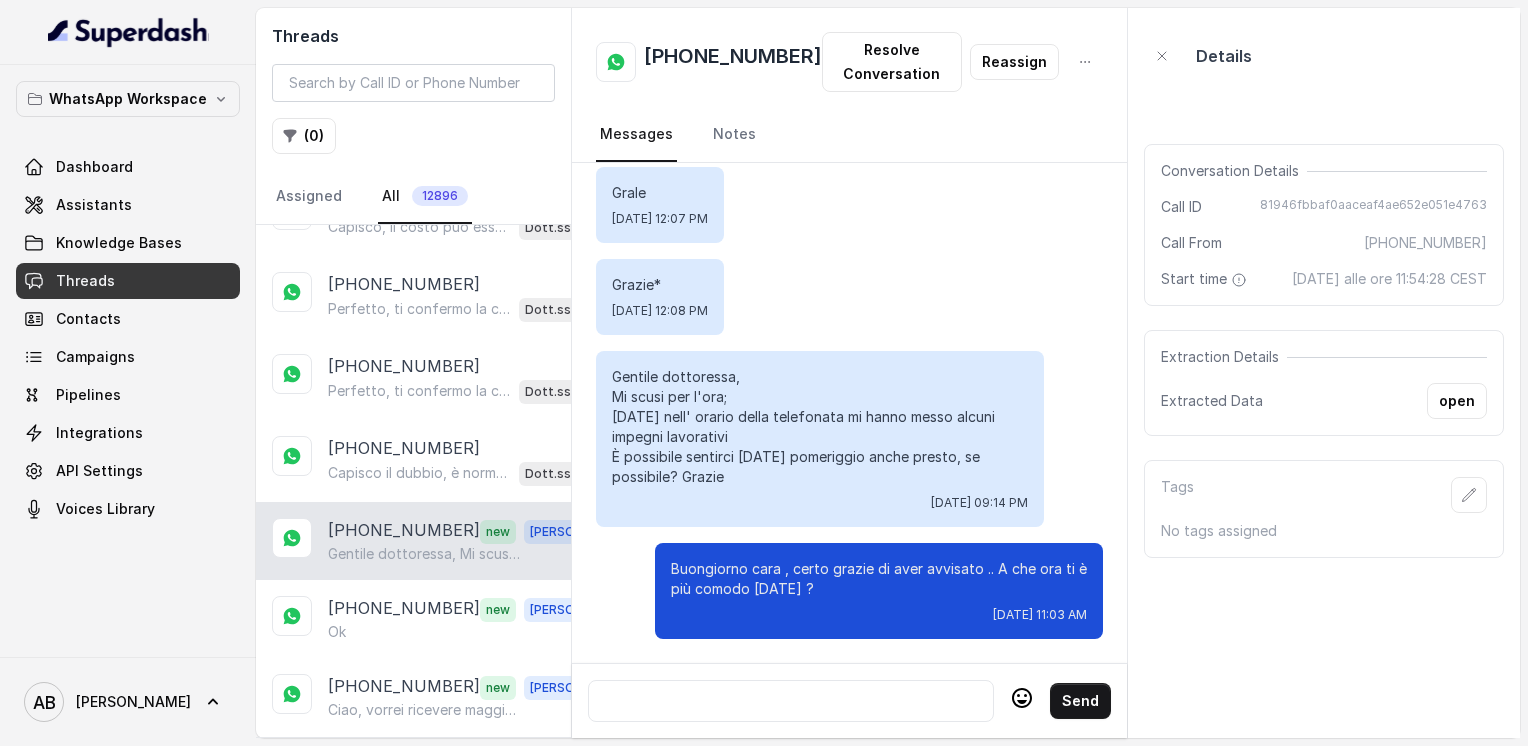 click at bounding box center (791, 701) 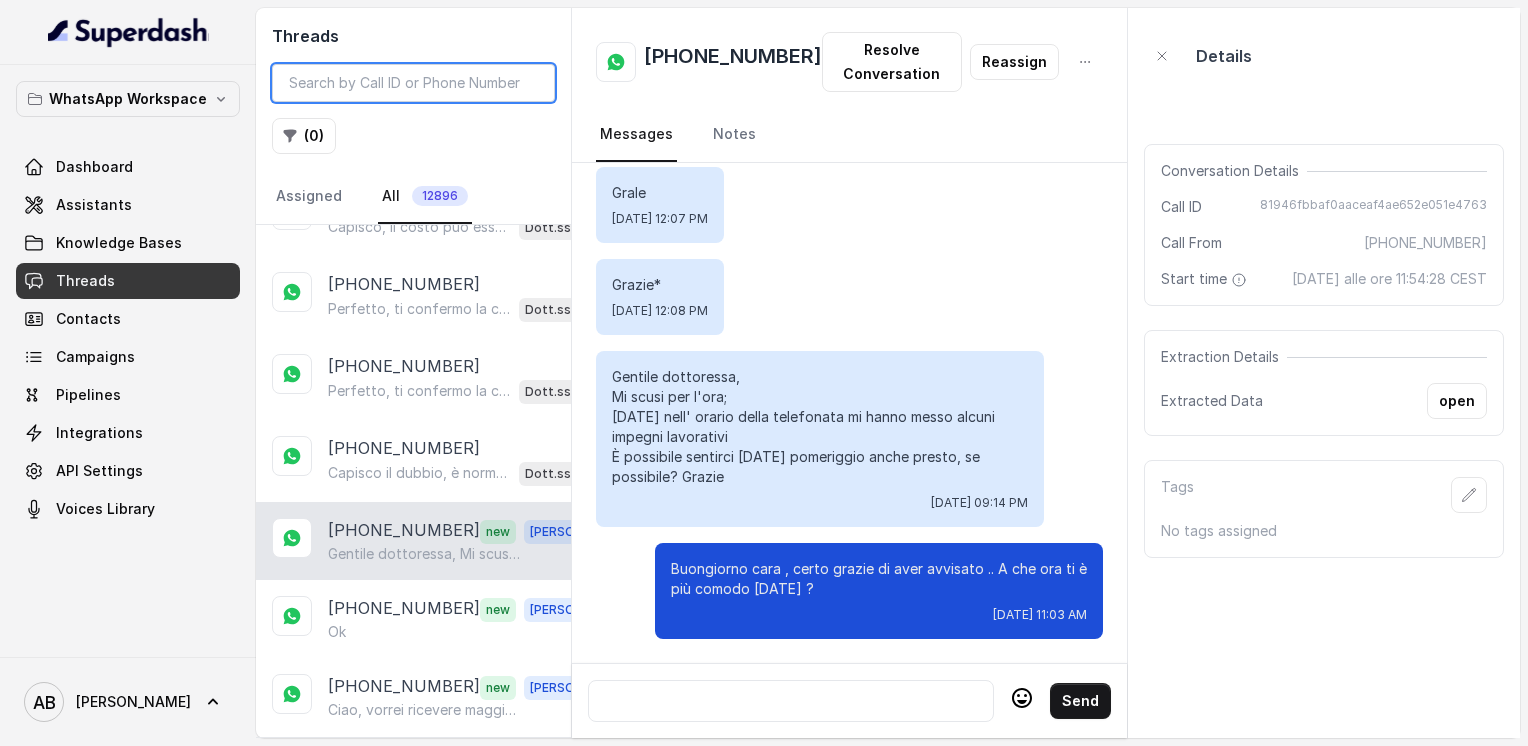 click at bounding box center [413, 83] 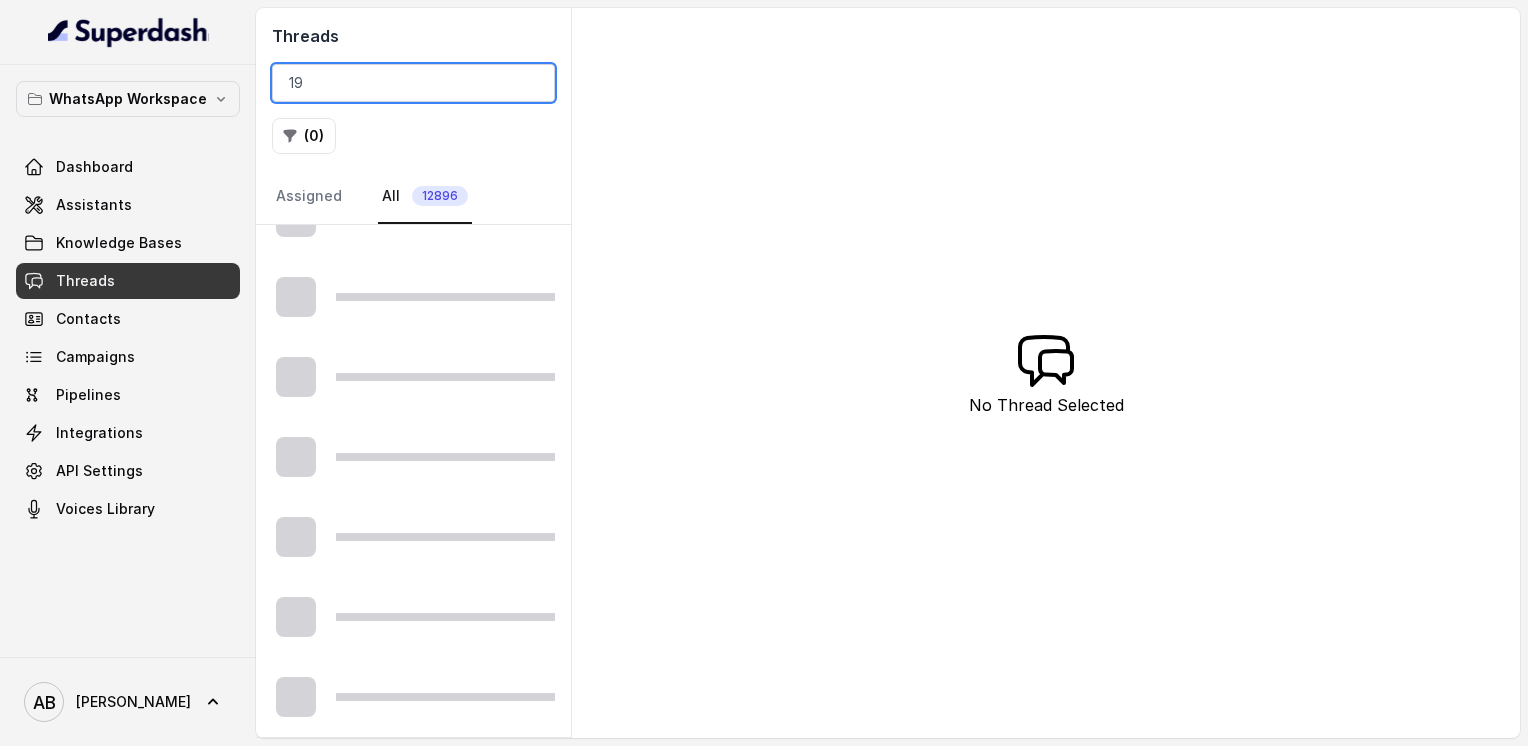 scroll, scrollTop: 1085, scrollLeft: 0, axis: vertical 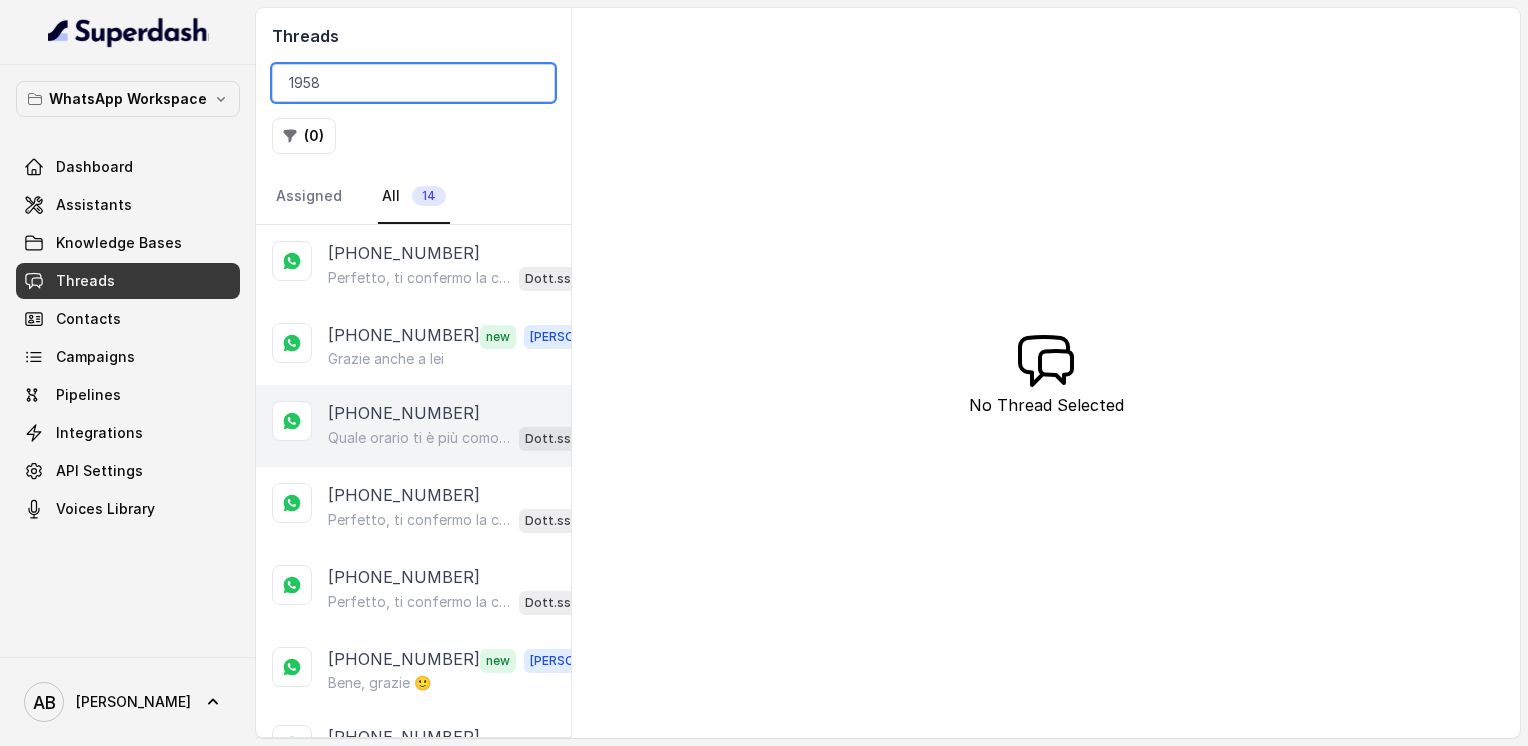 type on "1958" 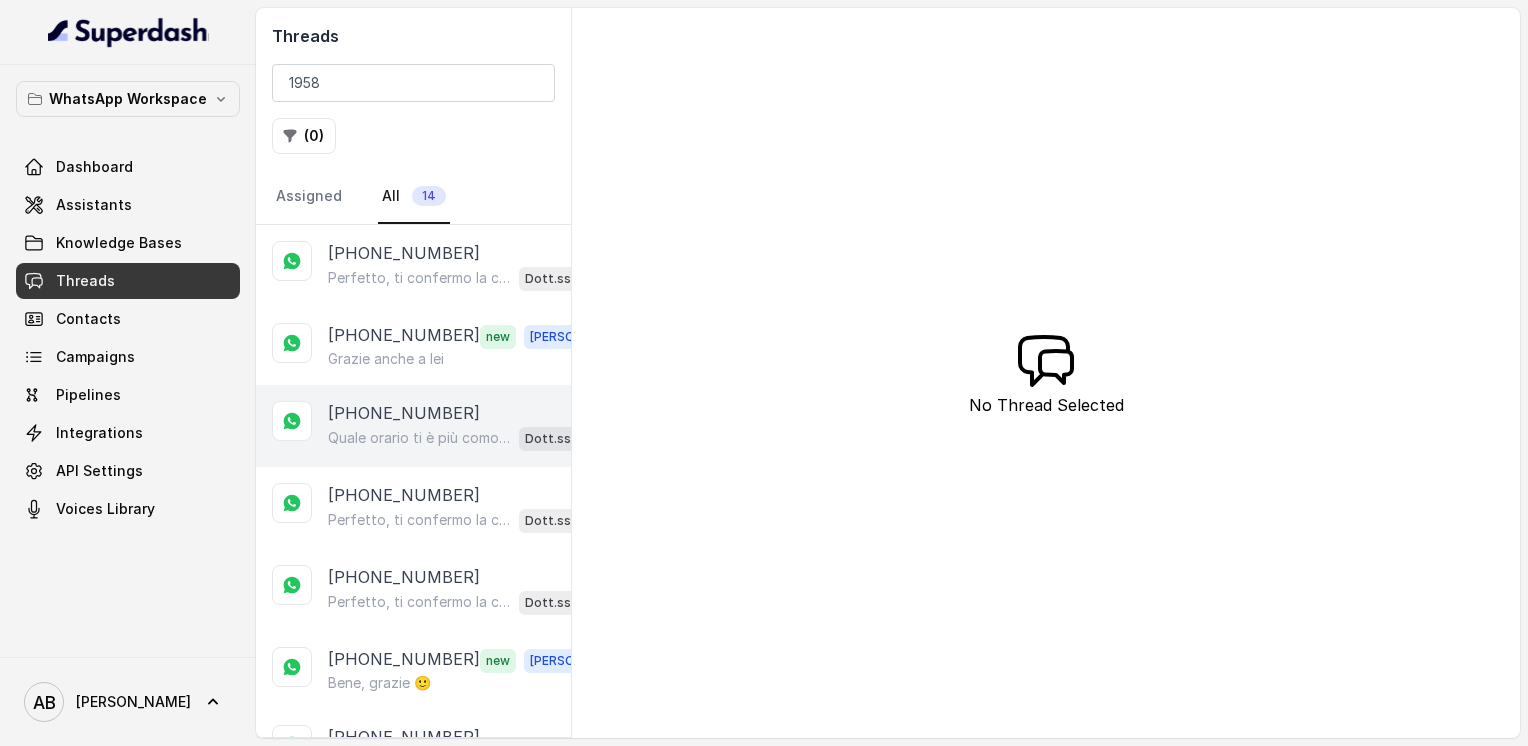 click on "[PHONE_NUMBER]" at bounding box center [404, 413] 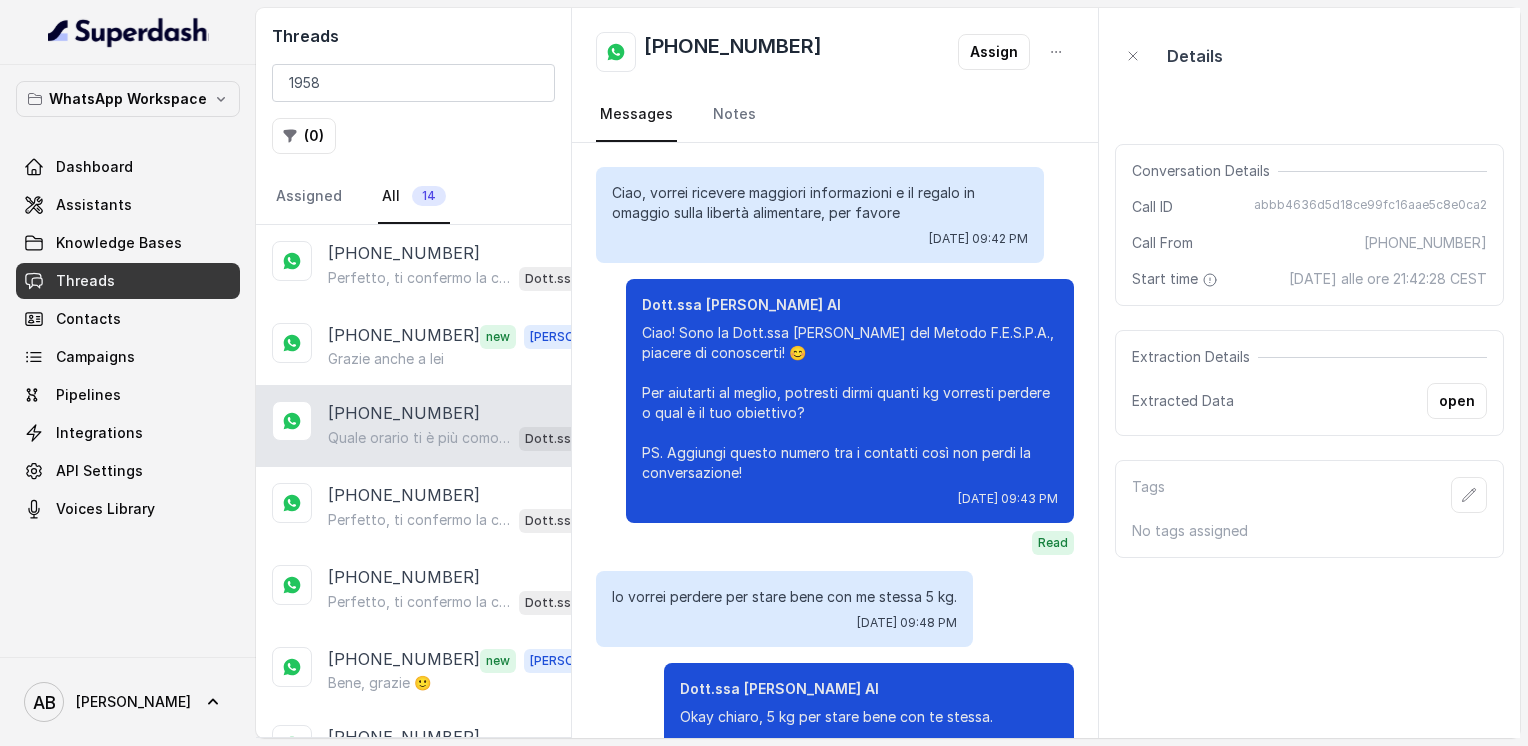 scroll, scrollTop: 1832, scrollLeft: 0, axis: vertical 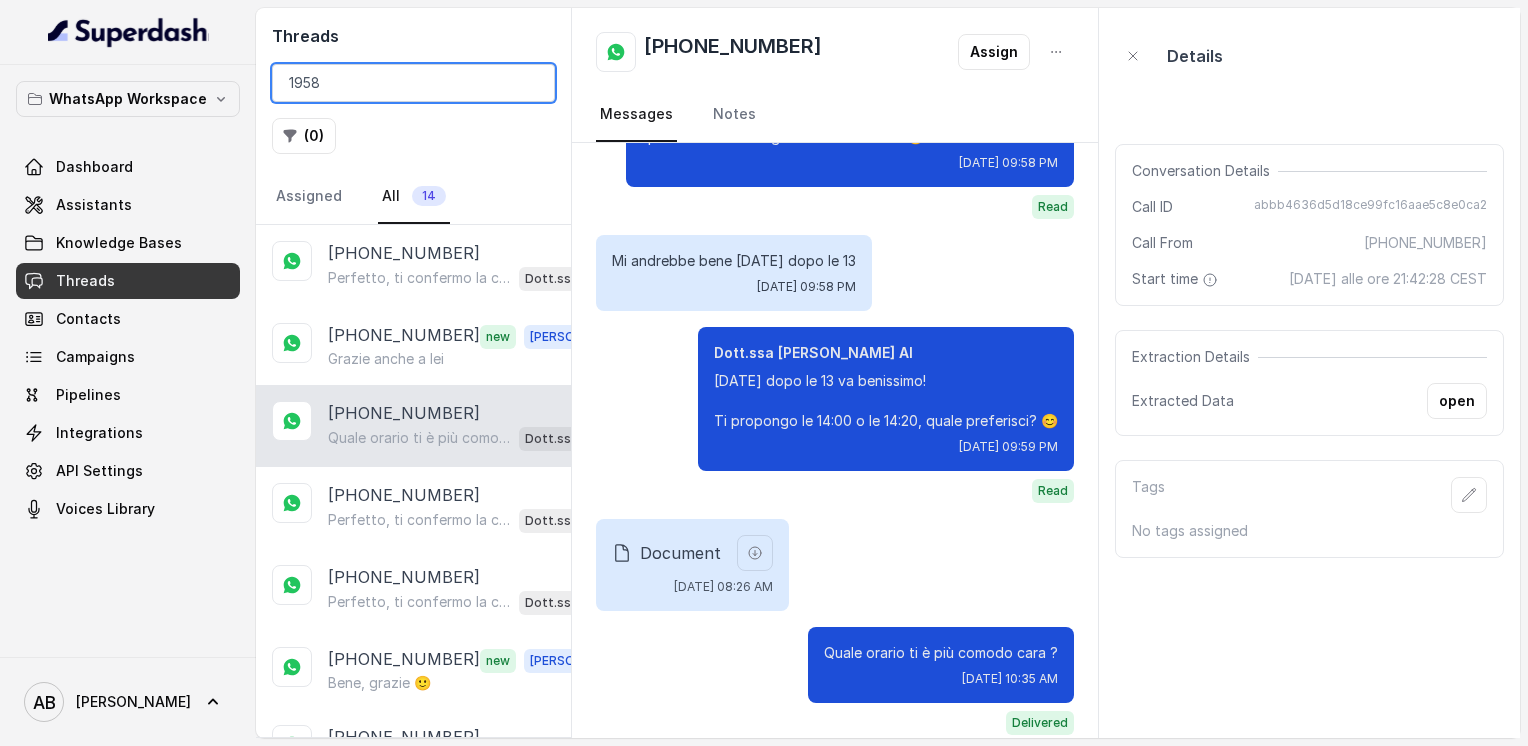 click on "1958" at bounding box center [413, 83] 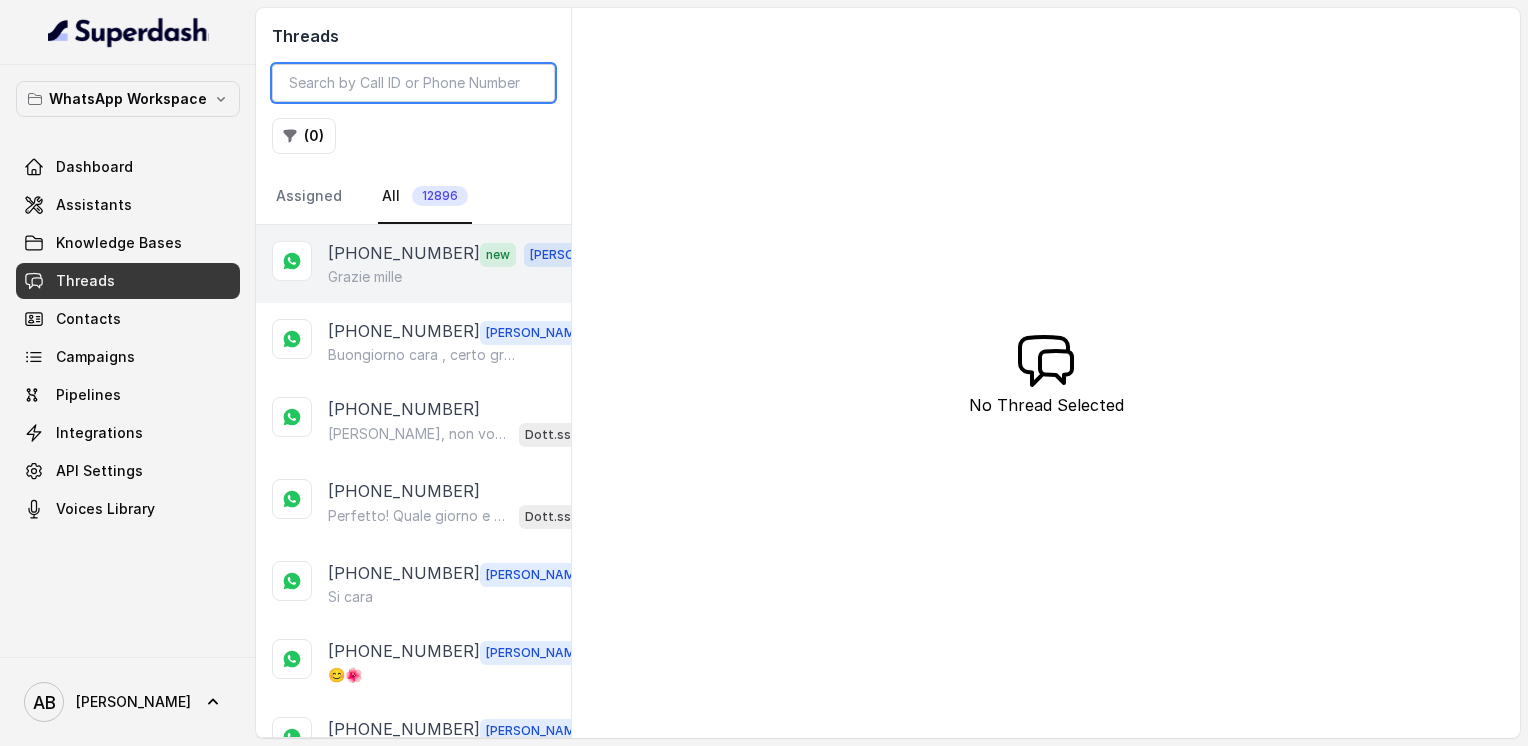 type 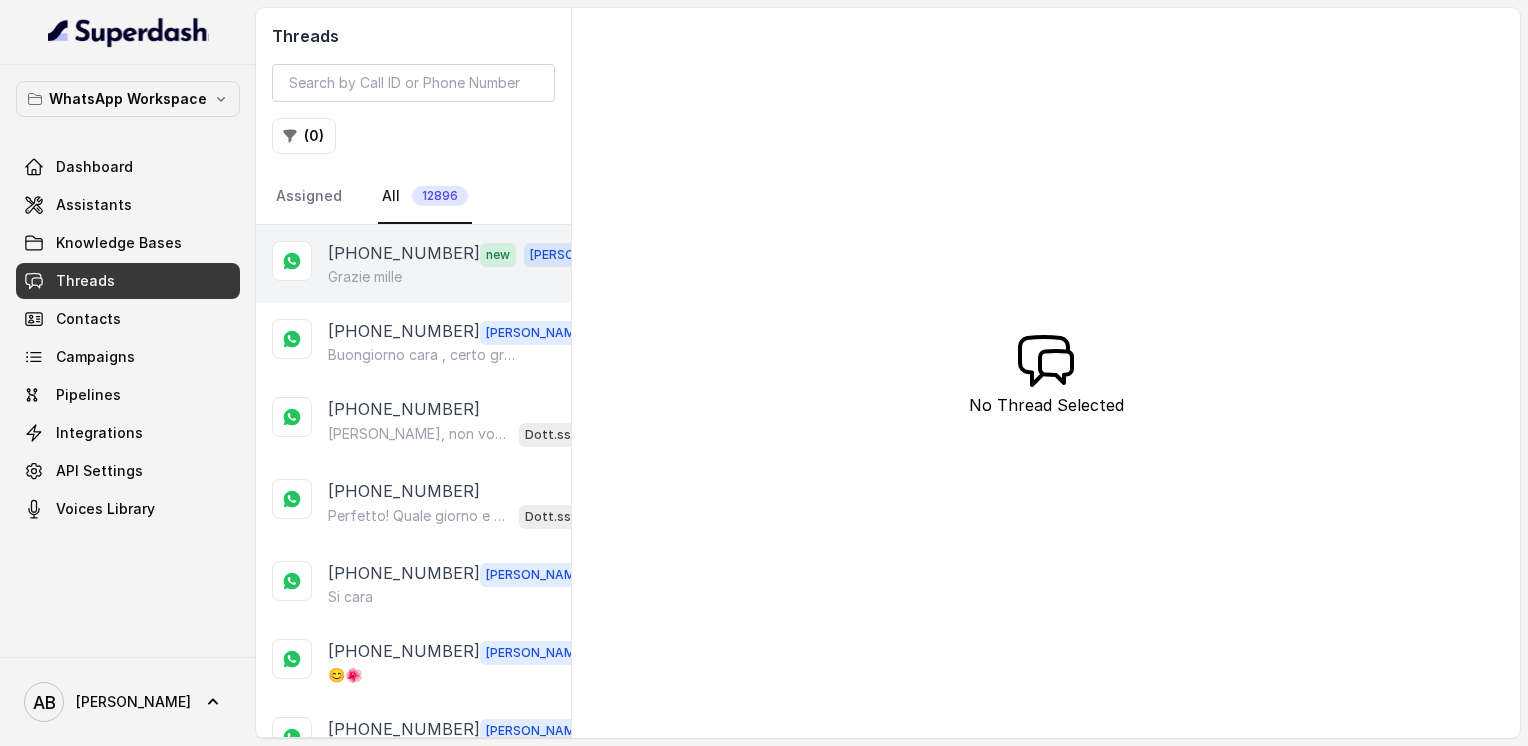click on "Grazie mille" at bounding box center [365, 277] 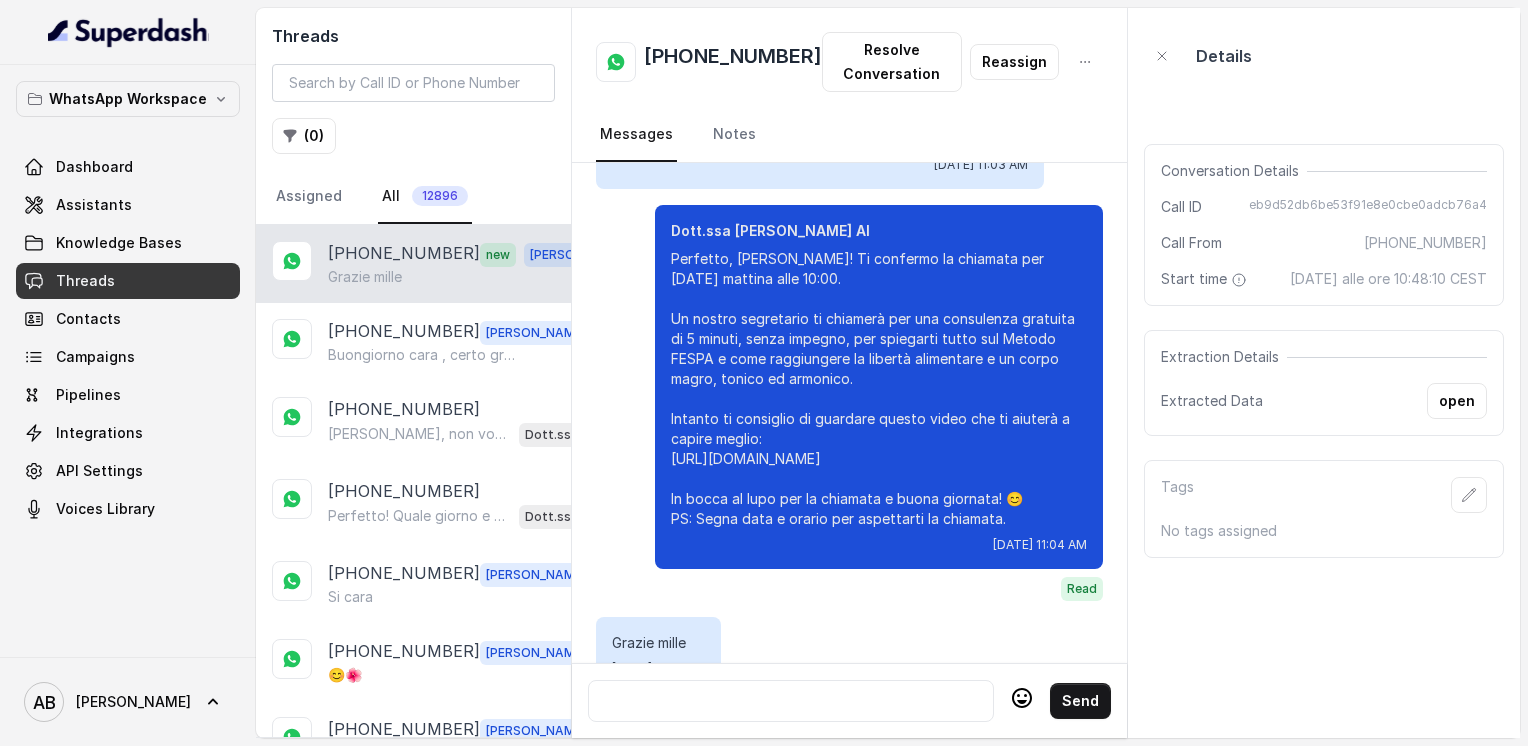 scroll, scrollTop: 1856, scrollLeft: 0, axis: vertical 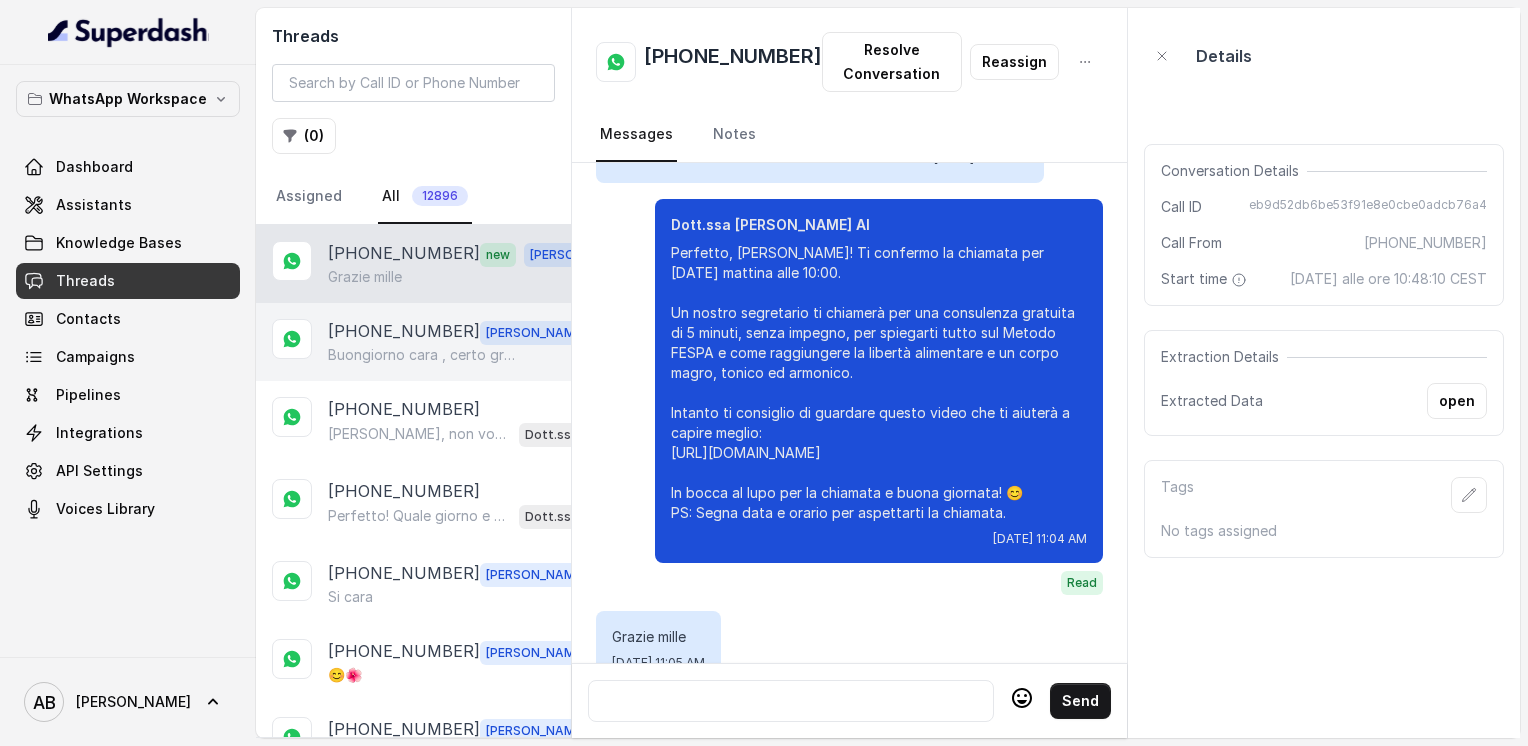 click on "[PHONE_NUMBER]" at bounding box center [404, 332] 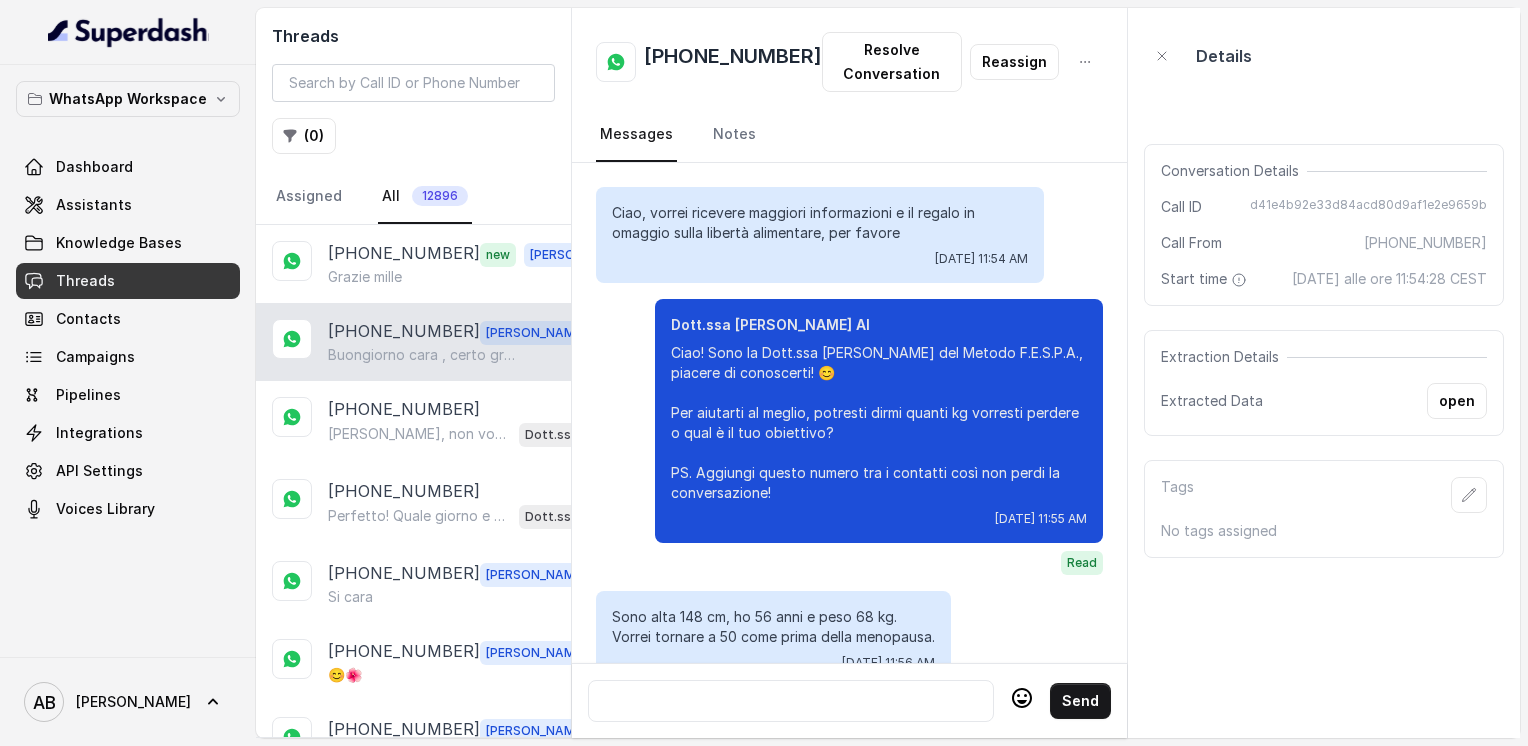 scroll, scrollTop: 3004, scrollLeft: 0, axis: vertical 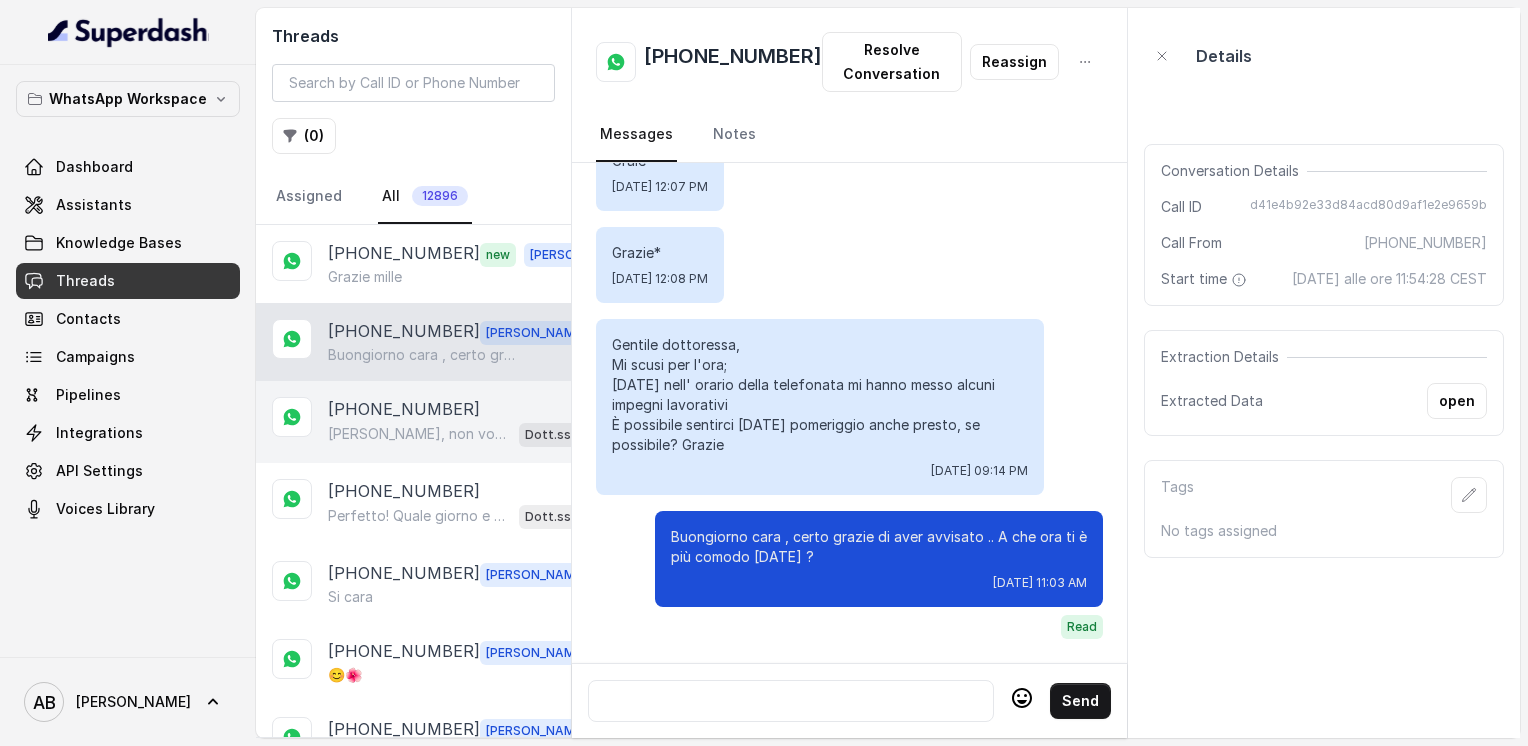 click on "[PERSON_NAME], non voglio farti troppe domande.
Se ti fa piacere, possiamo fare una breve chiamata gratuita di 5 minuti per spiegarti in modo semplice come funziona il Metodo FESPA e come può aiutarti a raggiungere la libertà alimentare e un corpo magro, tonico ed armonico.
Ti andrebbe di fissare un giorno e orario comodo per te? 😊" at bounding box center (419, 434) 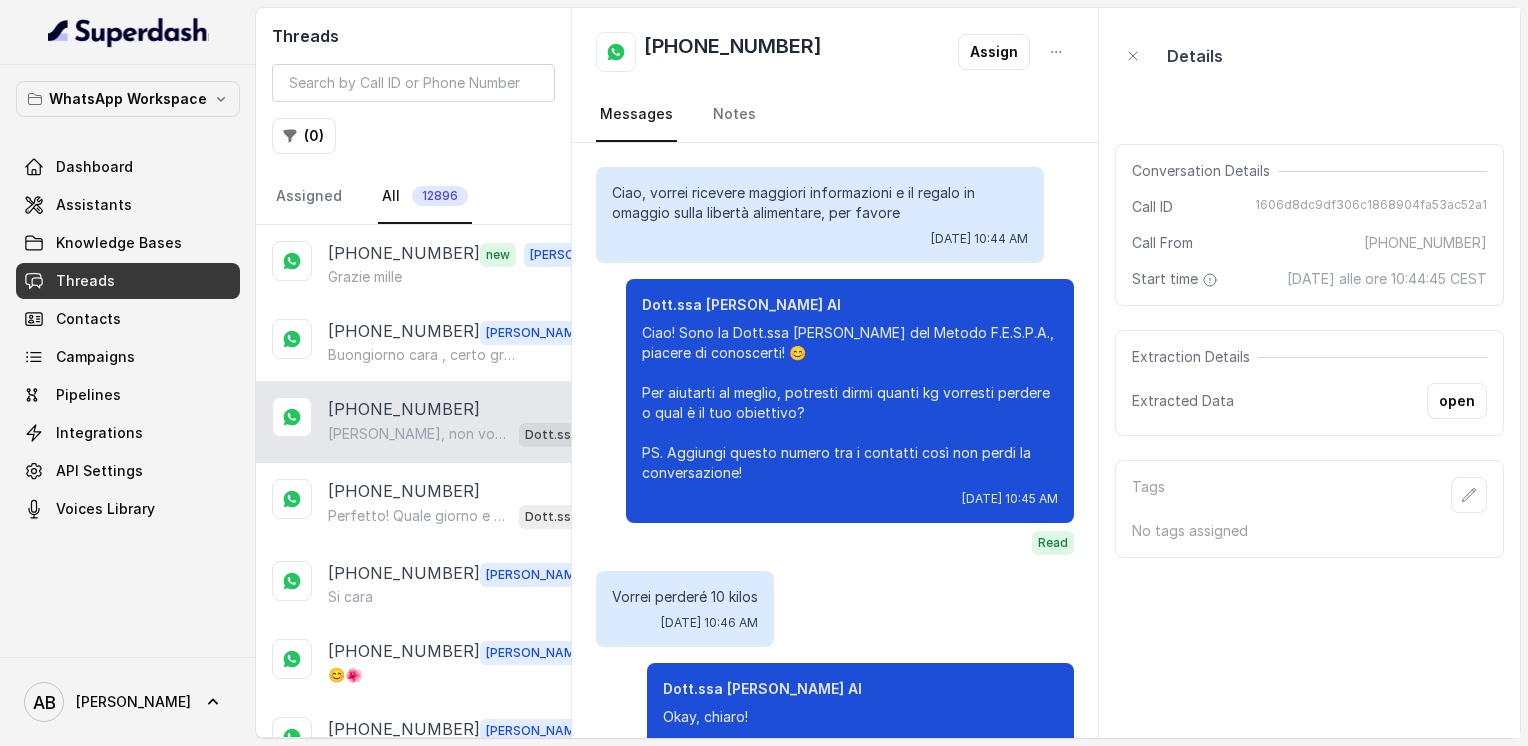 scroll, scrollTop: 2076, scrollLeft: 0, axis: vertical 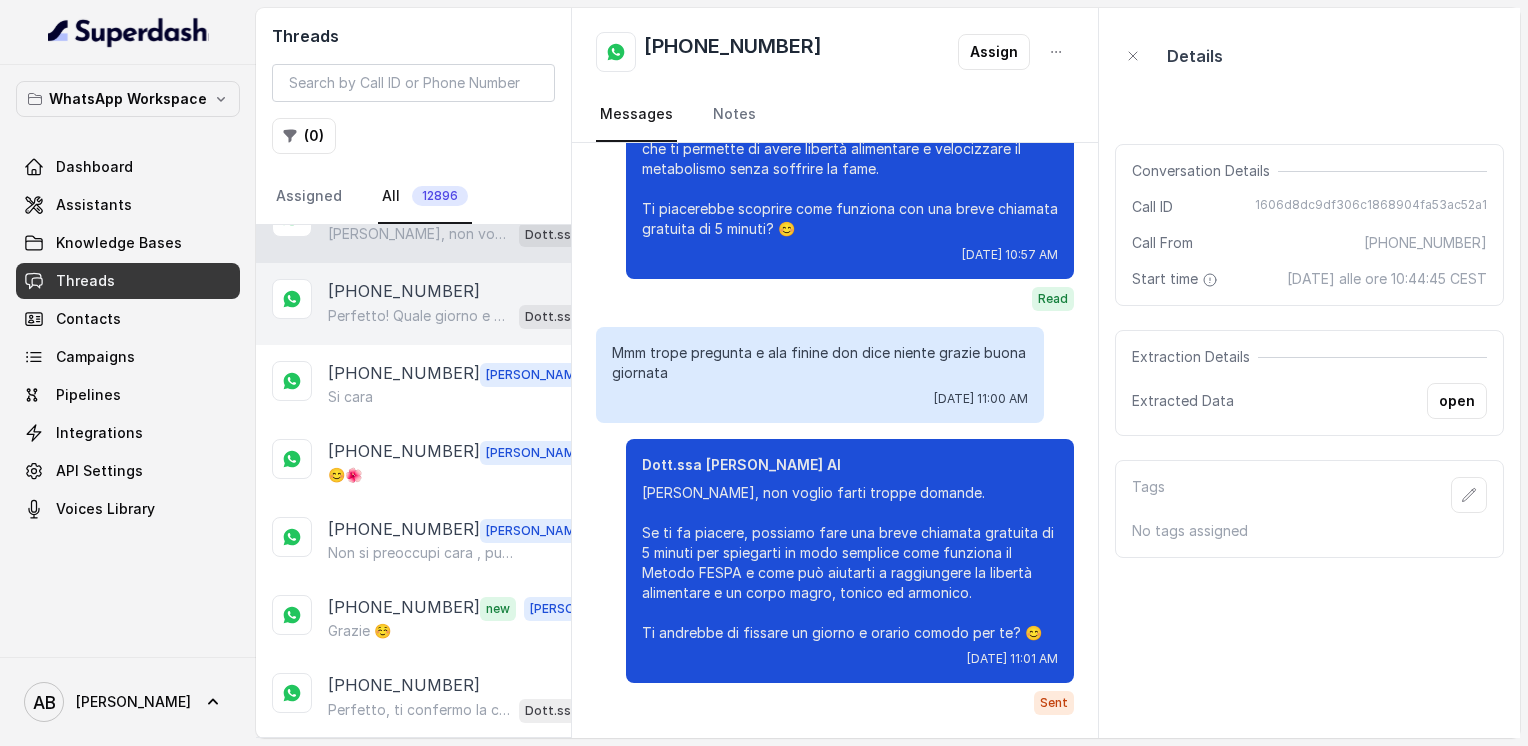 click on "[PHONE_NUMBER]" at bounding box center (404, 291) 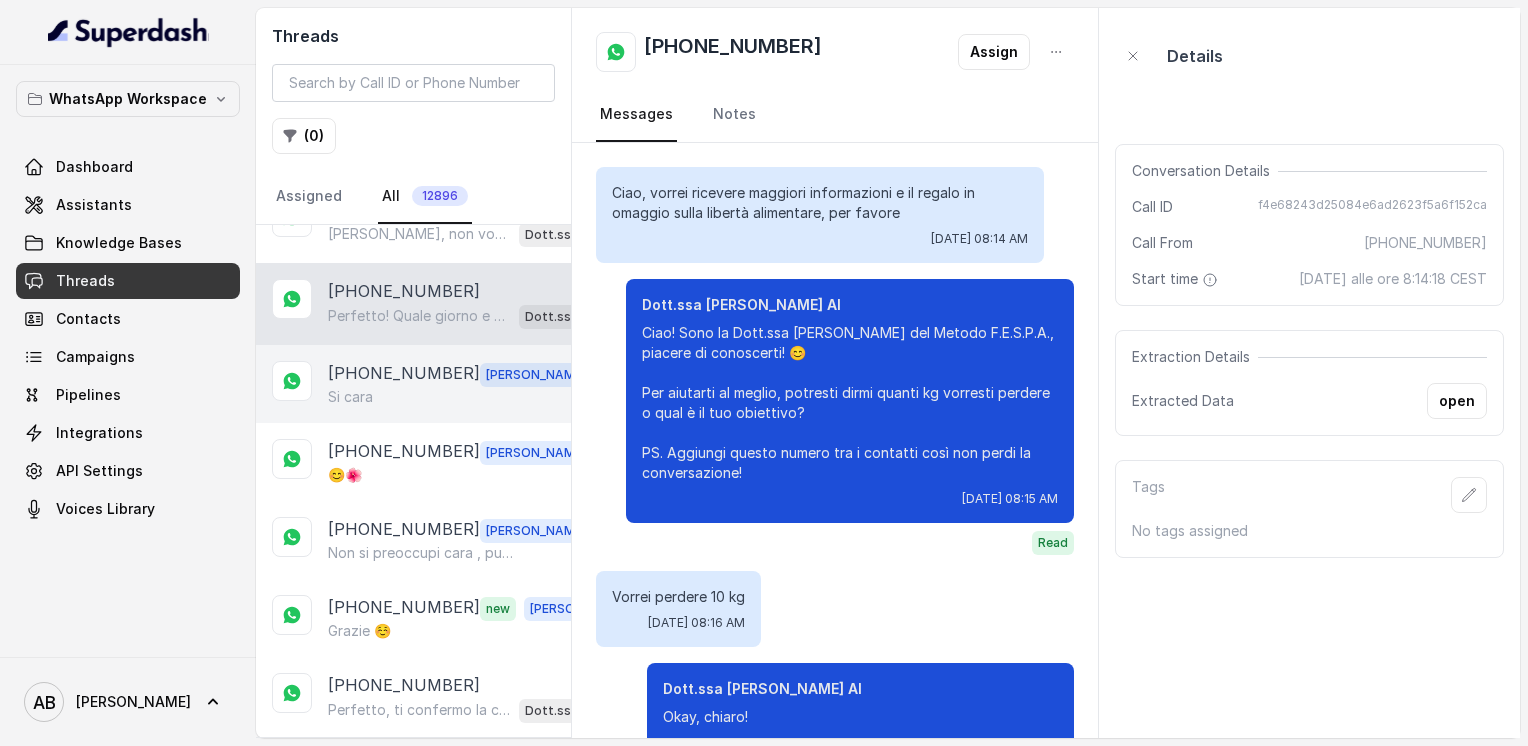 scroll, scrollTop: 1228, scrollLeft: 0, axis: vertical 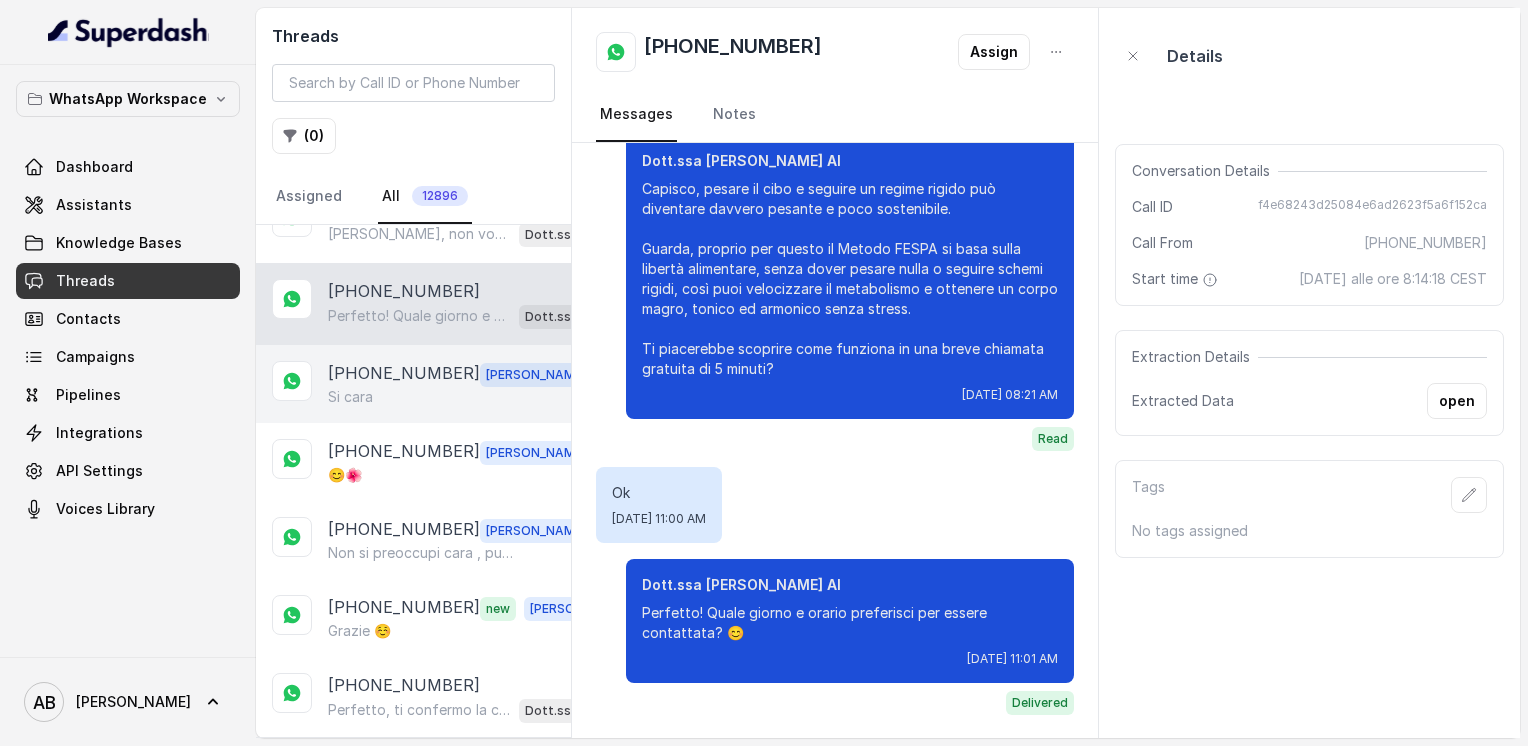 click on "[PHONE_NUMBER]" at bounding box center [404, 374] 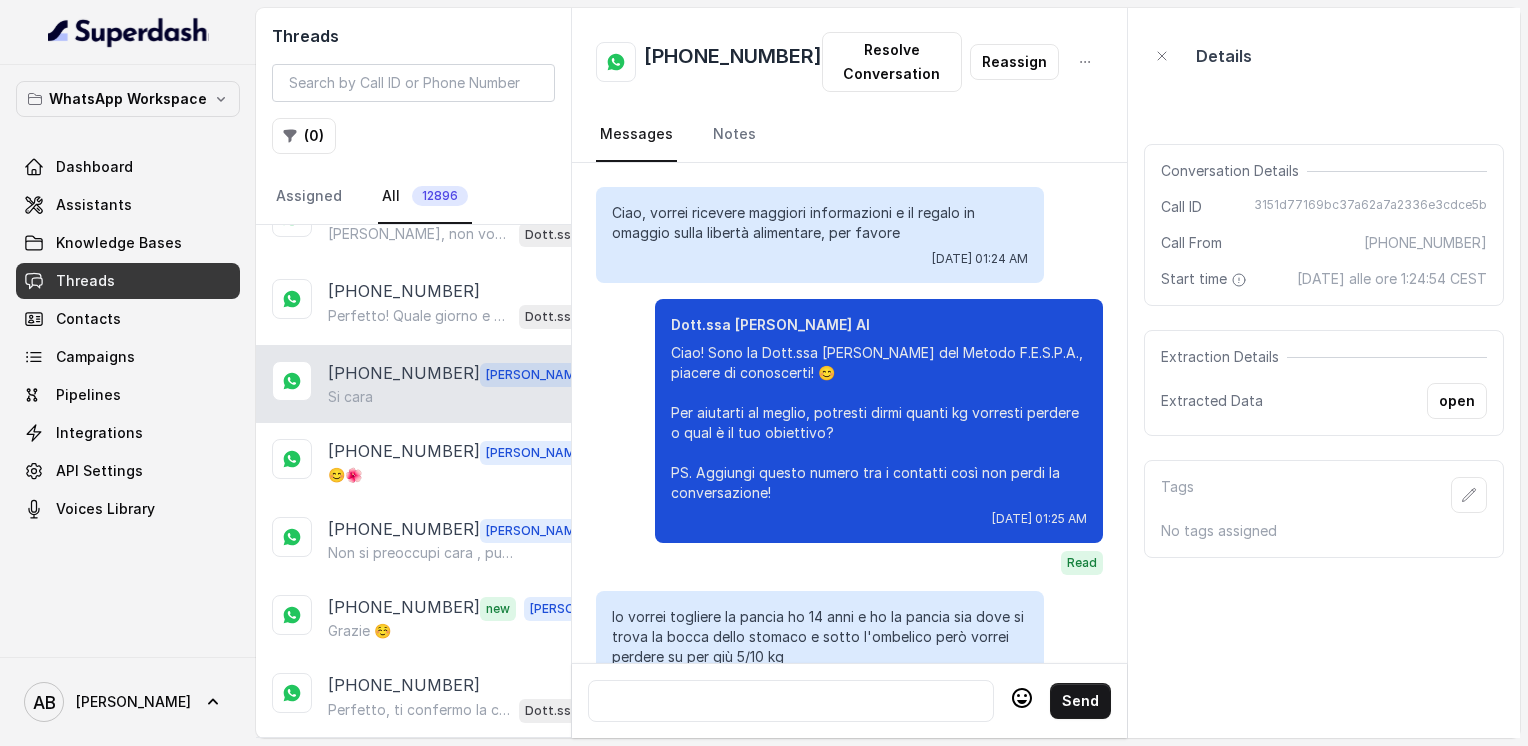 scroll, scrollTop: 3644, scrollLeft: 0, axis: vertical 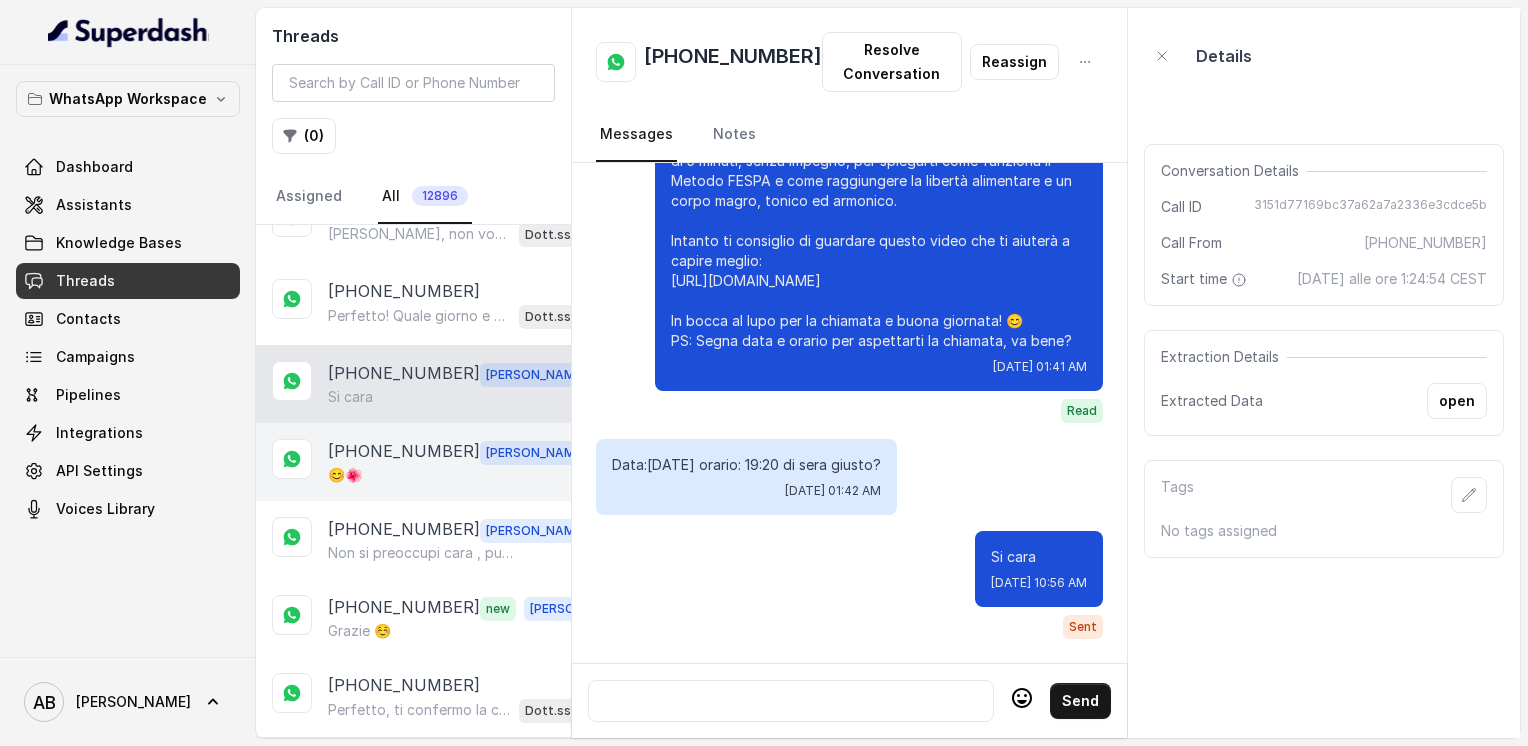click on "[PHONE_NUMBER]" at bounding box center [404, 452] 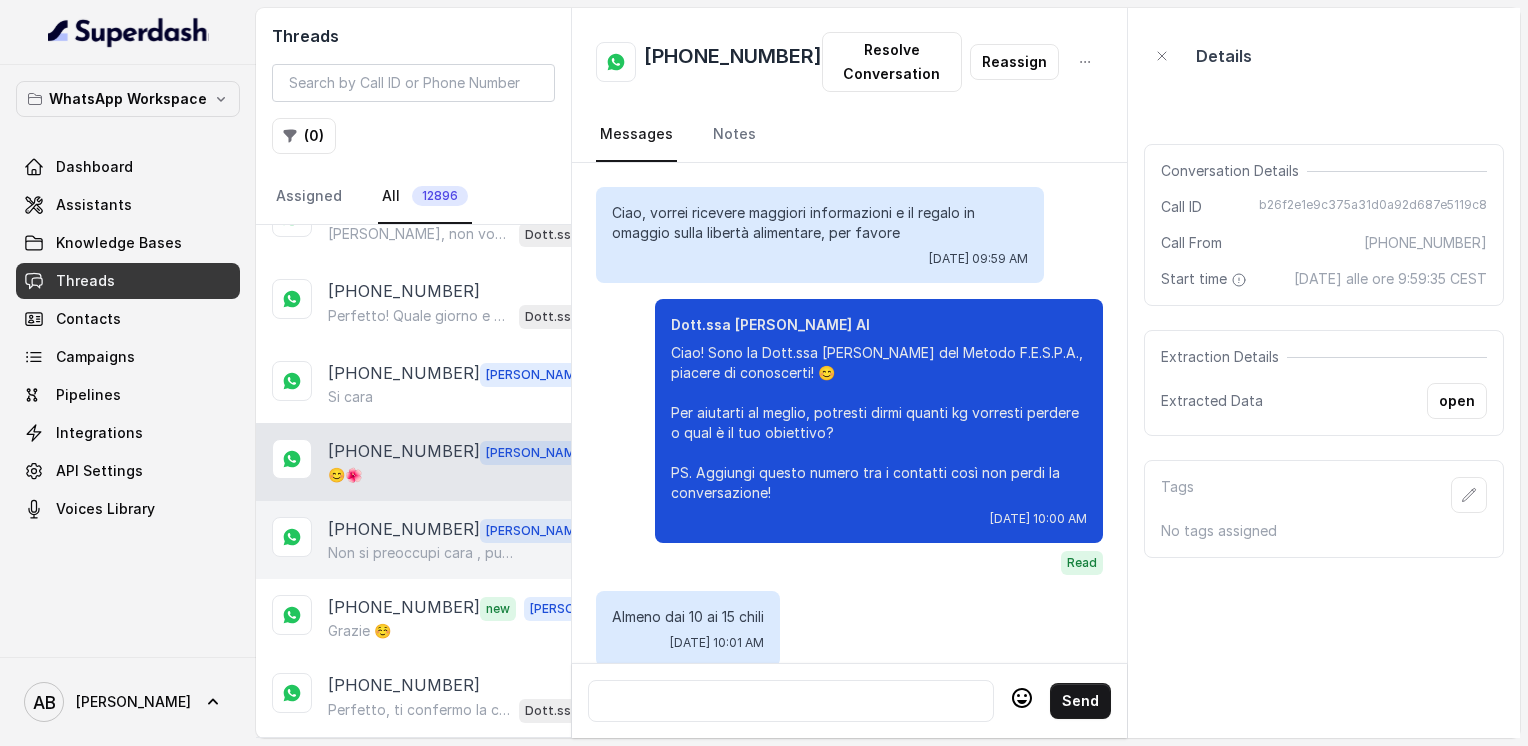 scroll, scrollTop: 2400, scrollLeft: 0, axis: vertical 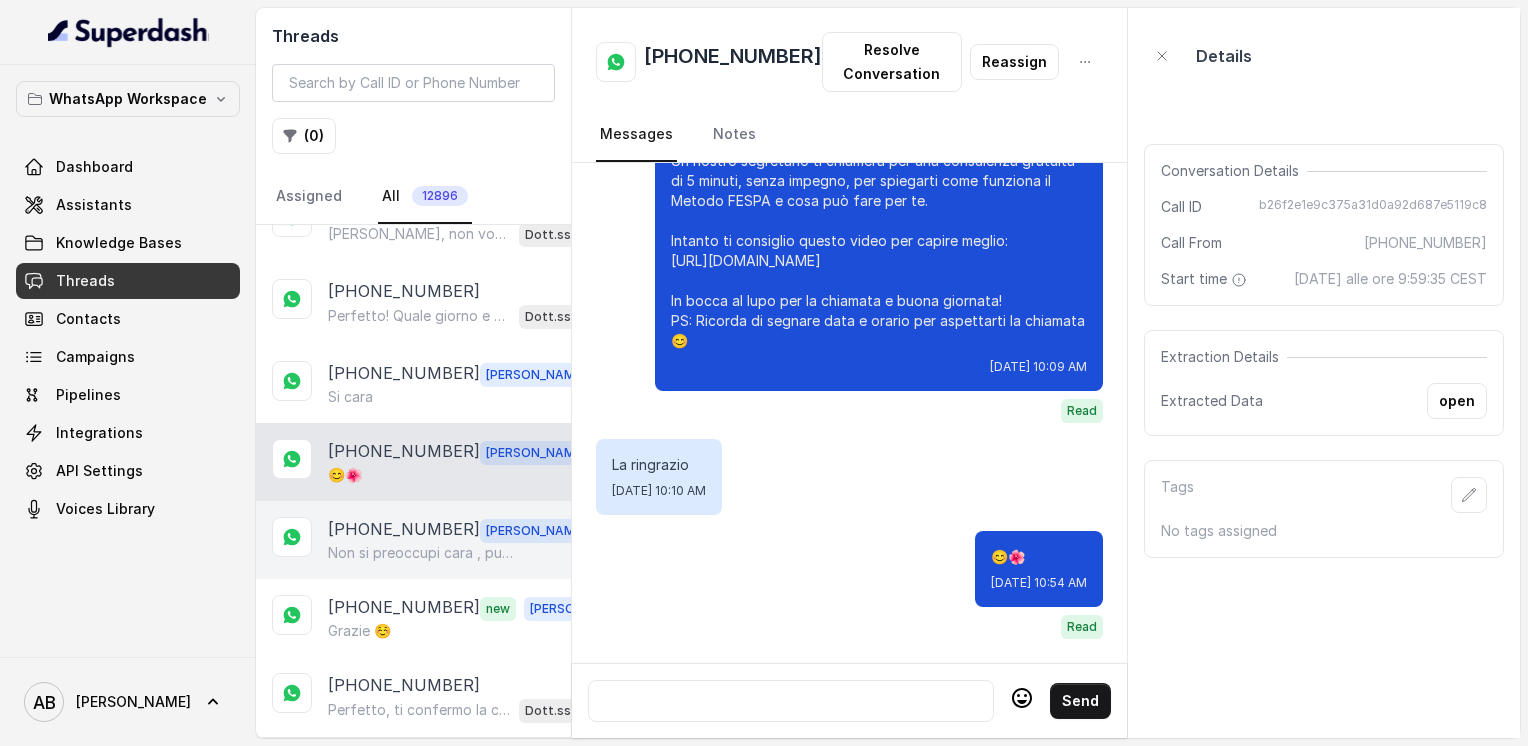 click on "Non si preoccupi cara , può capitare 😊" at bounding box center (424, 553) 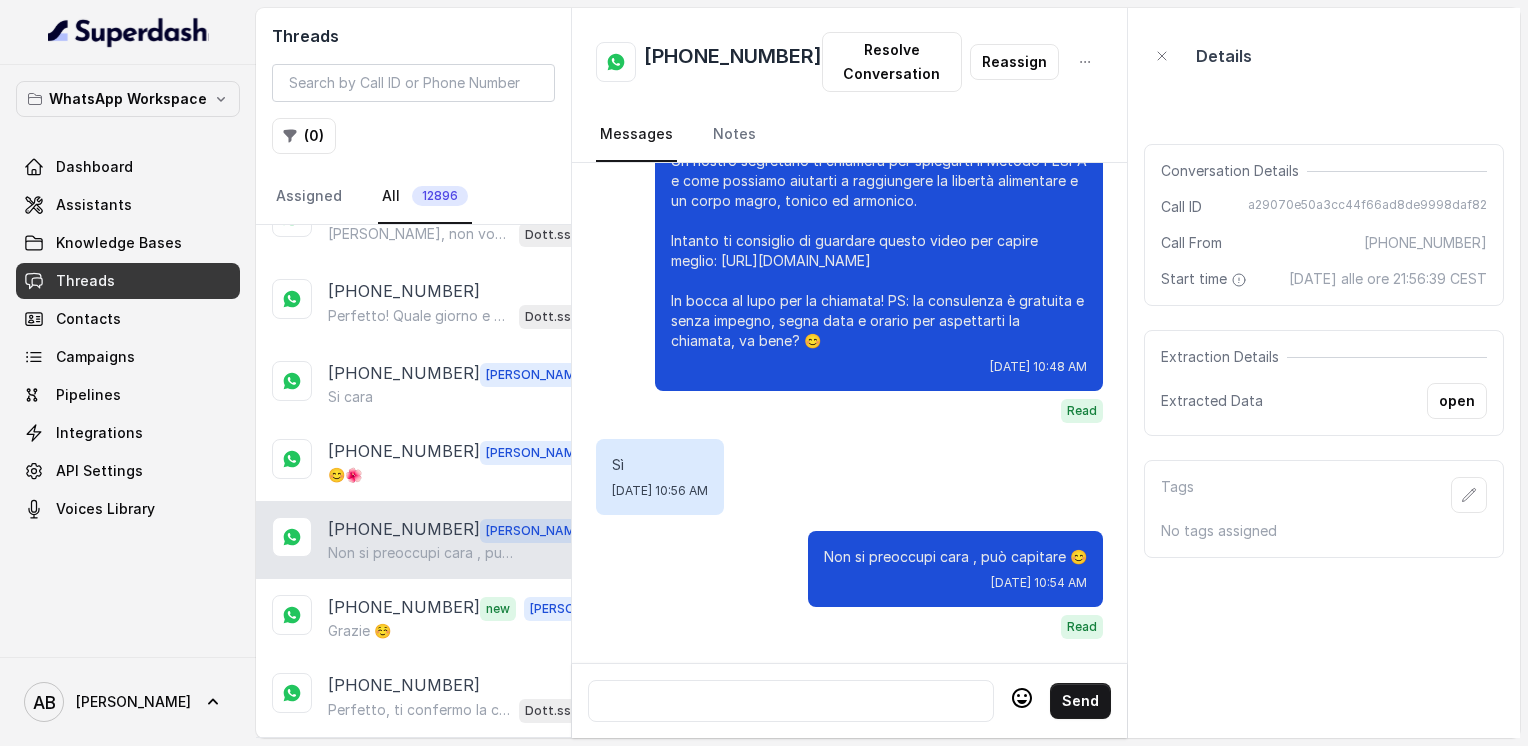 scroll, scrollTop: 4532, scrollLeft: 0, axis: vertical 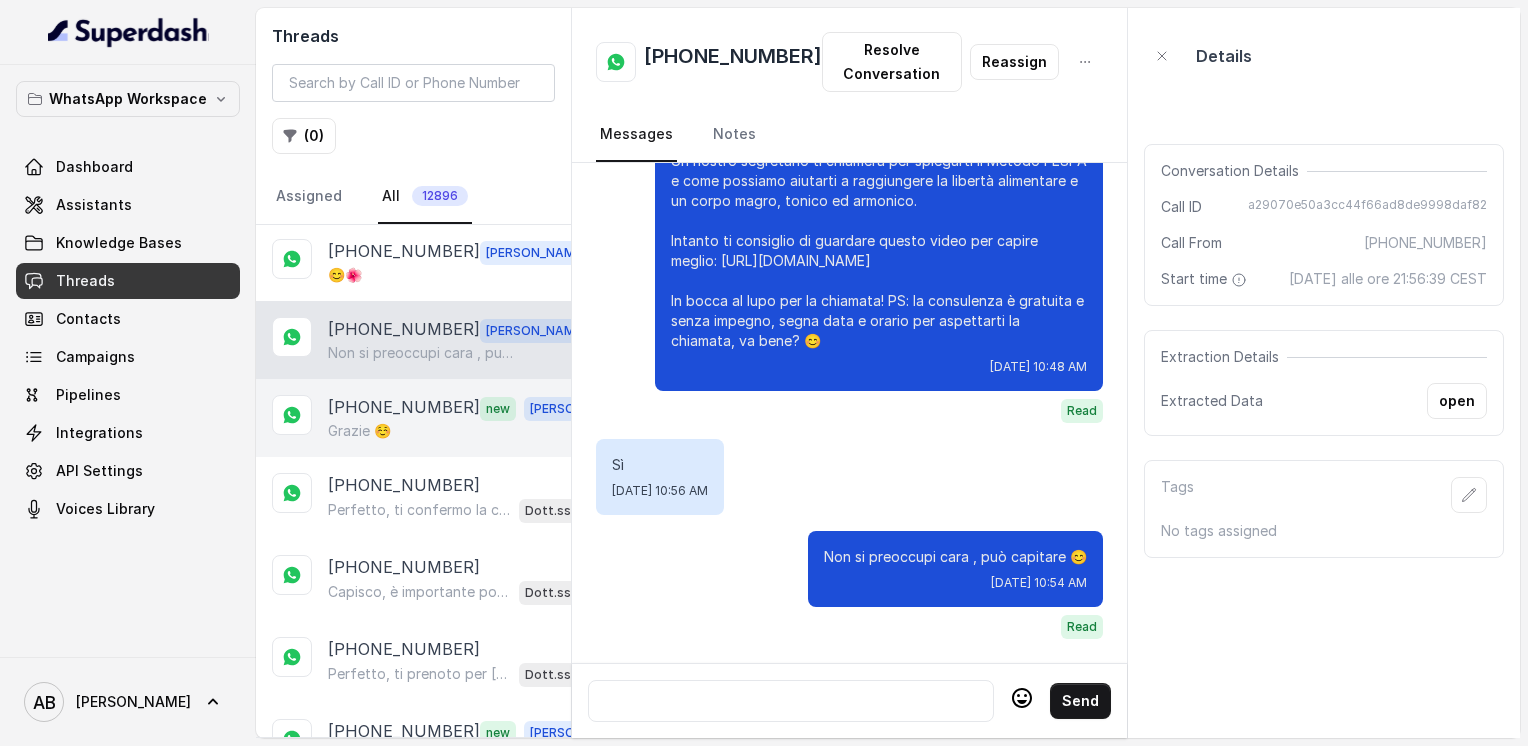 click on "Grazie ☺️" at bounding box center (359, 431) 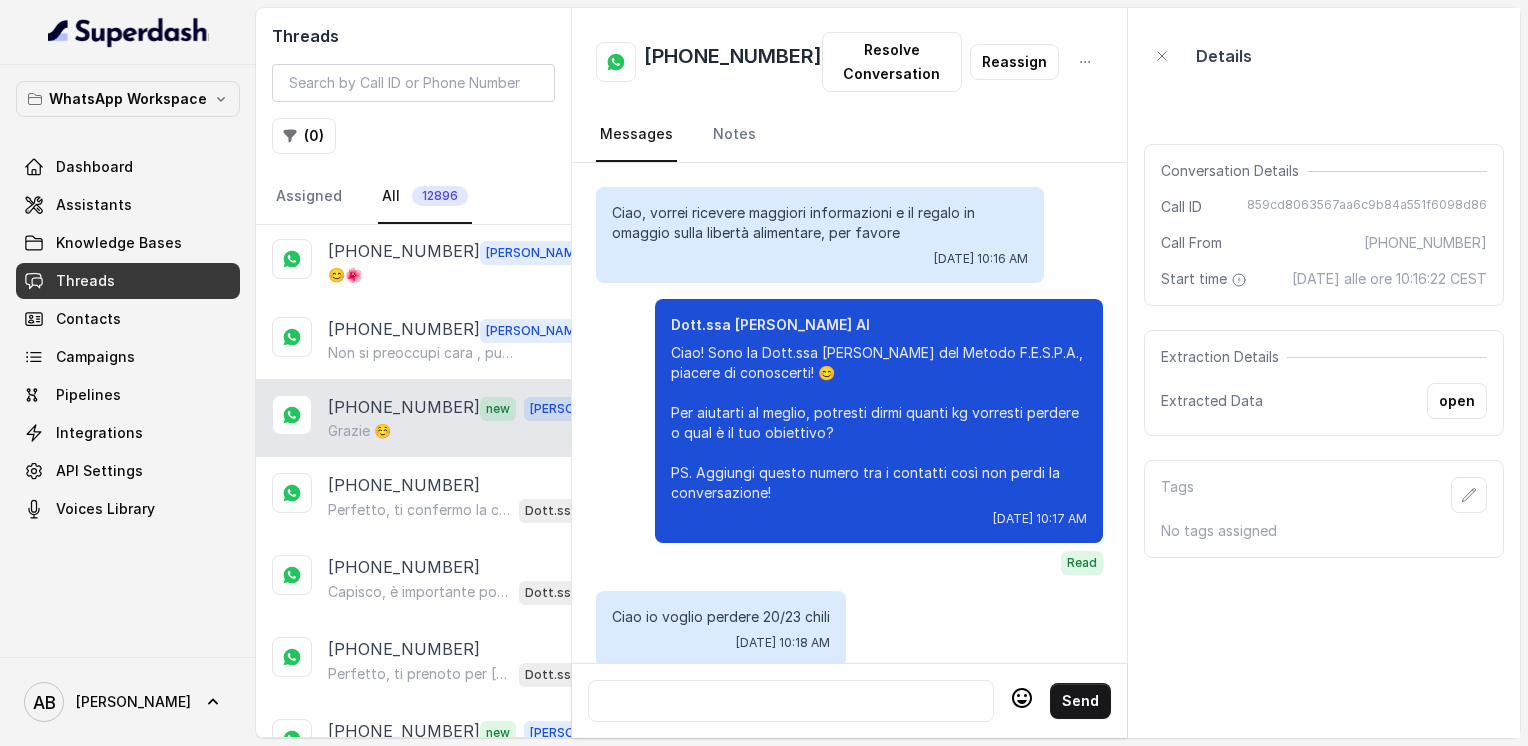 scroll, scrollTop: 2408, scrollLeft: 0, axis: vertical 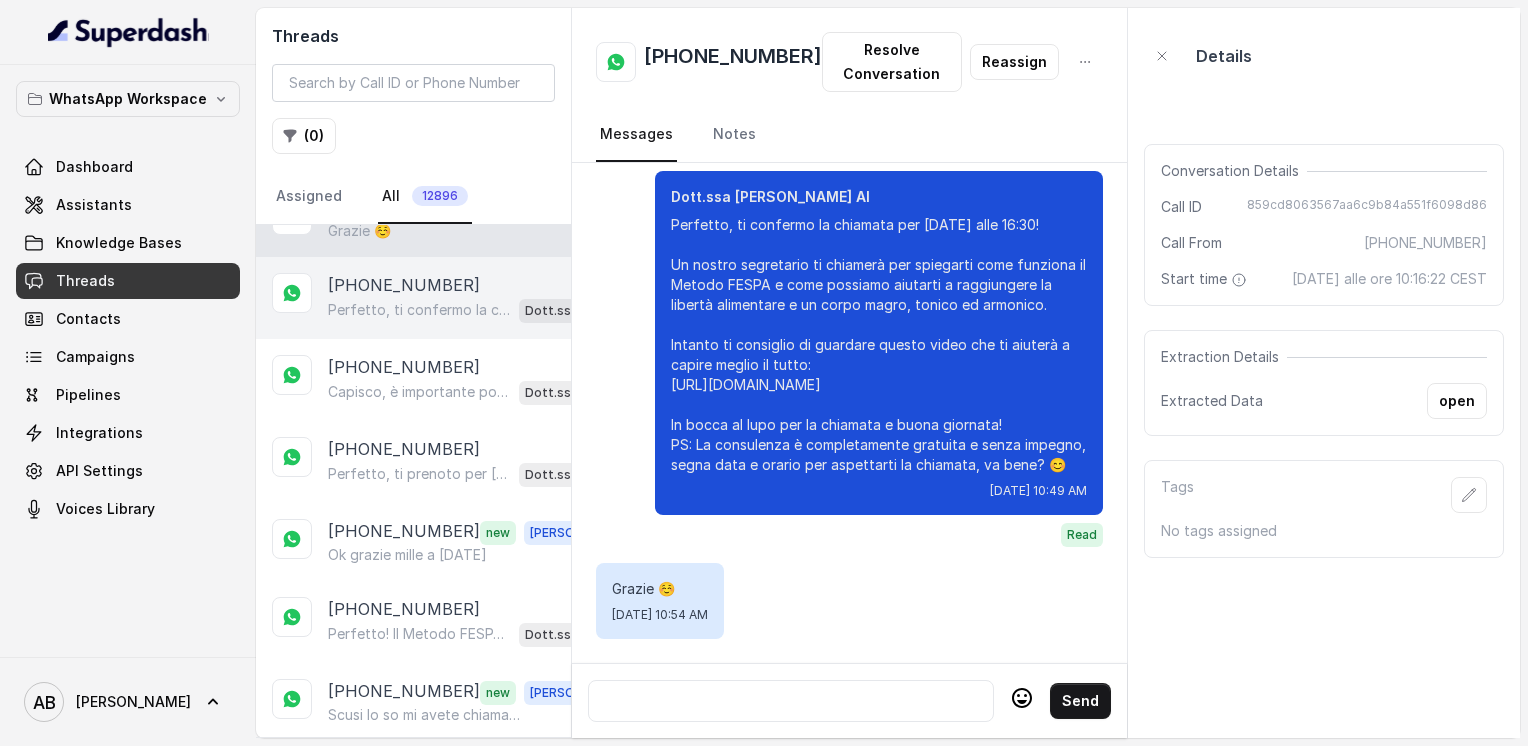click on "Perfetto, ti confermo la chiamata per [DATE] alle 17:40!
Un nostro segretario ti chiamerà per una consulenza gratuita di 5 minuti, senza impegno, per spiegarti come funziona il Metodo FESPA e come possiamo aiutarti a raggiungere la libertà alimentare e un corpo magro, tonico ed armonico.
Intanto ti consiglio di guardare questo video che ti aiuterà a capire meglio:
[URL][DOMAIN_NAME]
In bocca al lupo per la chiamata e a dopo! 😊" at bounding box center [419, 310] 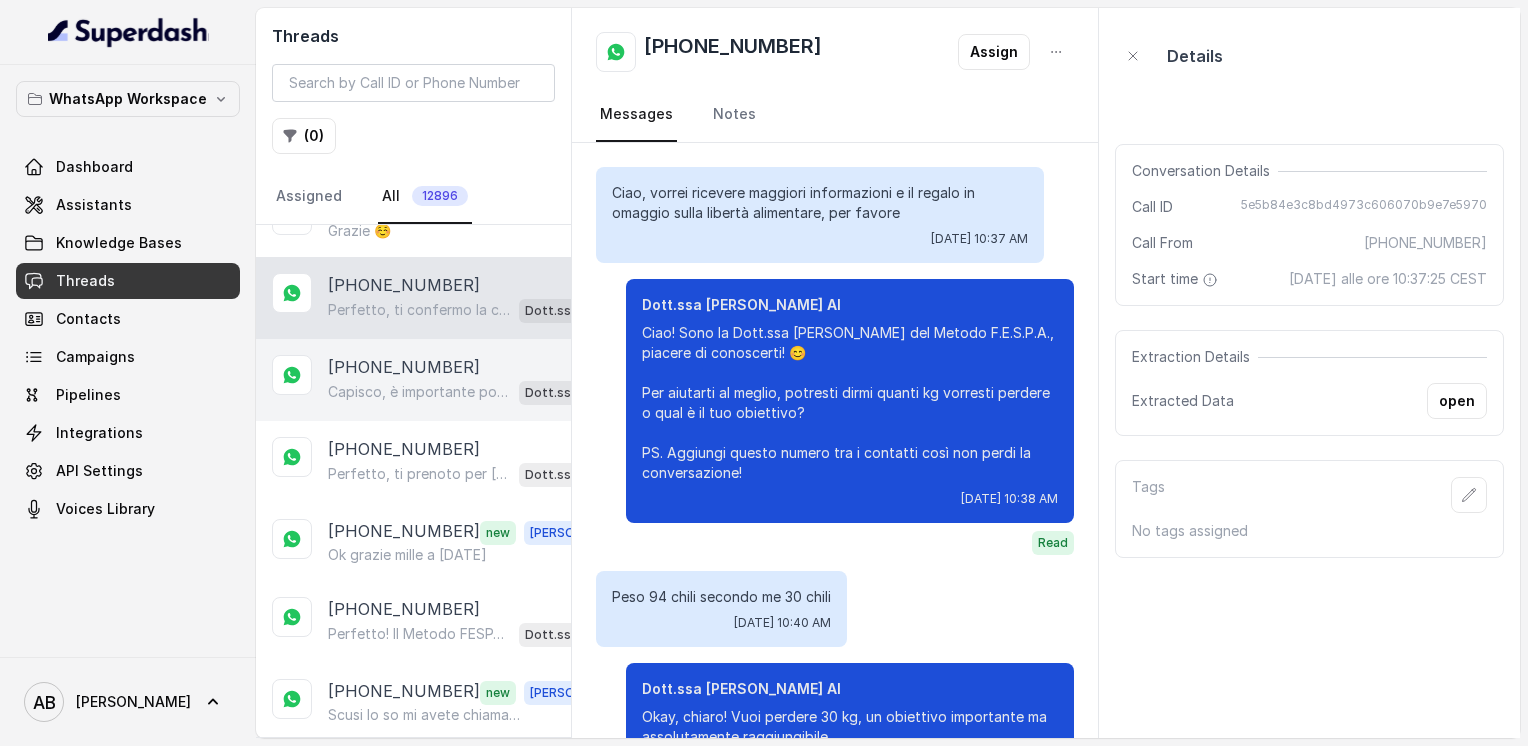scroll, scrollTop: 2216, scrollLeft: 0, axis: vertical 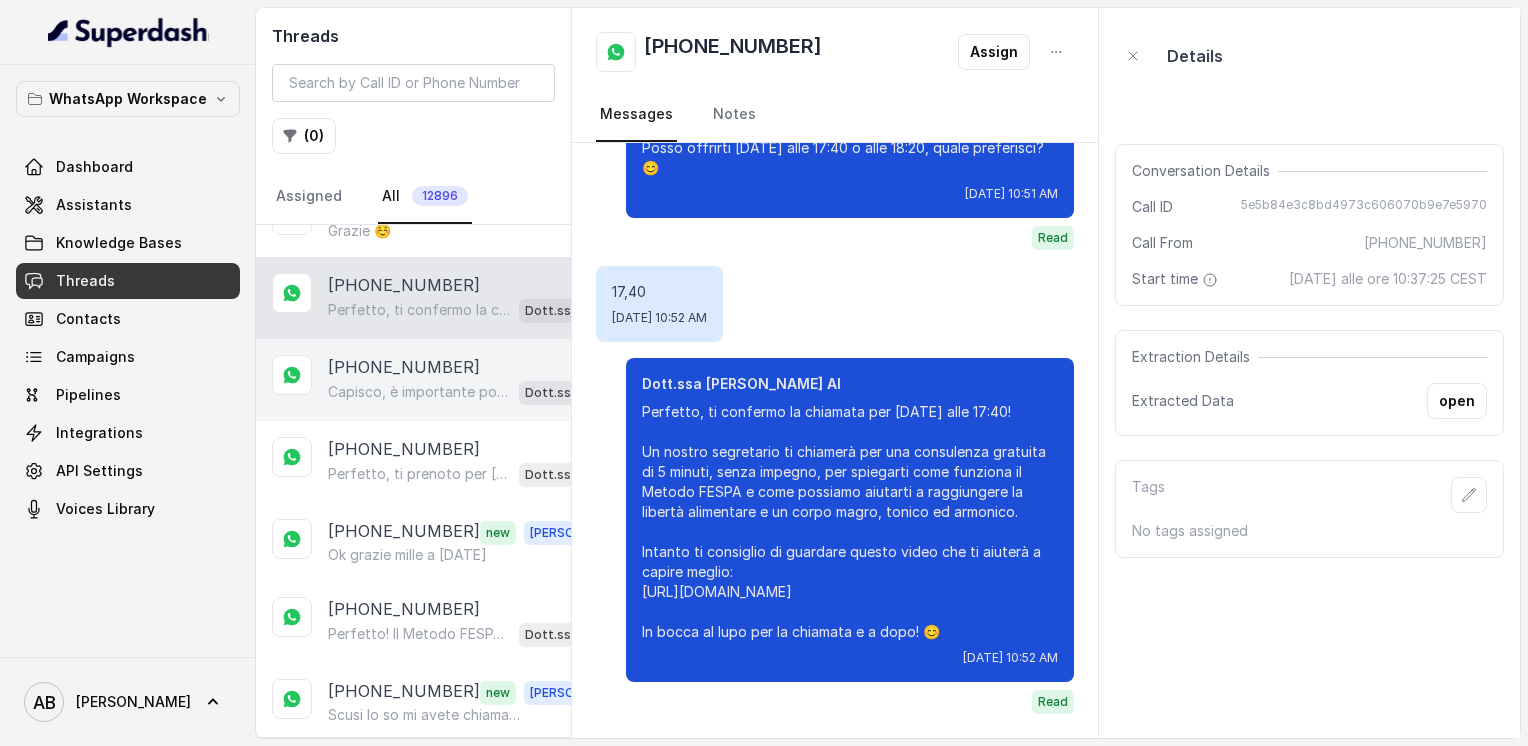 click on "Capisco, è importante poter mangiare senza rinunce.
Guarda, molte donne hanno raggiunto la libertà alimentare e un corpo magro, tonico ed armonico proprio mantenendo i carboidrati nel loro percorso.
Ti va di scoprire come funziona il Metodo FESPA con una breve chiamata gratuita di 5 minuti? 😊" at bounding box center [419, 392] 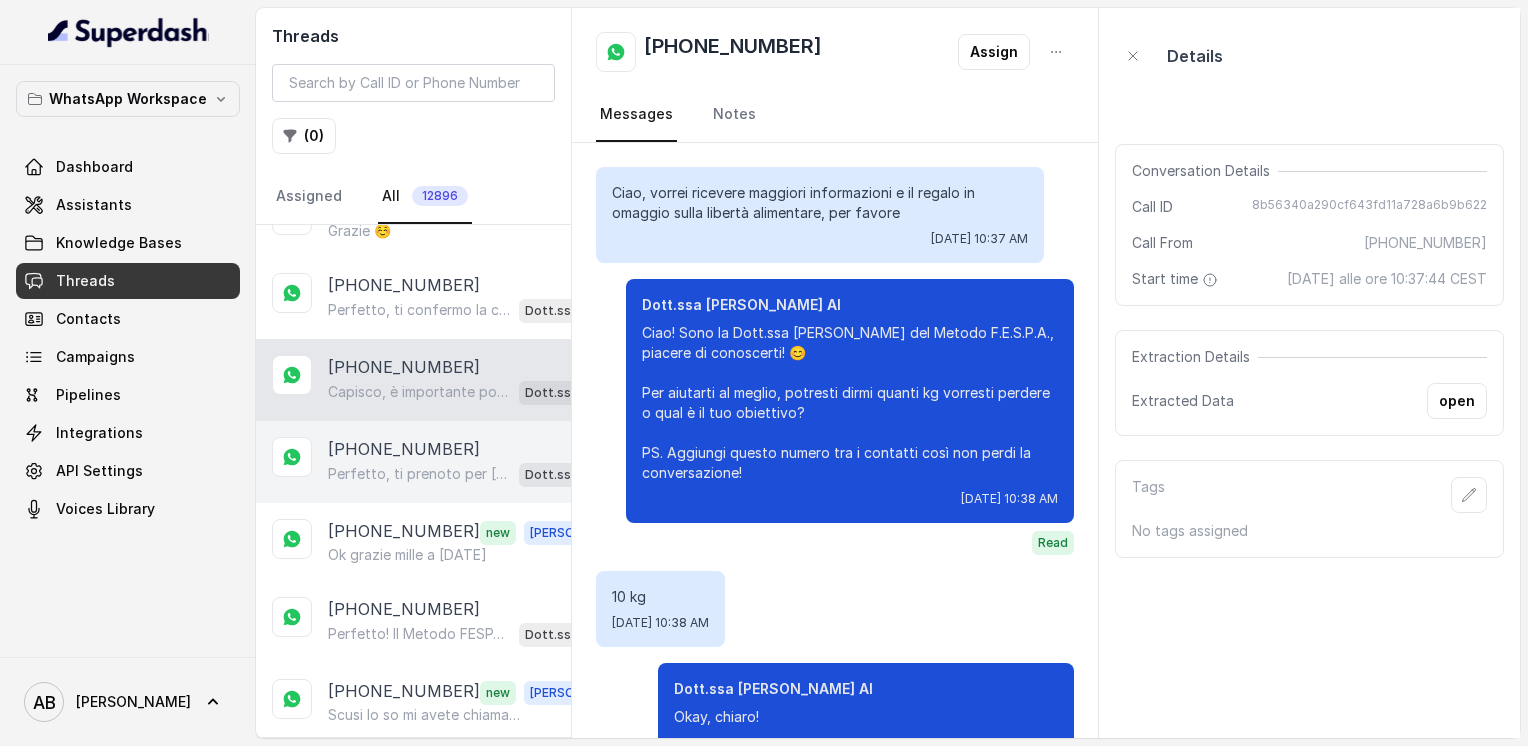 scroll, scrollTop: 792, scrollLeft: 0, axis: vertical 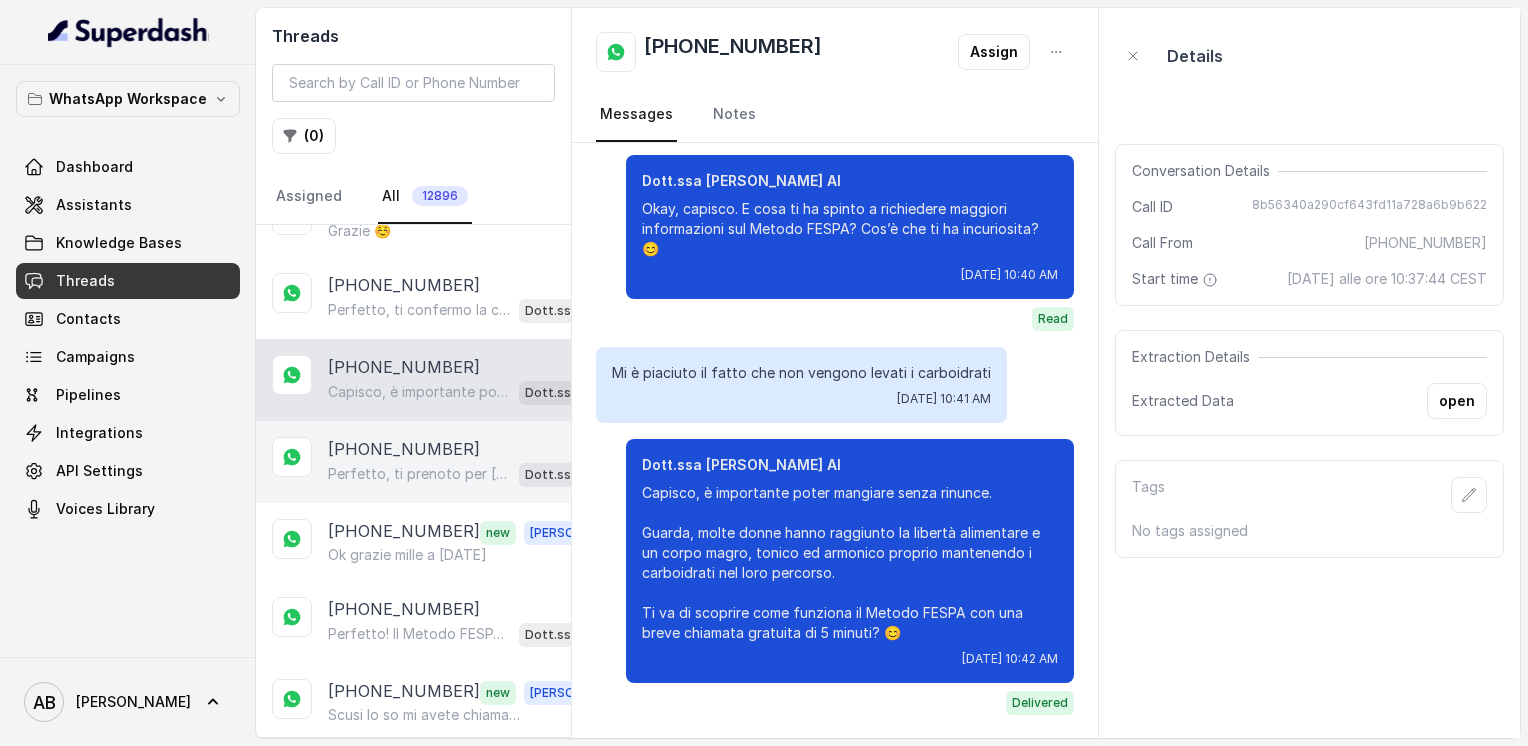 click on "Perfetto, ti prenoto per [DATE] alle 16:40!
Ti confermo la chiamata per [DATE] alle 16:40. Un nostro segretario ti chiamerà per spiegarti come funziona il Metodo FESPA e come possiamo aiutarti a raggiungere la libertà alimentare e un corpo magro, tonico ed armonico.
Intanto ti consiglio di guardare questo video che ti aiuterà a capire meglio il tutto:
[URL][DOMAIN_NAME]
In bocca al lupo per la chiamata! 😊
PS: La consulenza è completamente gratuita e senza impegno, segna data e orario per aspettarti la chiamata, va bene?" at bounding box center [419, 474] 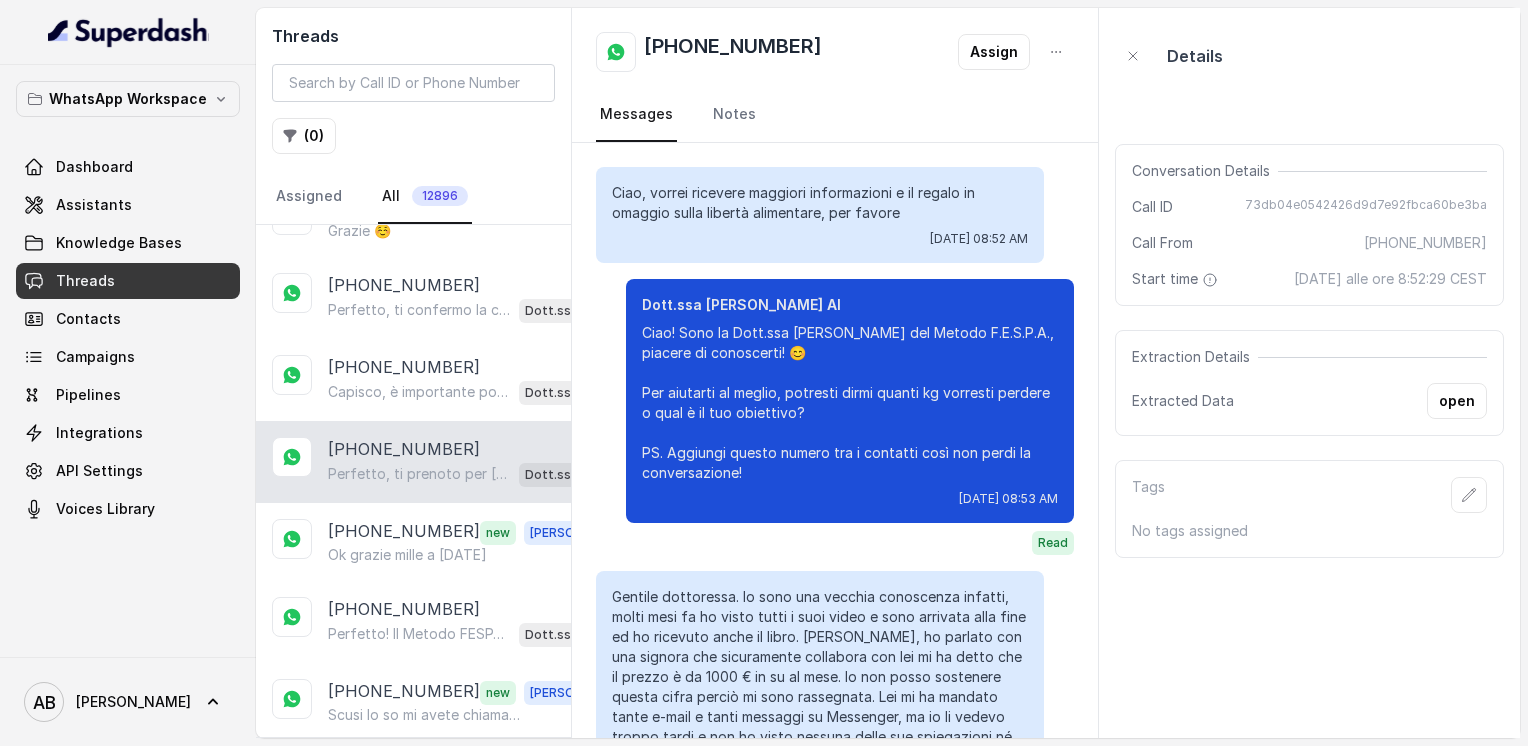 scroll, scrollTop: 3780, scrollLeft: 0, axis: vertical 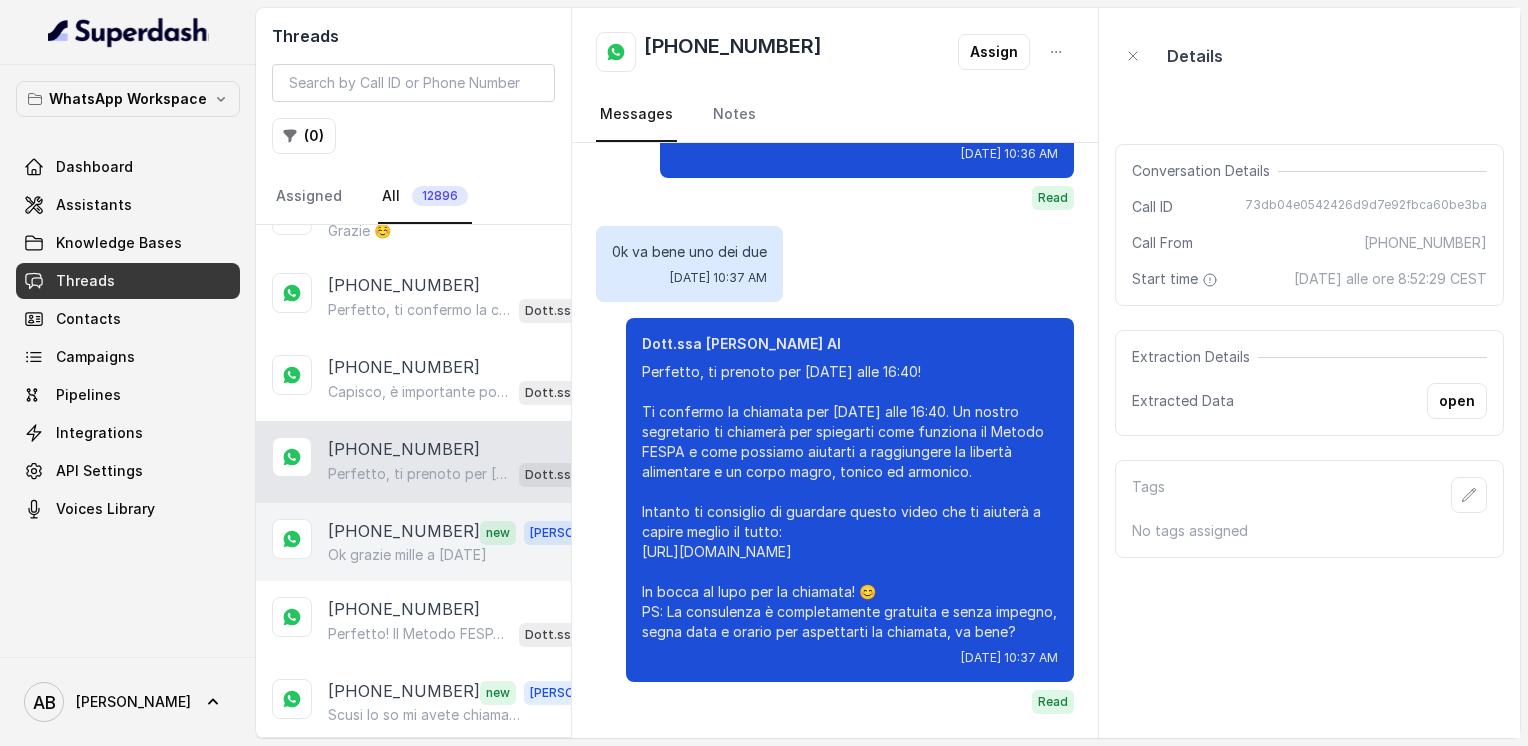 click on "[PHONE_NUMBER]" at bounding box center (404, 532) 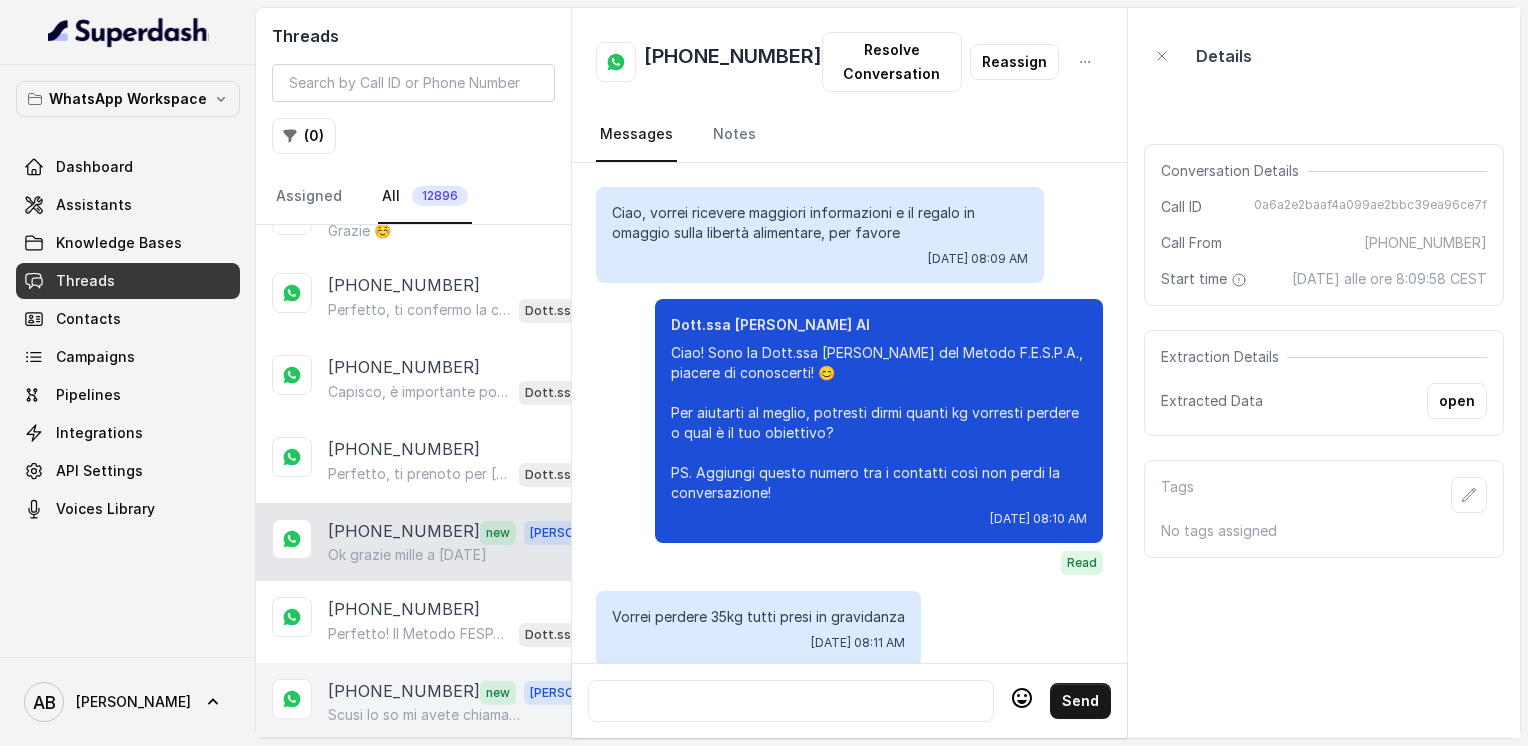 scroll, scrollTop: 3904, scrollLeft: 0, axis: vertical 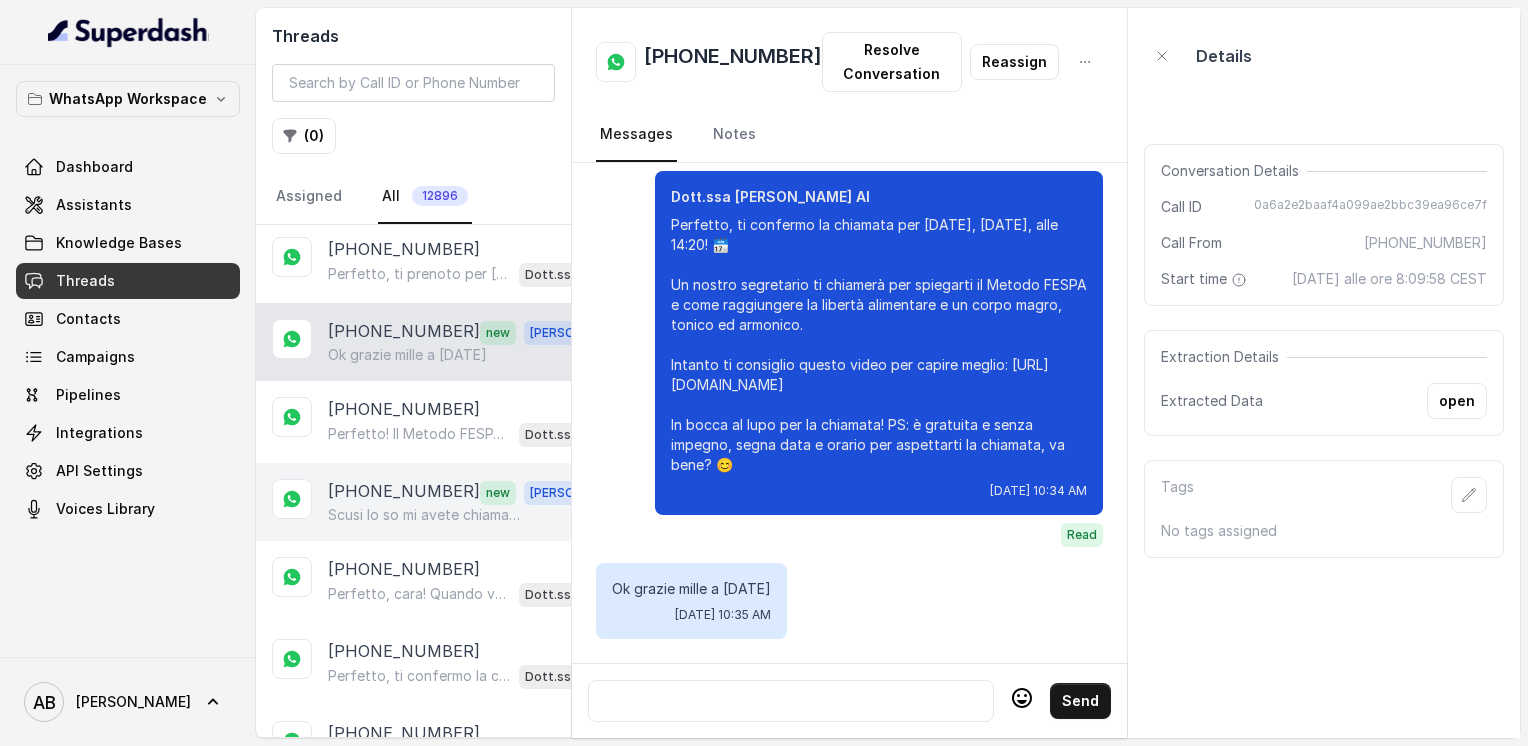 click on "Scusi lo so mi avete chiamato ma mio figlio ha chiuso la chiamata mi richiami [DATE] gentilmente e mi scusi ancora" at bounding box center [424, 515] 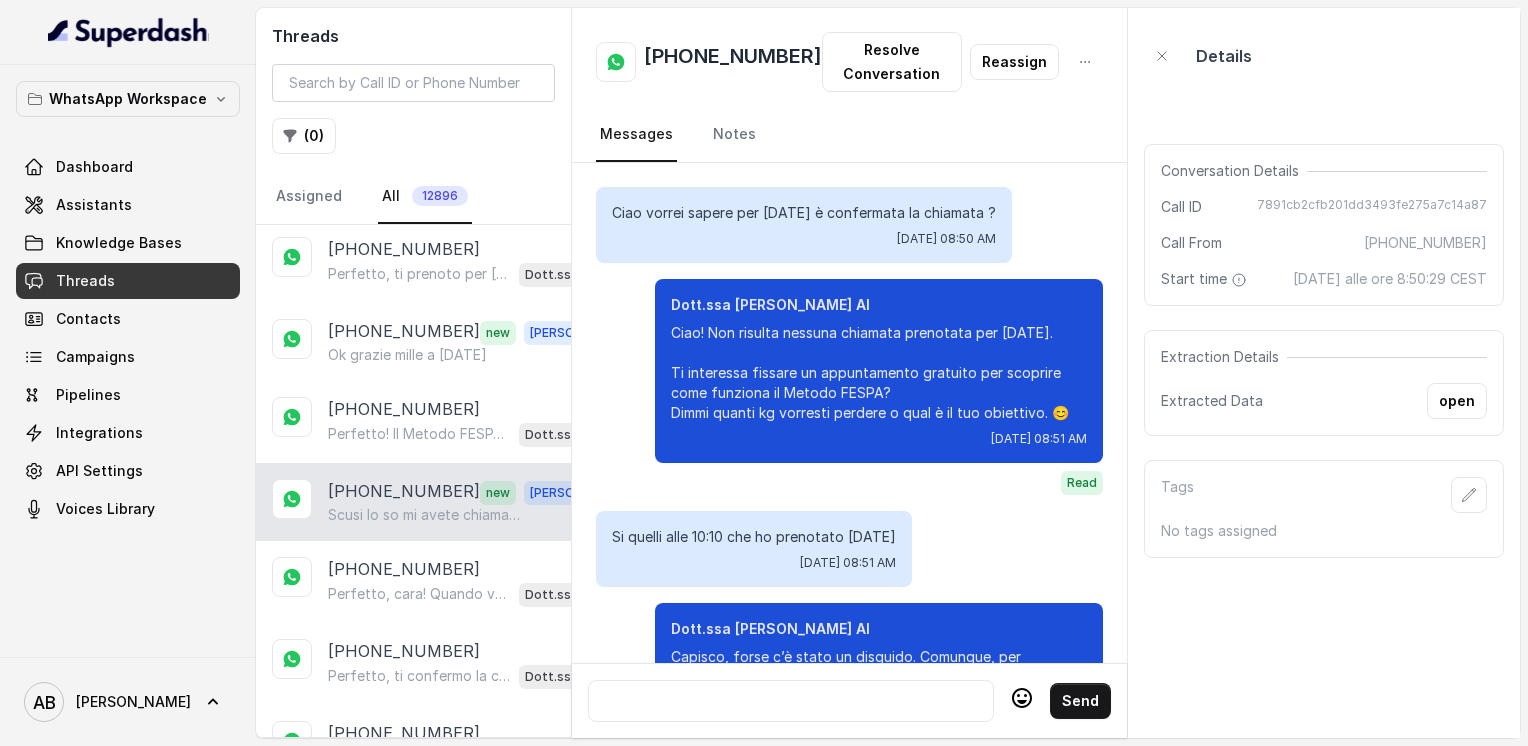 scroll, scrollTop: 2976, scrollLeft: 0, axis: vertical 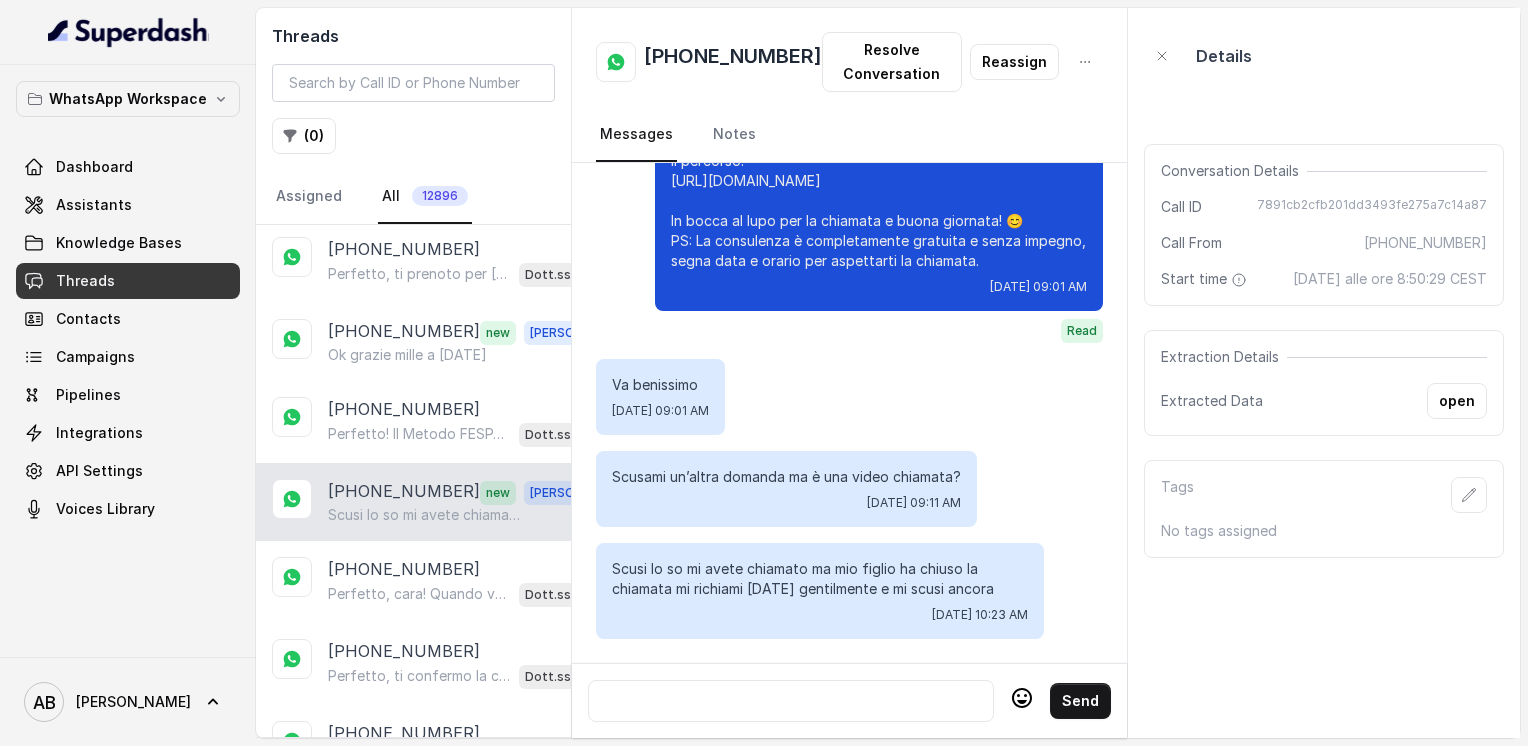 click at bounding box center [791, 701] 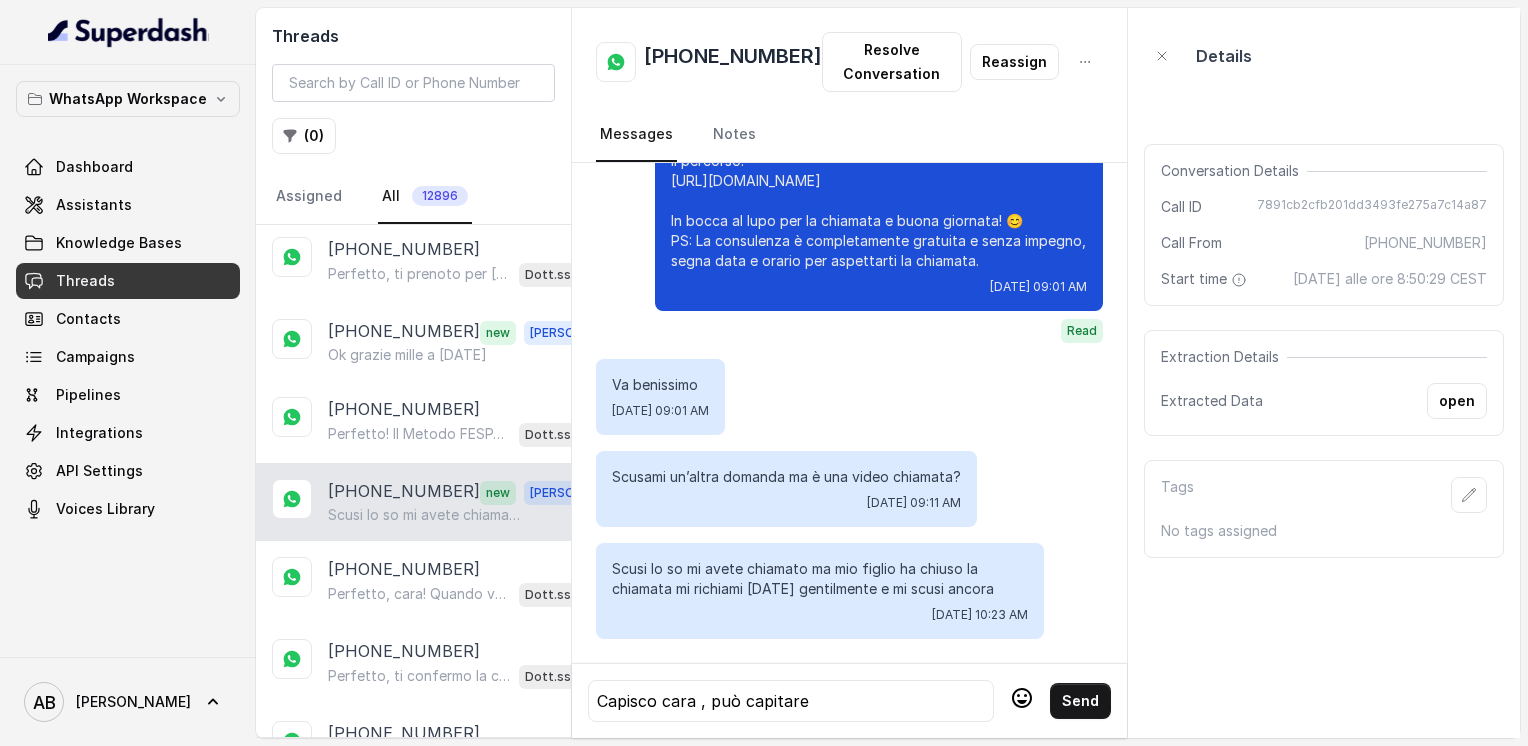 click 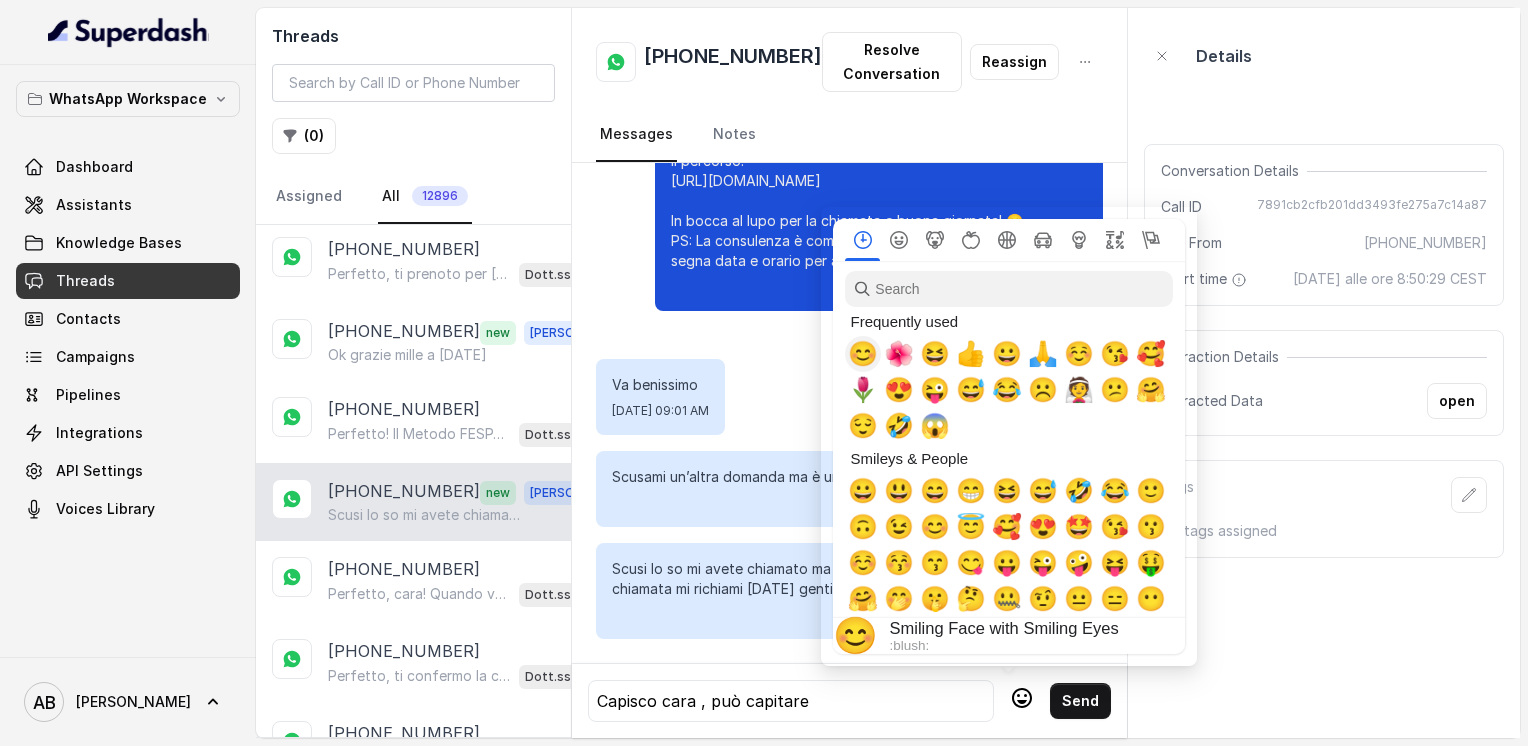 click on "😊" at bounding box center (863, 354) 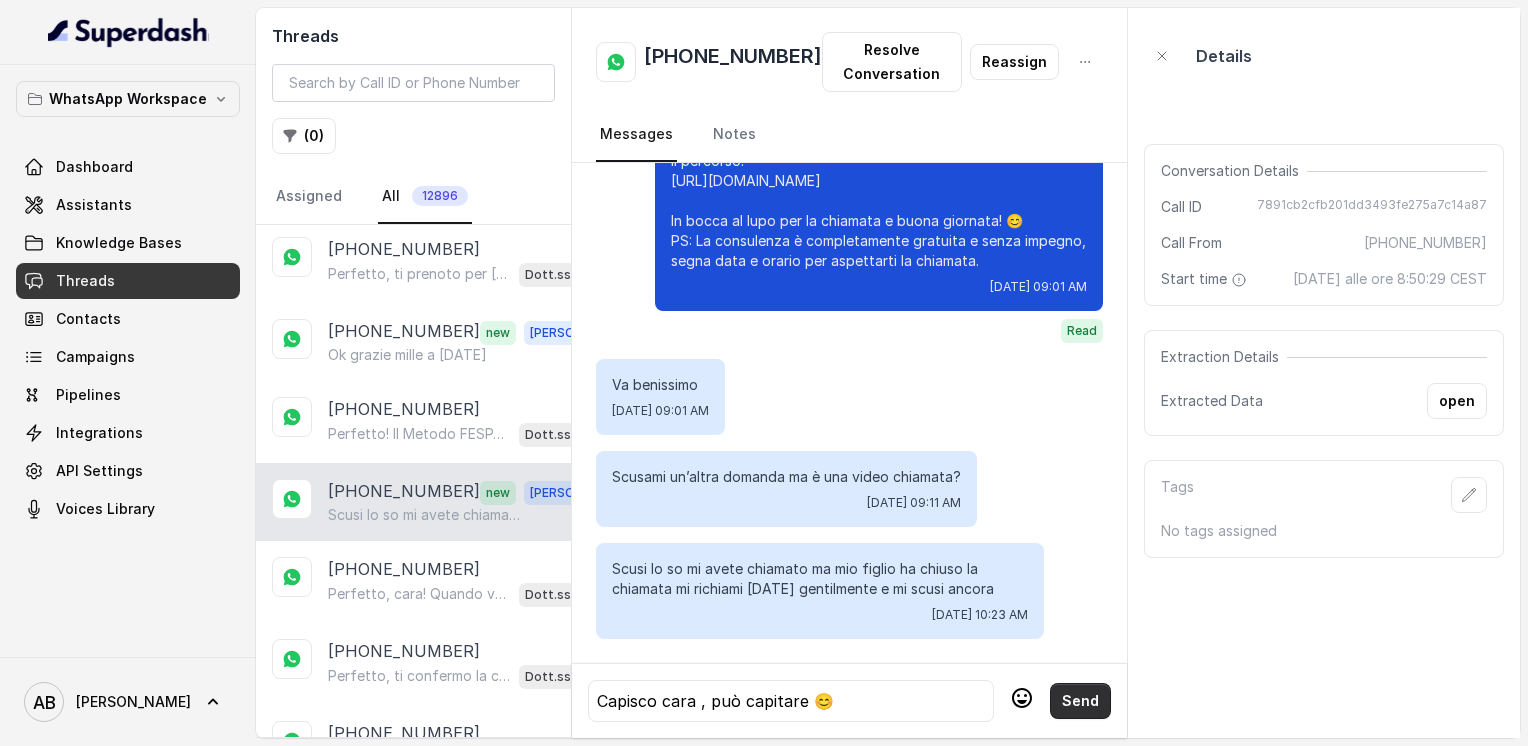 click on "Send" at bounding box center (1080, 701) 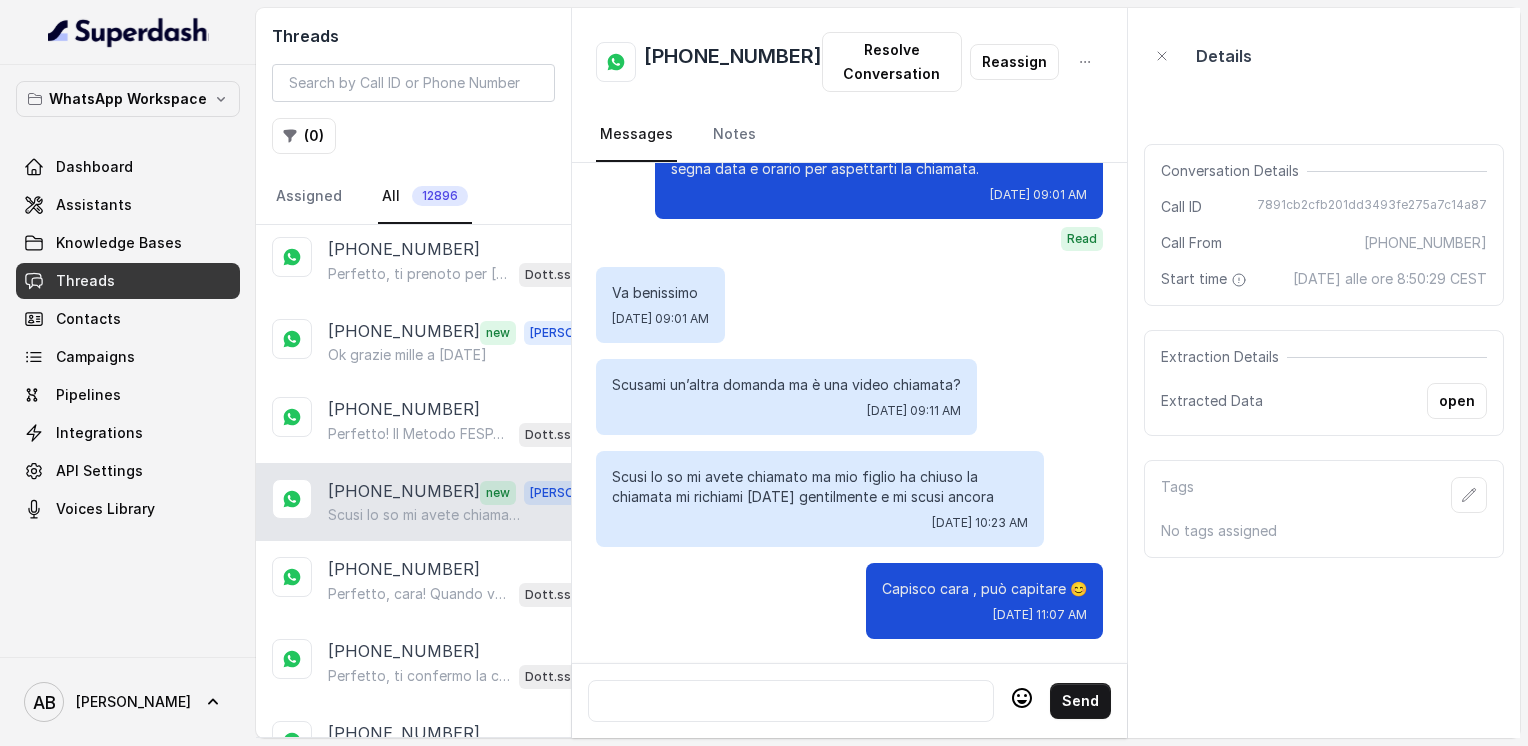 scroll, scrollTop: 2976, scrollLeft: 0, axis: vertical 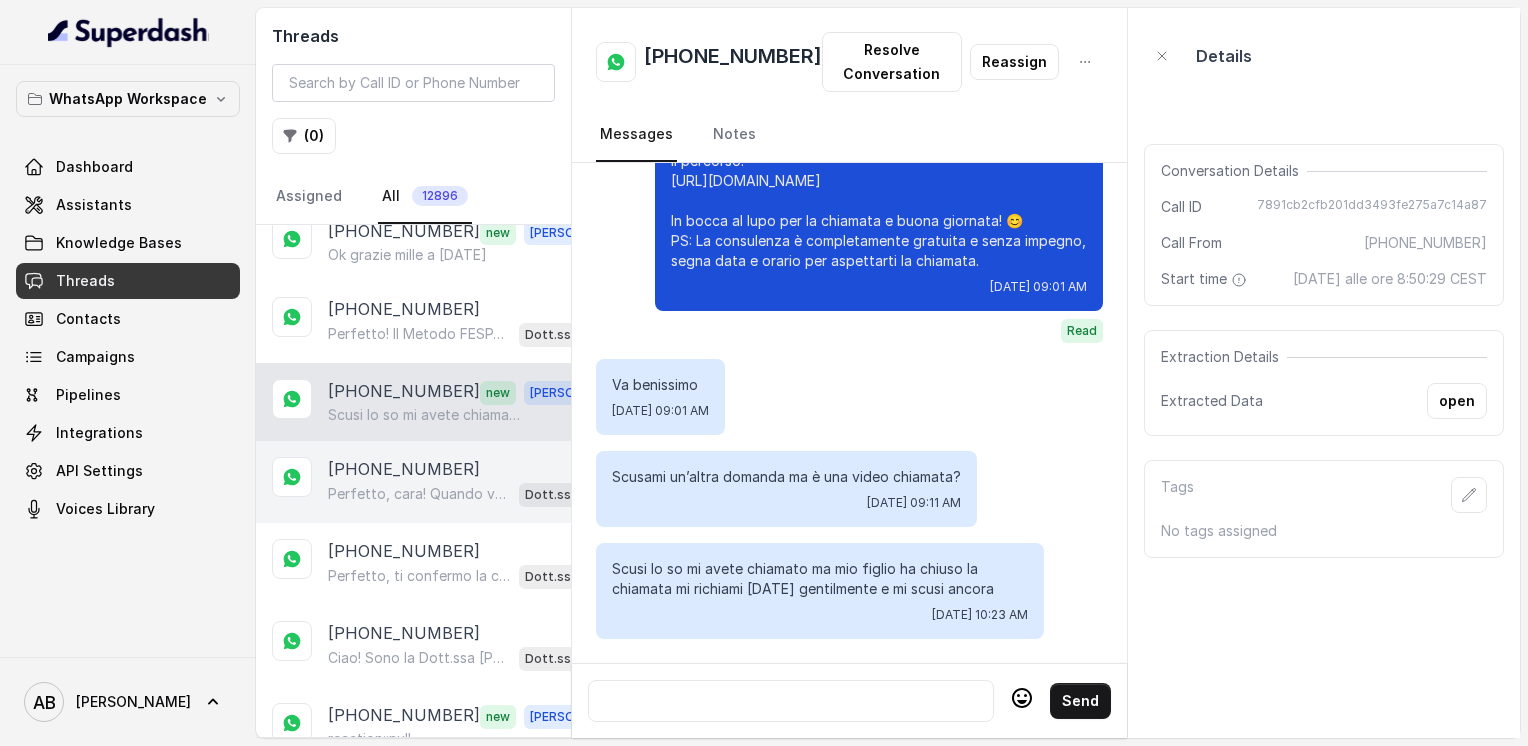 click on "[PHONE_NUMBER]   Perfetto, cara! Quando vorrai, sarò qui per aiutarti a fare il primo passo verso la libertà alimentare e un corpo magro, tonico ed armonico. 😊
Se ti fa piacere, puoi scrivermi quando vuoi per fissare la chiamata gratuita senza impegno. A presto! 🌸 Dott.ssa [PERSON_NAME] AI" at bounding box center (413, 482) 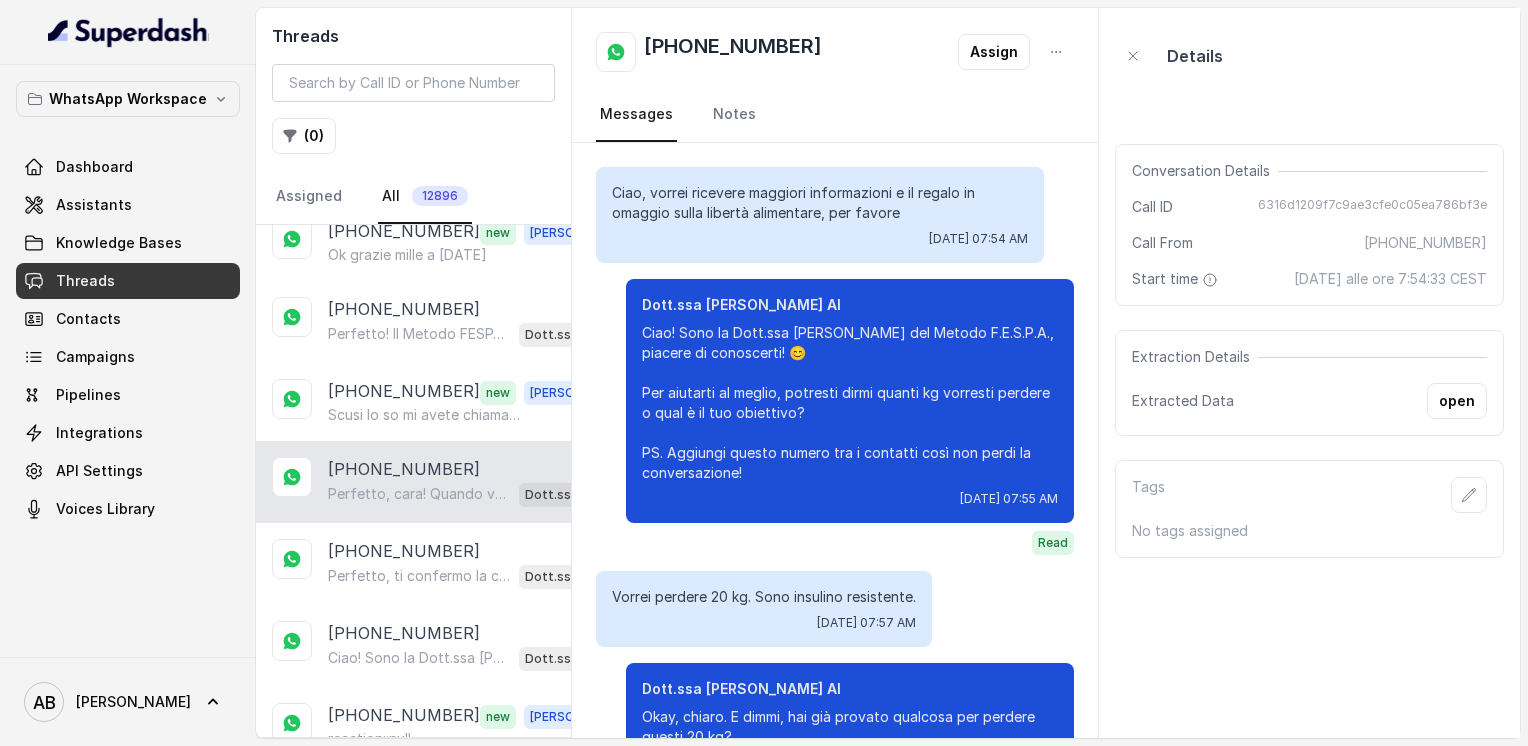 scroll, scrollTop: 2488, scrollLeft: 0, axis: vertical 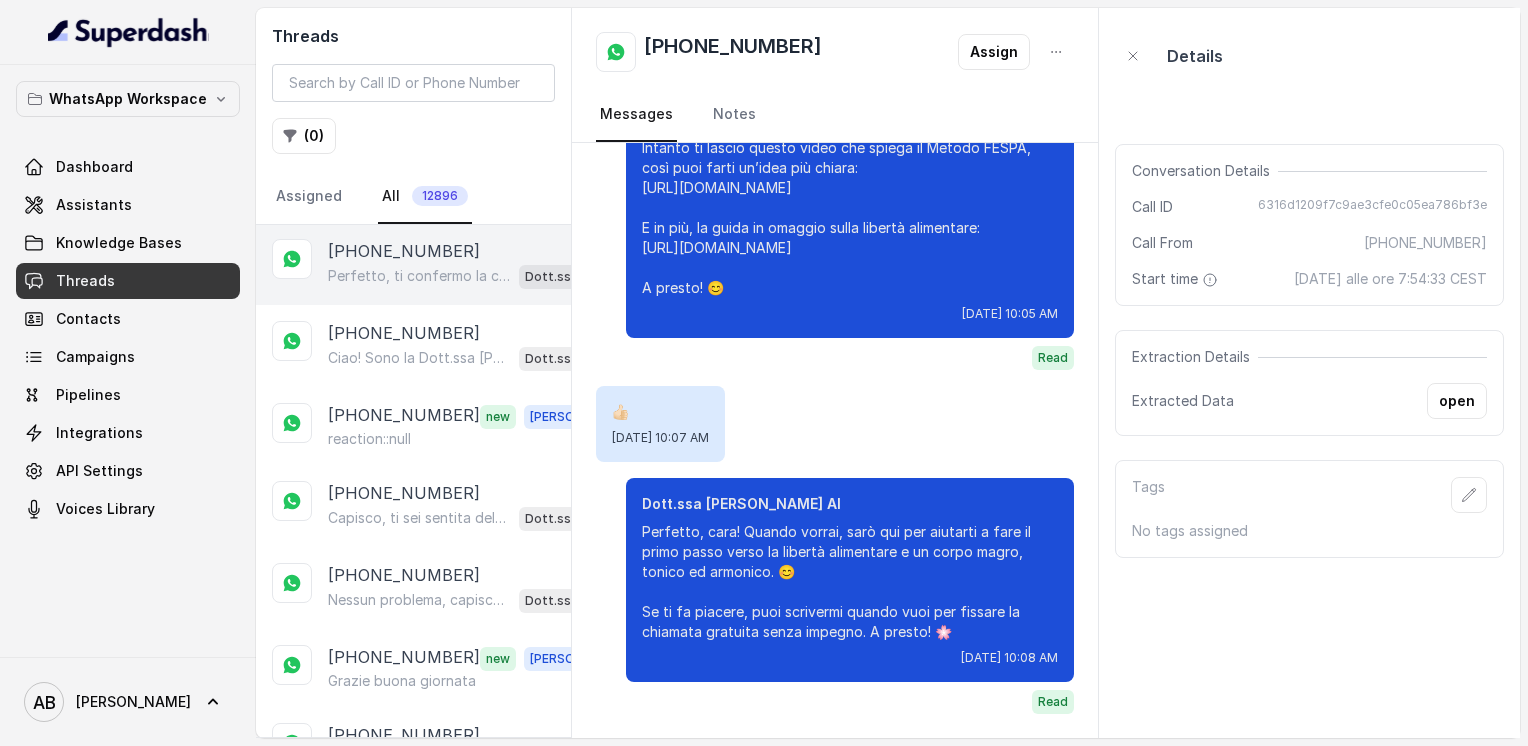 click on "[PHONE_NUMBER]   Perfetto, ti confermo la chiamata per [DATE] alle 12:40!
Un nostro esperto ti chiamerà per una consulenza gratuita di 5 minuti, senza impegno, per spiegarti come funziona il Metodo FESPA e capire cosa può fare per te.
Intanto ti consiglio di guardare questo video che ti aiuterà a capire meglio:
[URL][DOMAIN_NAME]
In bocca al lupo per la chiamata e buona giornata! 😊
PS: Ricordati di segnare data e orario per aspettarti la chiamata. Dott.ssa [PERSON_NAME] AI" at bounding box center [413, 264] 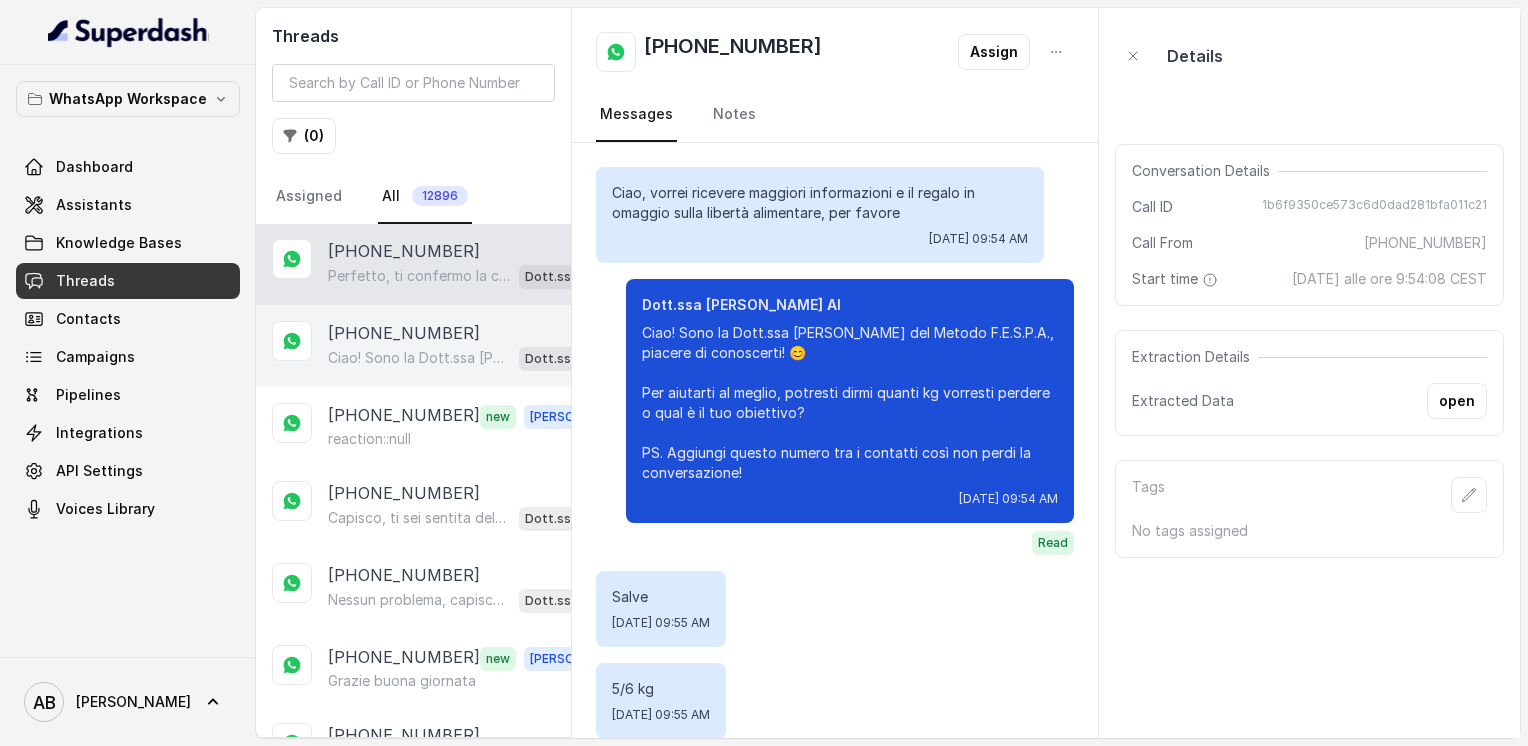 scroll, scrollTop: 2628, scrollLeft: 0, axis: vertical 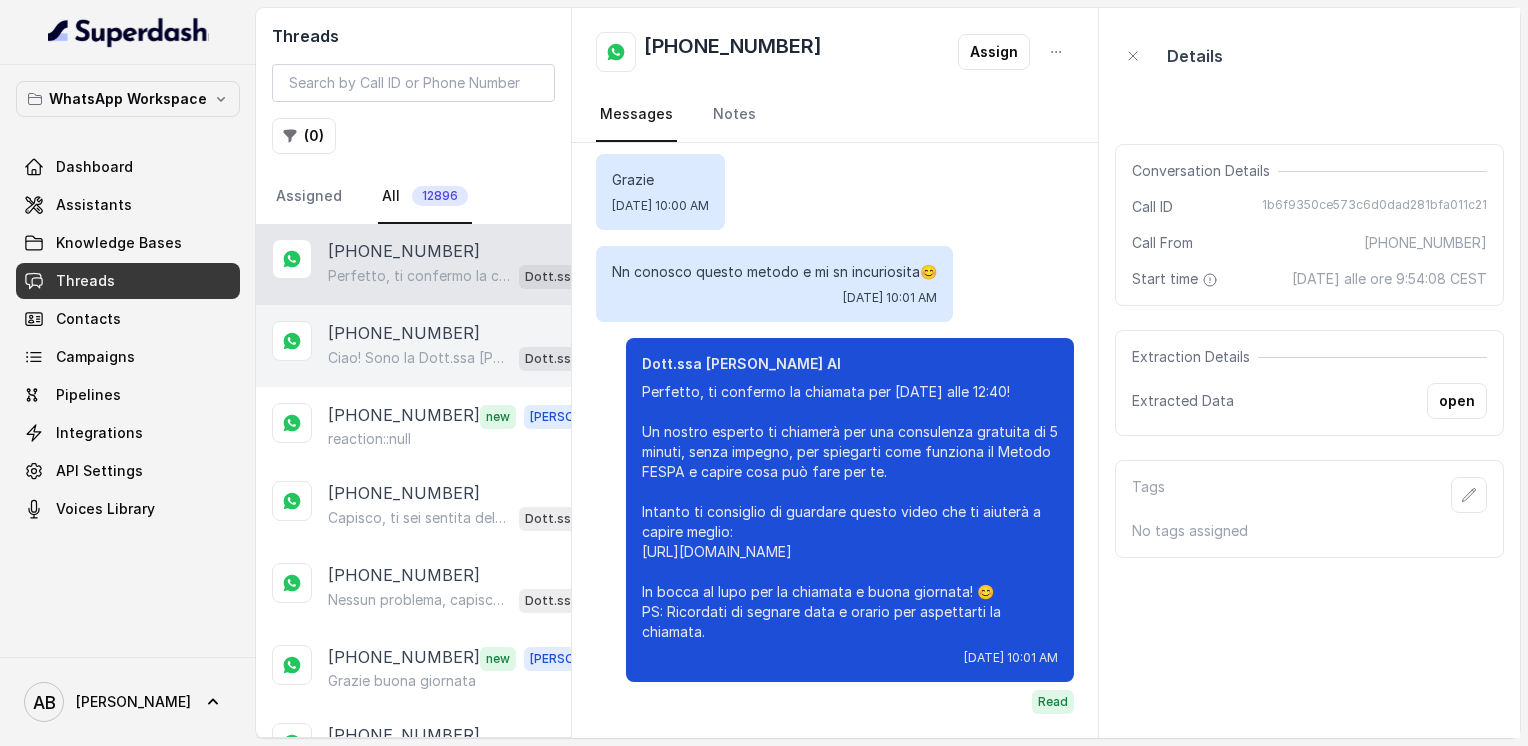 click on "Ciao! Sono la Dott.ssa [PERSON_NAME] del Metodo F.E.S.P.A., piacere di conoscerti! 😊
Per aiutarti al meglio, potresti dirmi quanti kg vorresti perdere o qual è il tuo obiettivo?
PS. Aggiungi questo numero tra i contatti così non perdi la conversazione!" at bounding box center [419, 358] 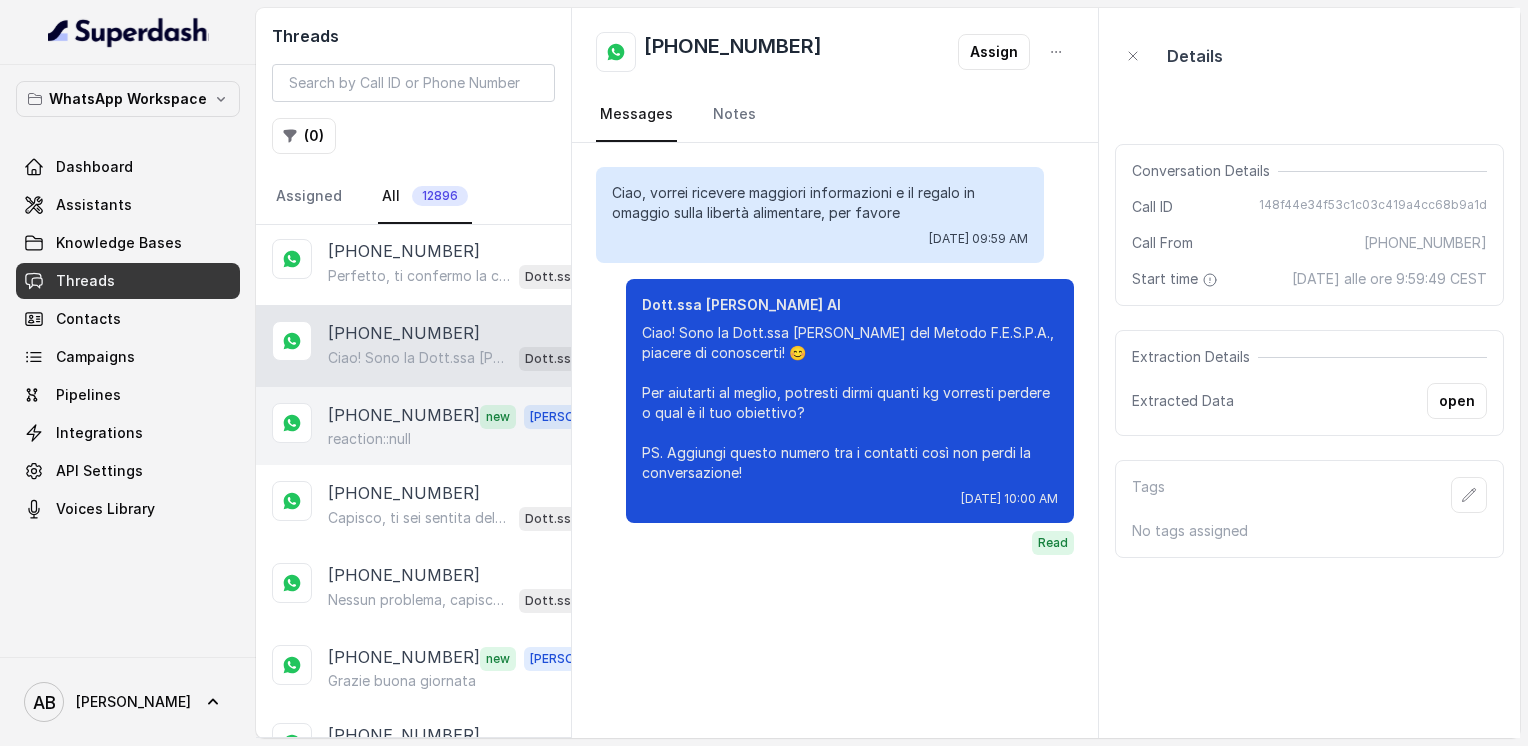 click on "[PHONE_NUMBER]" at bounding box center [404, 416] 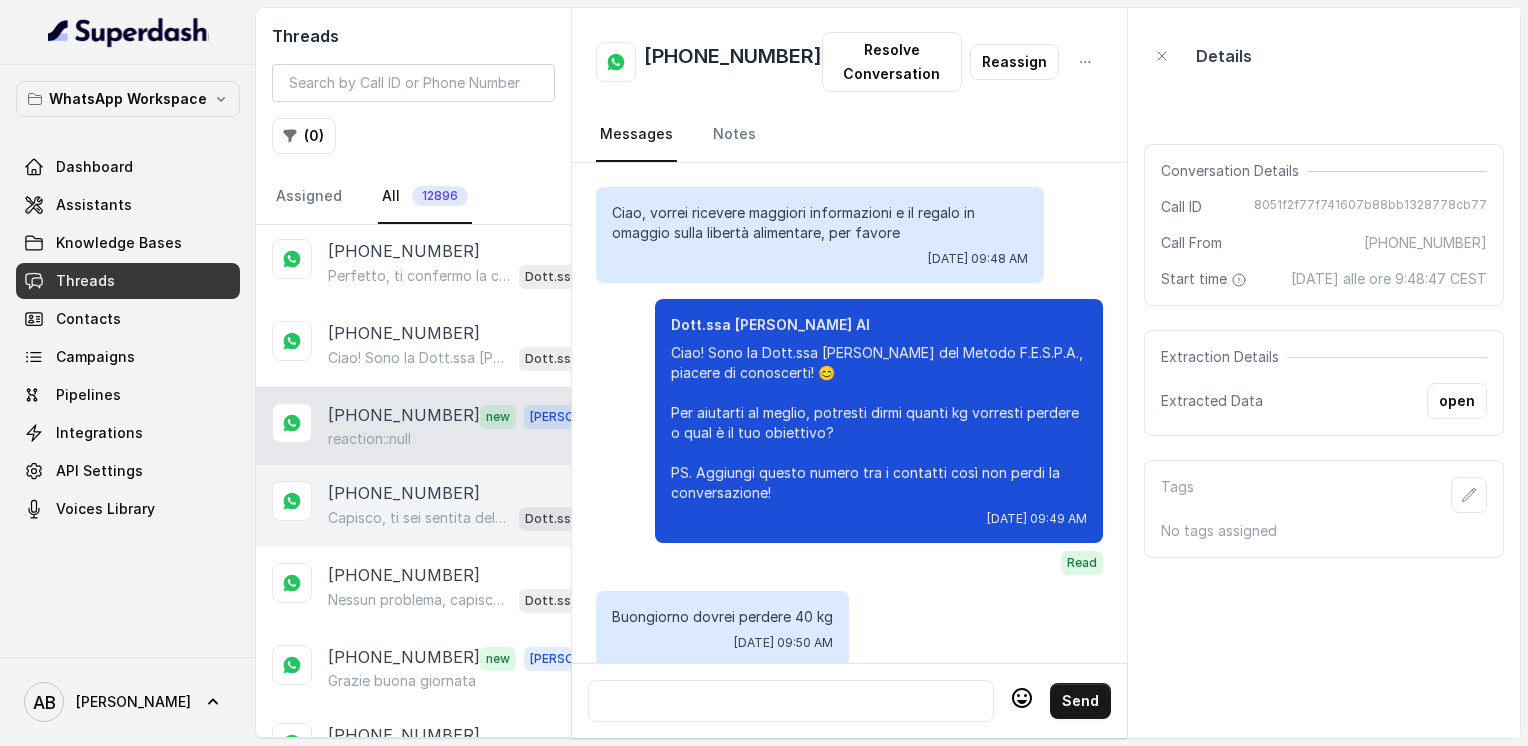 scroll, scrollTop: 1732, scrollLeft: 0, axis: vertical 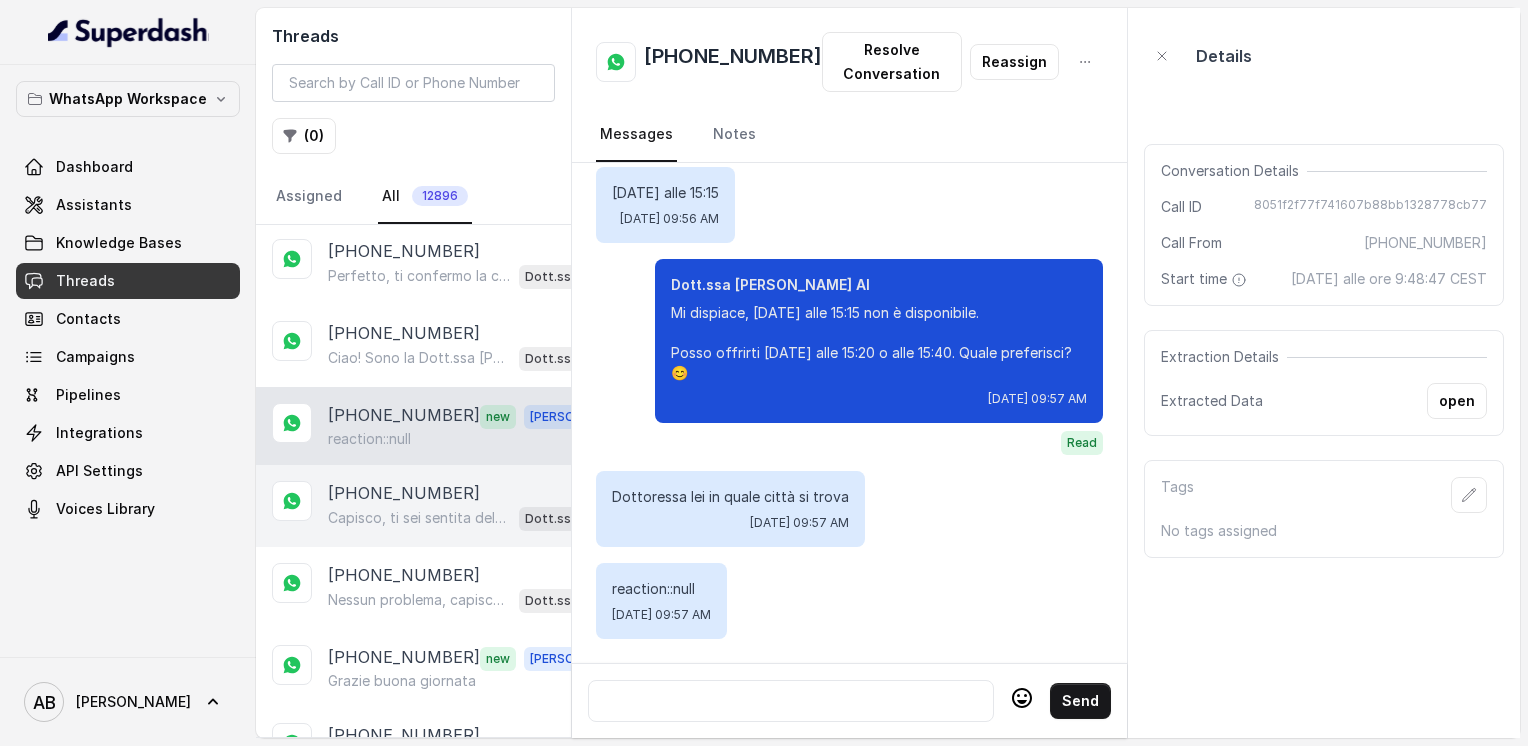 click on "[PHONE_NUMBER]" at bounding box center [404, 493] 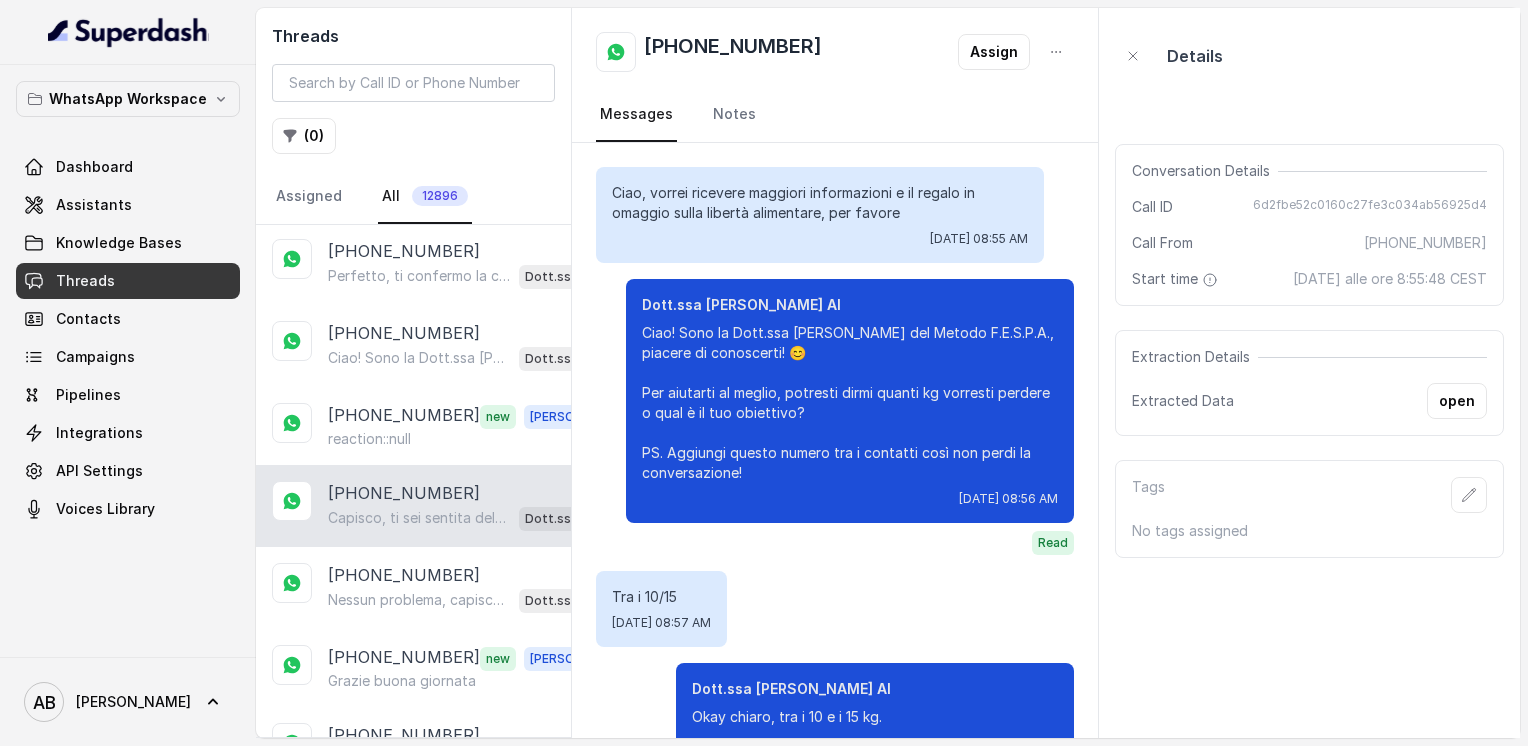 scroll, scrollTop: 2044, scrollLeft: 0, axis: vertical 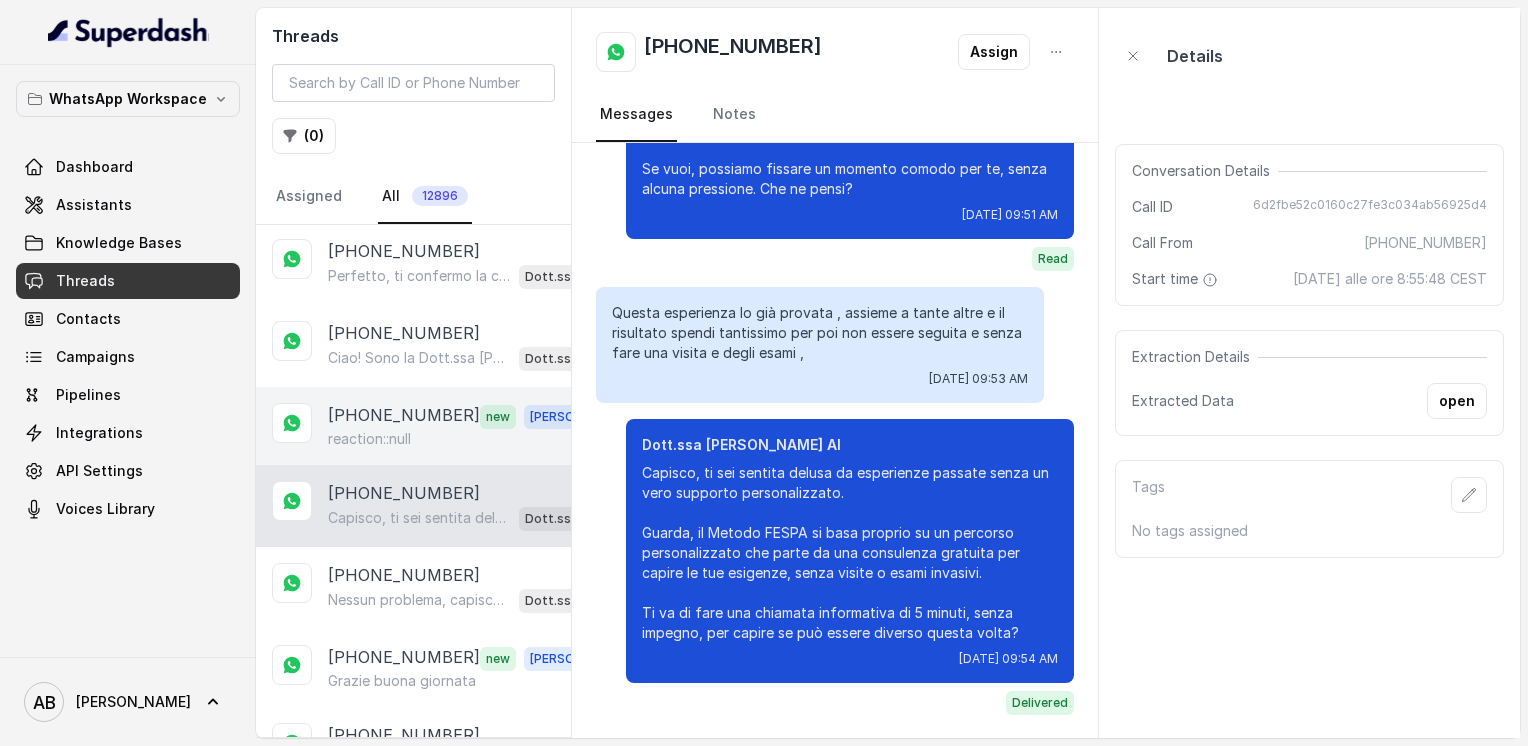 click on "[PHONE_NUMBER]" at bounding box center [404, 416] 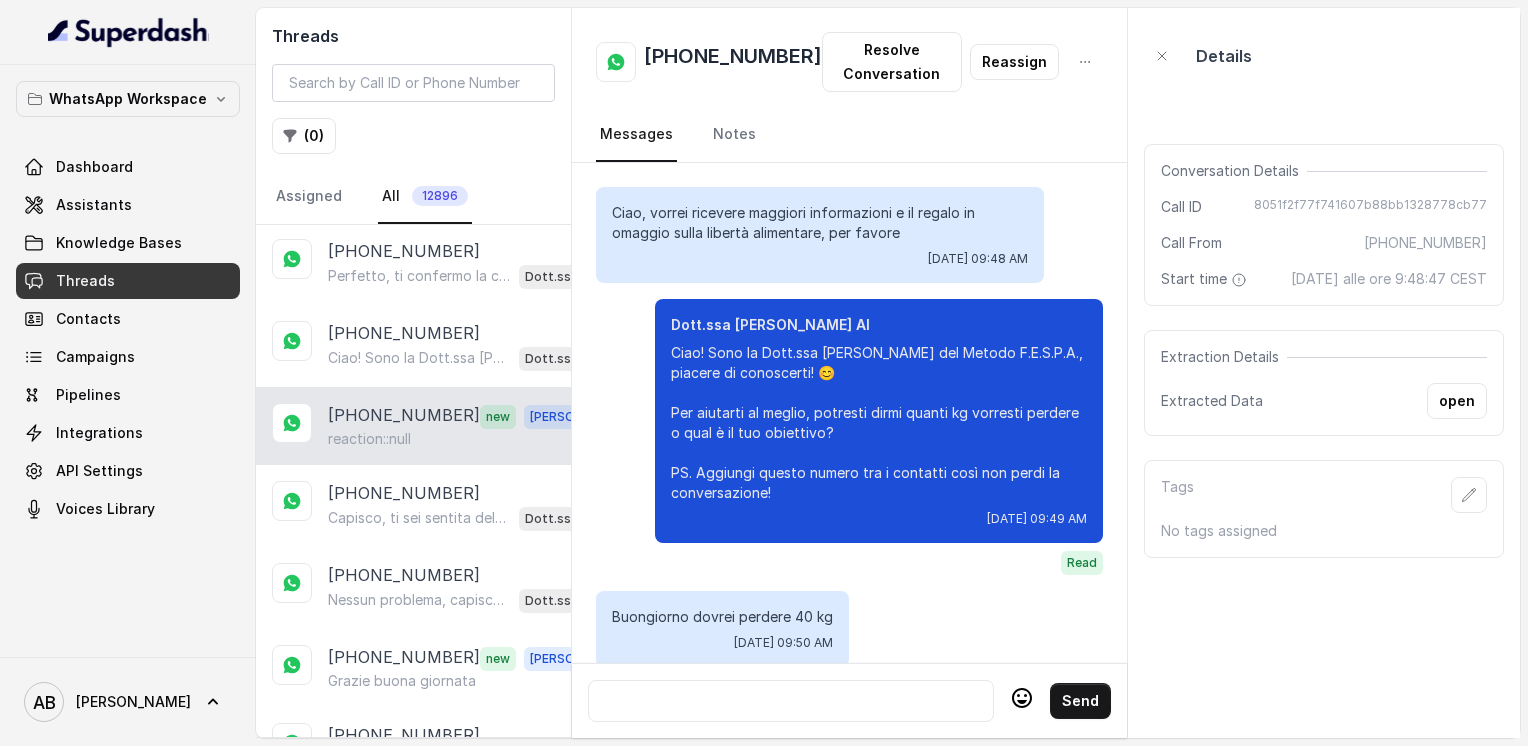 scroll, scrollTop: 1732, scrollLeft: 0, axis: vertical 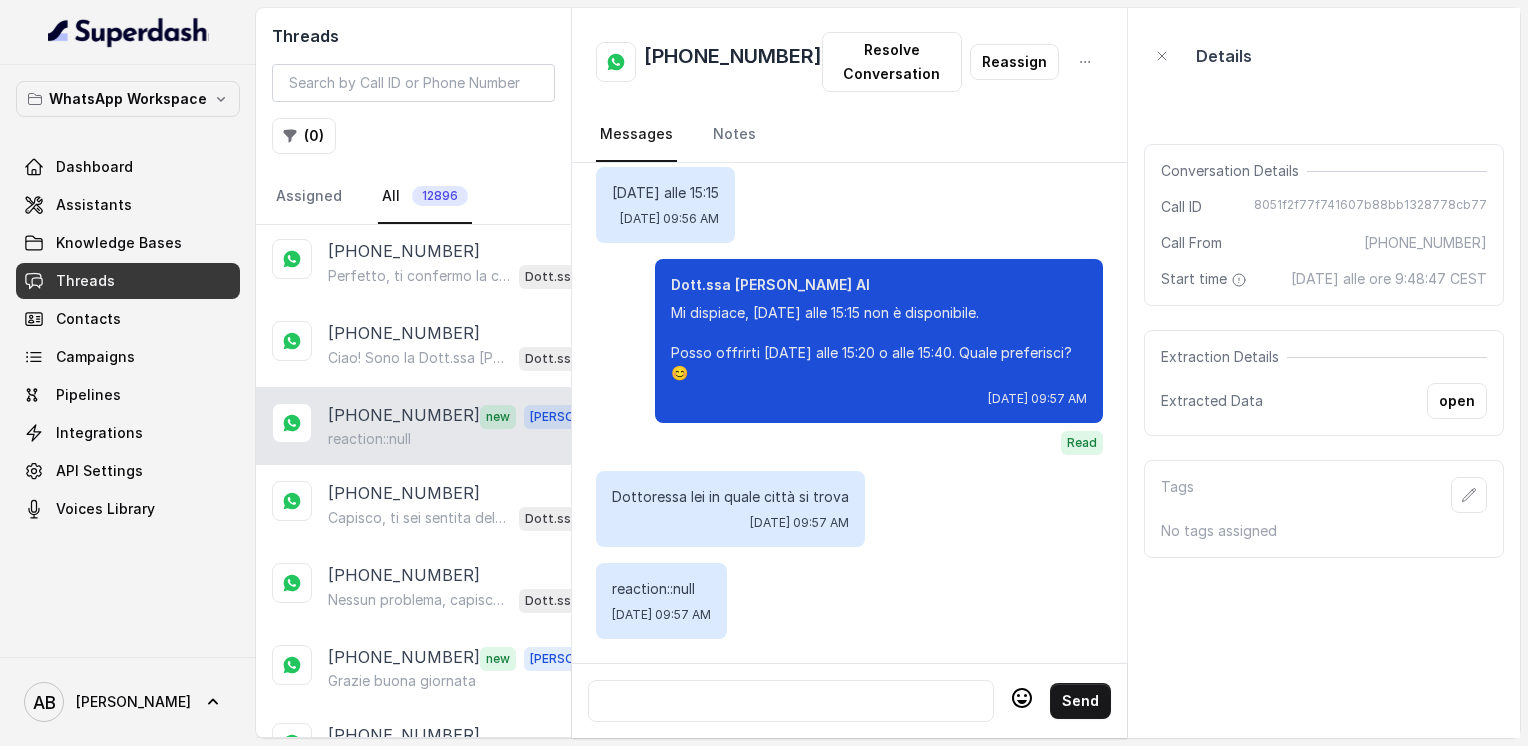click at bounding box center [791, 701] 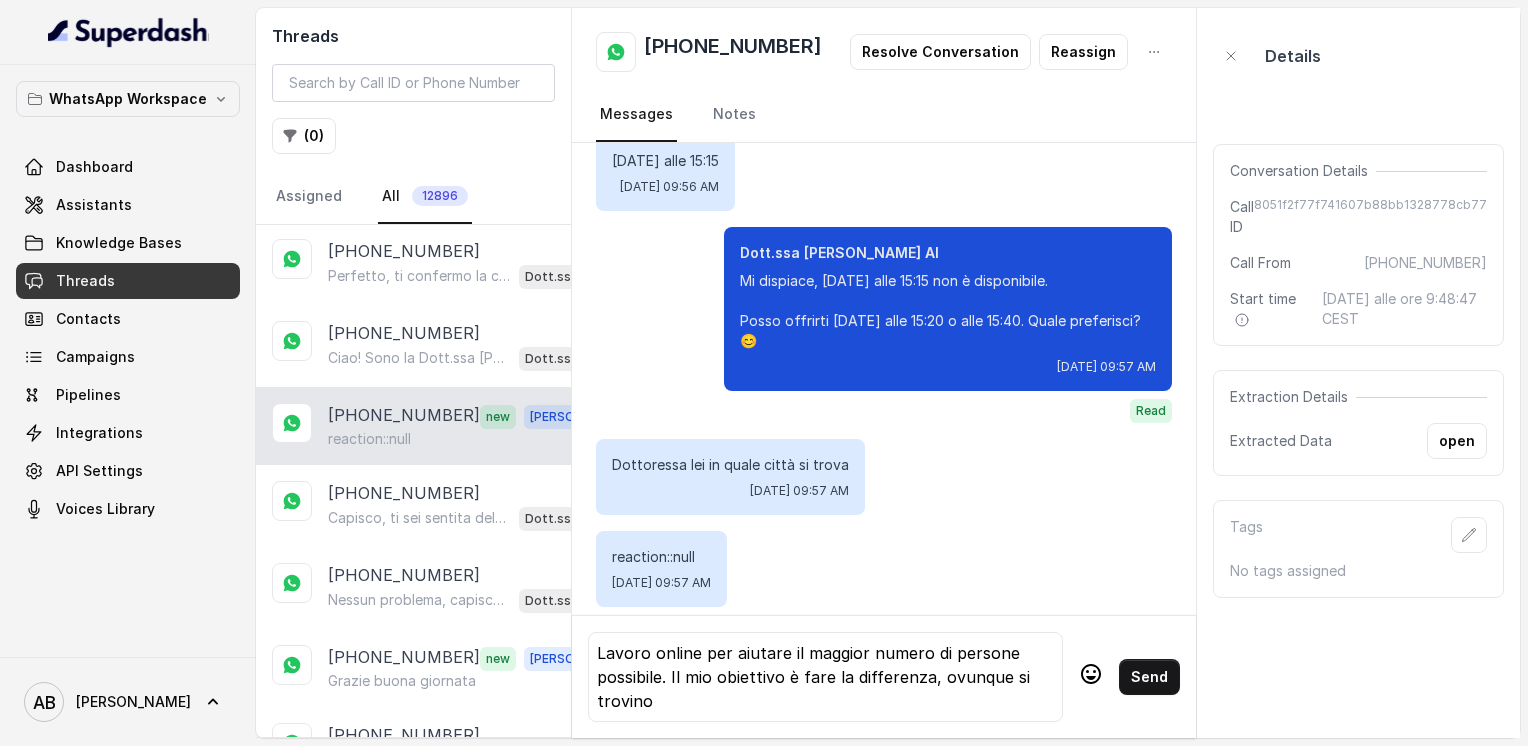 click on "Lavoro online per aiutare il maggior numero di persone possibile. Il mio obiettivo è fare la differenza, ovunque si trovino" at bounding box center [825, 677] 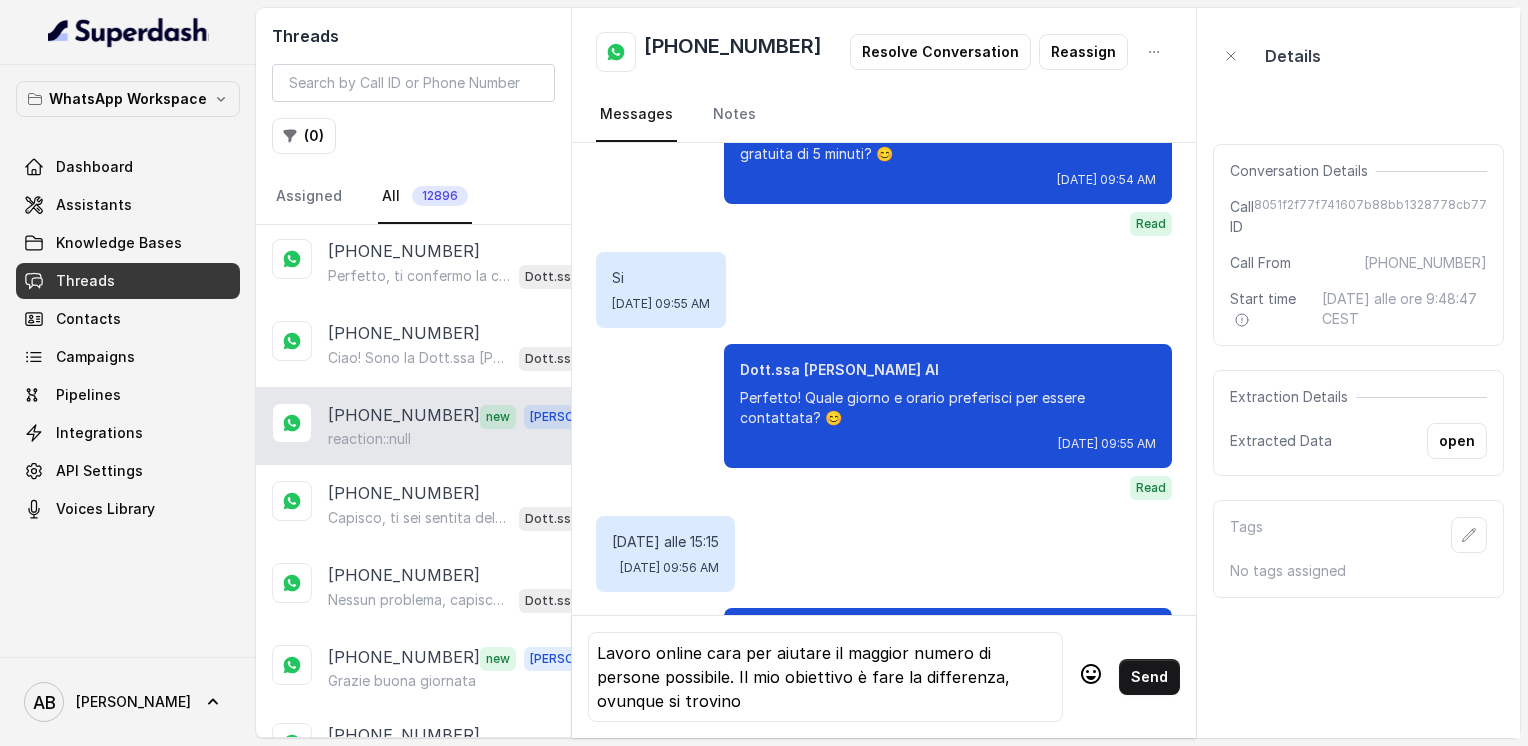 scroll, scrollTop: 1761, scrollLeft: 0, axis: vertical 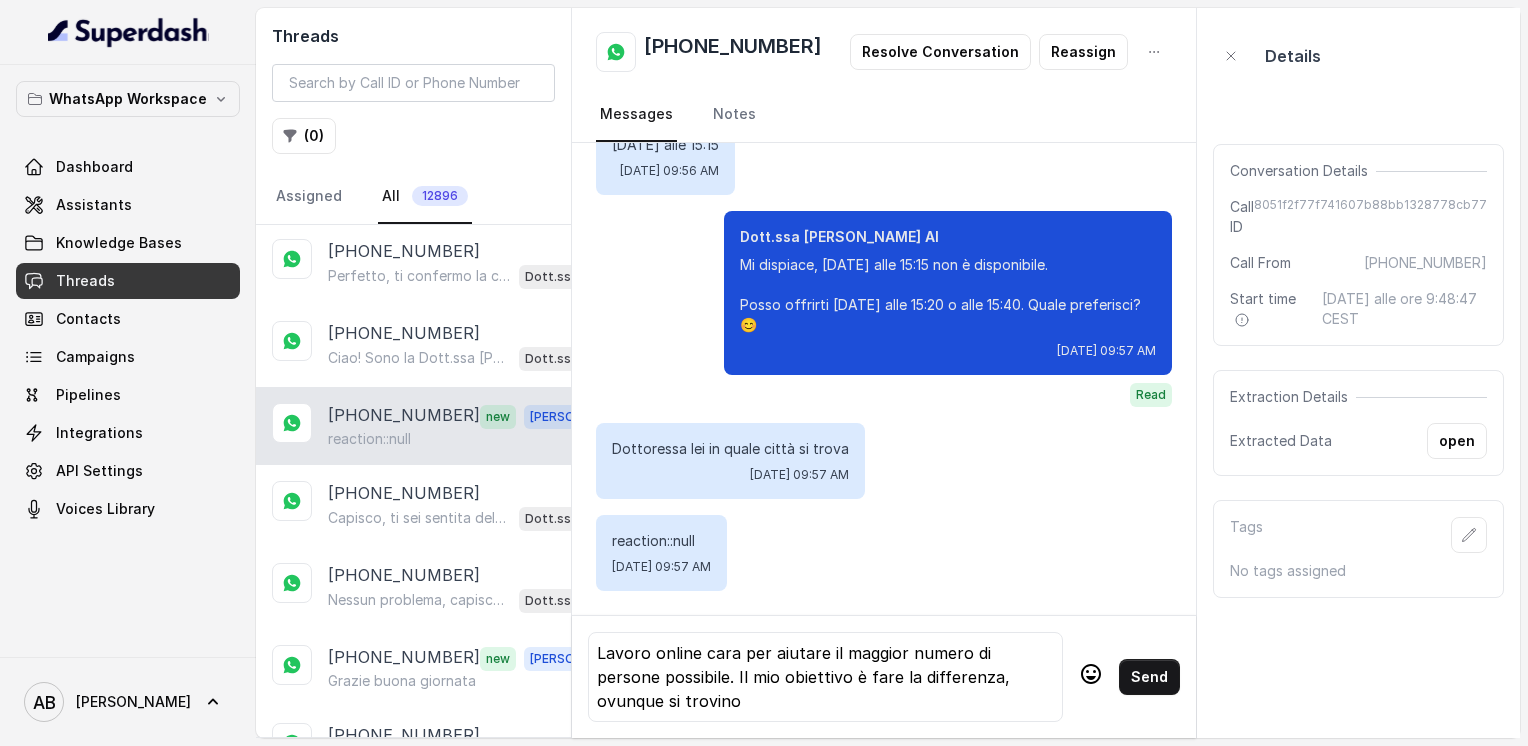 click on "Lavoro online cara per aiutare il maggior numero di persone possibile. Il mio obiettivo è fare la differenza, ovunque si trovino" at bounding box center [825, 677] 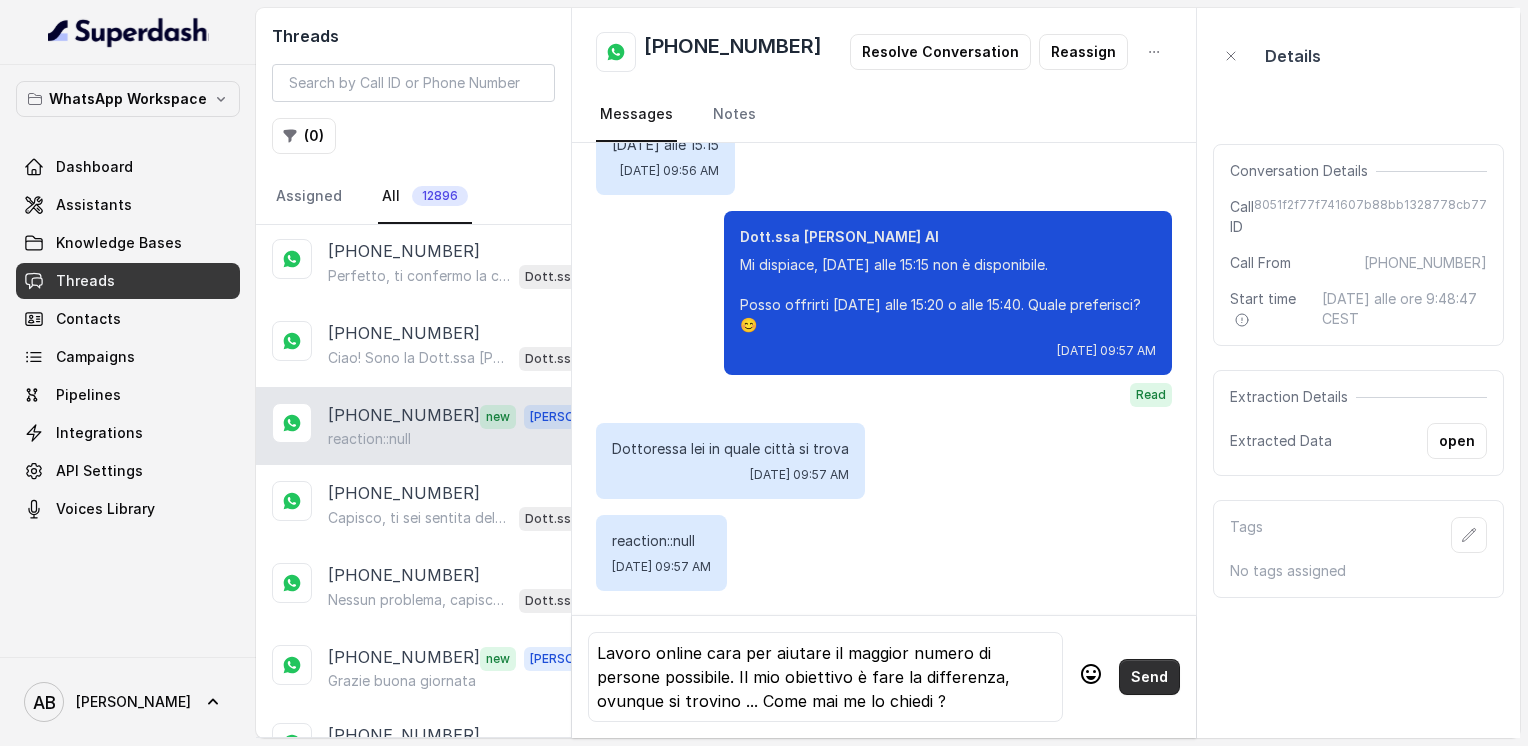 click on "Send" at bounding box center [1149, 677] 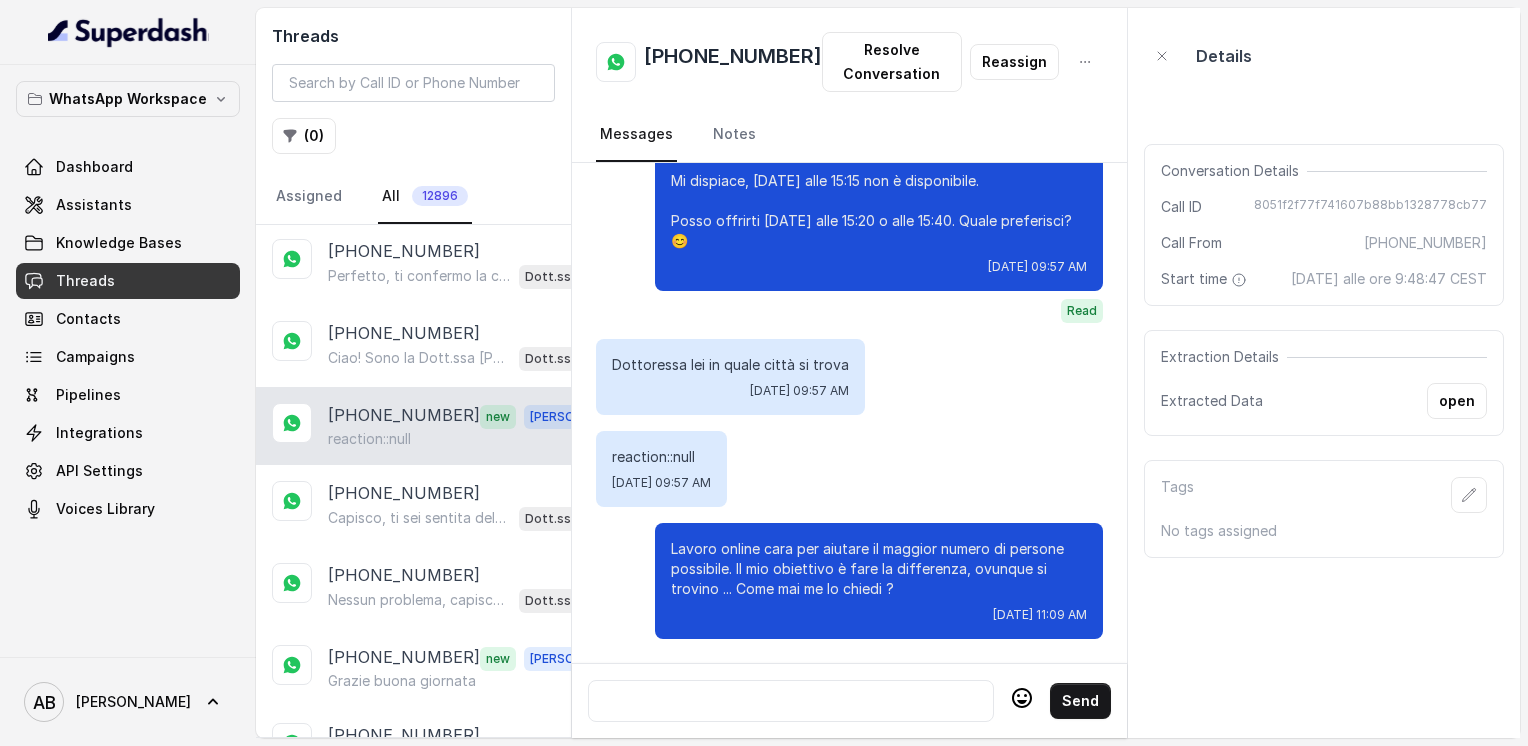scroll, scrollTop: 1864, scrollLeft: 0, axis: vertical 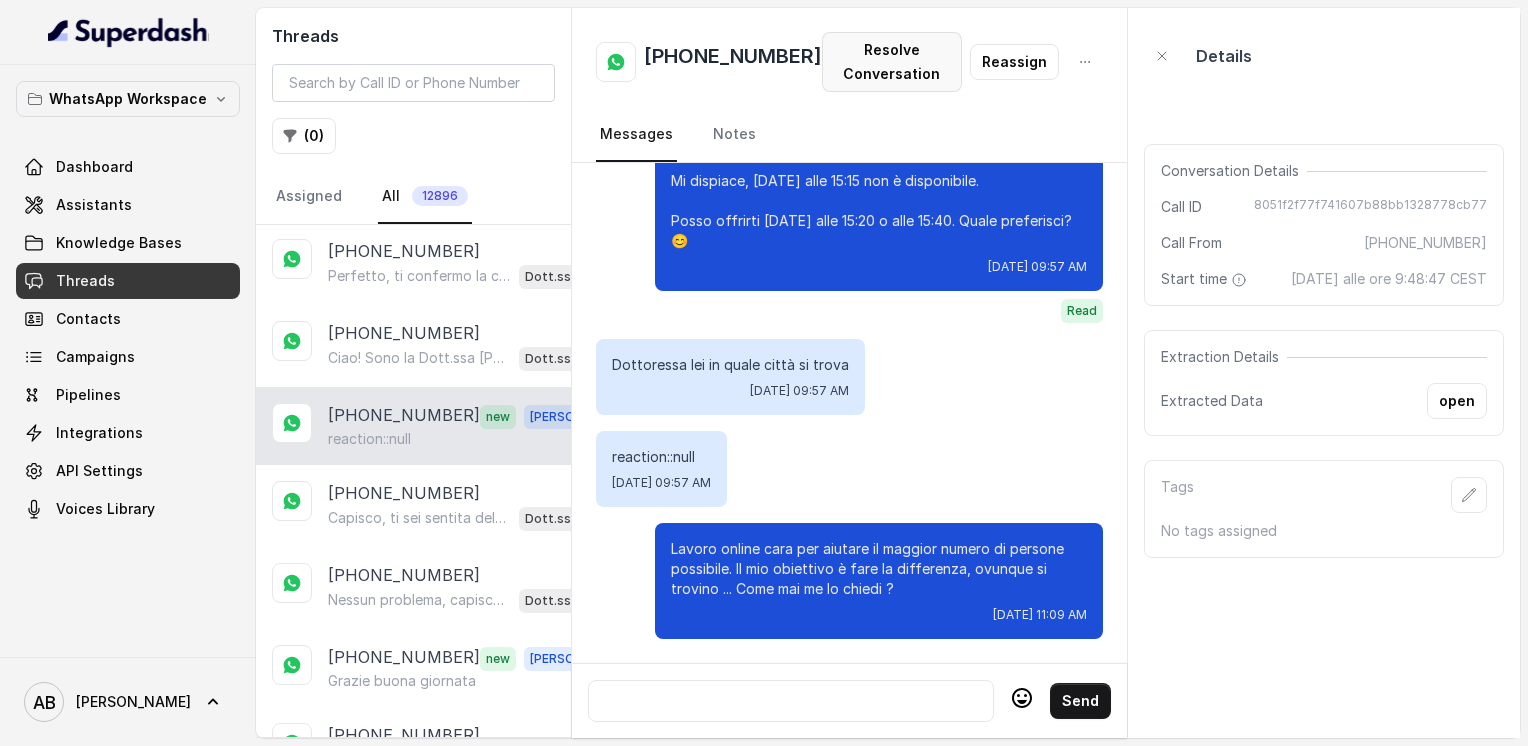click on "Resolve Conversation" at bounding box center (892, 62) 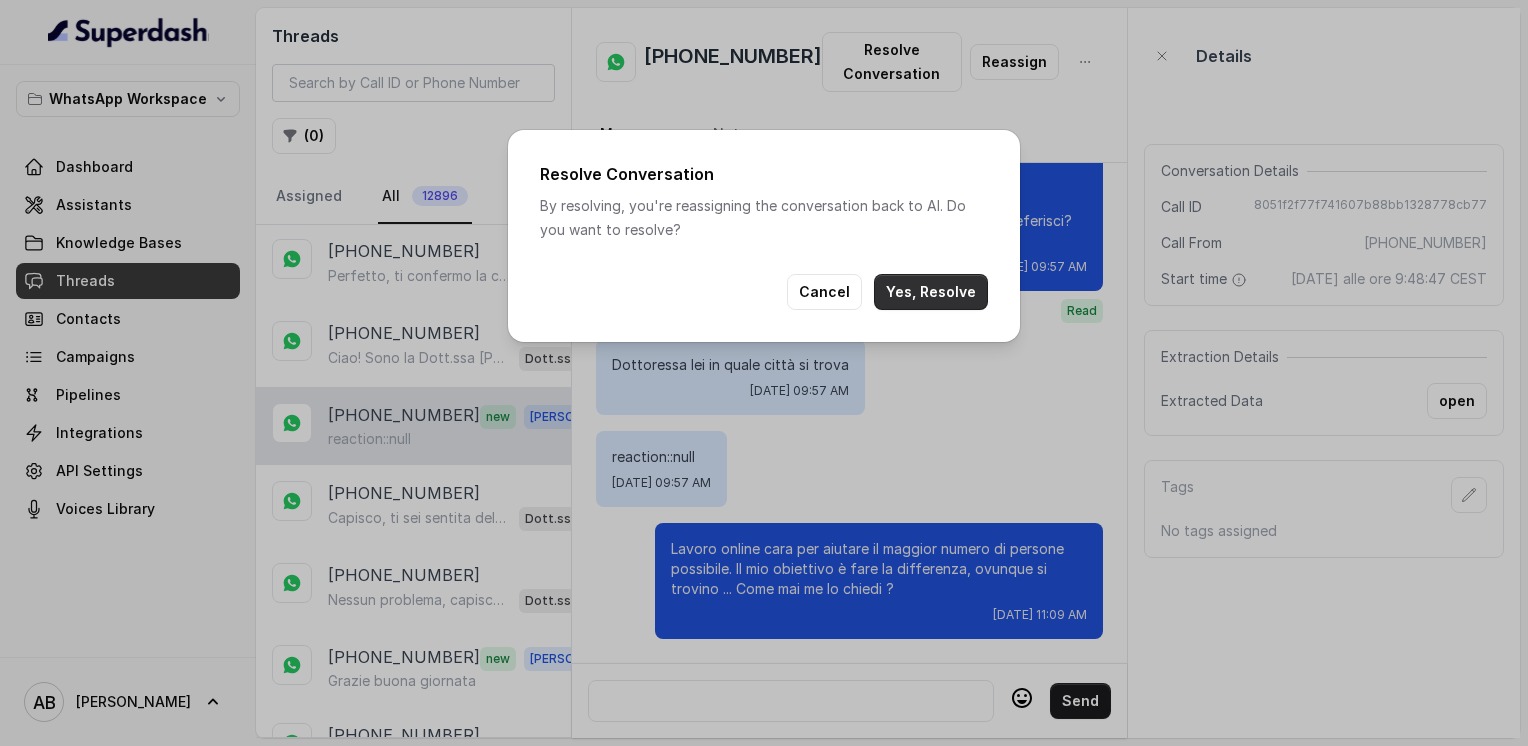 click on "Yes, Resolve" at bounding box center [931, 292] 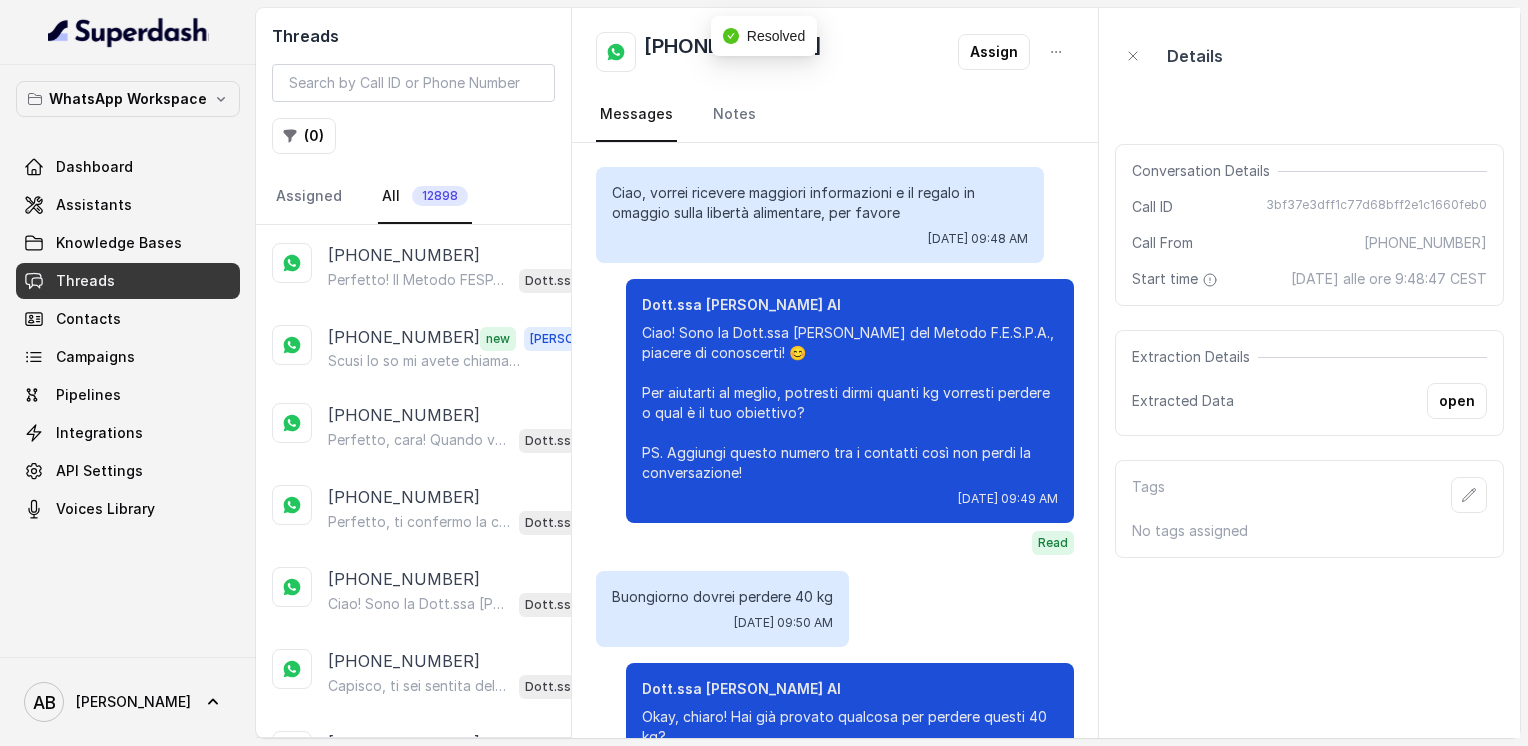 scroll, scrollTop: 1788, scrollLeft: 0, axis: vertical 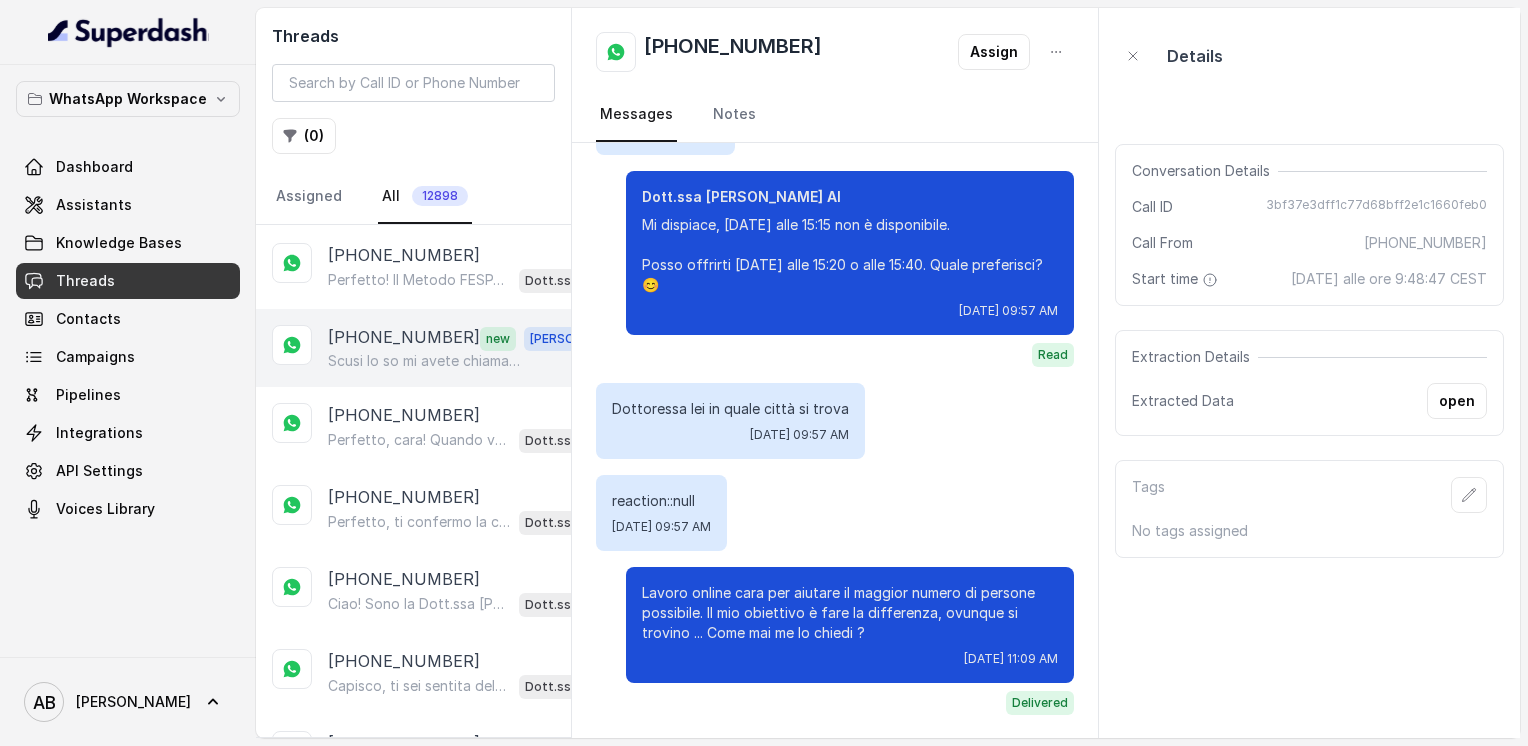 click on "[PHONE_NUMBER]" at bounding box center [404, 338] 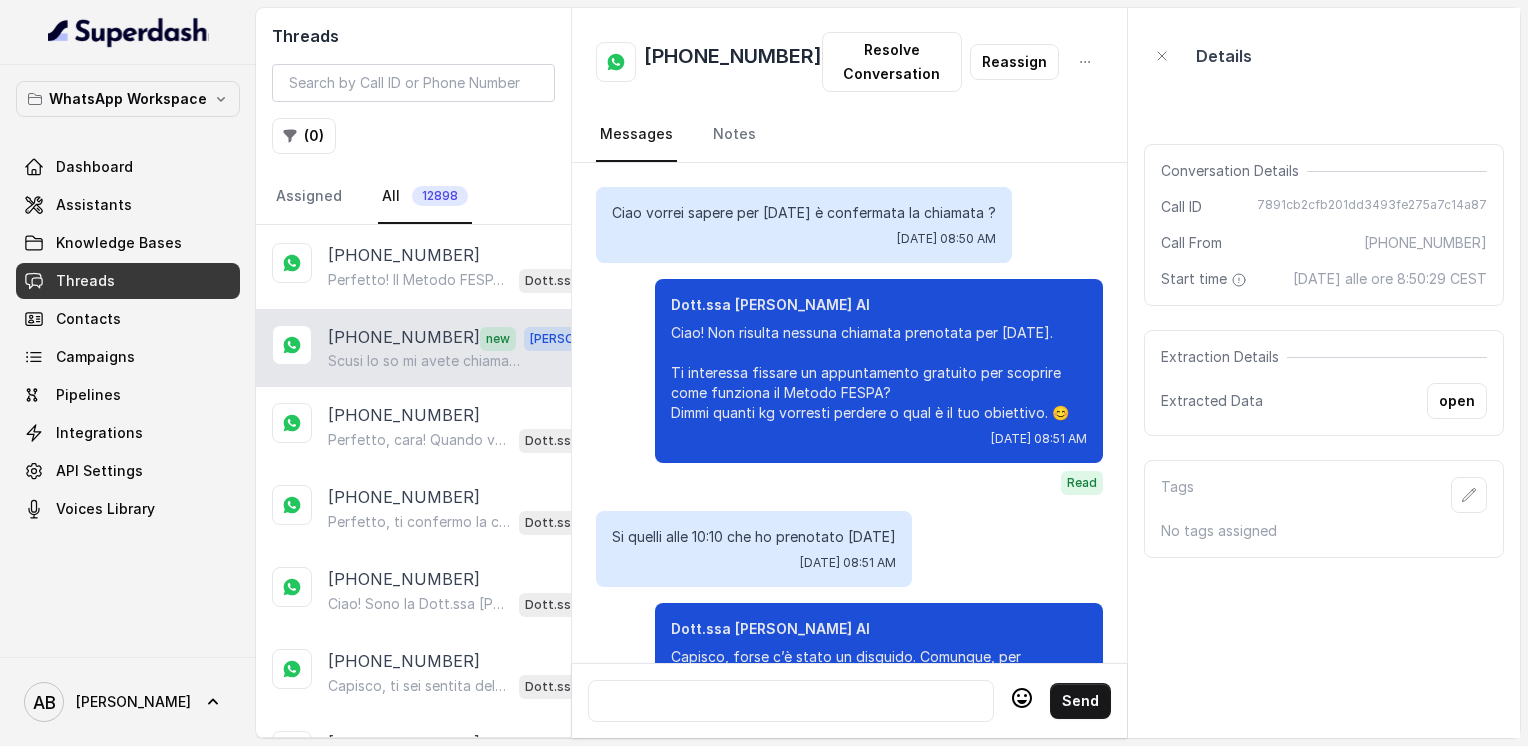 scroll, scrollTop: 2976, scrollLeft: 0, axis: vertical 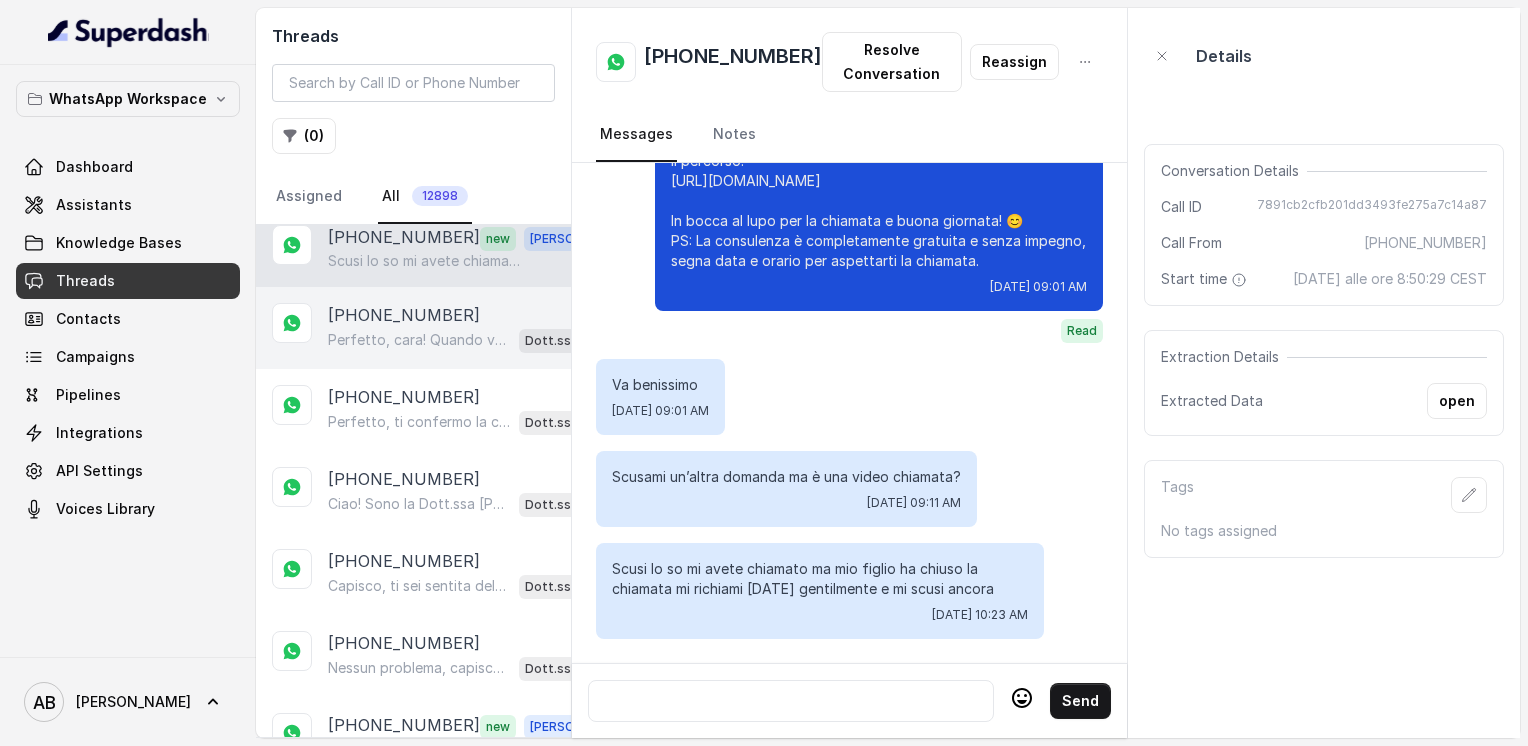 click on "Perfetto, cara! Quando vorrai, sarò qui per aiutarti a fare il primo passo verso la libertà alimentare e un corpo magro, tonico ed armonico. 😊
Se ti fa piacere, puoi scrivermi quando vuoi per fissare la chiamata gratuita senza impegno. A presto! 🌸" at bounding box center [419, 340] 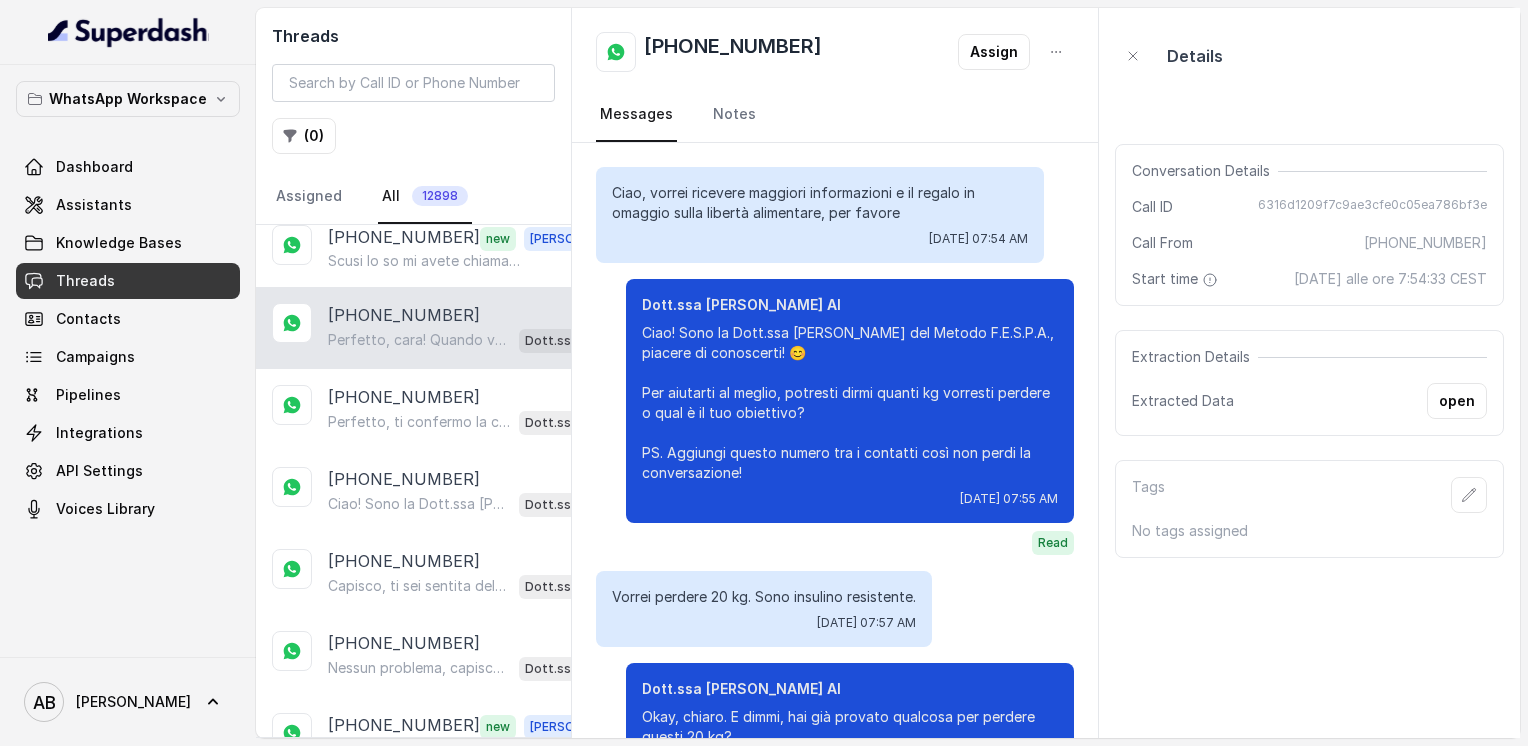 scroll, scrollTop: 2488, scrollLeft: 0, axis: vertical 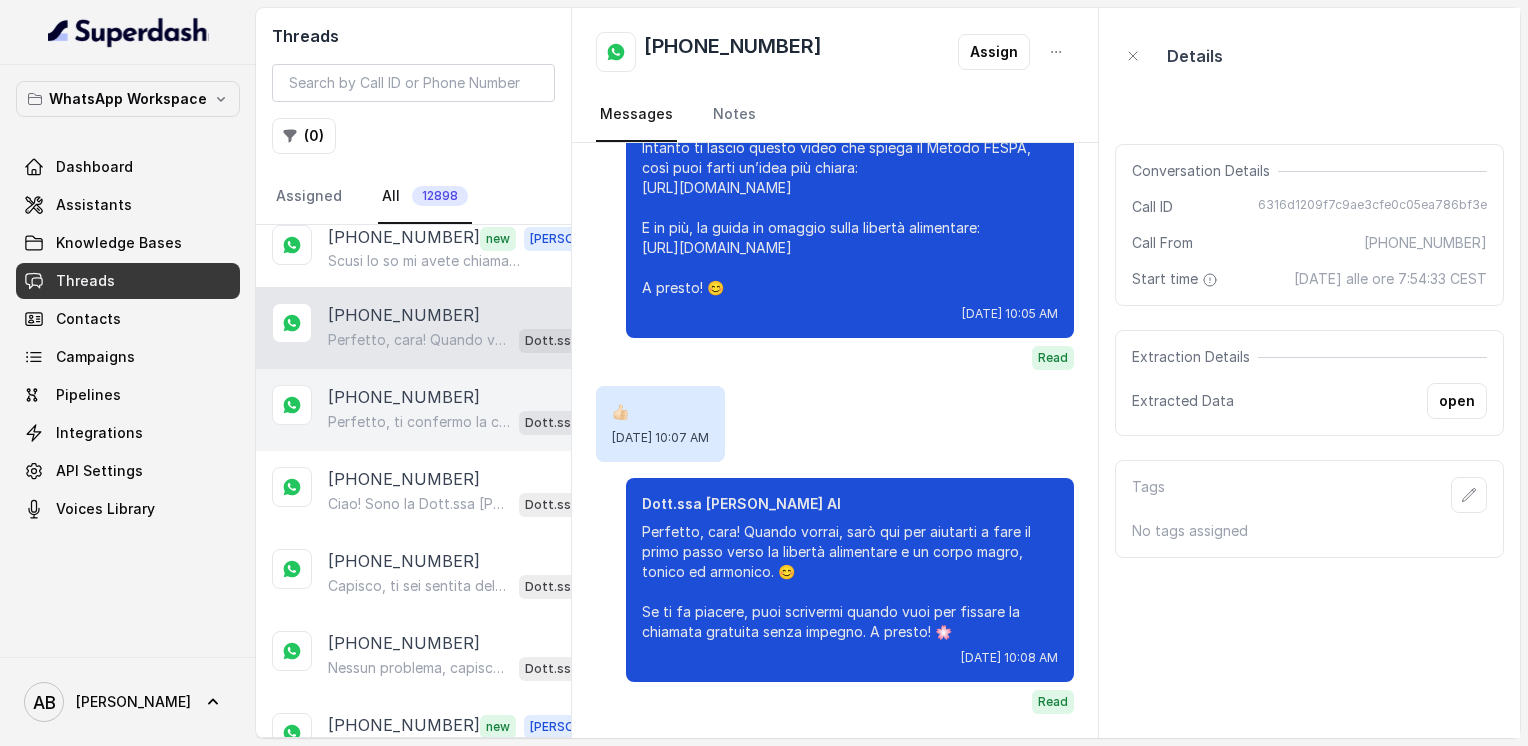 click on "[PHONE_NUMBER]" at bounding box center (404, 397) 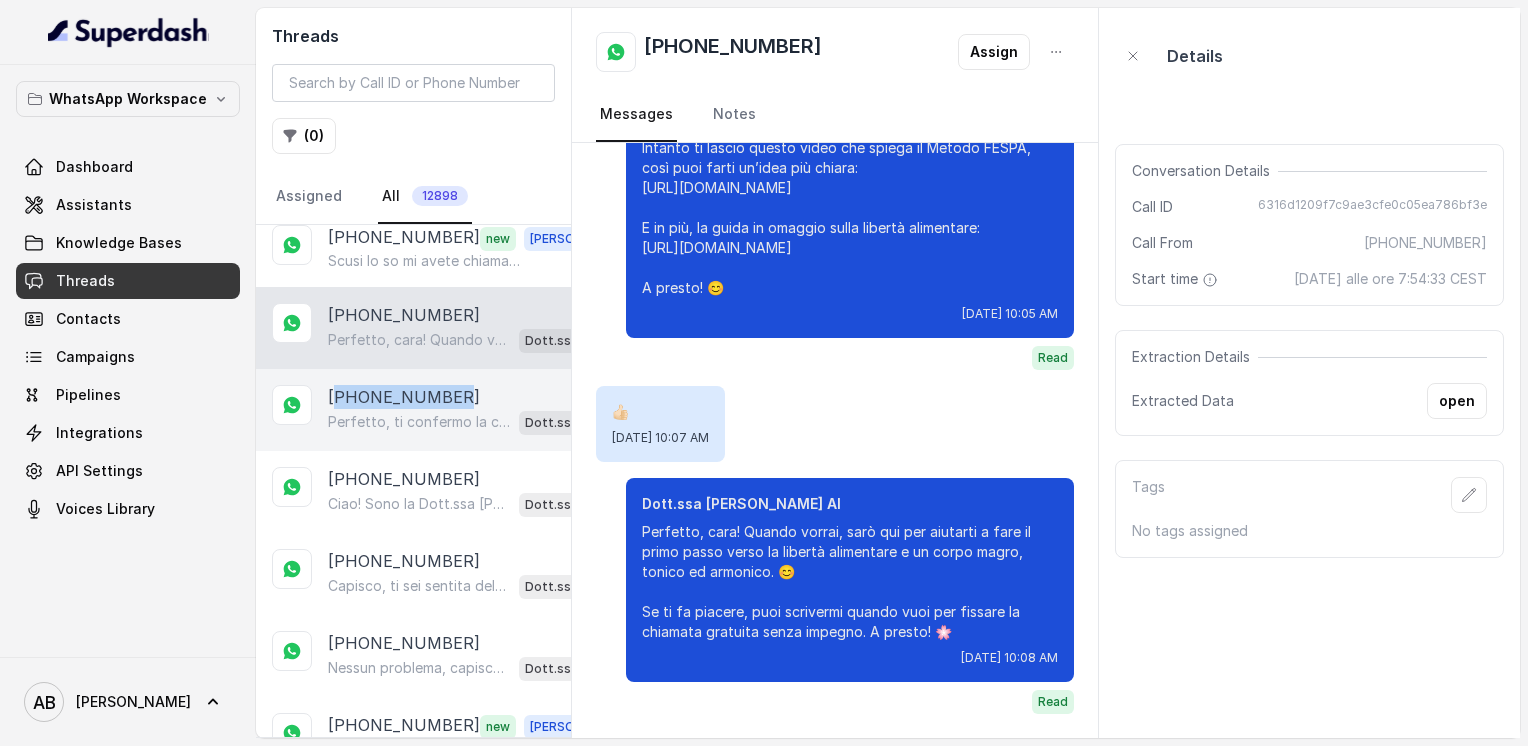 click on "[PHONE_NUMBER]" at bounding box center [404, 397] 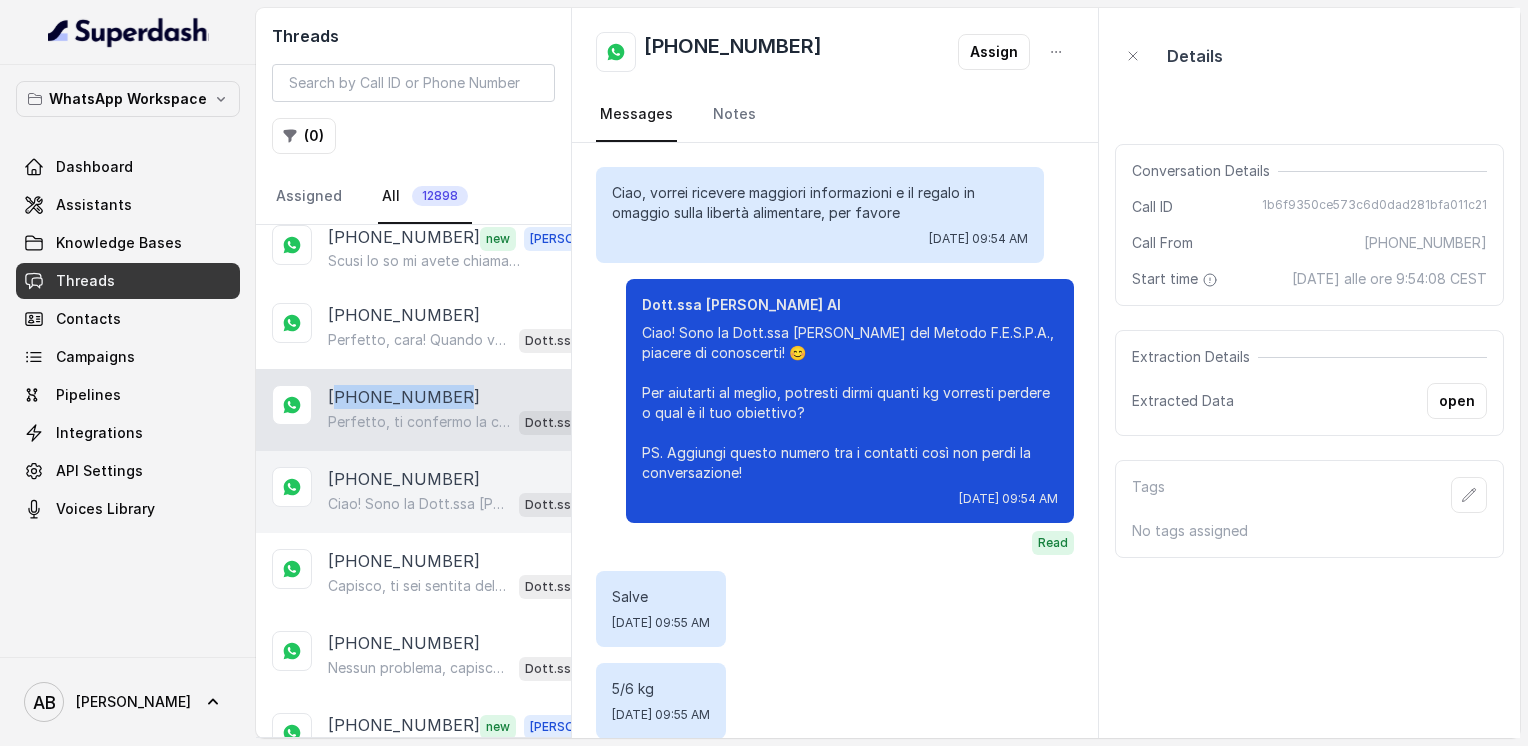 scroll, scrollTop: 2628, scrollLeft: 0, axis: vertical 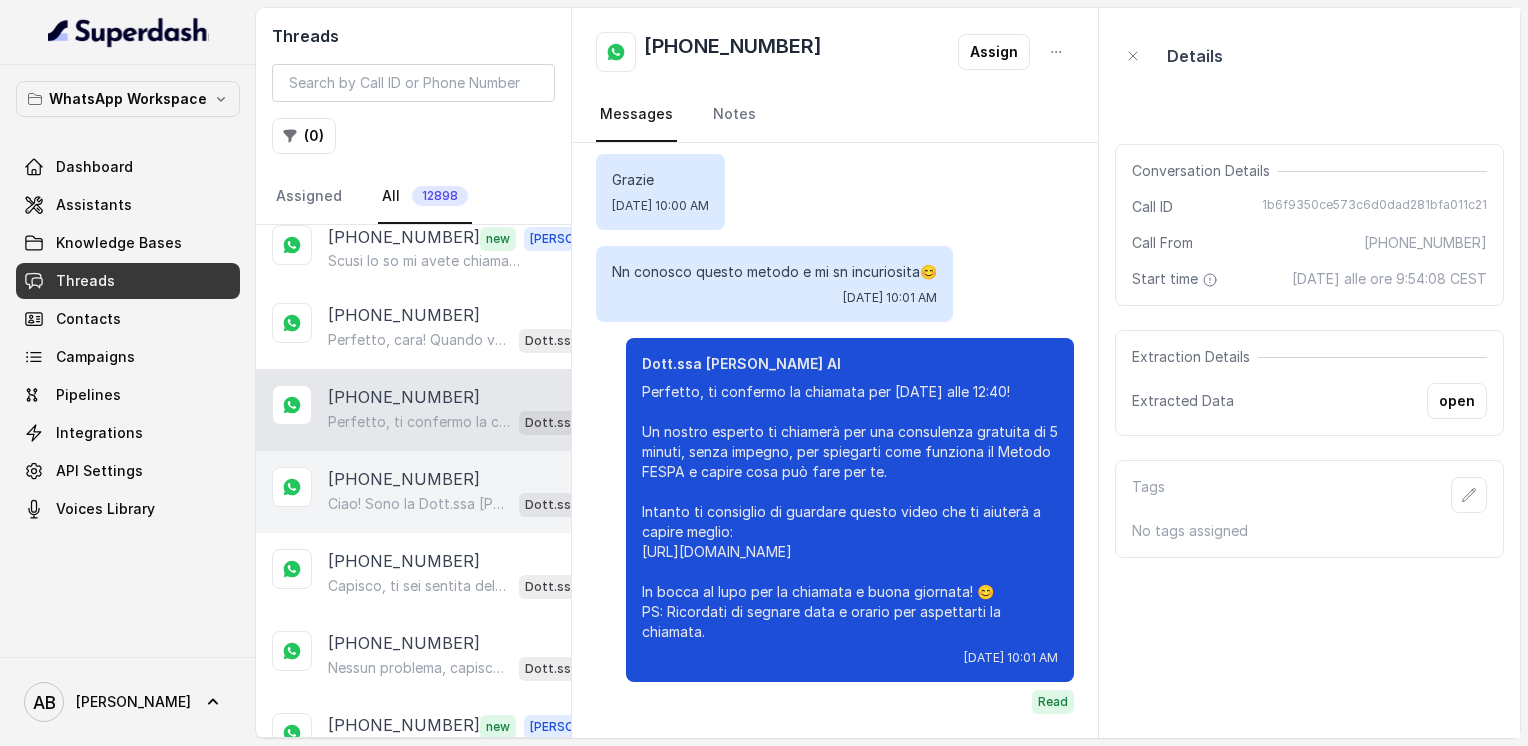 click on "[PHONE_NUMBER]" at bounding box center (404, 479) 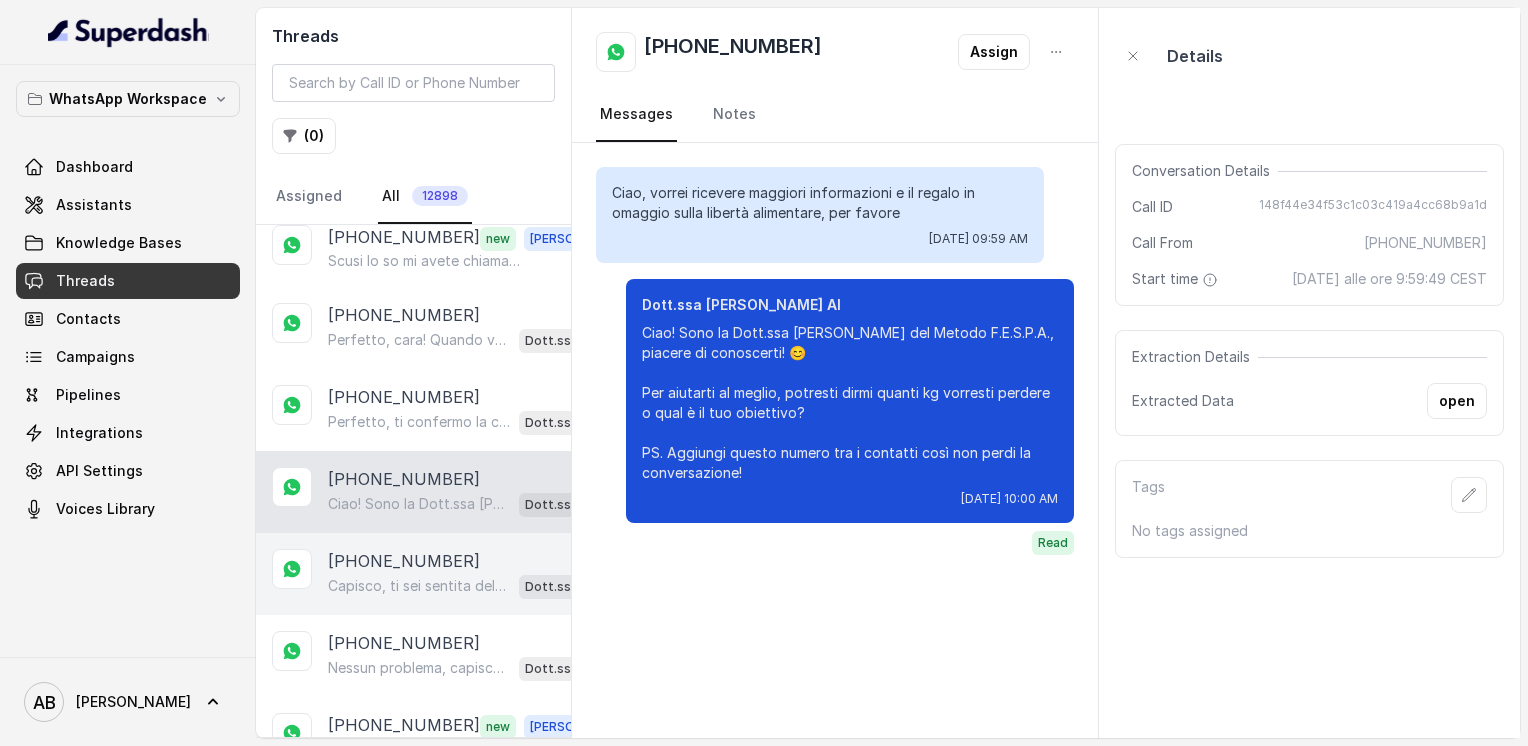 click on "Capisco, ti sei sentita delusa da esperienze passate senza un vero supporto personalizzato.
Guarda, il Metodo FESPA si basa proprio su un percorso personalizzato che parte da una consulenza gratuita per capire le tue esigenze, senza visite o esami invasivi.
Ti va di fare una chiamata informativa di 5 minuti, senza impegno, per capire se può essere diverso questa volta?" at bounding box center (419, 586) 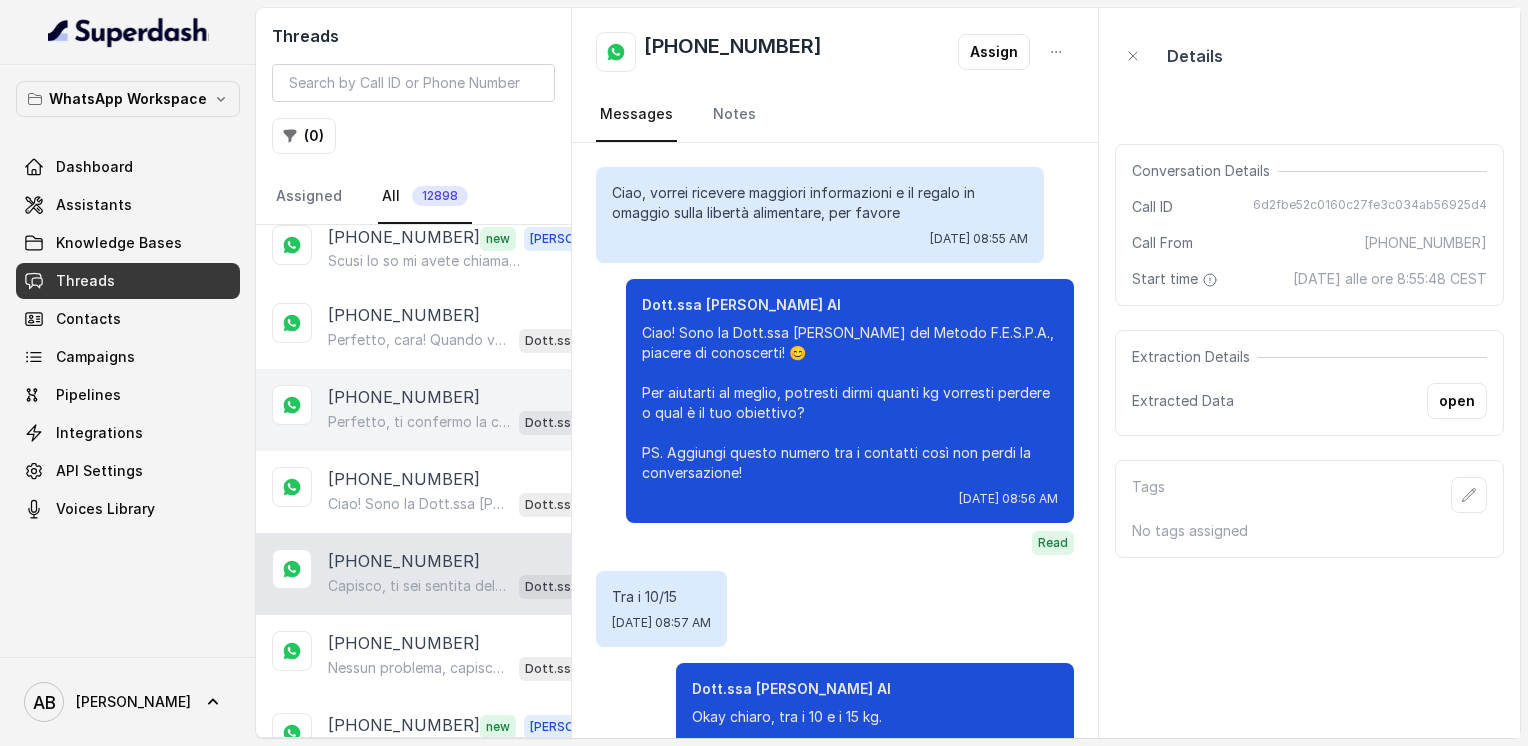 scroll, scrollTop: 2044, scrollLeft: 0, axis: vertical 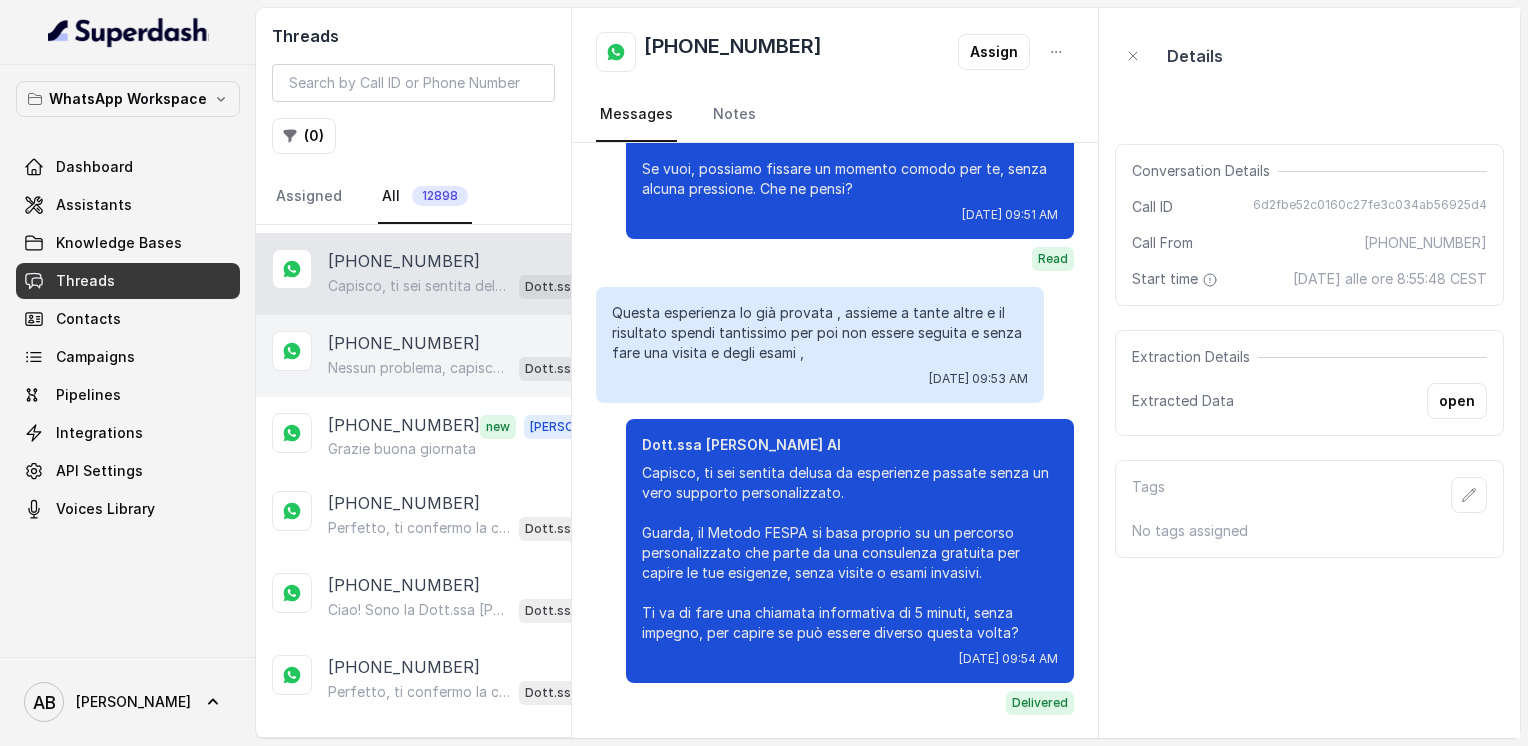 click on "[PHONE_NUMBER]" at bounding box center (404, 343) 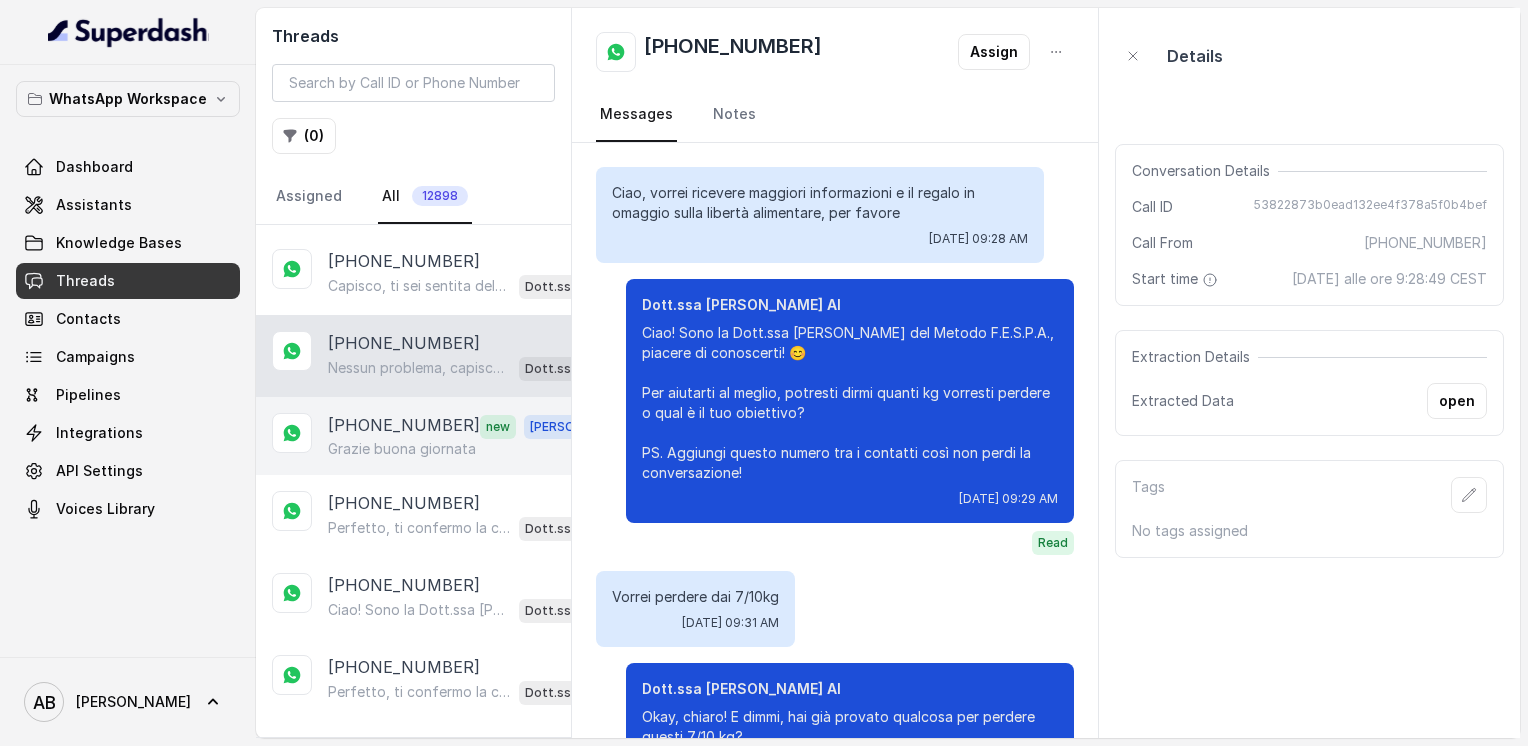 scroll, scrollTop: 1196, scrollLeft: 0, axis: vertical 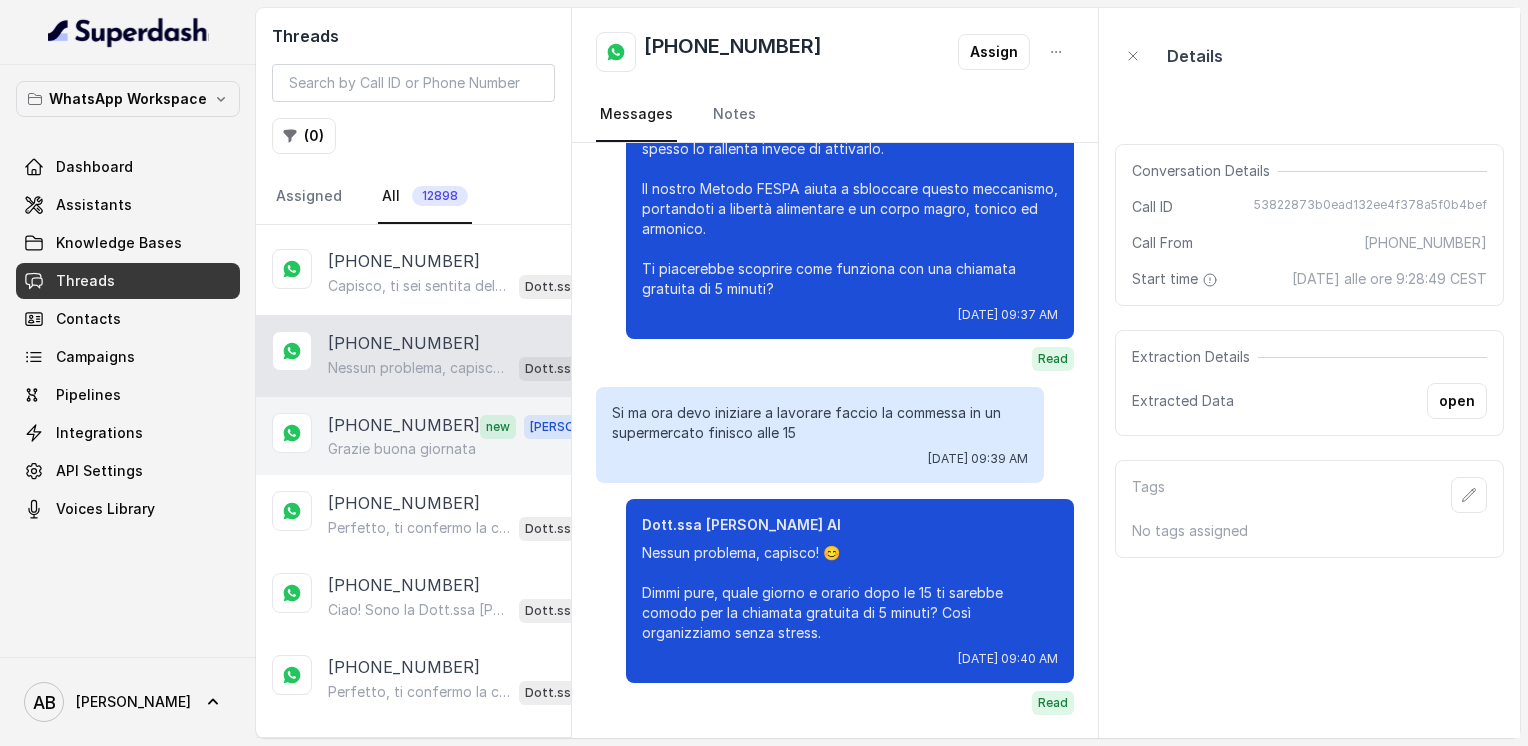 click on "[PHONE_NUMBER]" at bounding box center [404, 426] 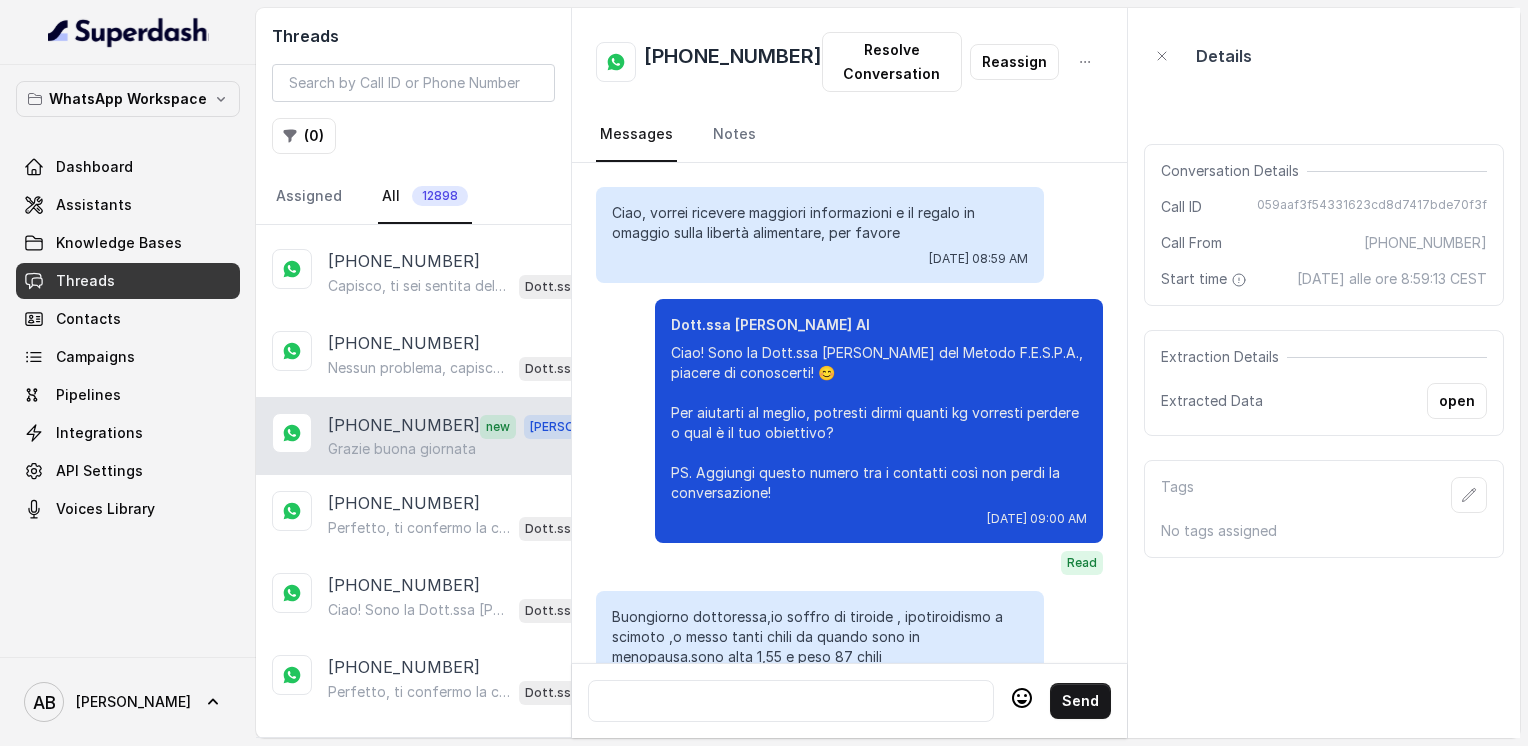 scroll, scrollTop: 2888, scrollLeft: 0, axis: vertical 